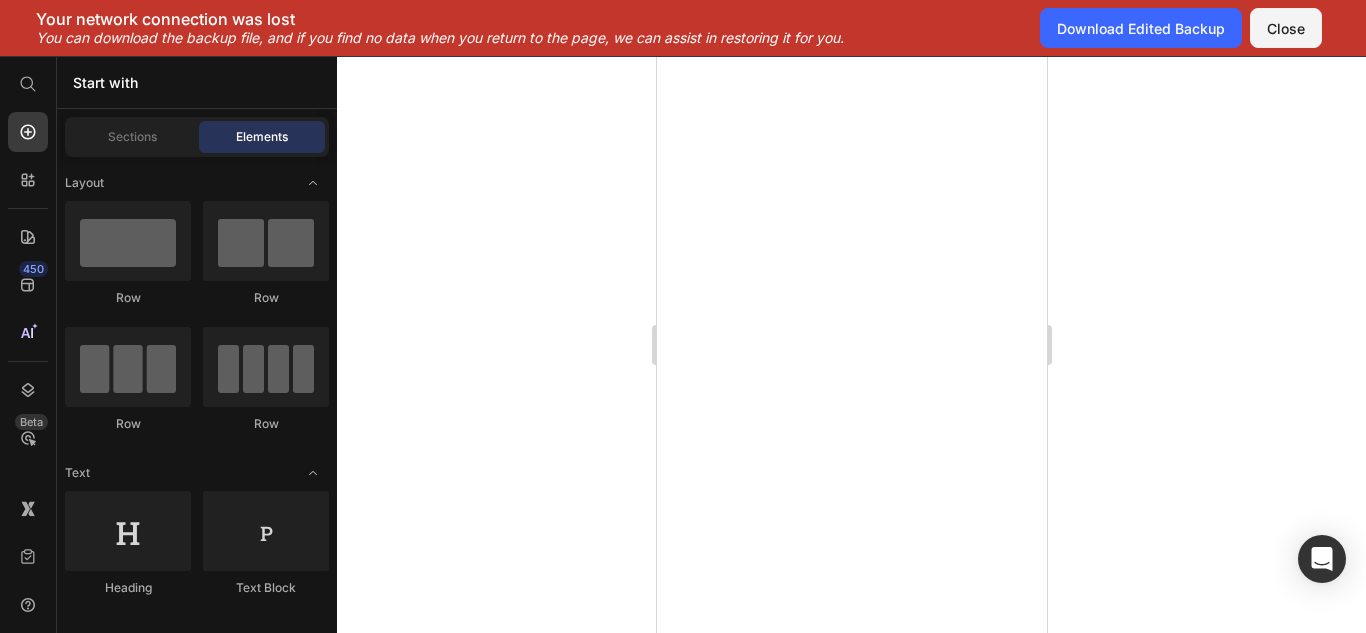 scroll, scrollTop: 0, scrollLeft: 0, axis: both 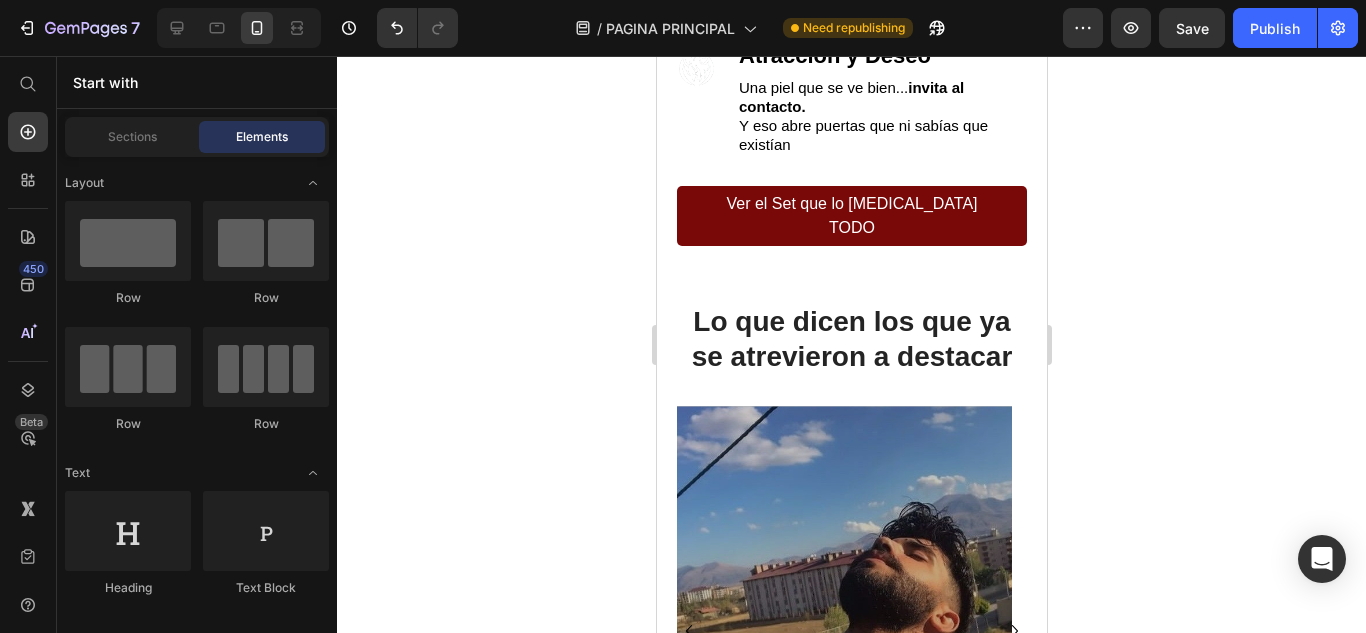 click 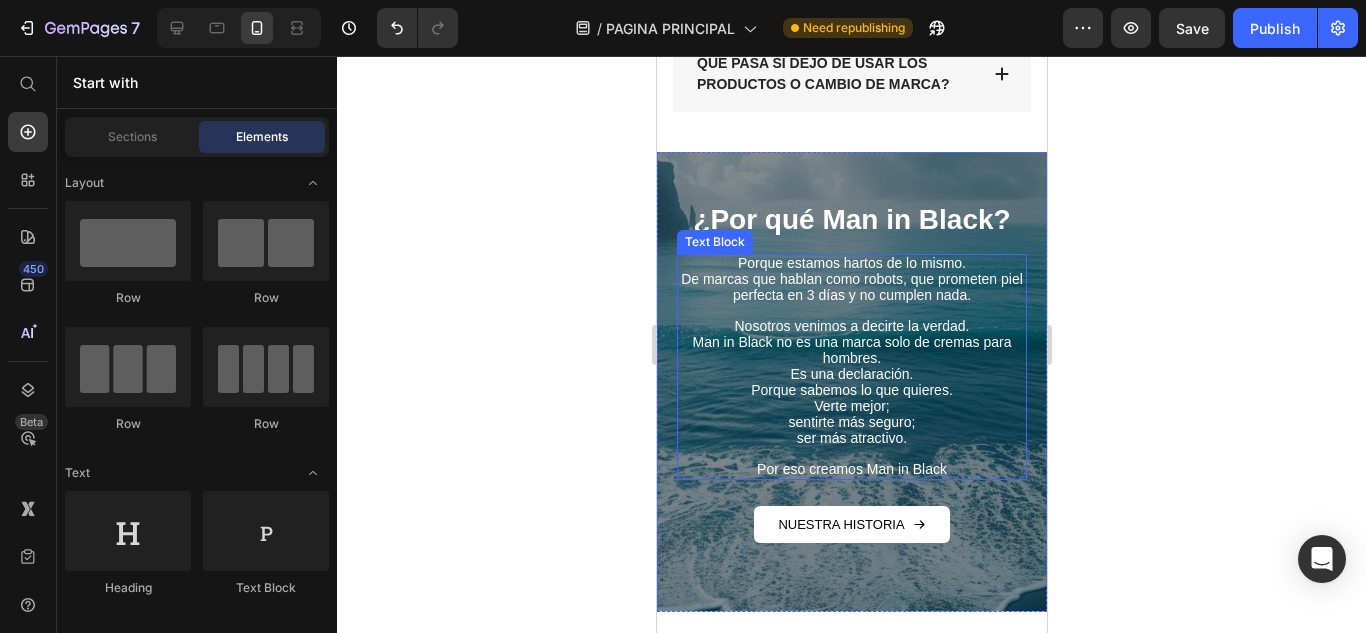 scroll, scrollTop: 7200, scrollLeft: 0, axis: vertical 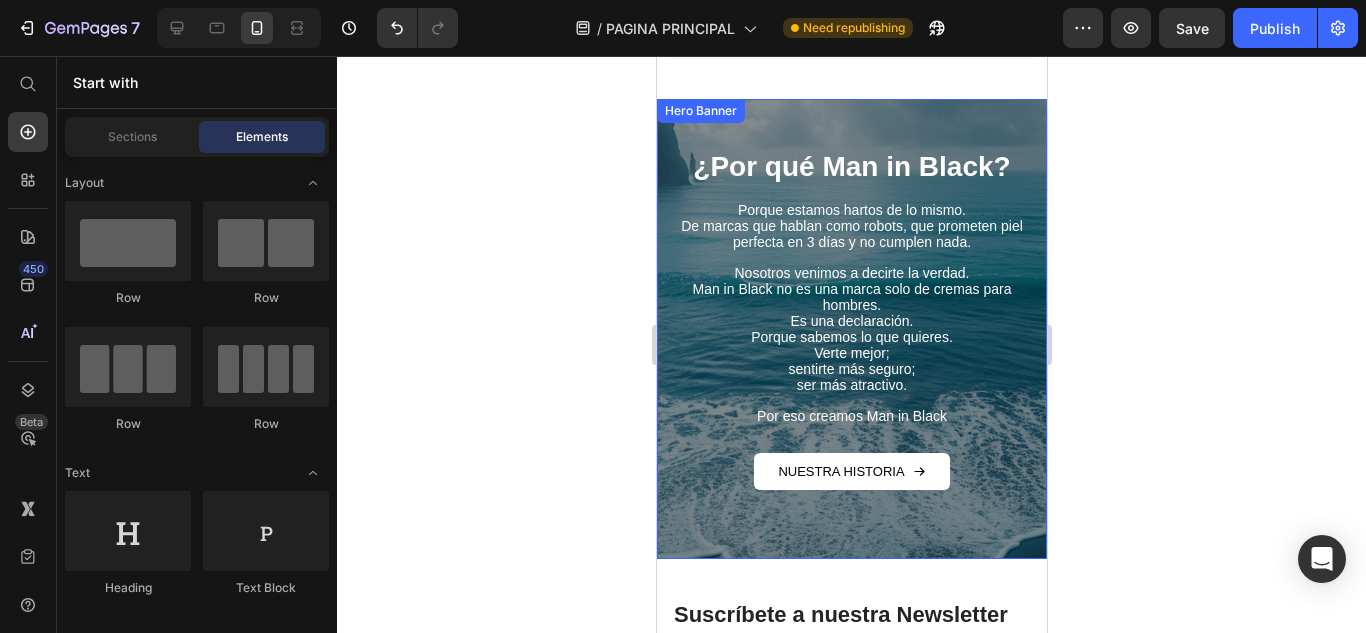 click on "¿Por qué Man in Black? Heading Porque estamos hartos de lo mismo.  De marcas que hablan como robots, que prometen piel perfecta en 3 días y no cumplen nada. Nosotros venimos a decirte la verdad. Man in Black no es una marca solo de cremas para hombres. Es una declaración. Porque sabemos lo que quieres. Verte mejor; sentirte más seguro; ser más atractivo.   Por eso creamos Man in Black Text Block
NUESTRA HISTORIA   Button" at bounding box center (851, 329) 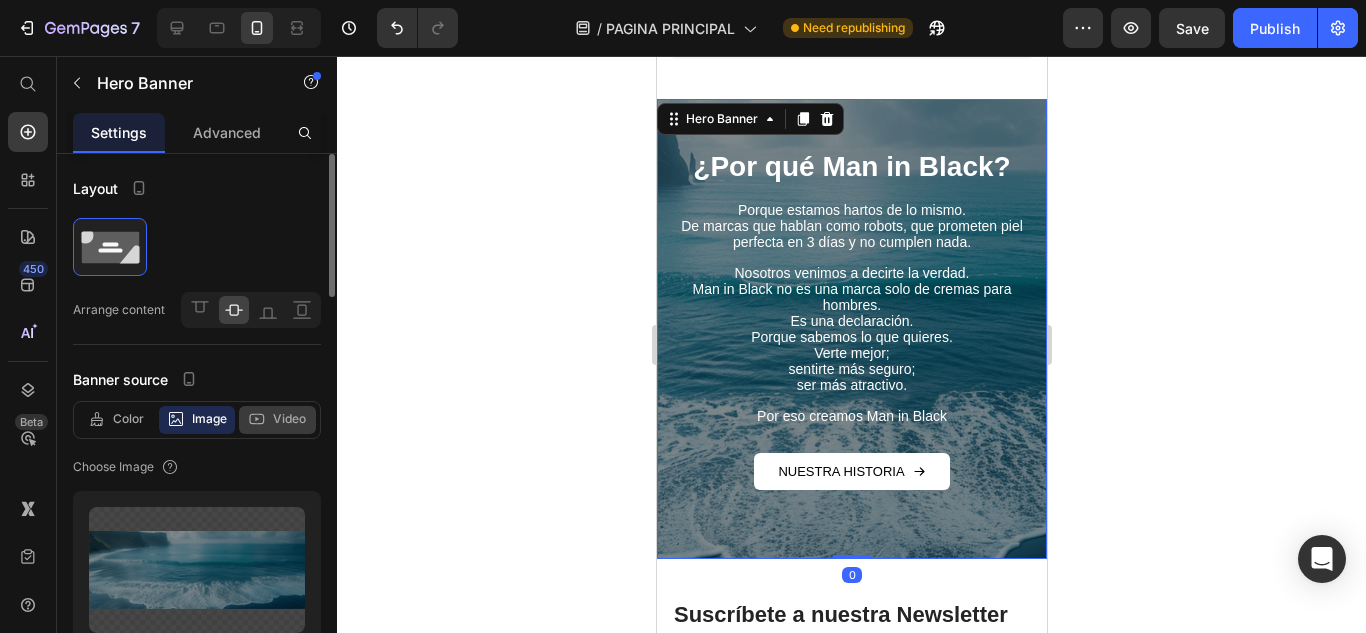 scroll, scrollTop: 100, scrollLeft: 0, axis: vertical 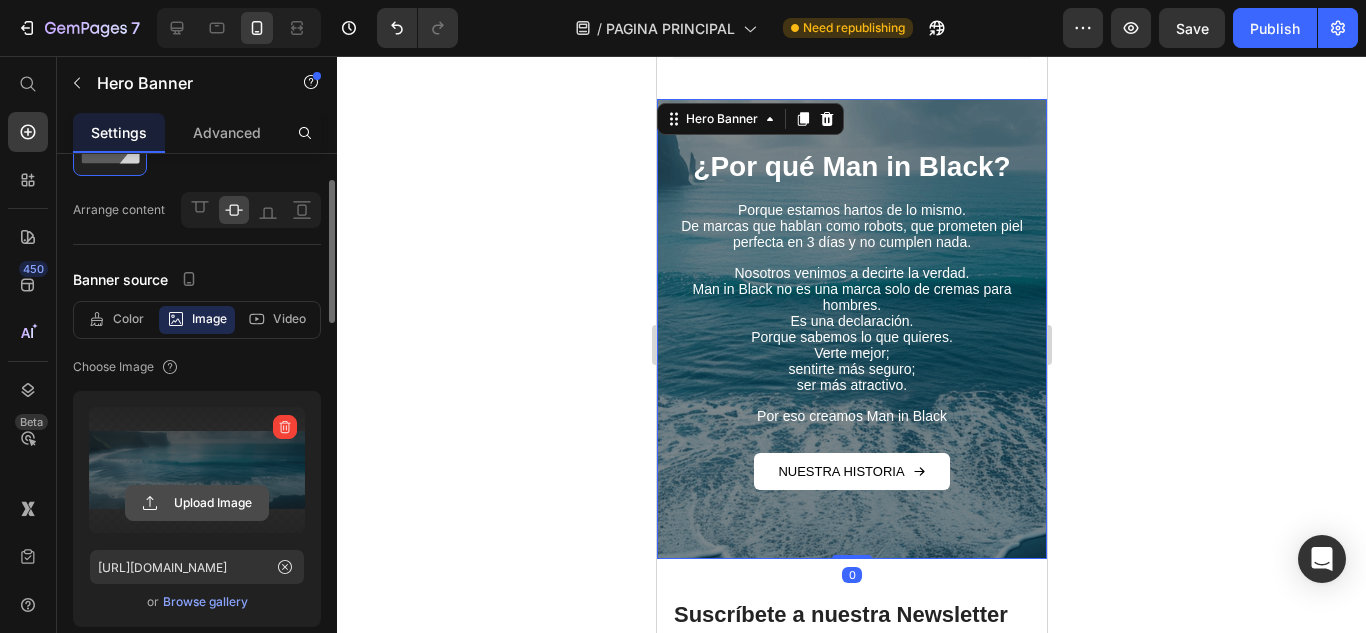 click 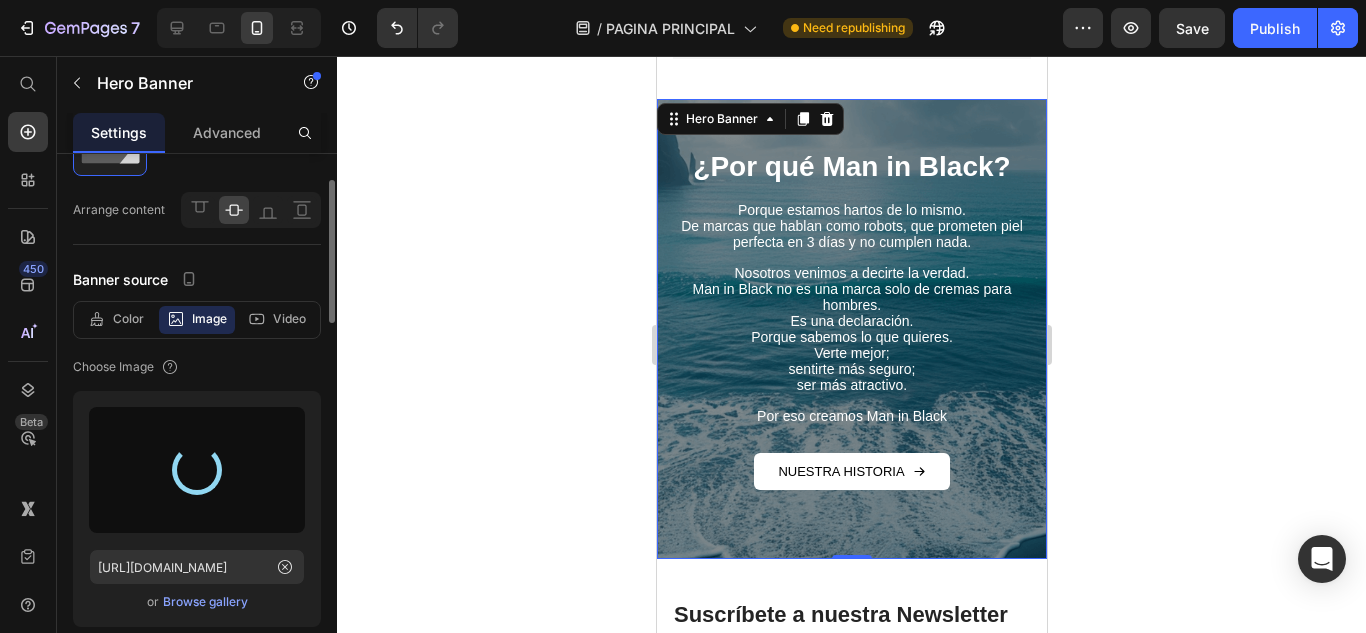 type on "[URL][DOMAIN_NAME]" 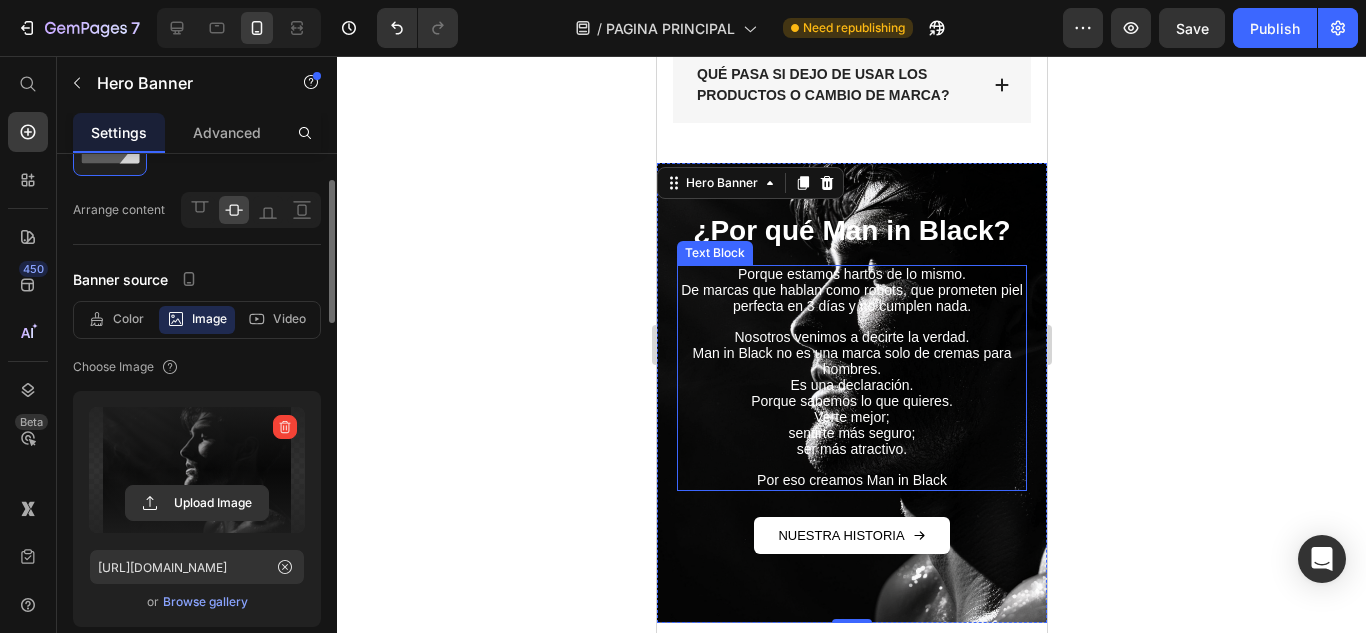 scroll, scrollTop: 7200, scrollLeft: 0, axis: vertical 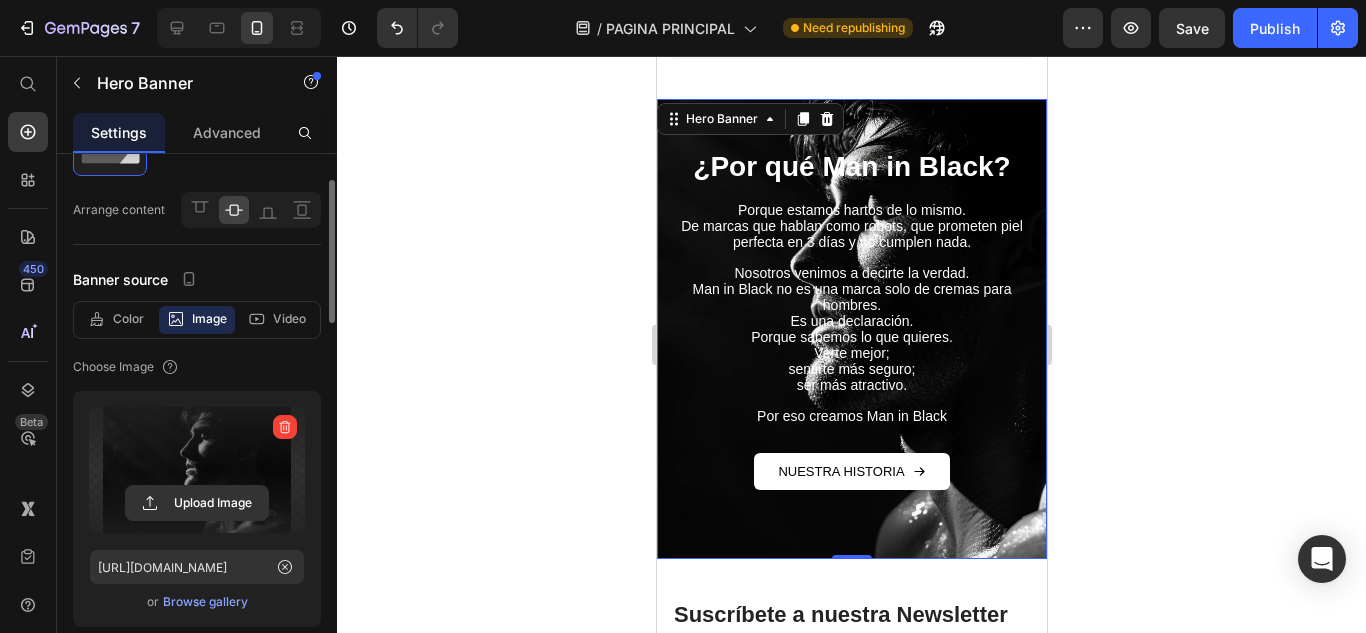 click on "¿Por qué Man in Black? Heading Porque estamos hartos de lo mismo.  De marcas que hablan como robots, que prometen piel perfecta en 3 días y no cumplen nada. Nosotros venimos a decirte la verdad. Man in Black no es una marca solo de cremas para hombres. Es una declaración. Porque sabemos lo que quieres. Verte mejor; sentirte más seguro; ser más atractivo.   Por eso creamos Man in Black Text Block
NUESTRA HISTORIA   Button" at bounding box center (851, 329) 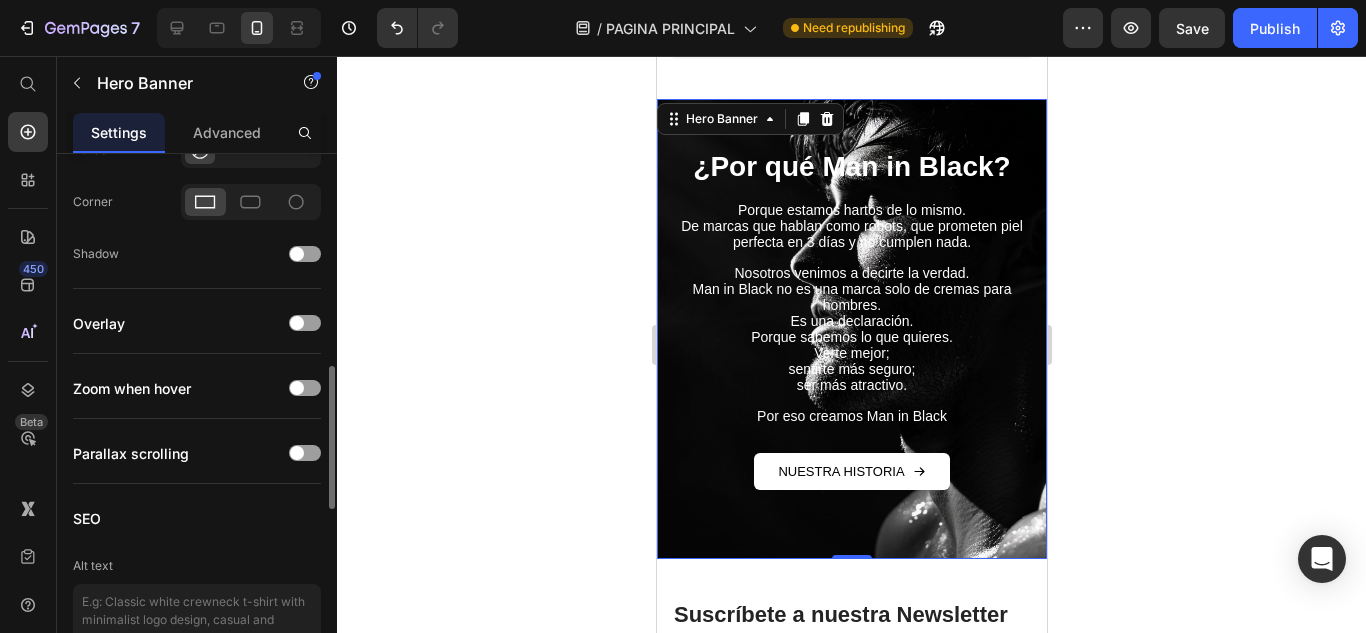 scroll, scrollTop: 1066, scrollLeft: 0, axis: vertical 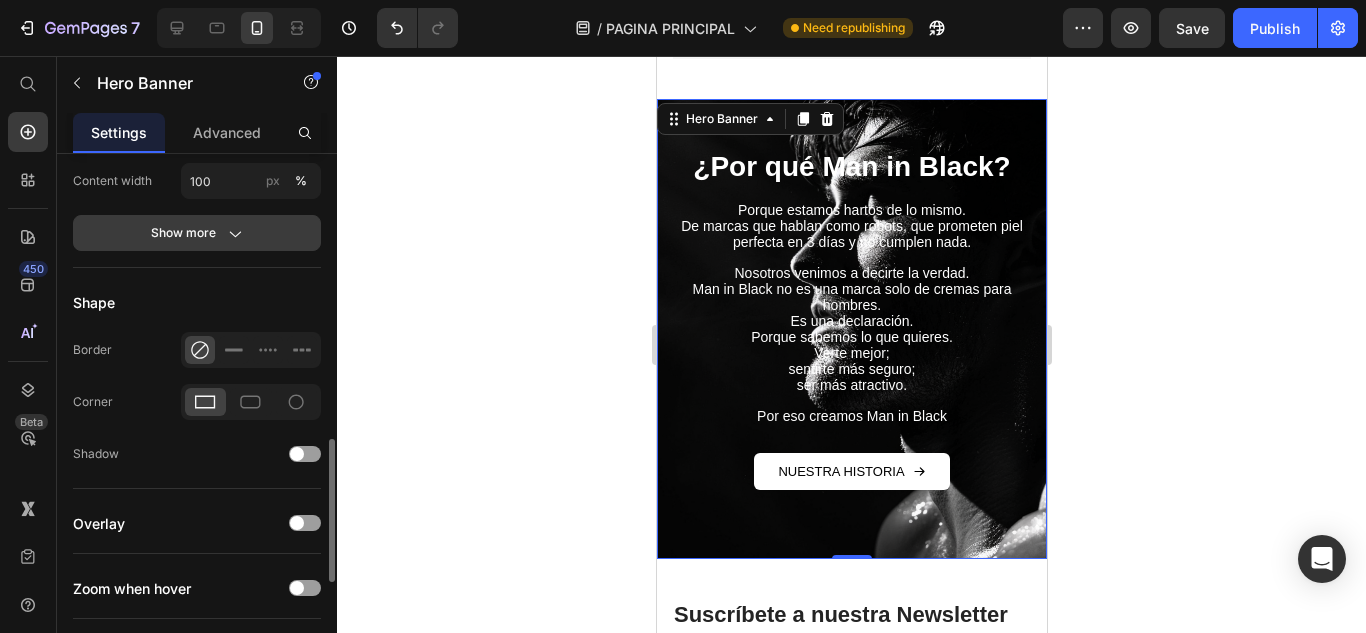 click on "Show more" 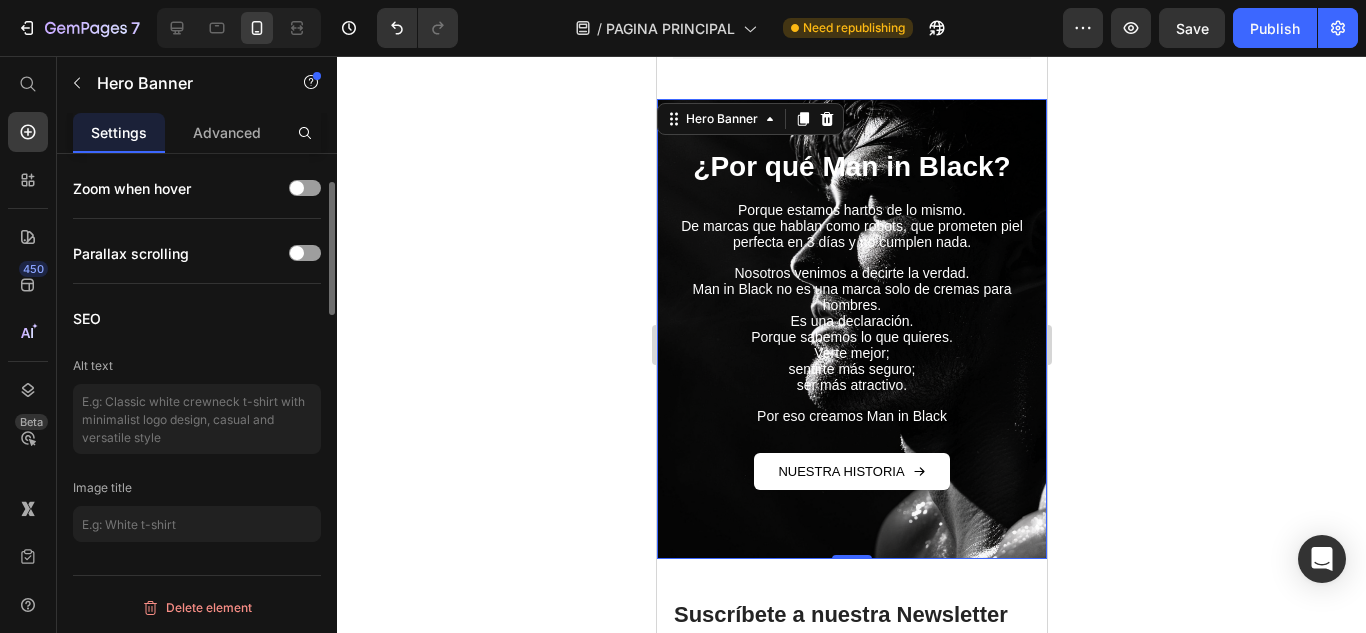 scroll, scrollTop: 1324, scrollLeft: 0, axis: vertical 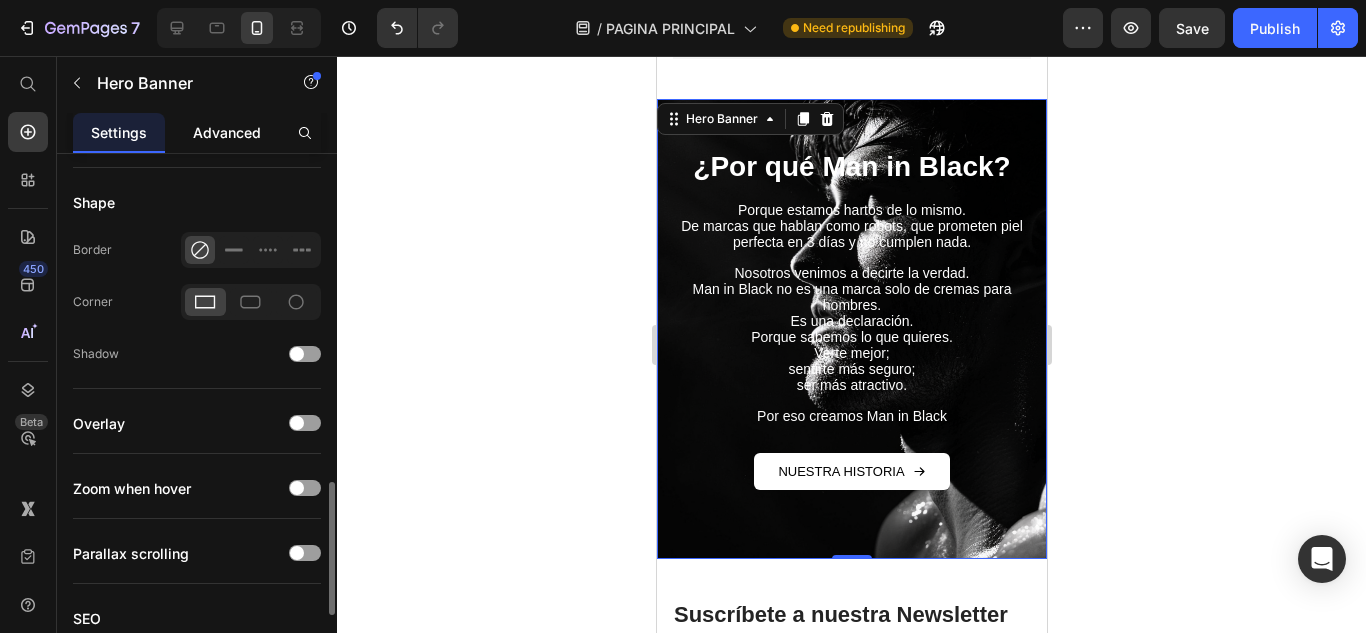 click on "Advanced" at bounding box center [227, 132] 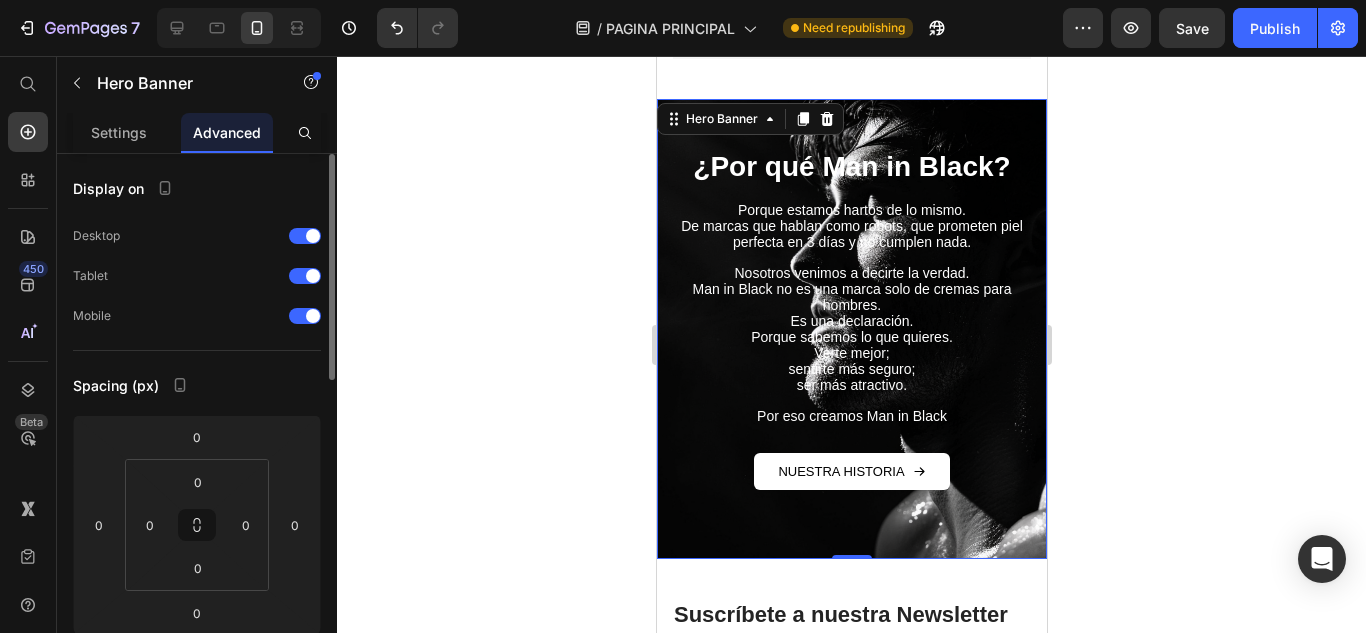 scroll, scrollTop: 600, scrollLeft: 0, axis: vertical 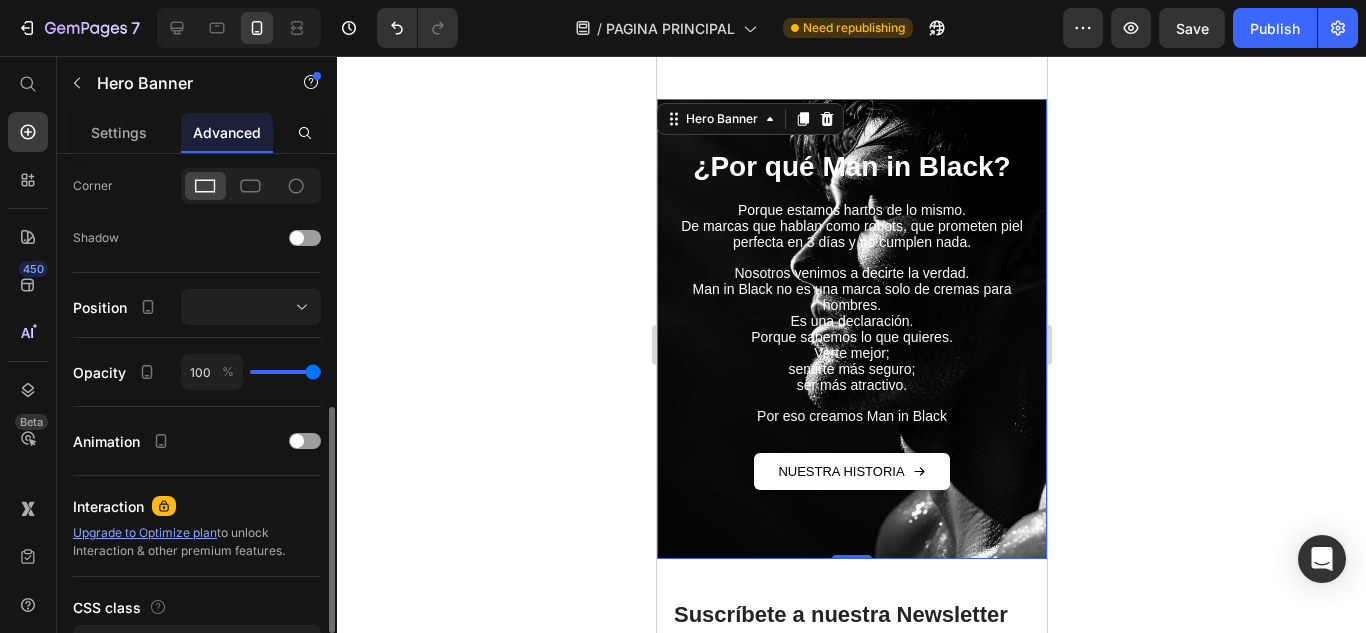 type on "80" 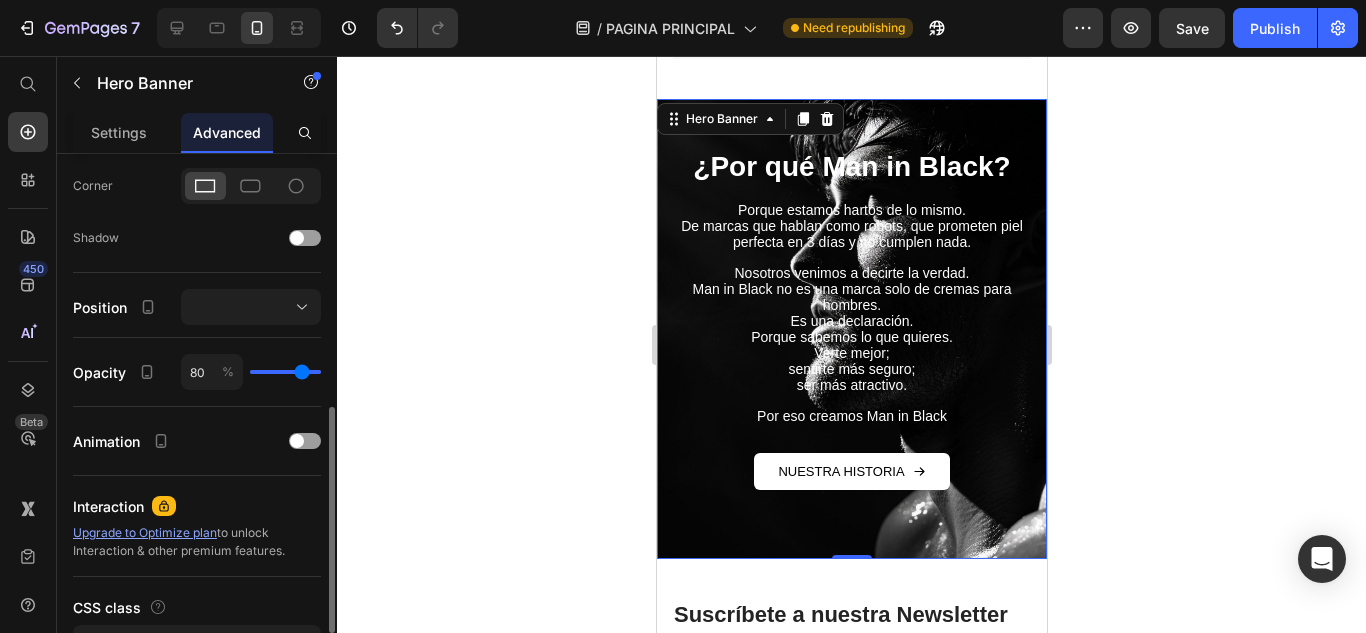 type on "73" 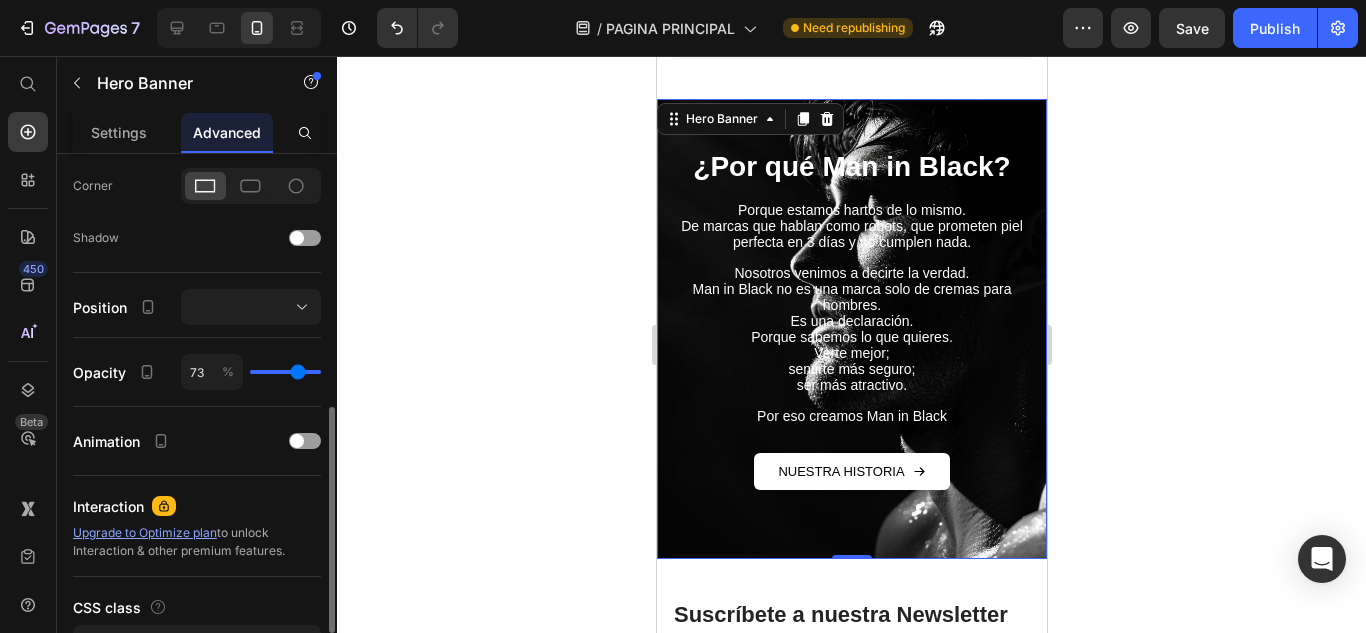 type on "65" 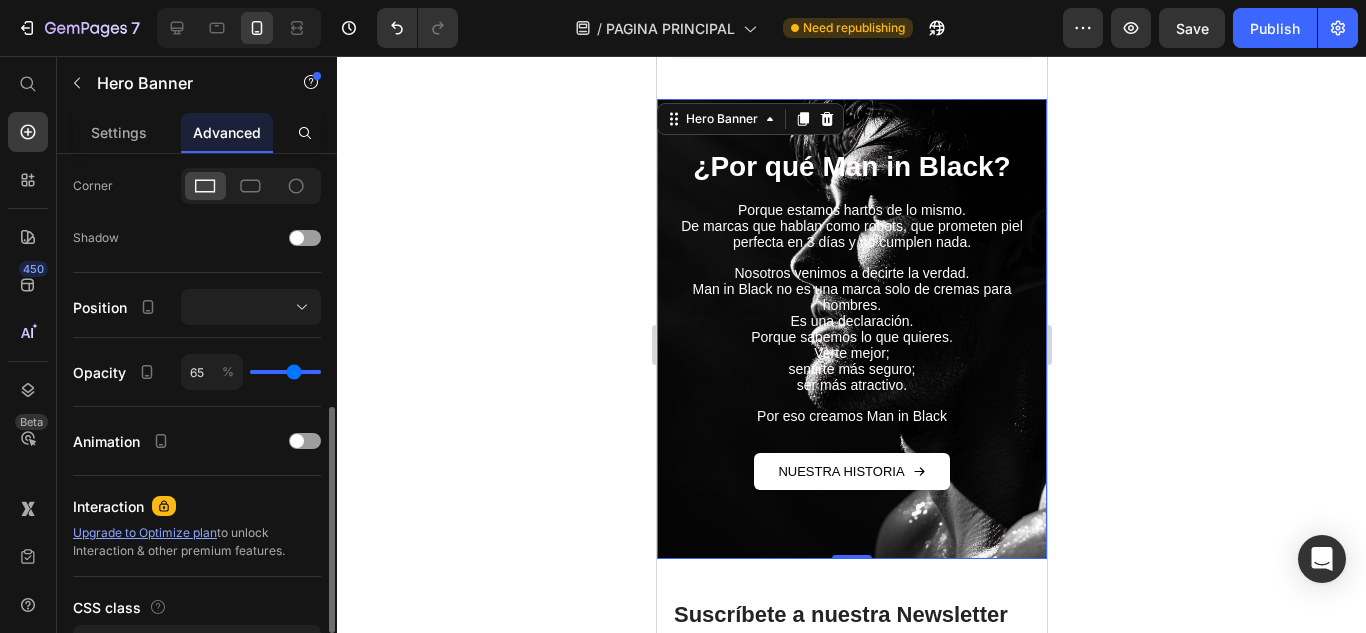 type on "62" 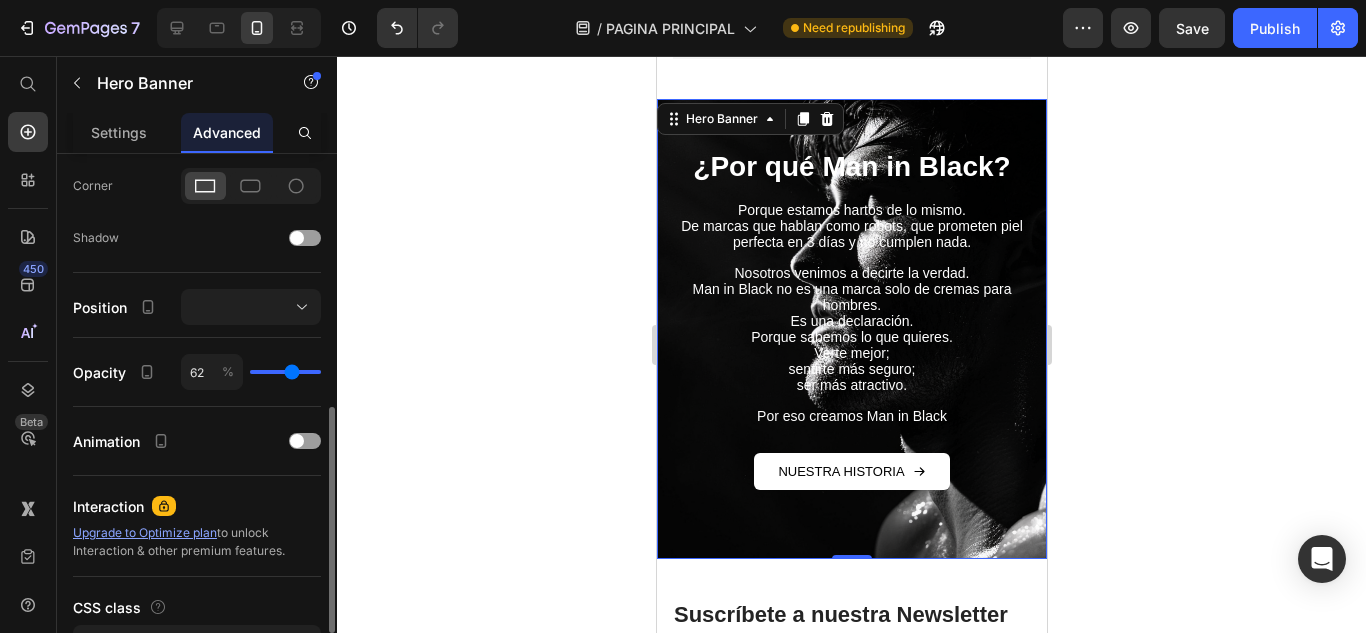 type on "56" 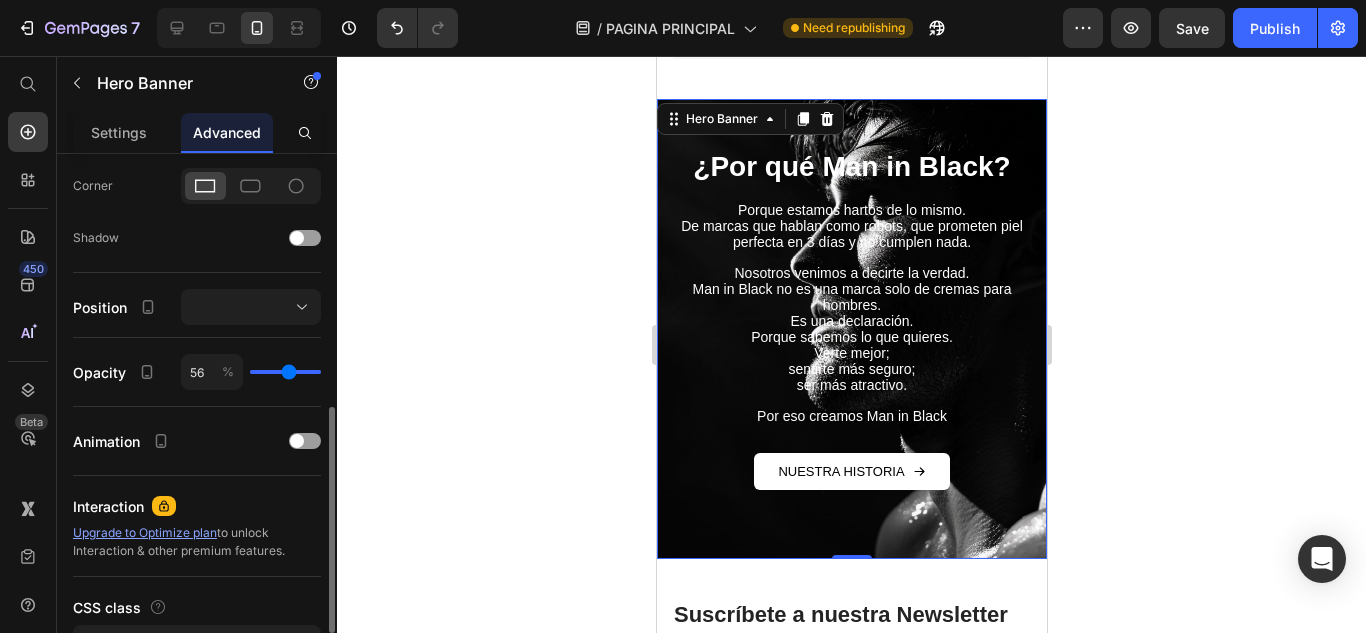 type on "53" 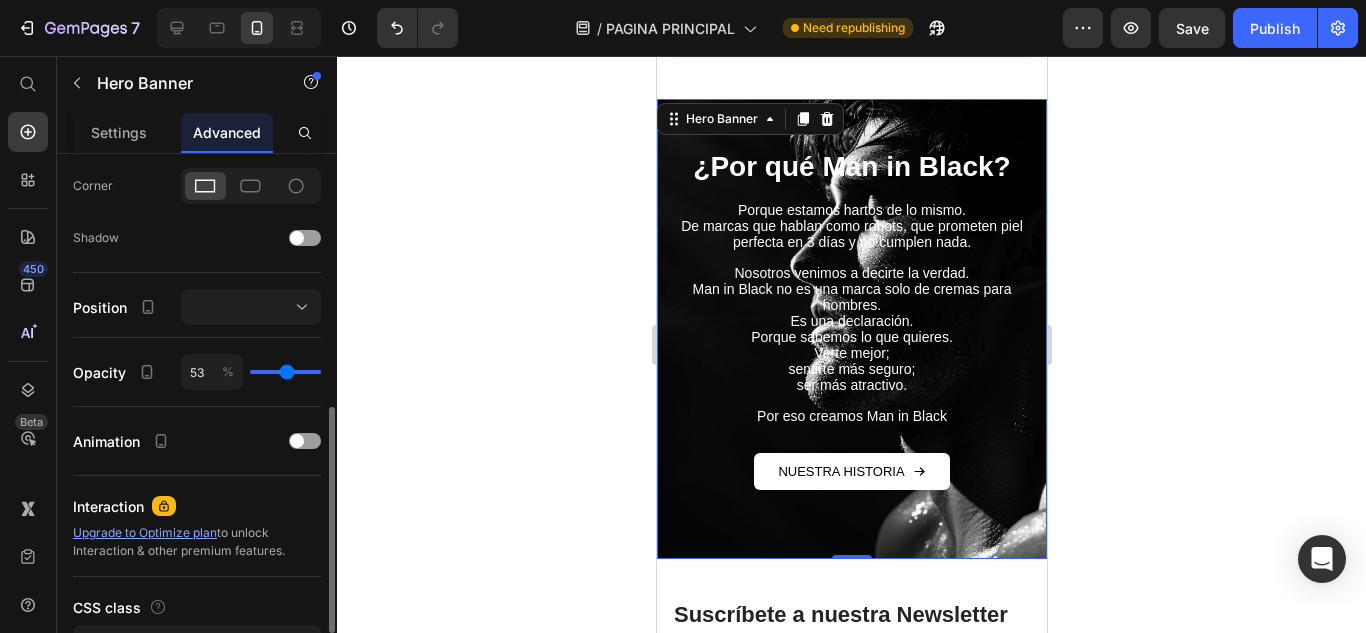 type on "47" 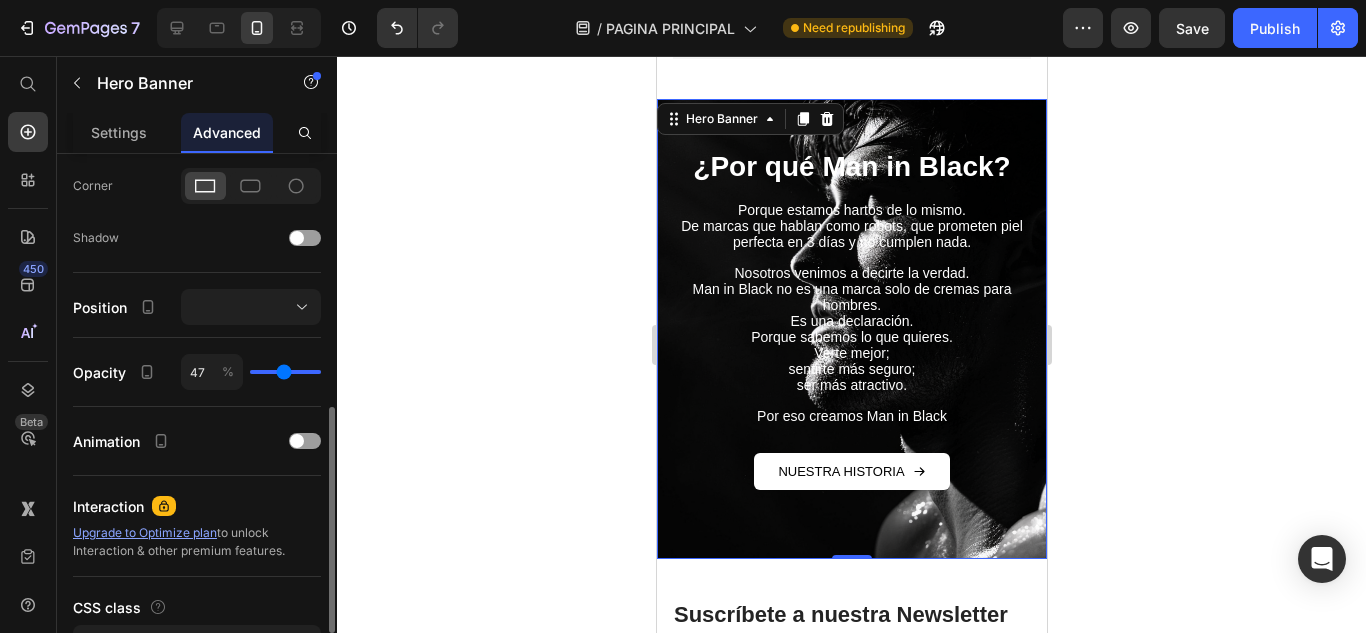 type on "45" 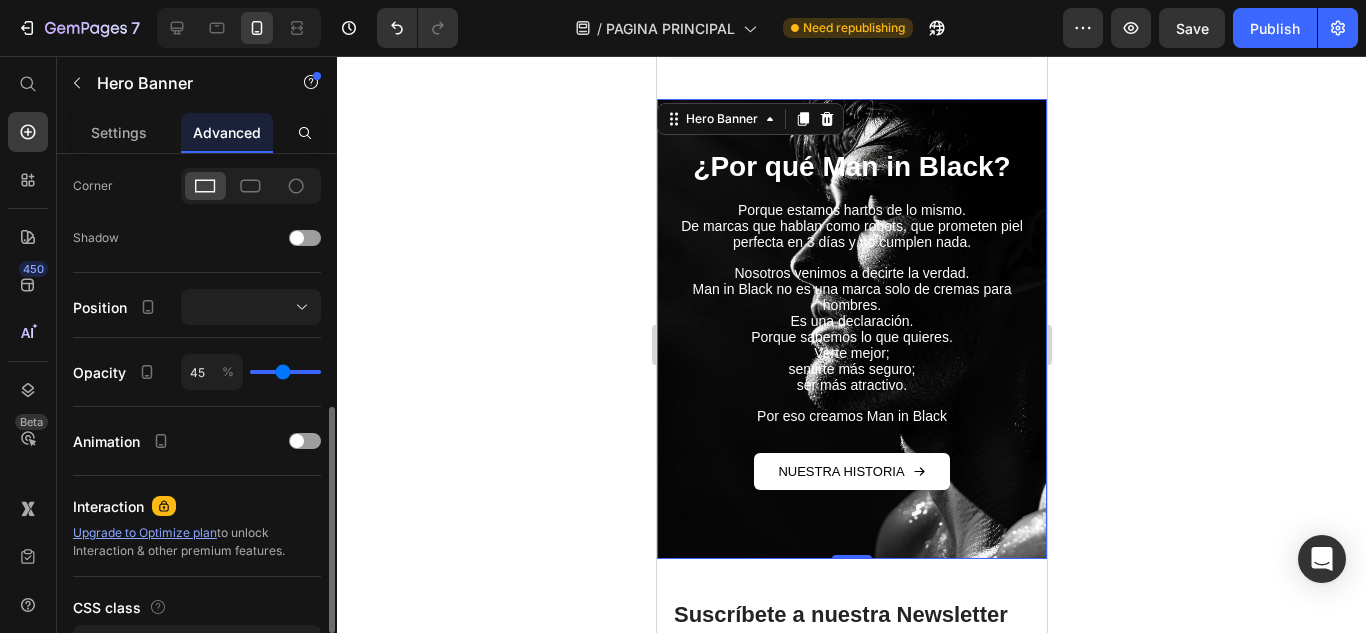 type on "42" 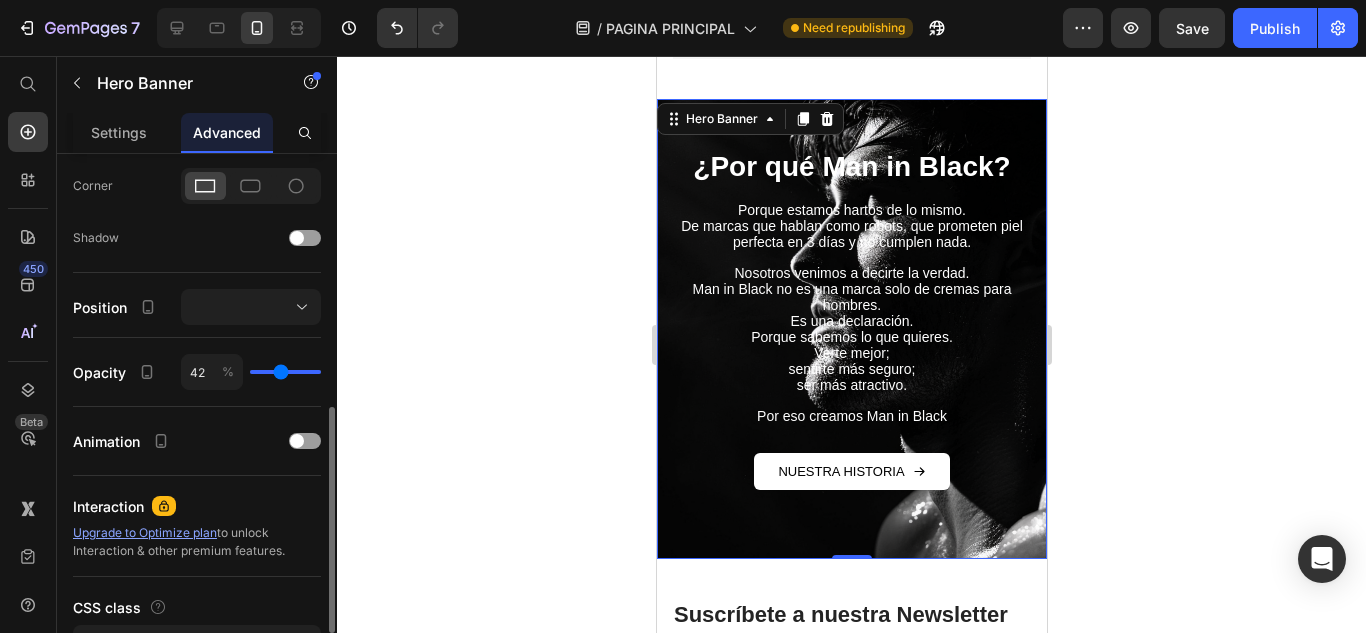 type on "40" 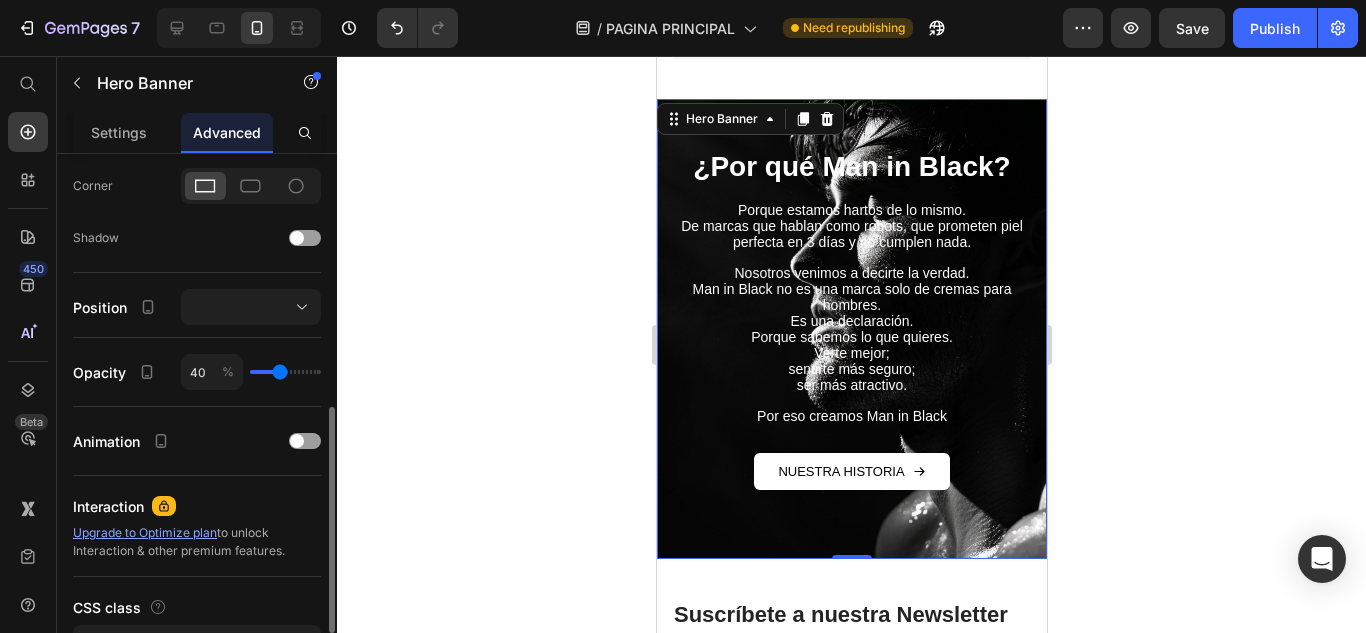 type on "40" 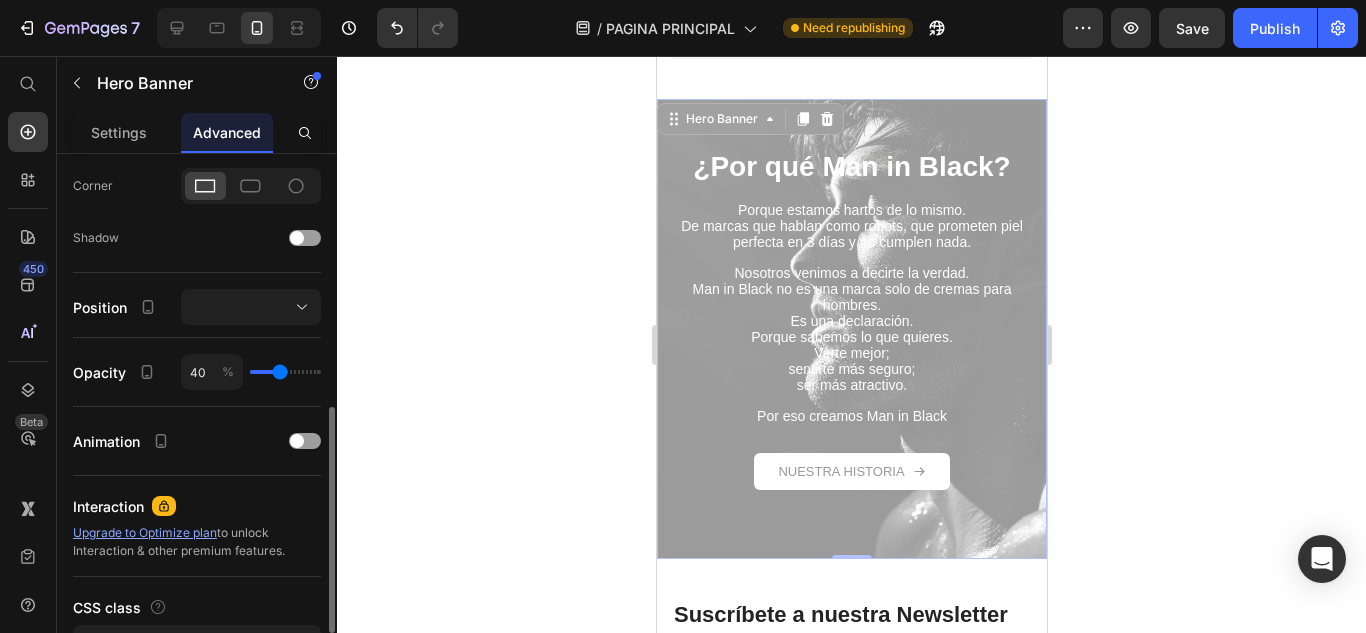 type on "42" 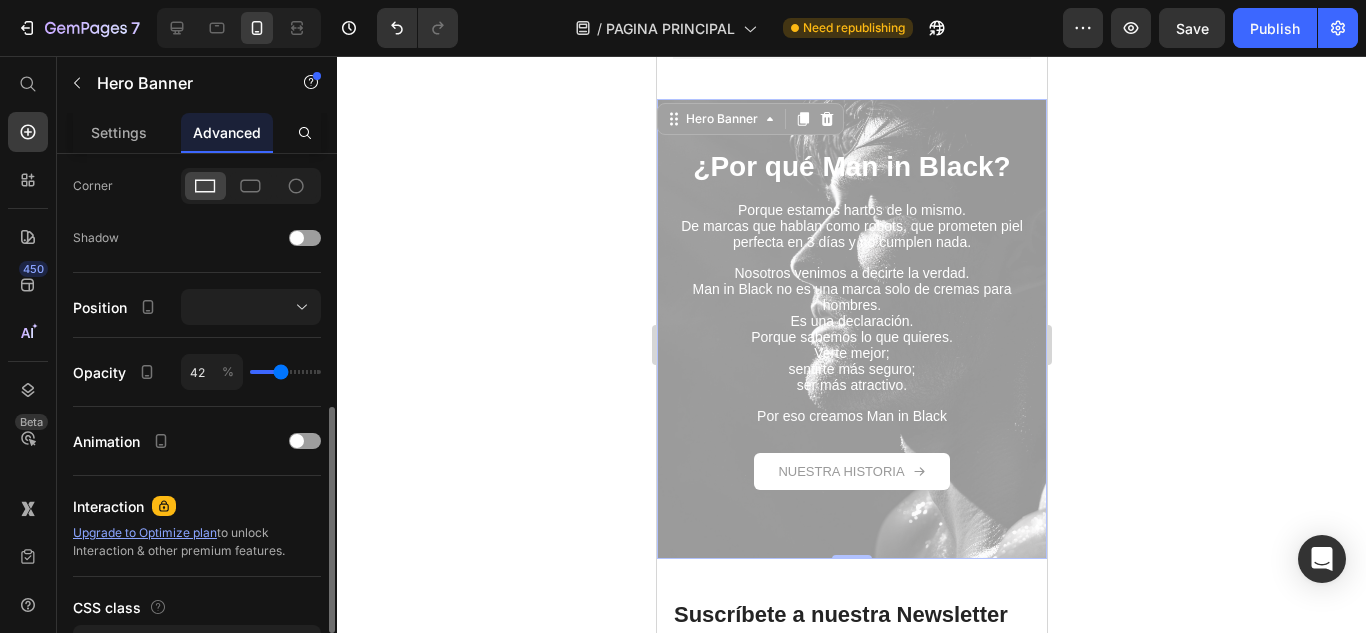 type on "49" 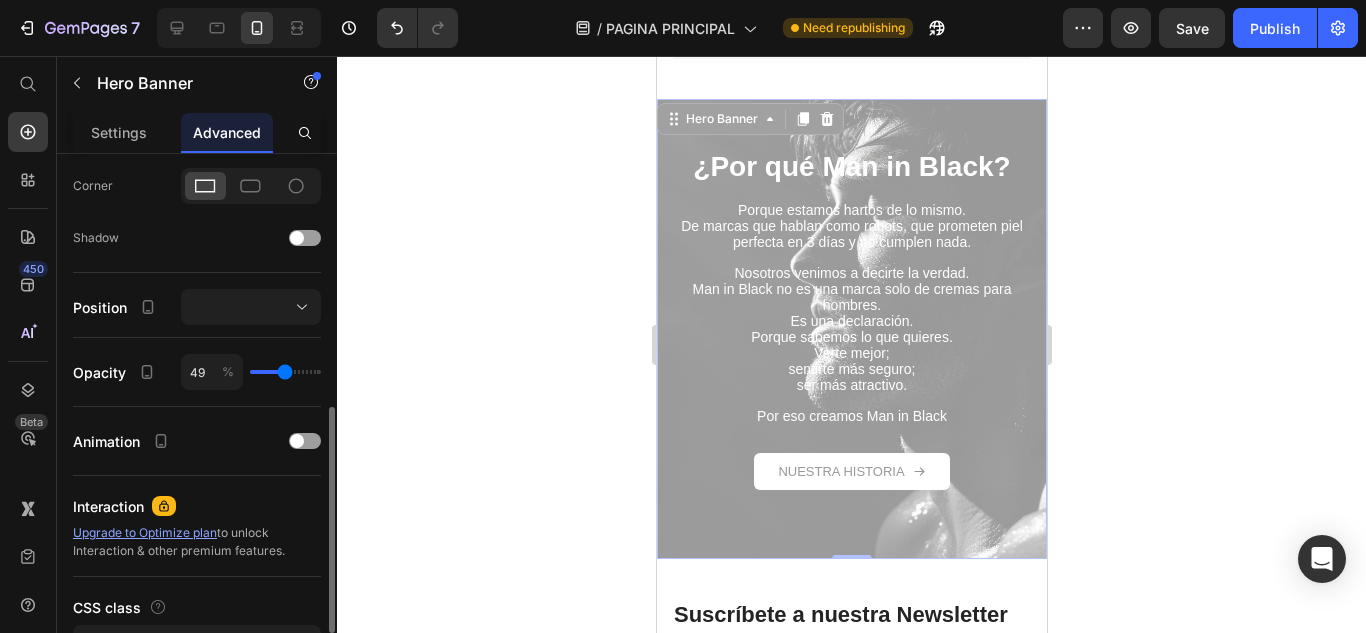 type on "69" 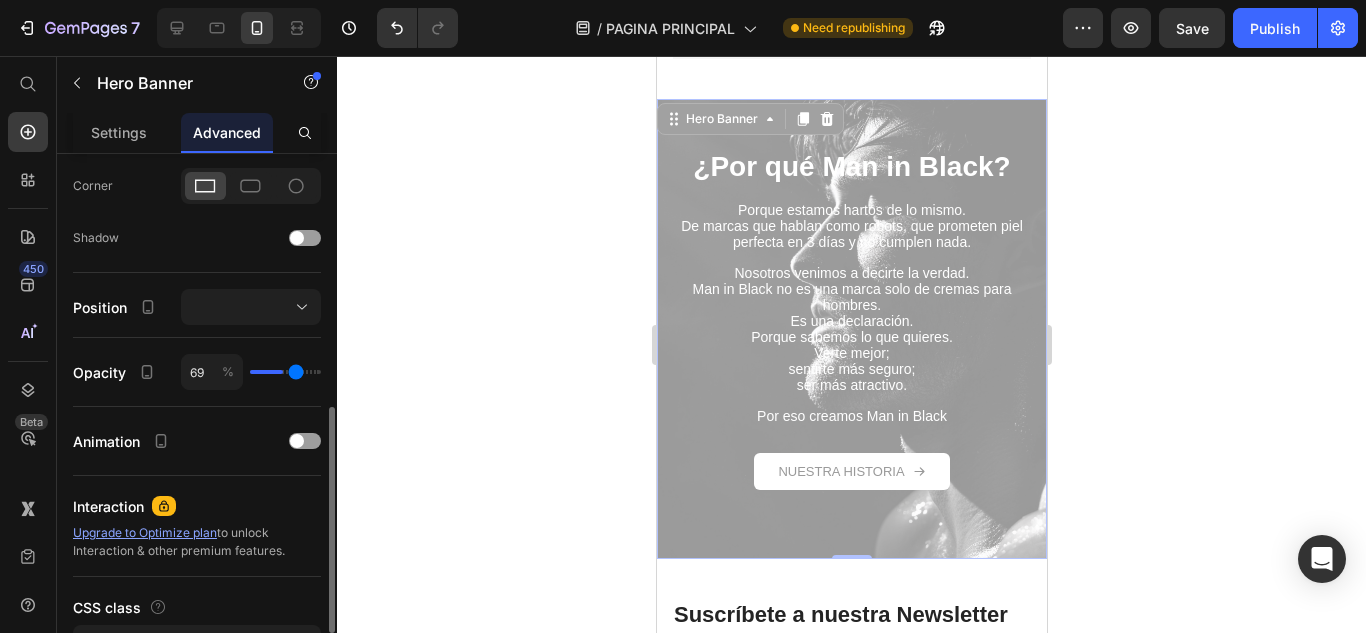 type on "85" 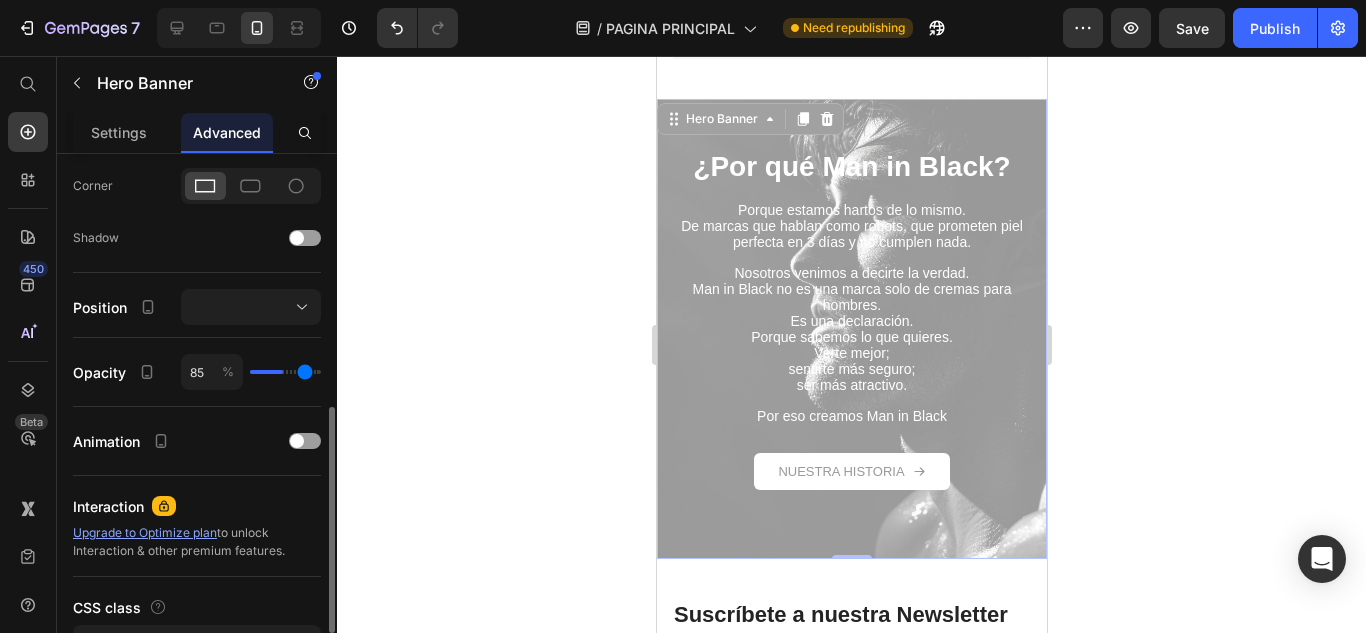 type on "100" 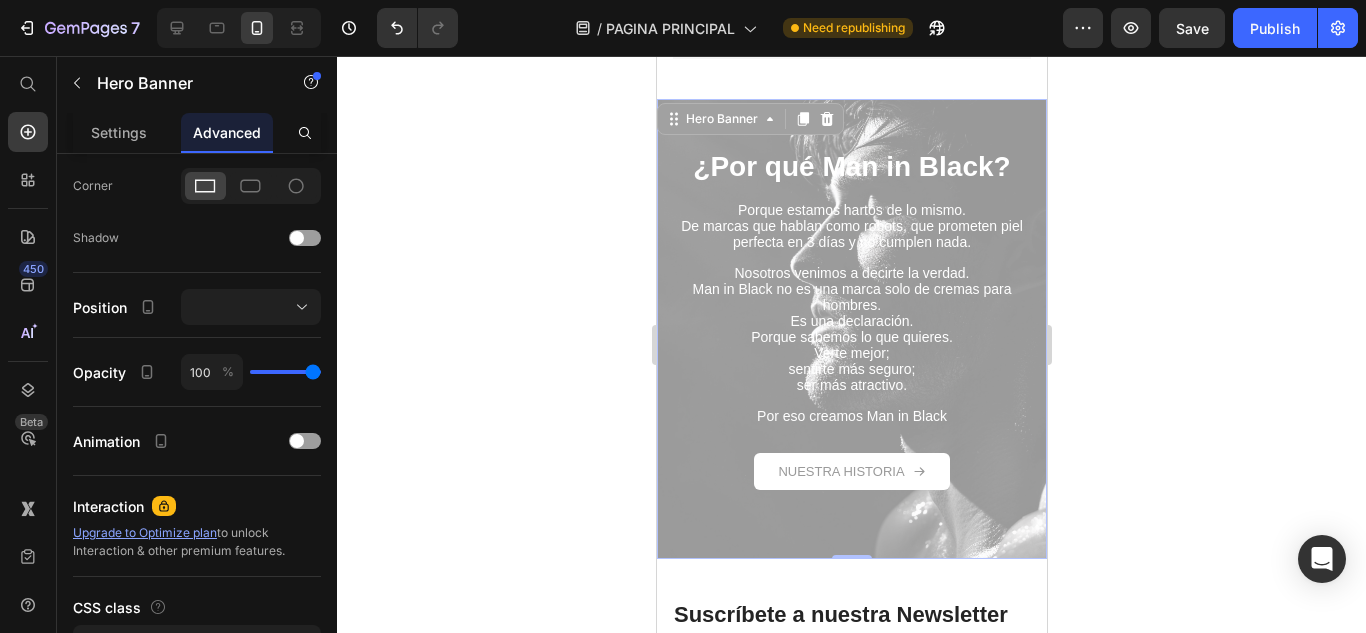 drag, startPoint x: 280, startPoint y: 370, endPoint x: 423, endPoint y: 373, distance: 143.03146 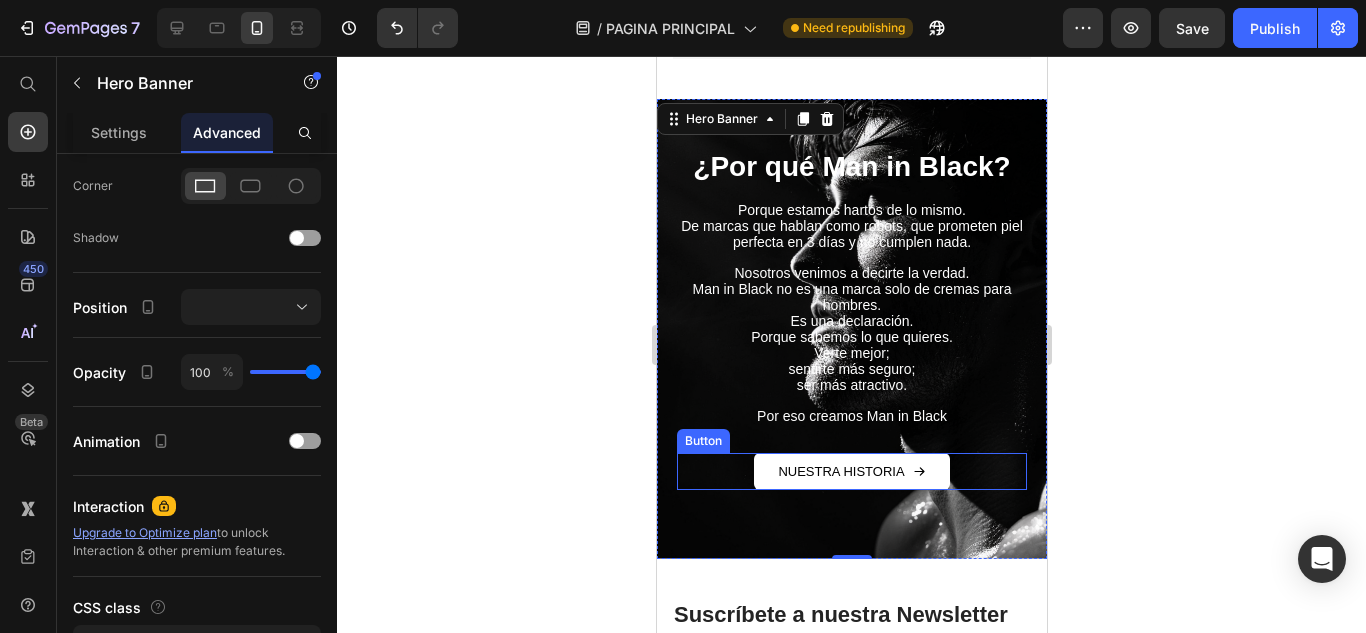 click on "NUESTRA HISTORIA   Button" at bounding box center (851, 471) 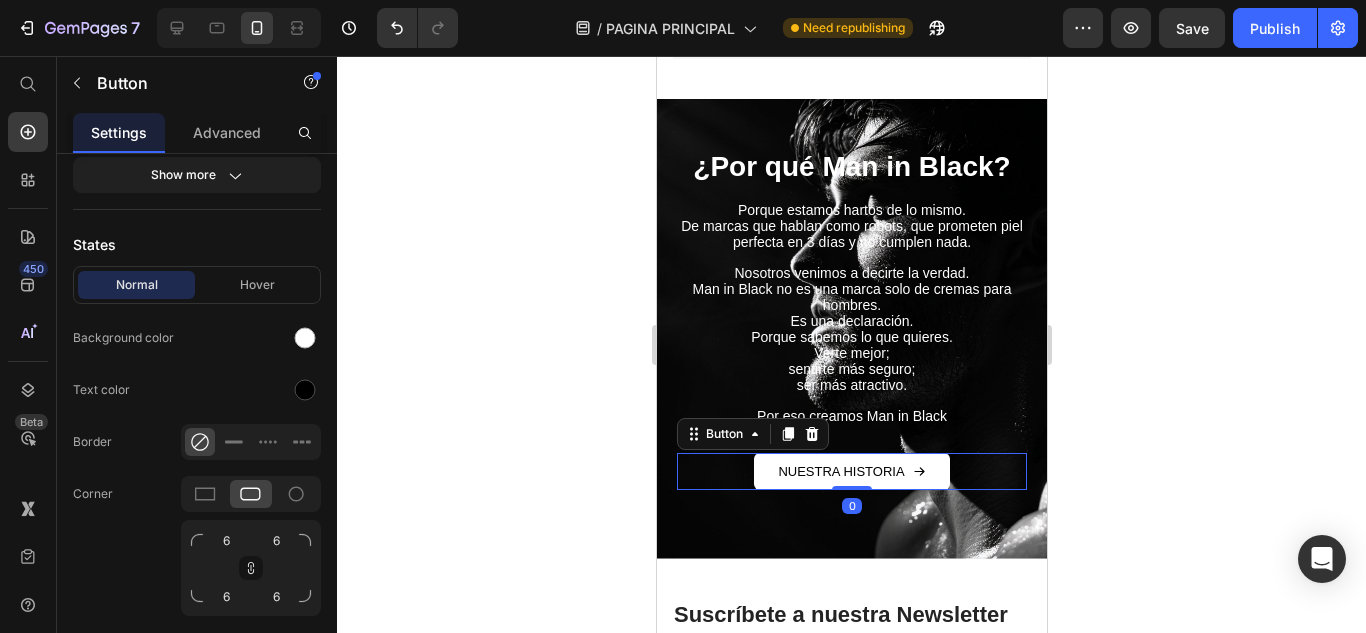 scroll, scrollTop: 0, scrollLeft: 0, axis: both 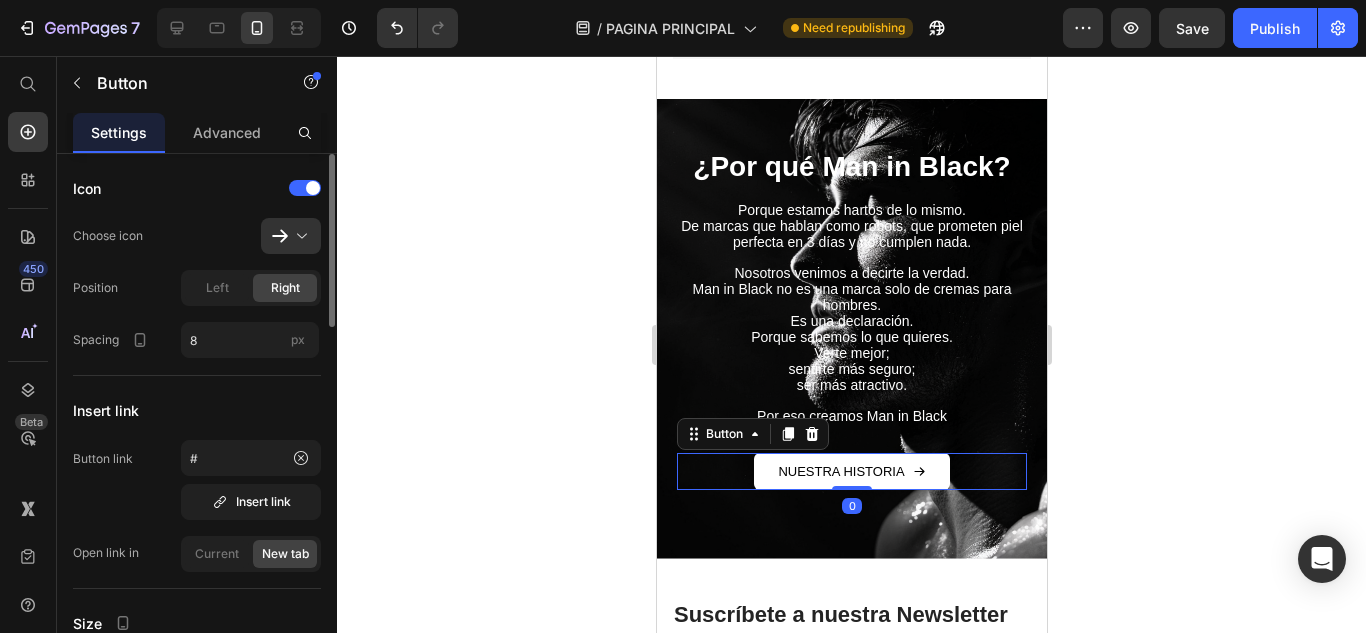 click on "¿Por qué Man in Black? Heading Porque estamos hartos de lo mismo.  De marcas que hablan como robots, que prometen piel perfecta en 3 días y no cumplen nada. Nosotros venimos a decirte la verdad. Man in Black no es una marca solo de cremas para hombres. Es una declaración. Porque sabemos lo que quieres. Verte mejor; sentirte más seguro; ser más atractivo.   Por eso creamos Man in Black Text Block
NUESTRA HISTORIA   Button   0" at bounding box center [851, 329] 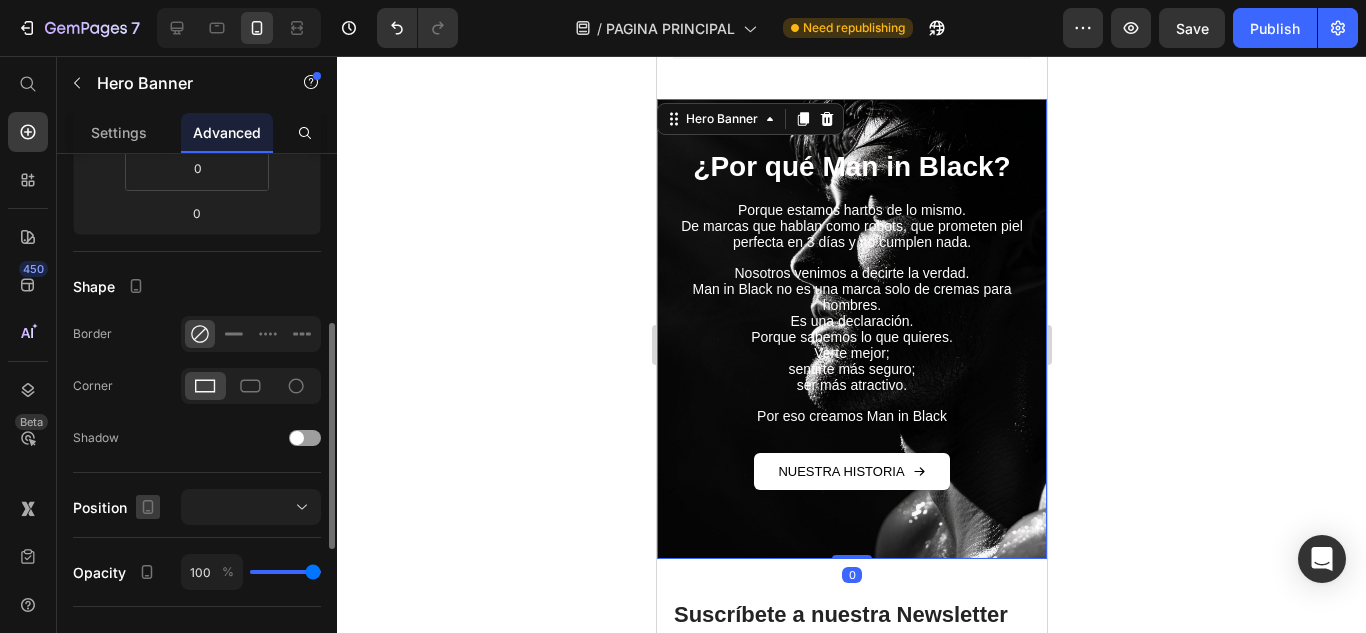 scroll, scrollTop: 733, scrollLeft: 0, axis: vertical 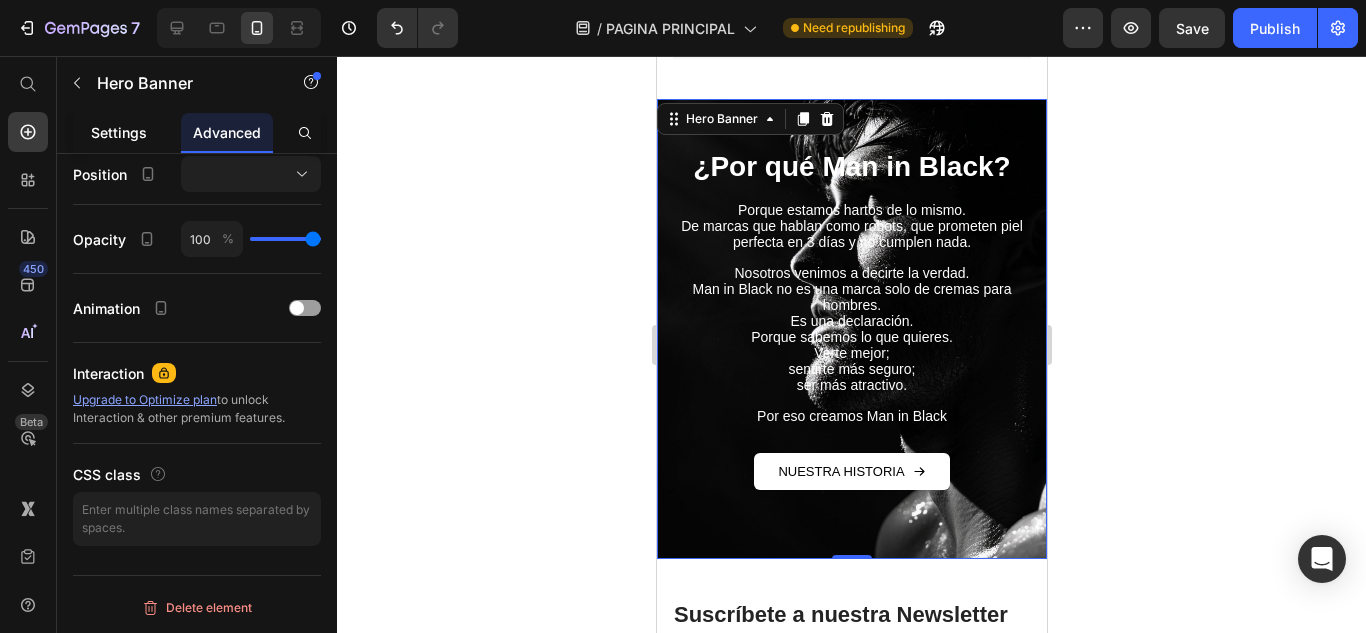 click on "Settings" at bounding box center (119, 132) 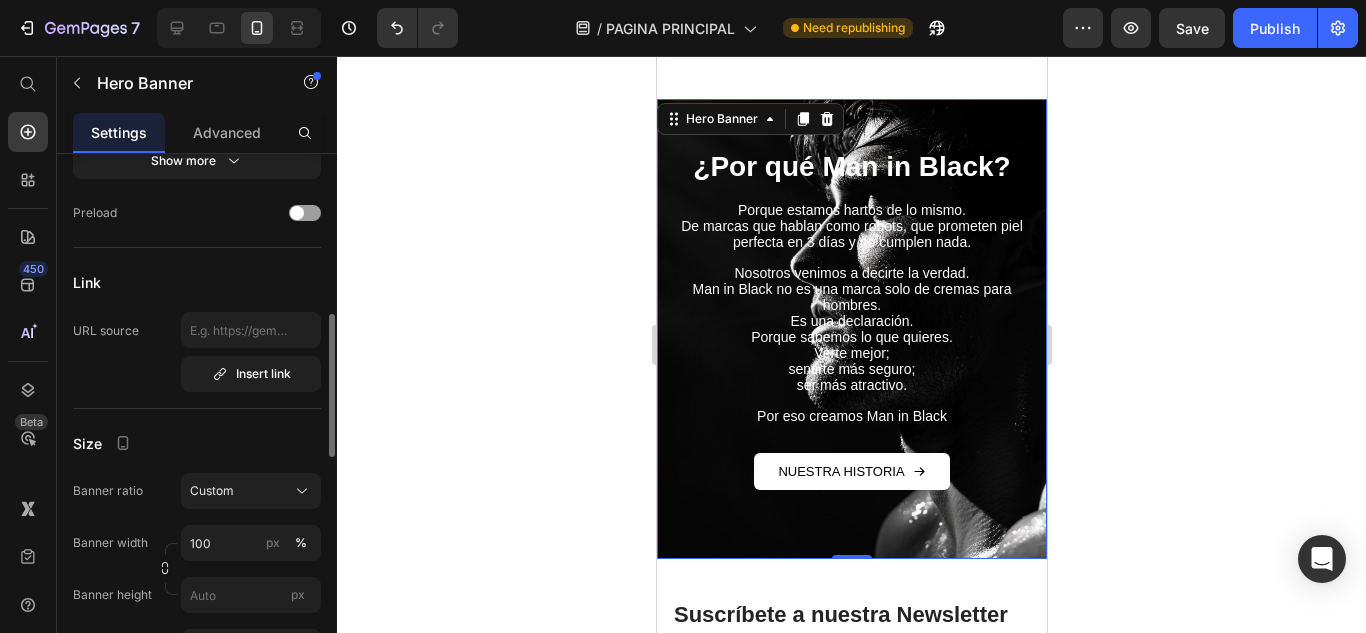 scroll, scrollTop: 300, scrollLeft: 0, axis: vertical 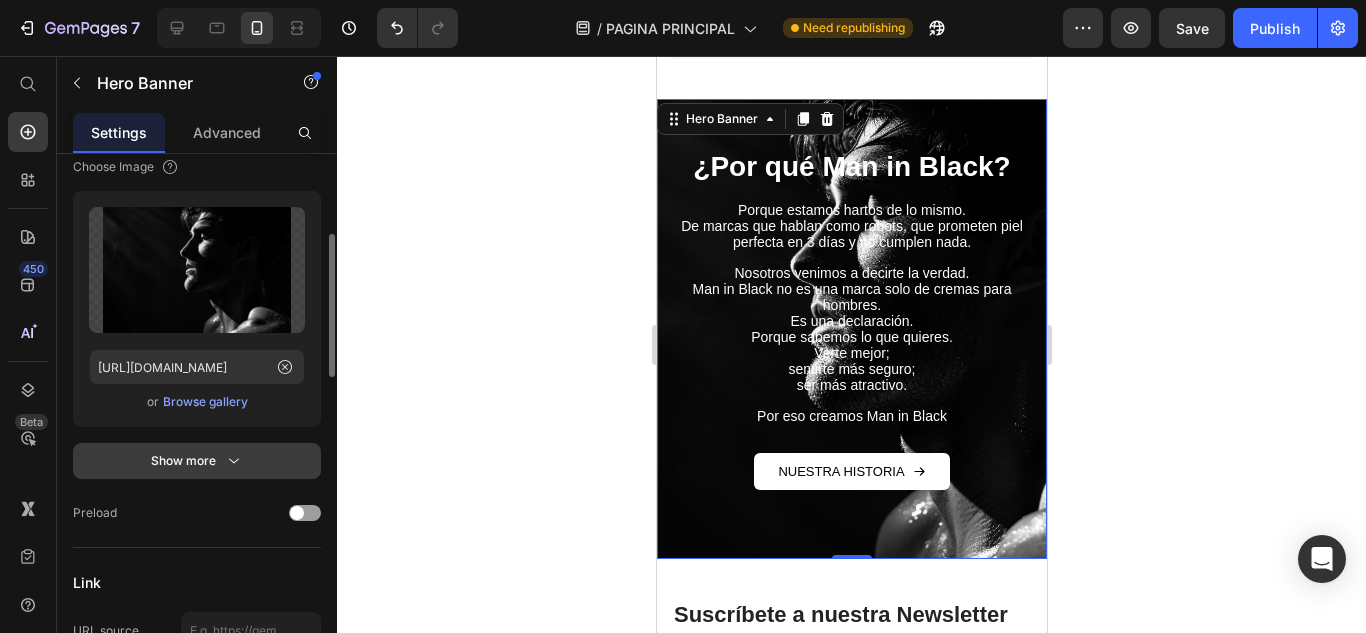click on "Show more" at bounding box center [197, 461] 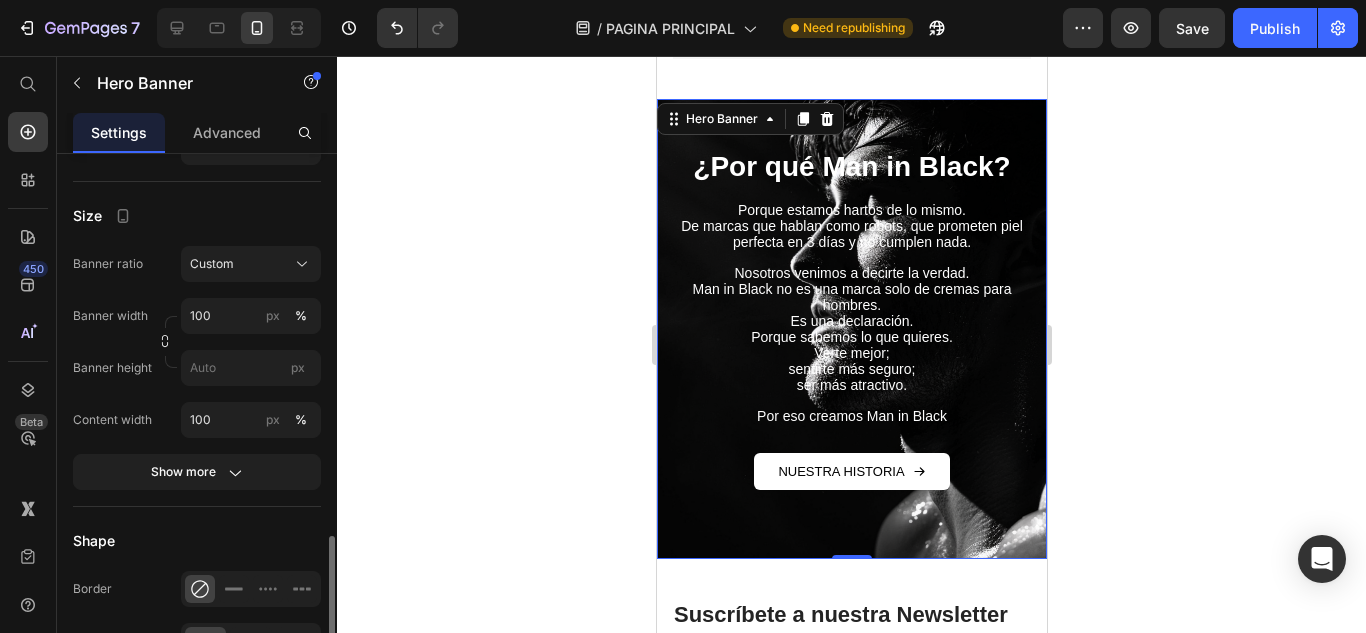 scroll, scrollTop: 1200, scrollLeft: 0, axis: vertical 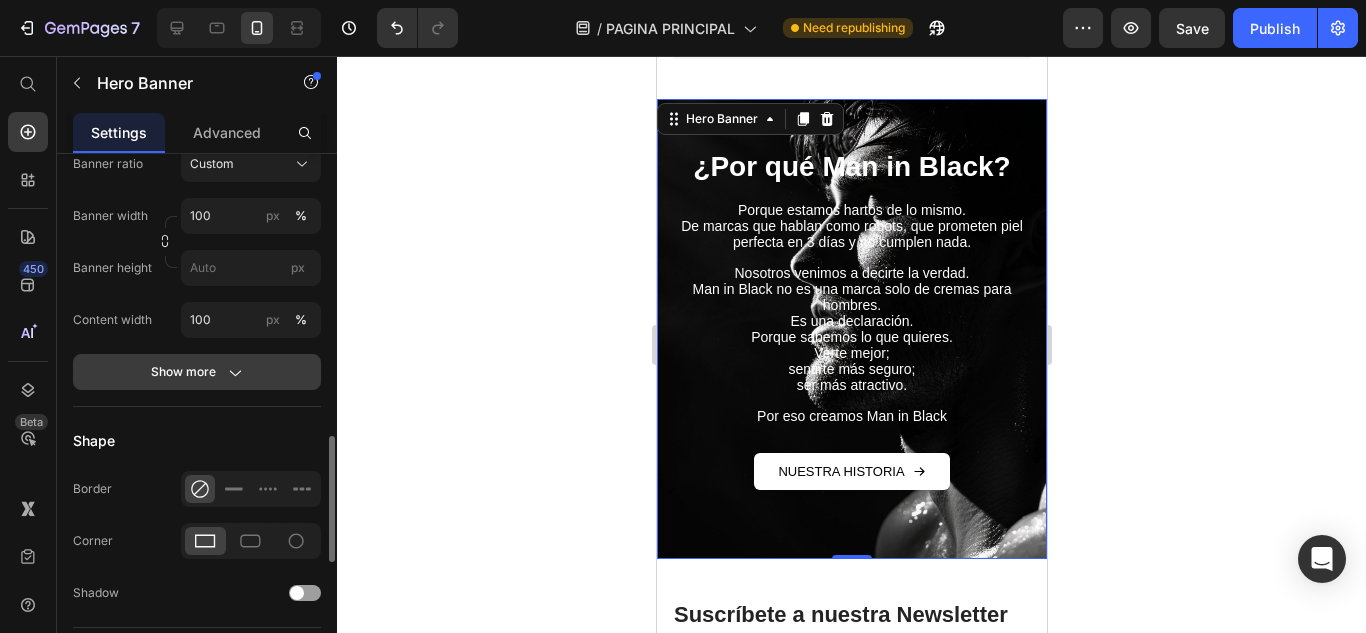 click on "Show more" at bounding box center [197, 372] 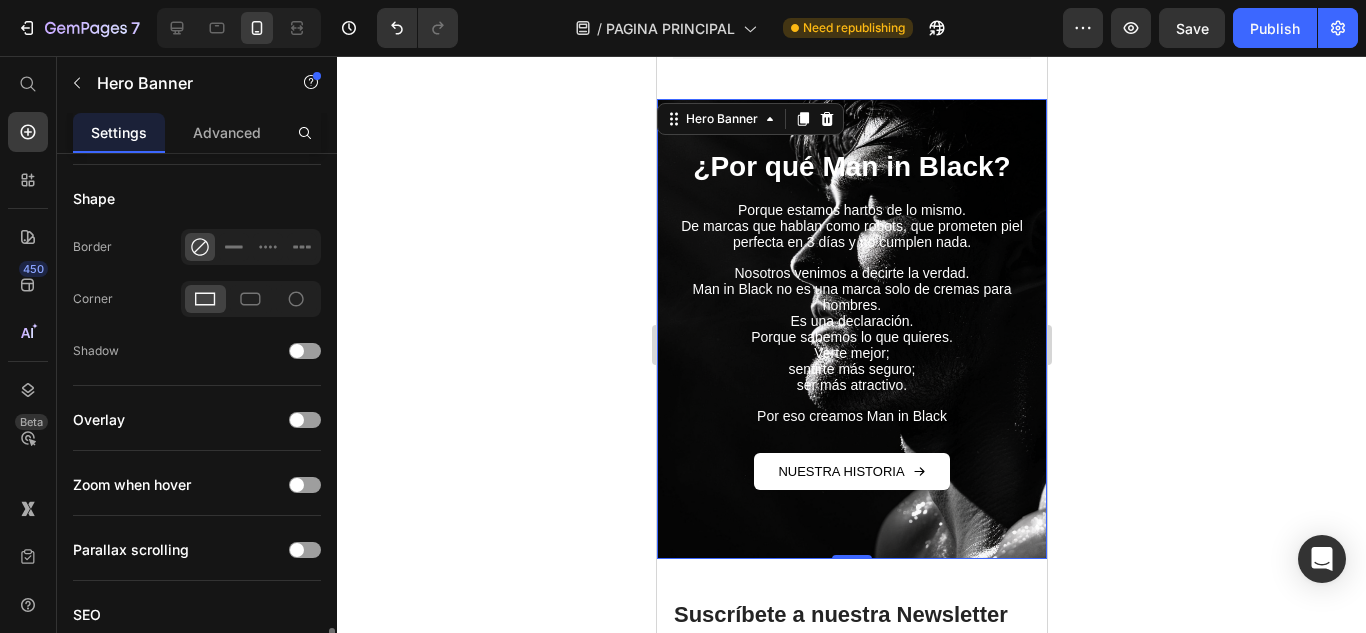 scroll, scrollTop: 1700, scrollLeft: 0, axis: vertical 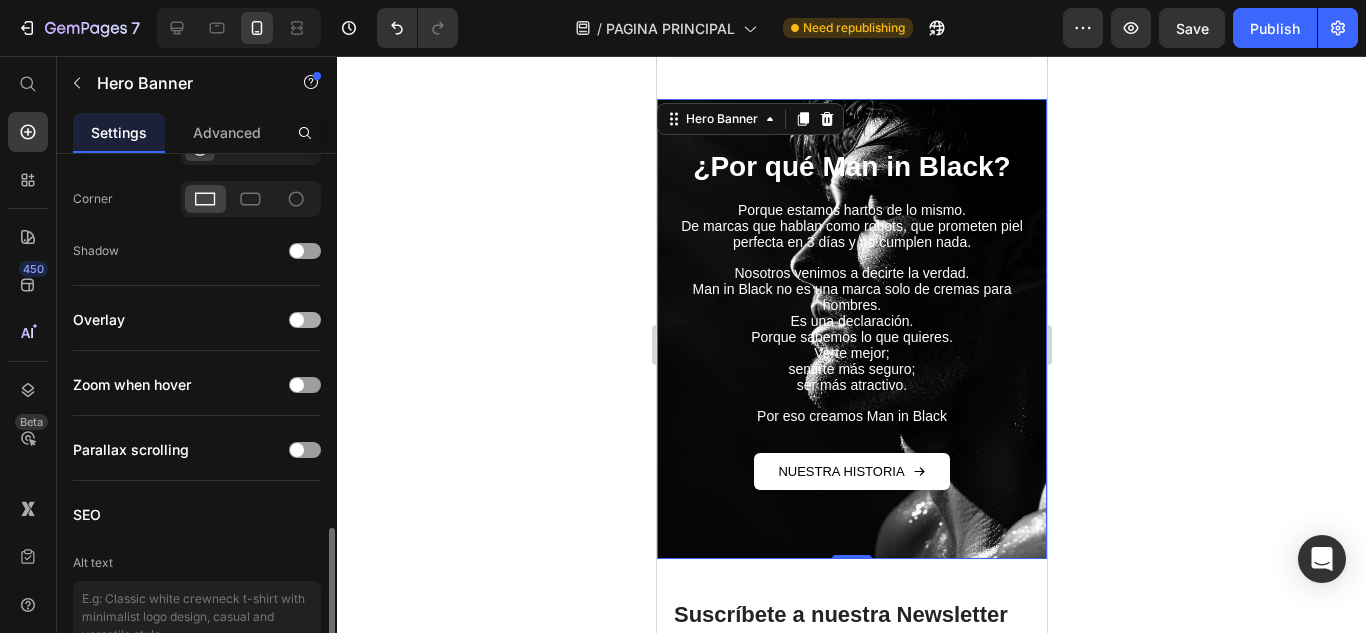 click at bounding box center (305, 320) 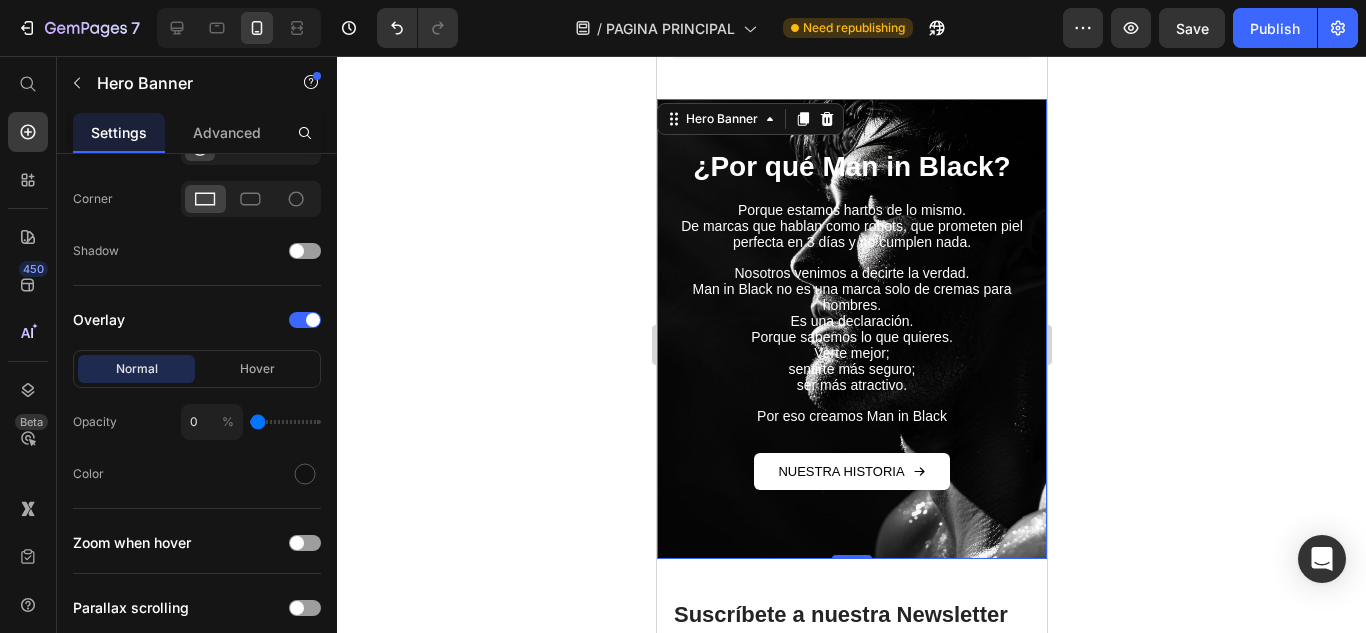 type on "2" 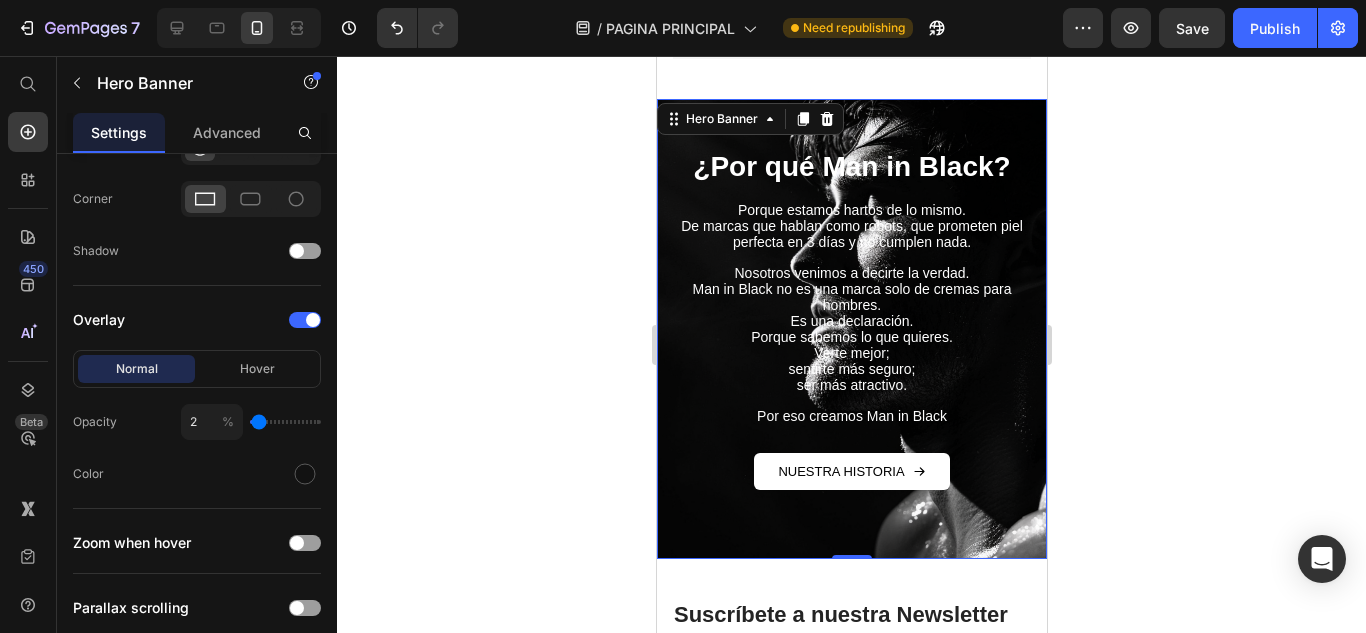 type on "5" 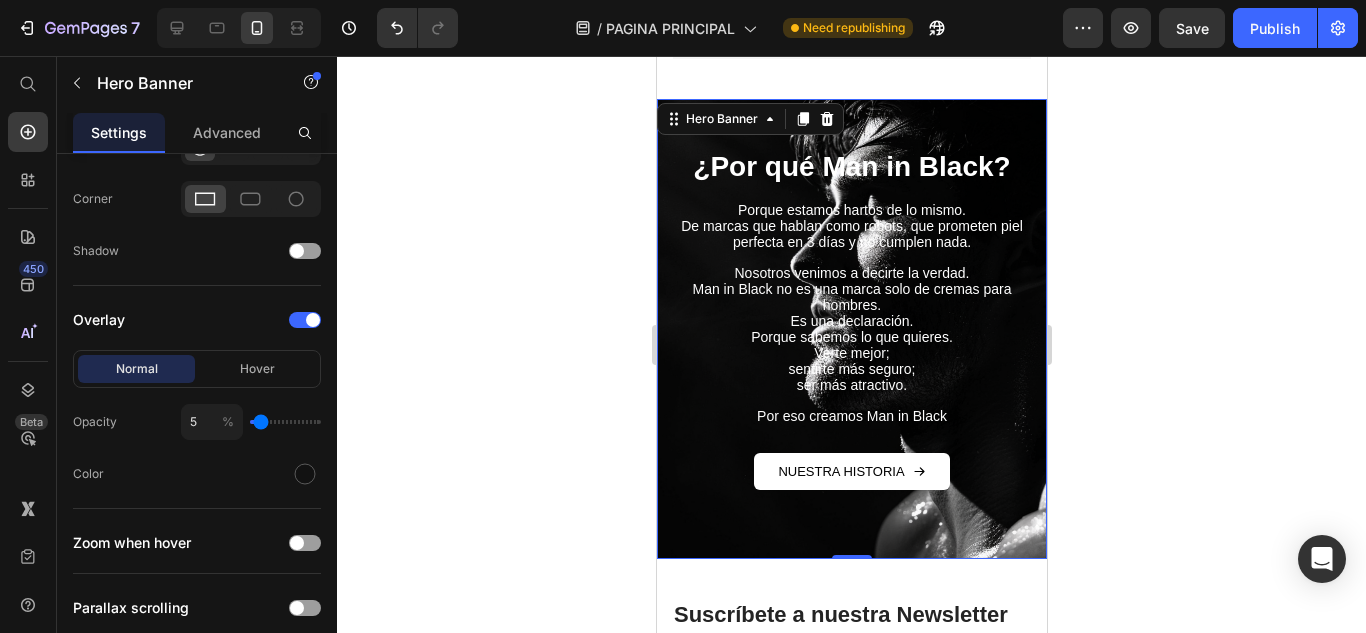 type on "7" 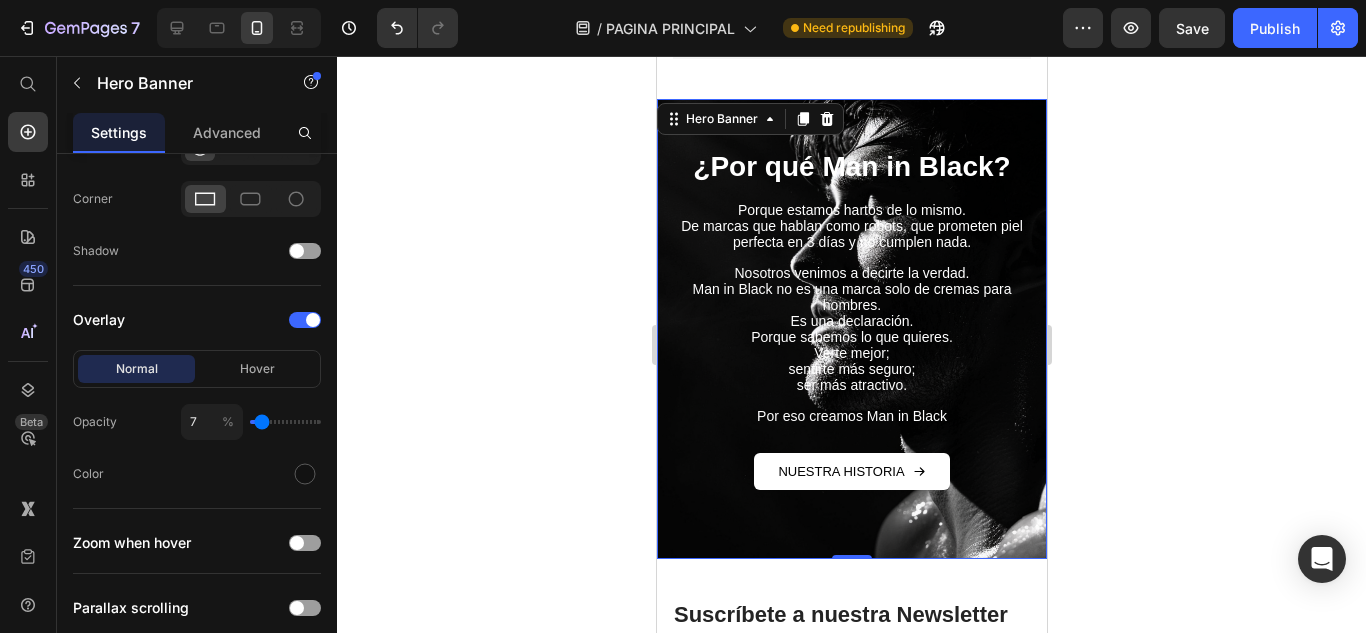 type on "9" 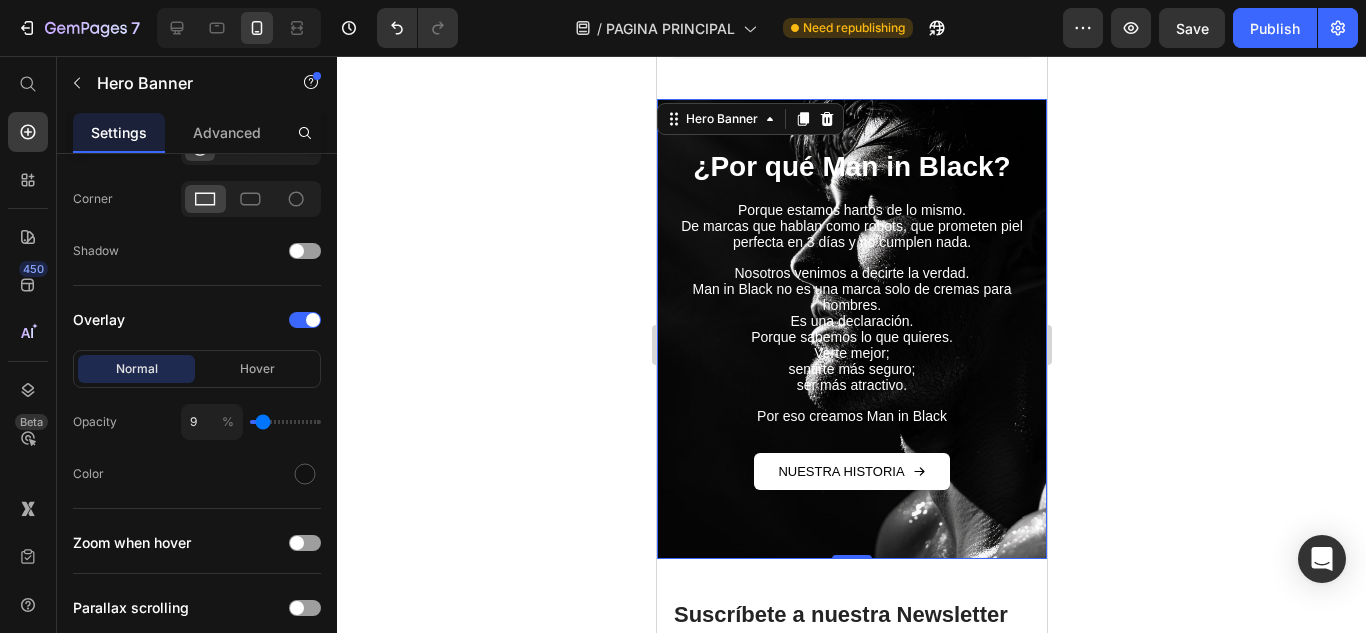 type on "11" 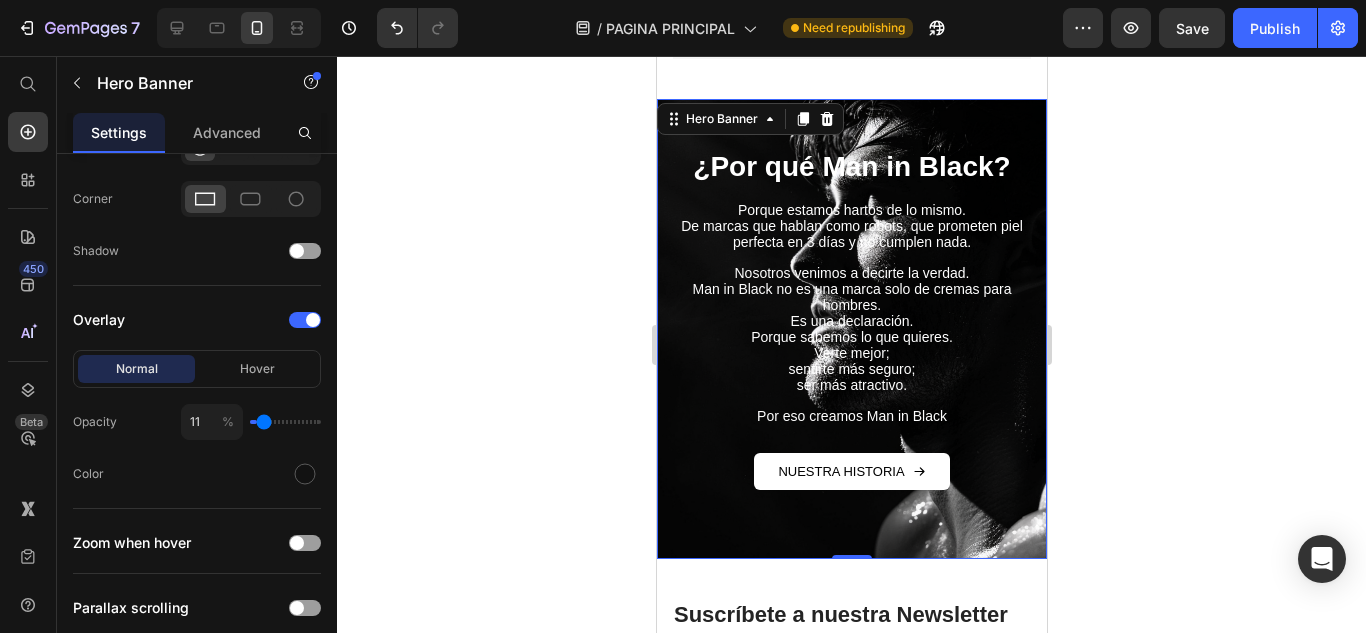 type on "13" 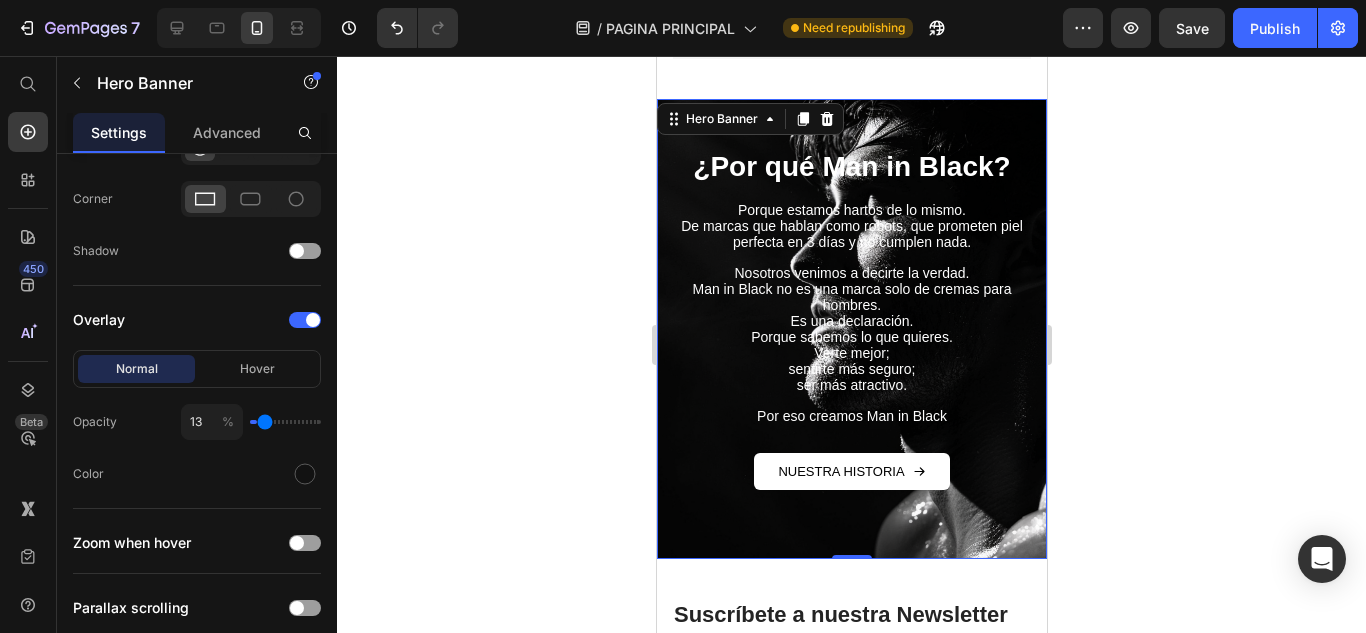 type on "15" 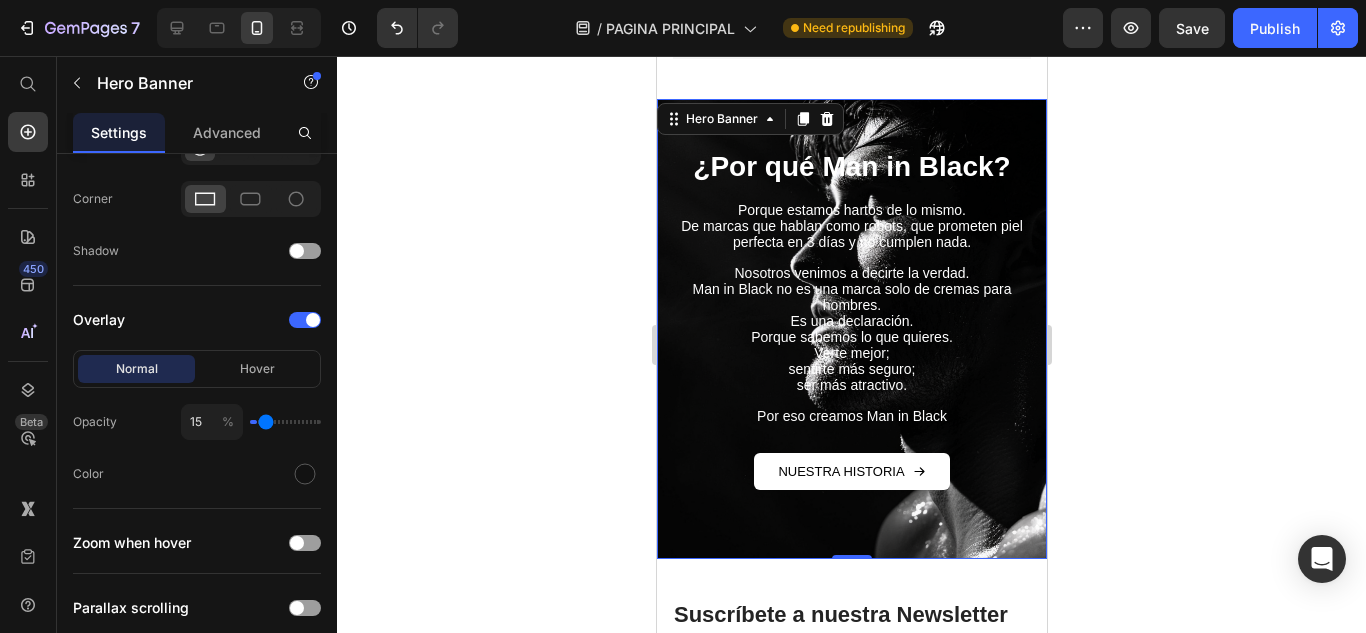 type on "16" 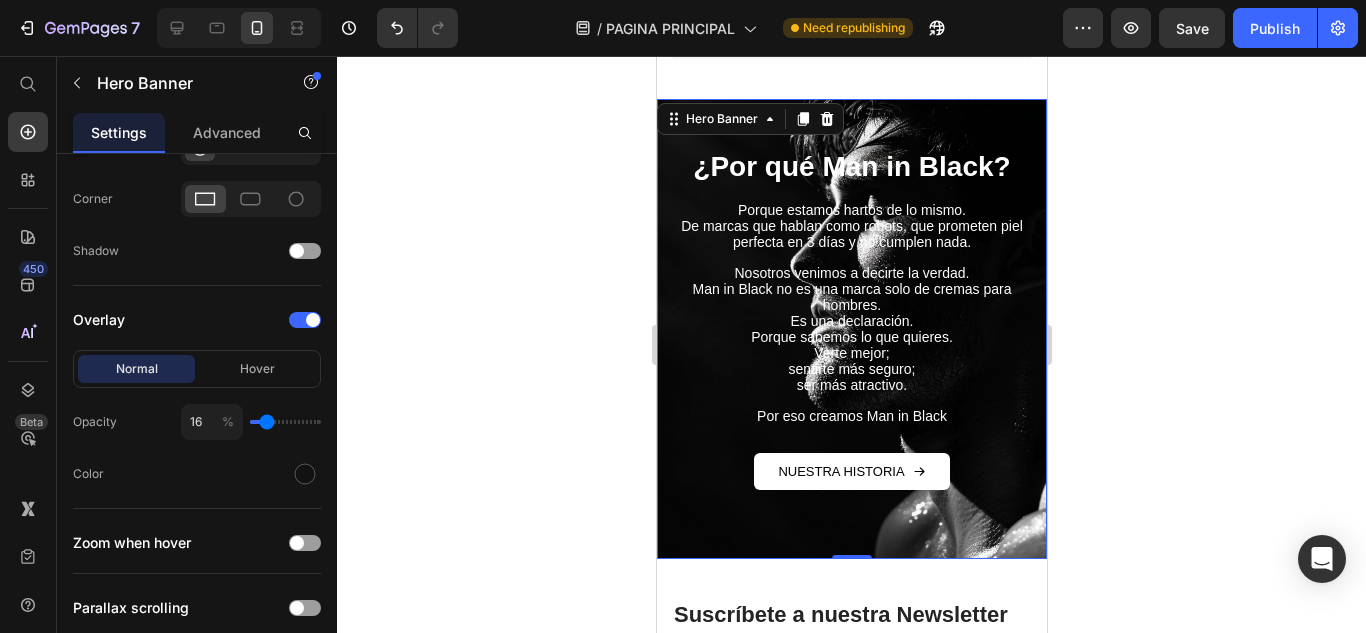 type on "18" 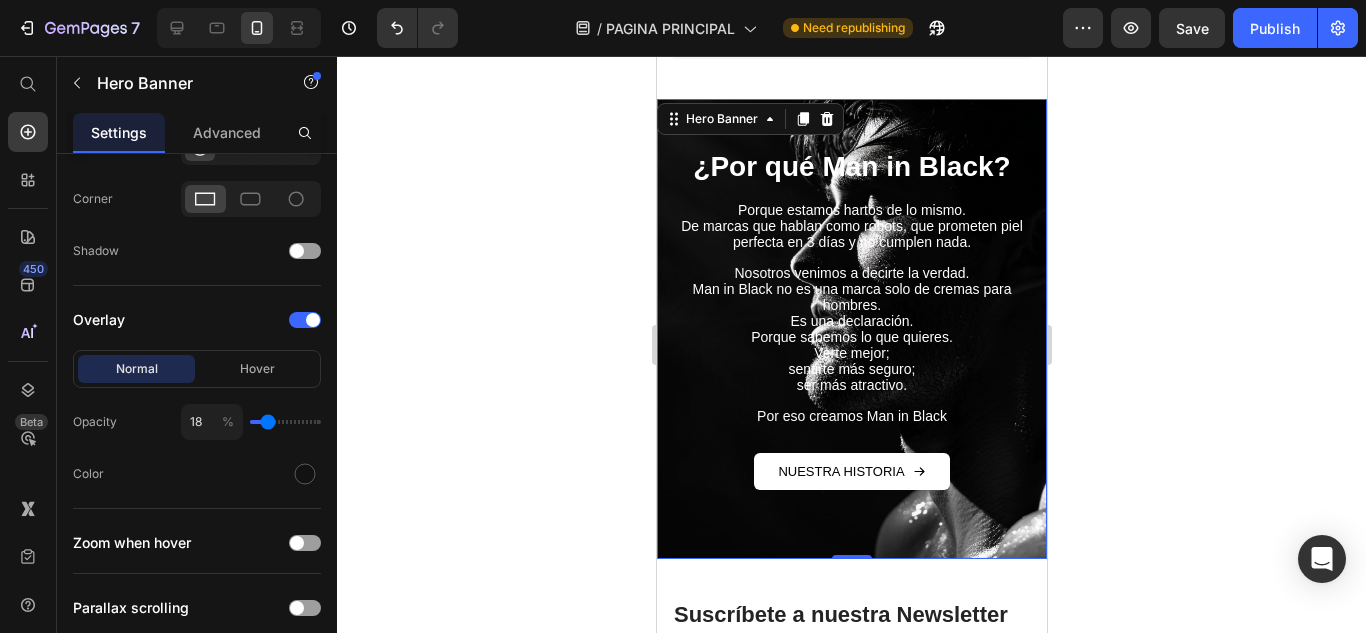 type on "20" 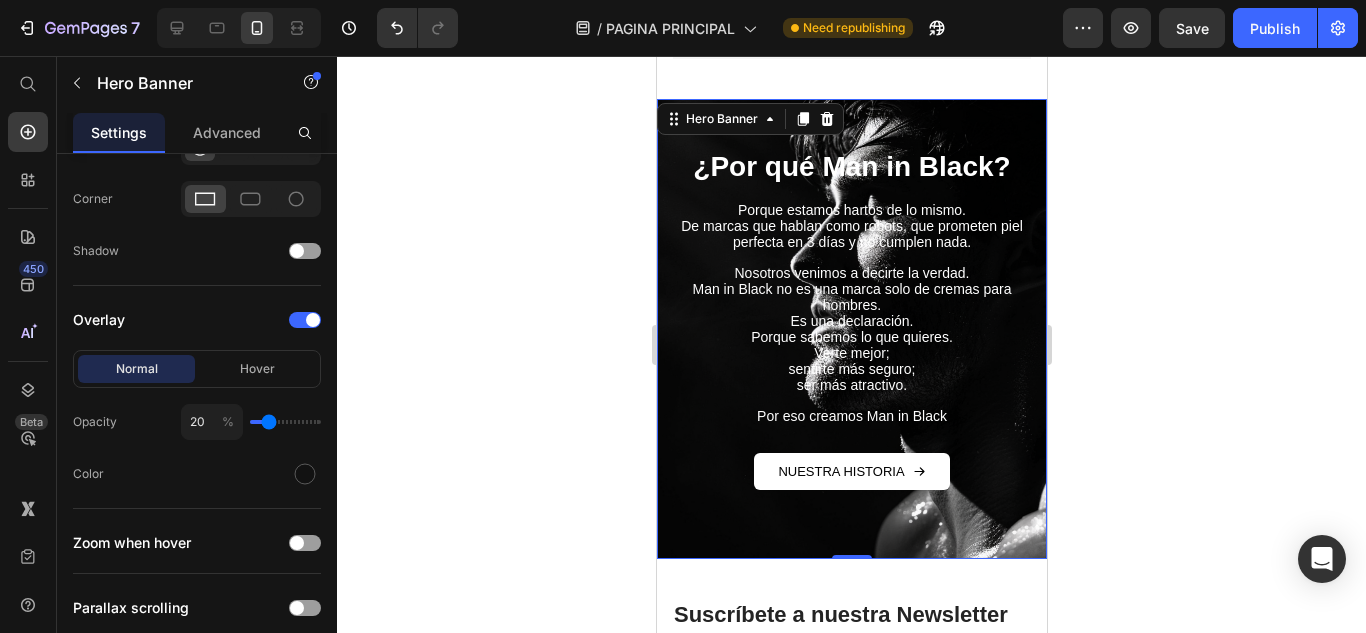 type on "22" 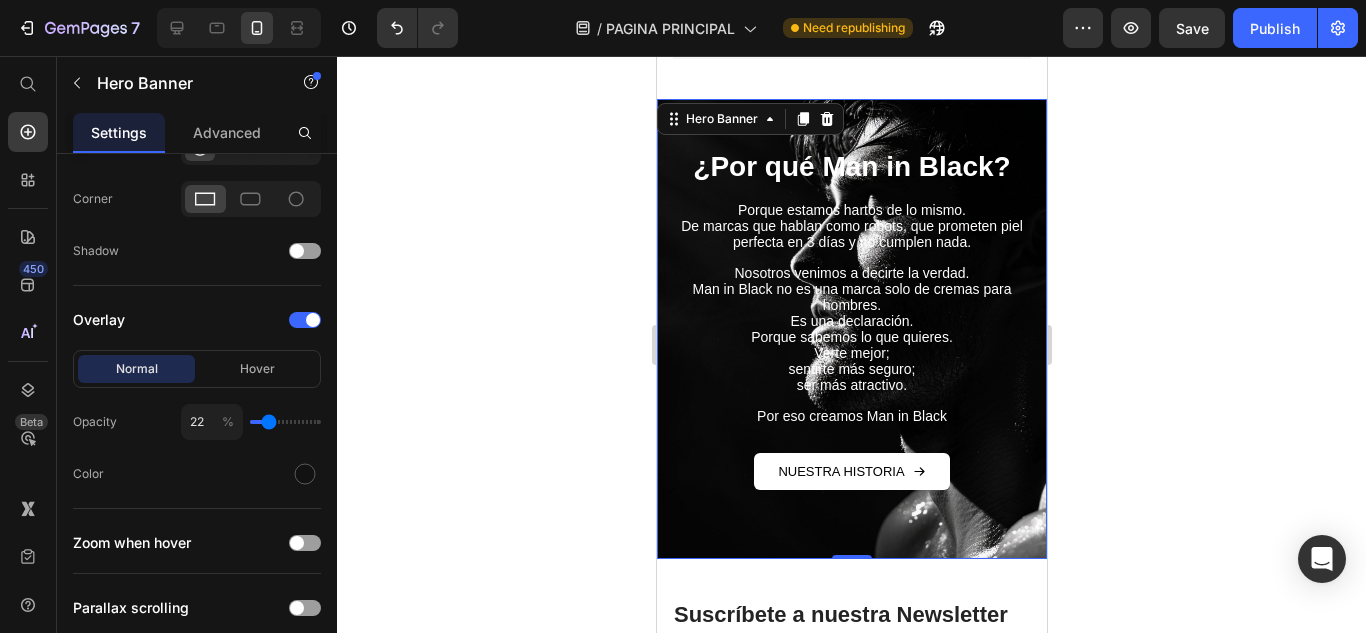 type on "22" 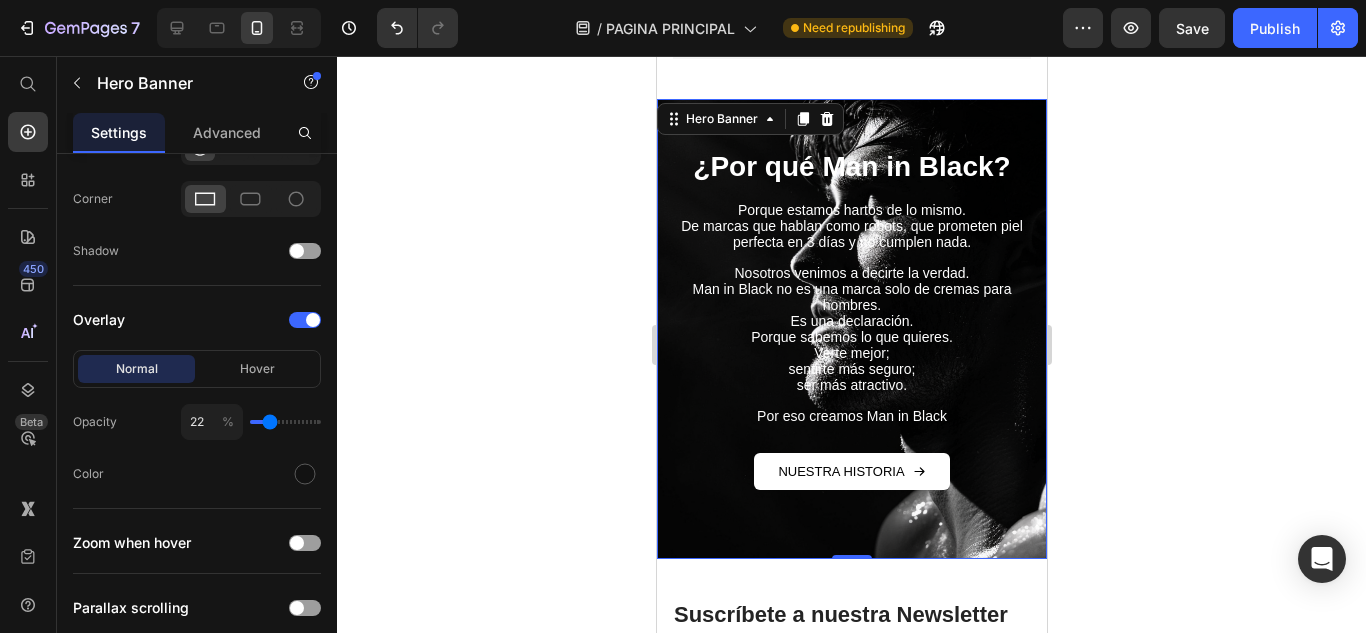 type on "24" 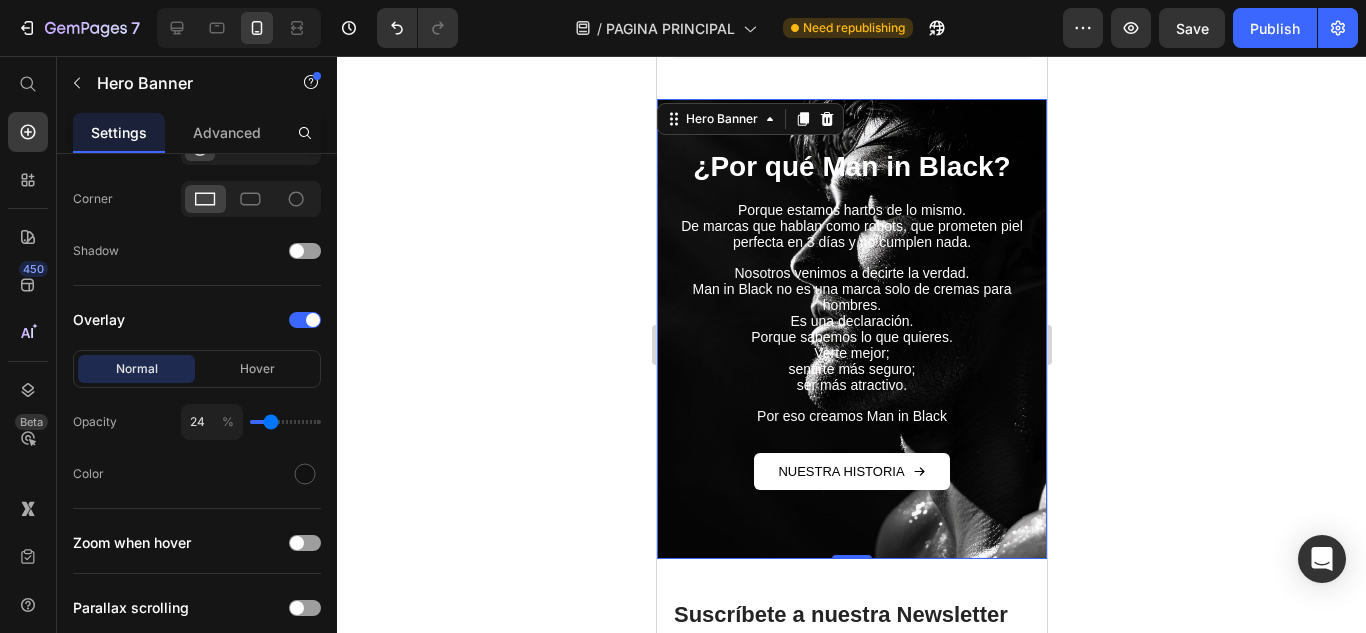 type on "27" 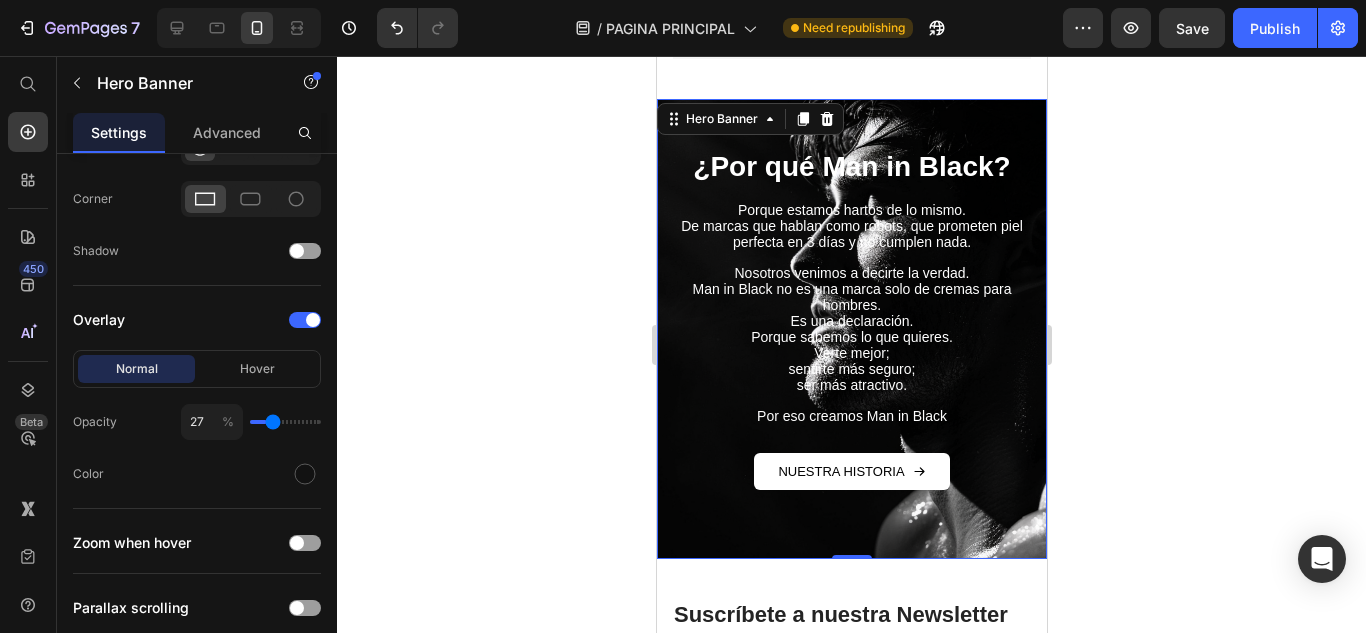 type on "29" 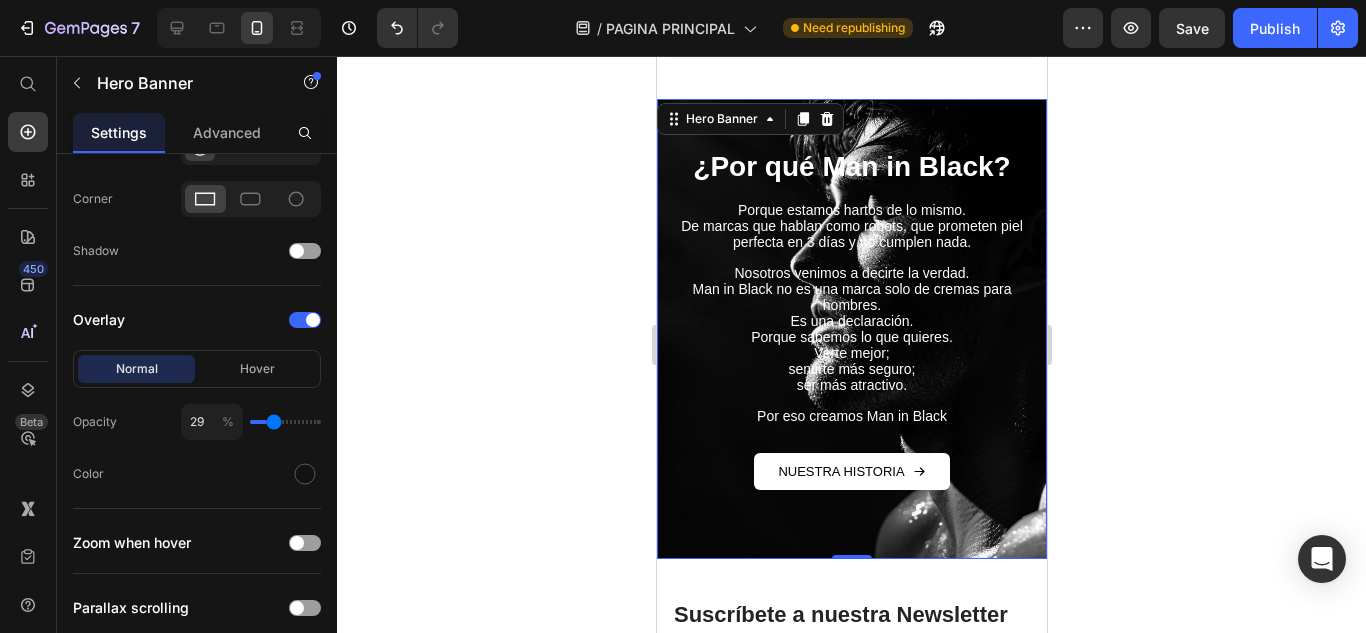 type on "33" 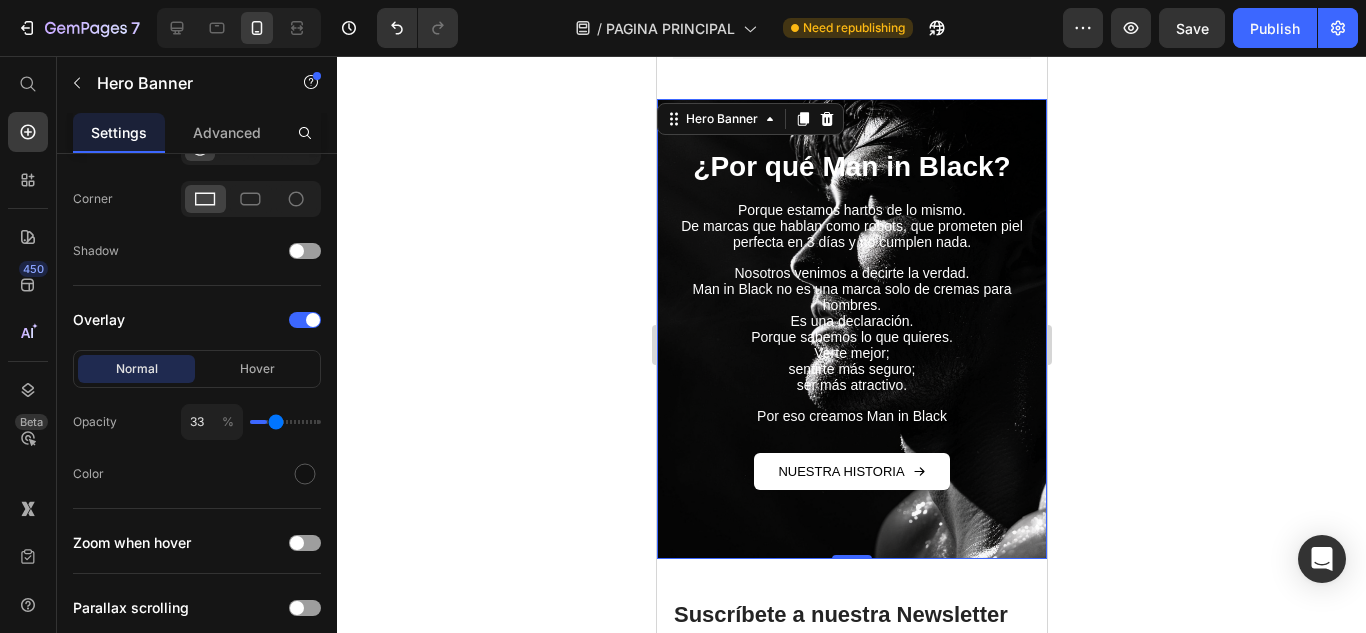 type on "35" 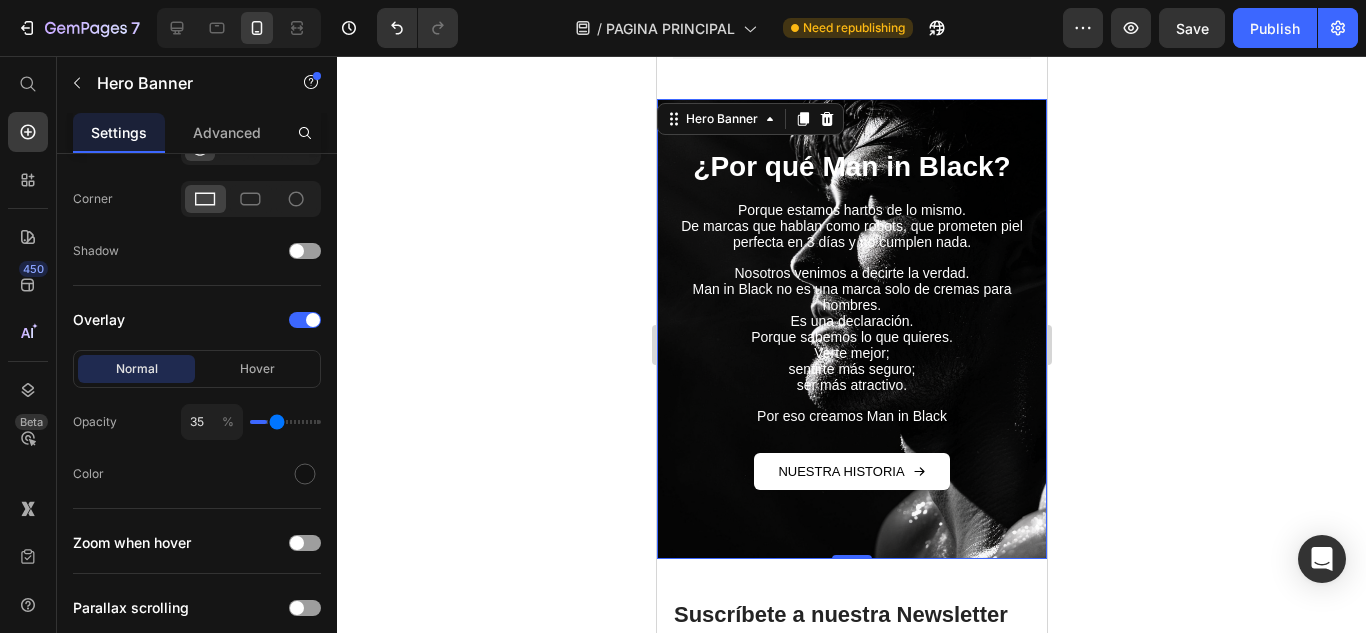 type on "36" 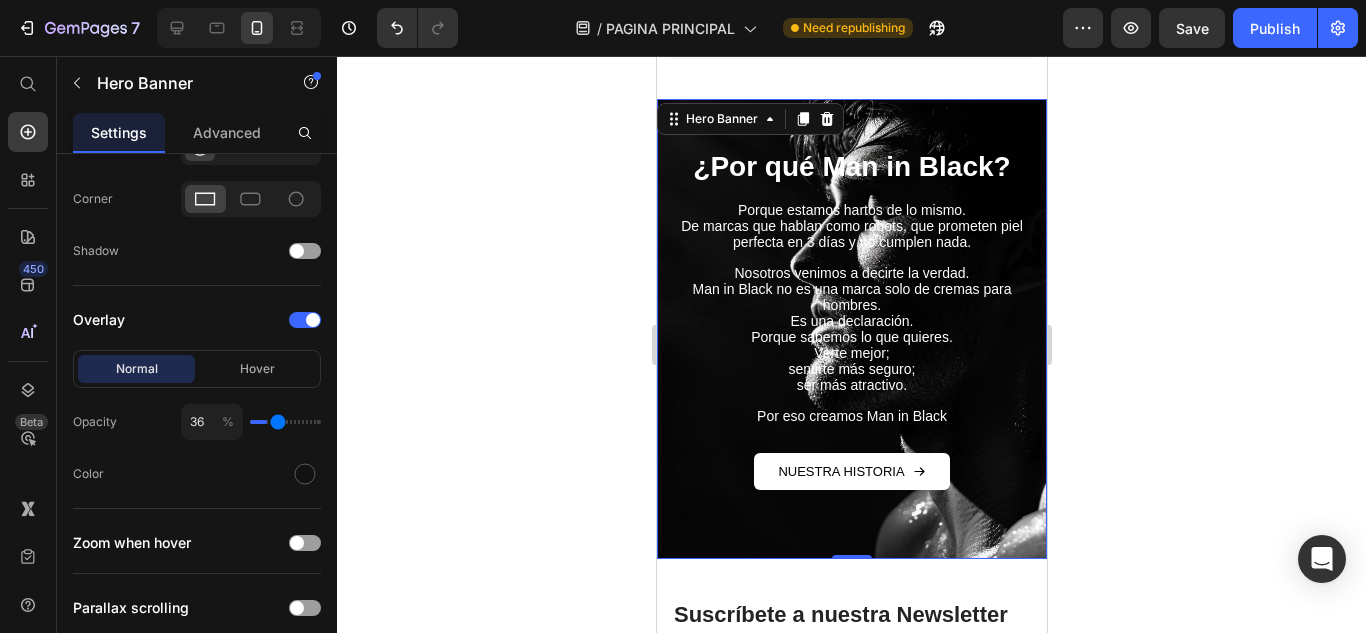 type on "38" 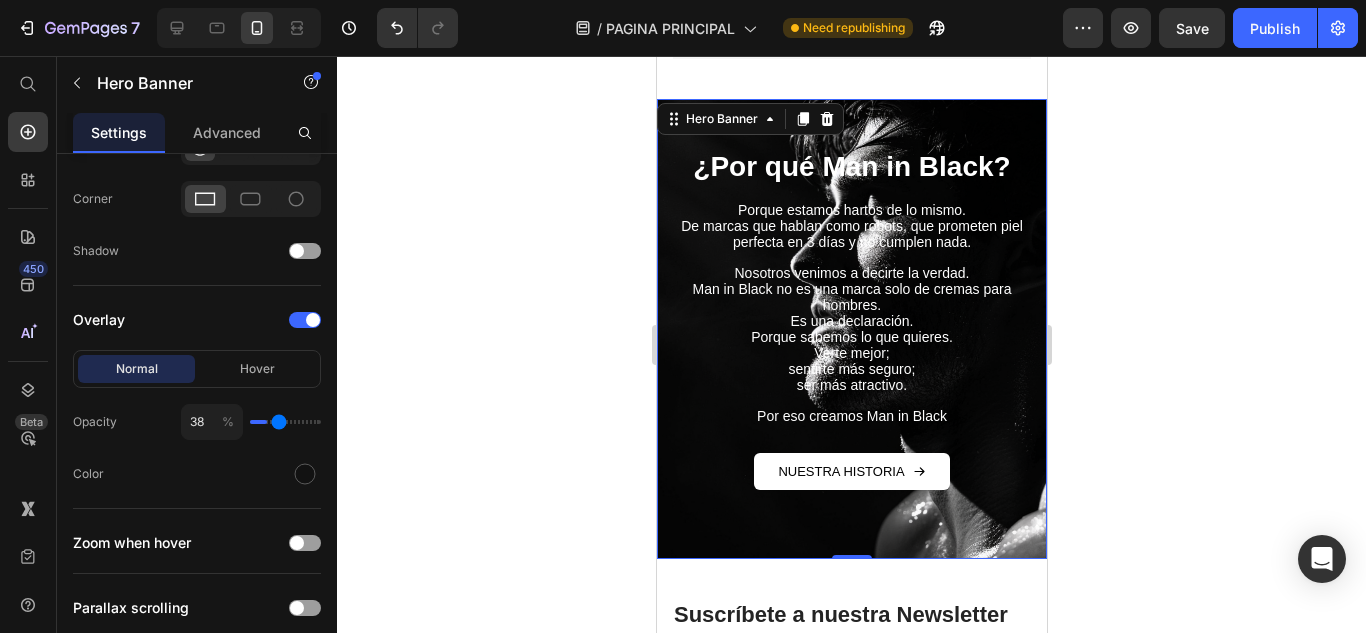 type on "40" 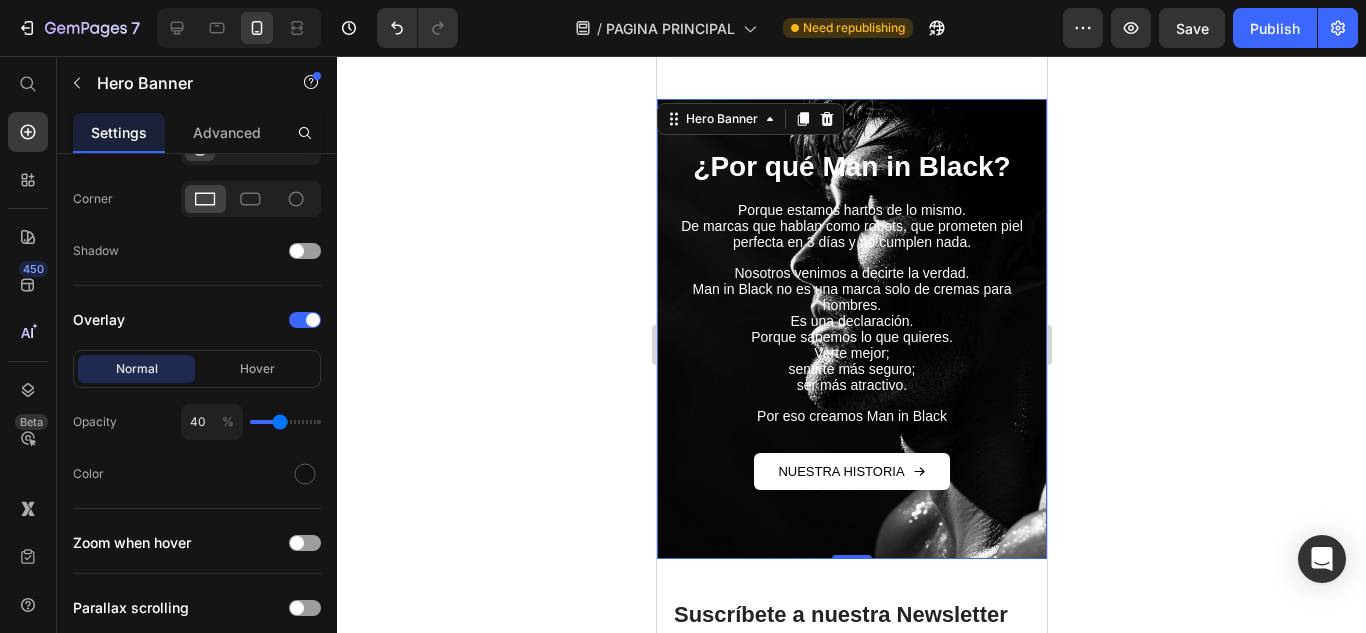 type on "42" 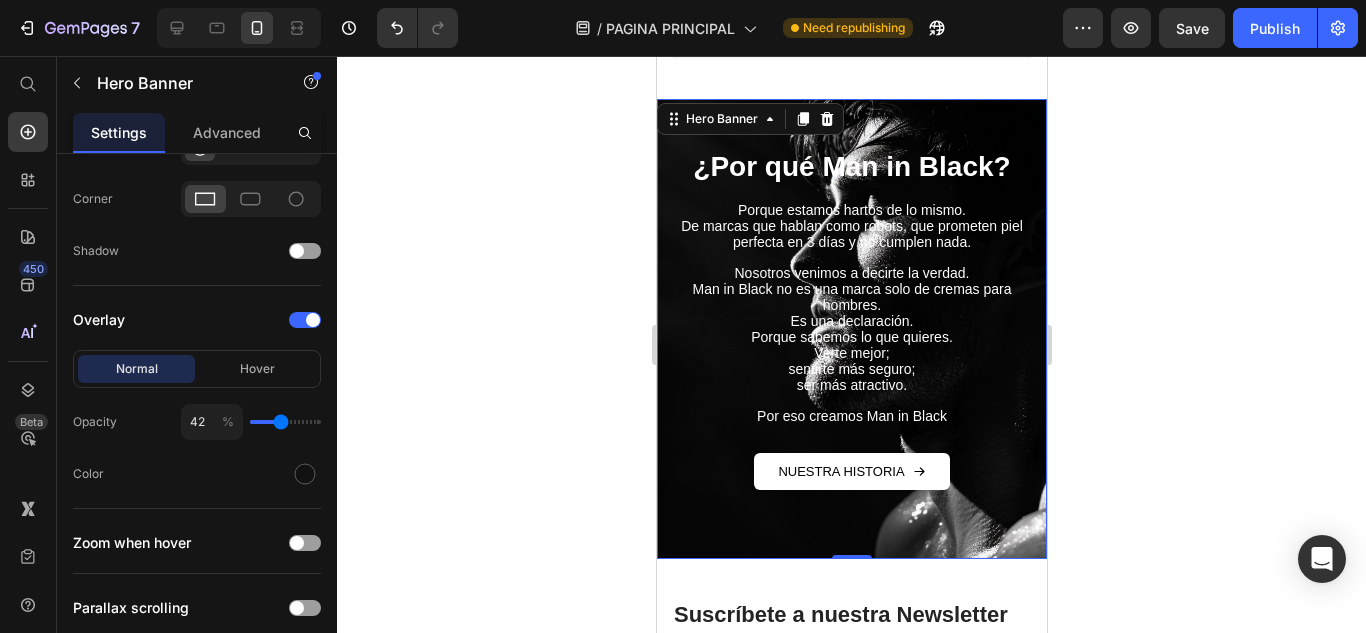 type on "44" 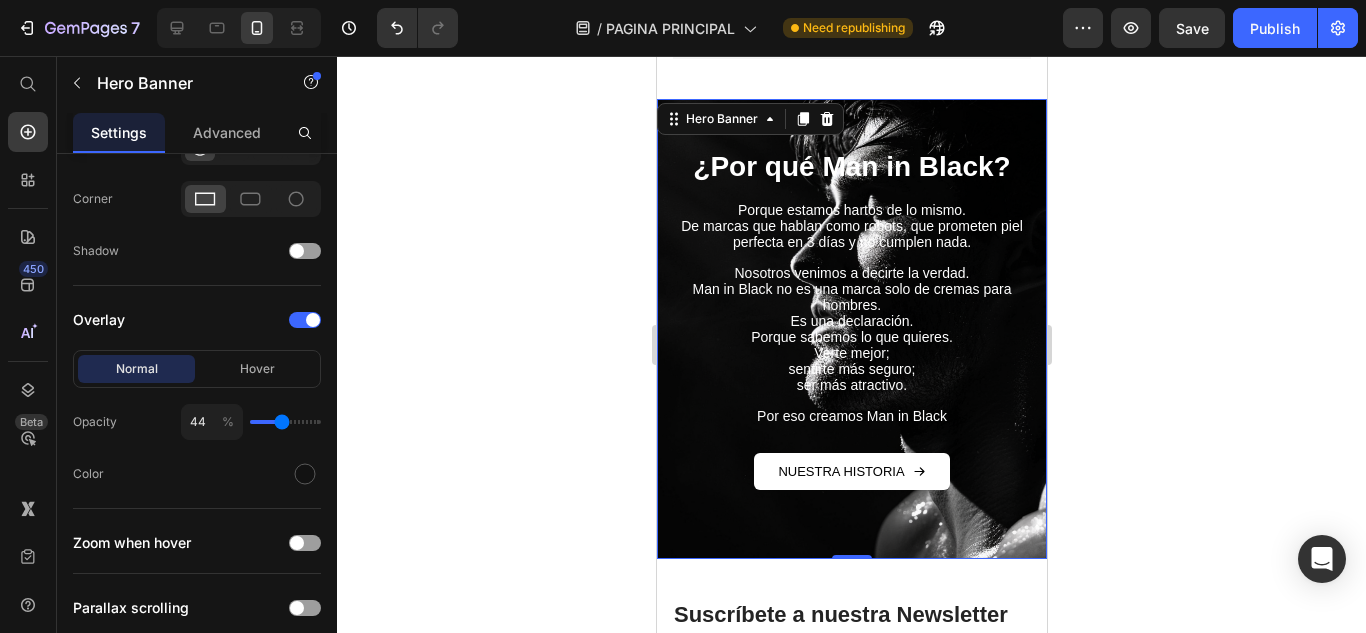 type on "45" 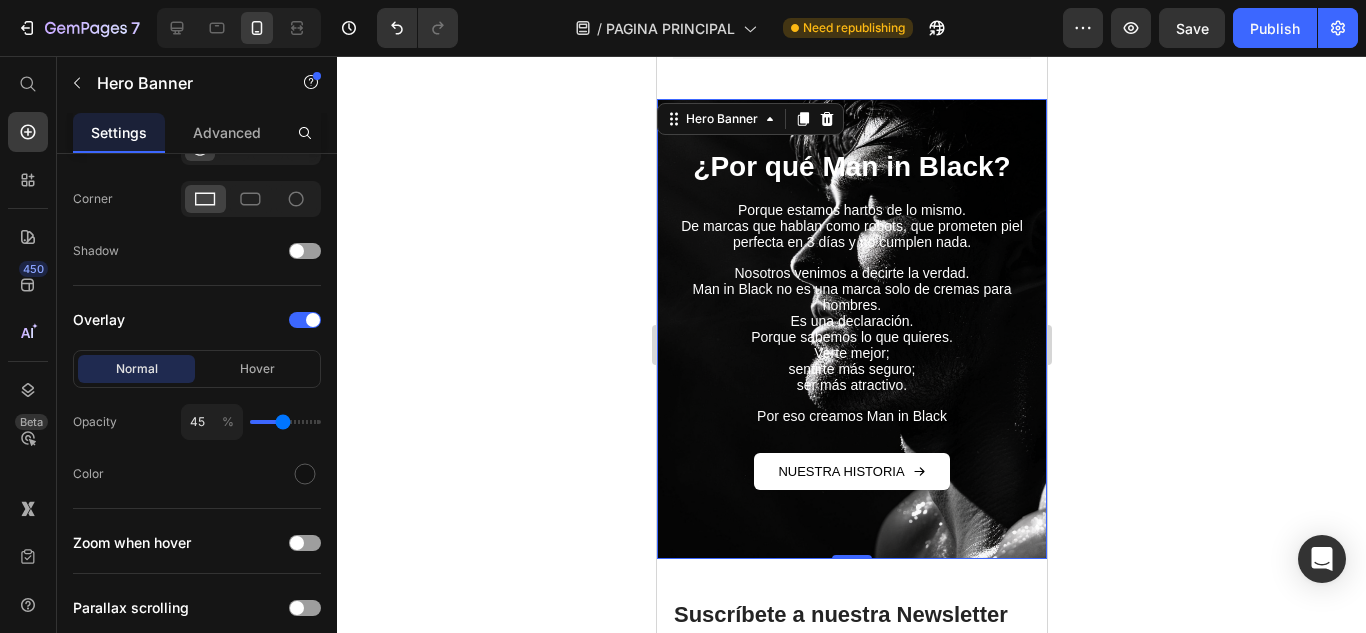 type on "49" 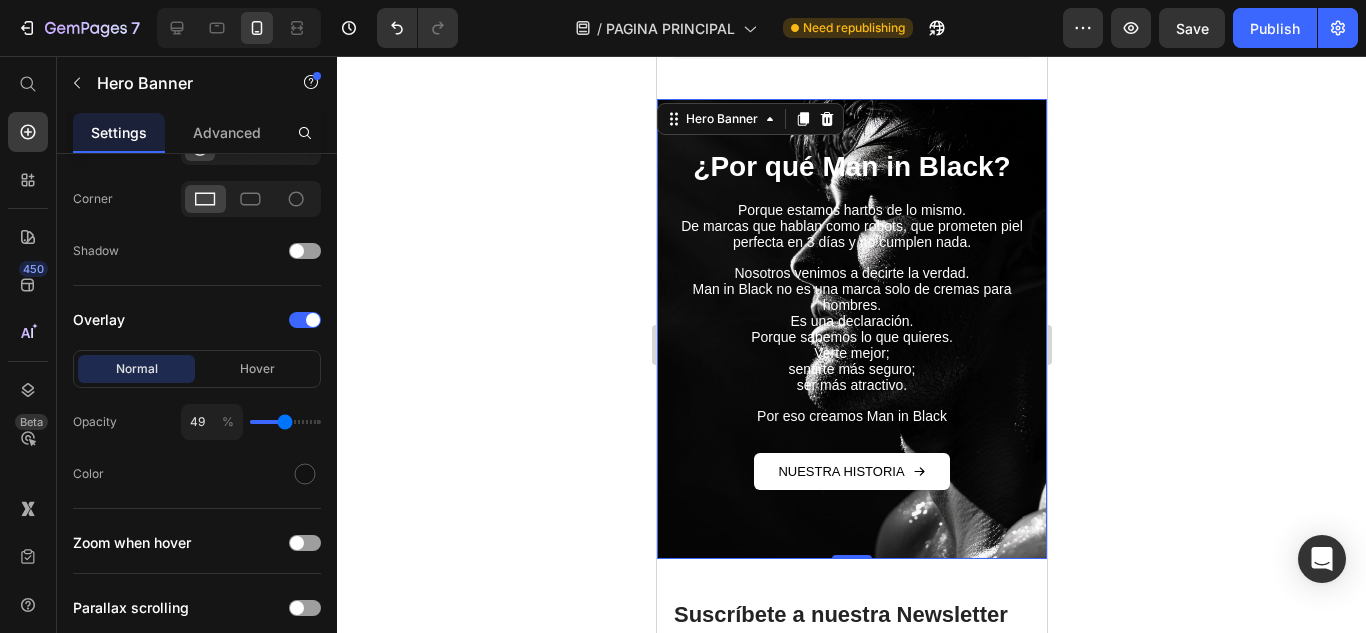 type on "51" 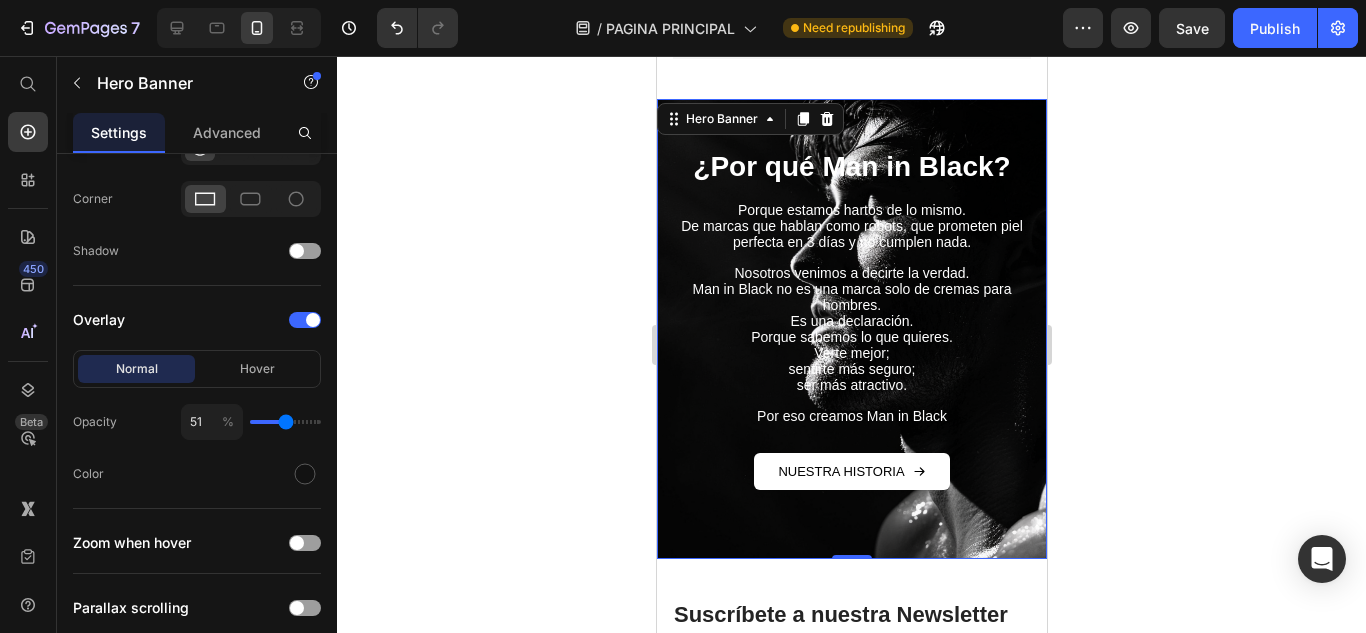 type on "55" 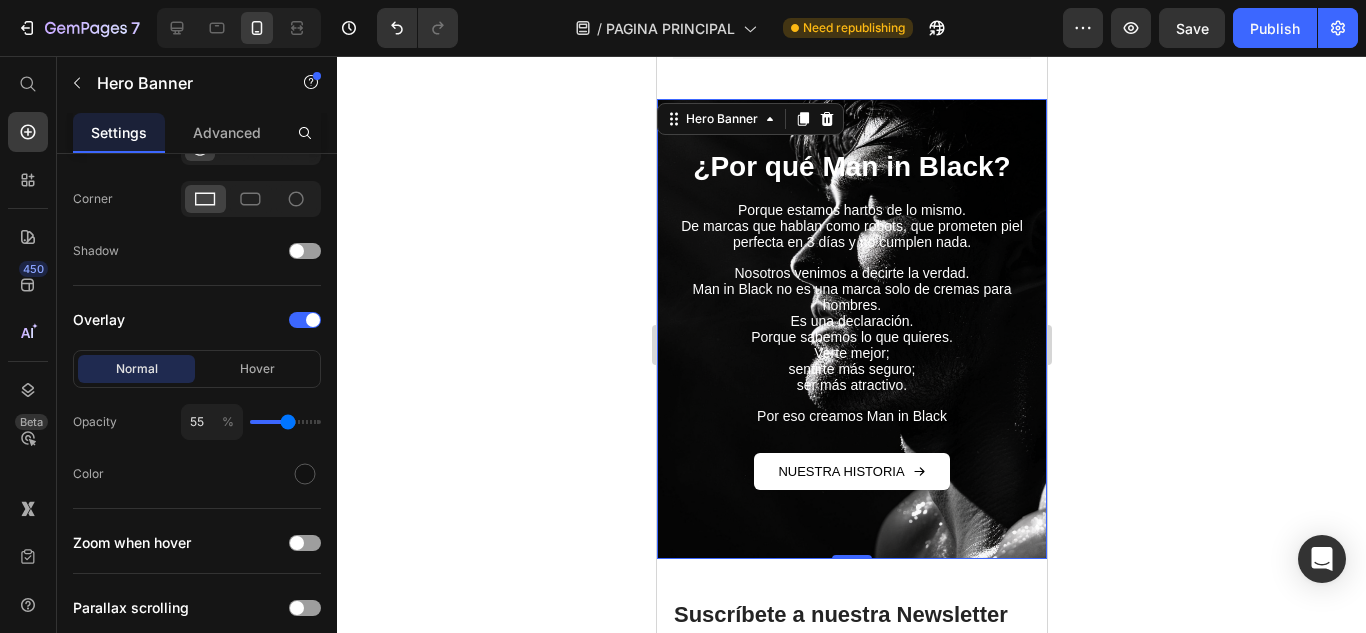type on "56" 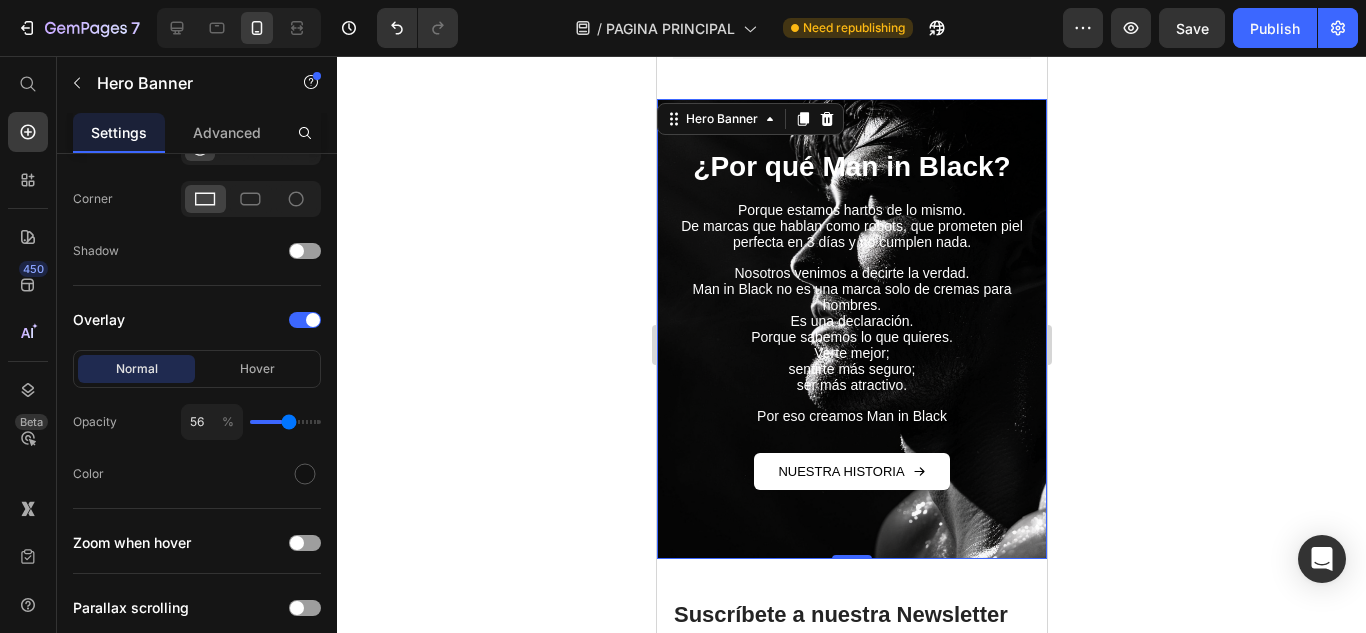 drag, startPoint x: 256, startPoint y: 424, endPoint x: 289, endPoint y: 427, distance: 33.13608 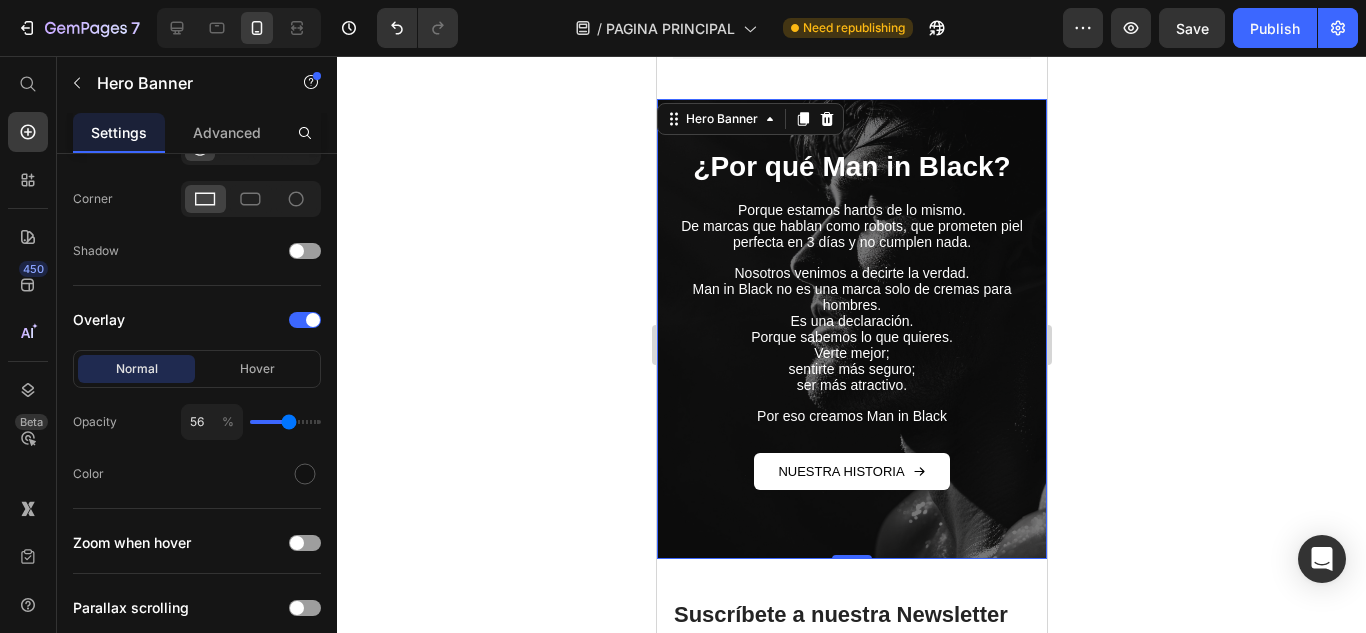 type on "55" 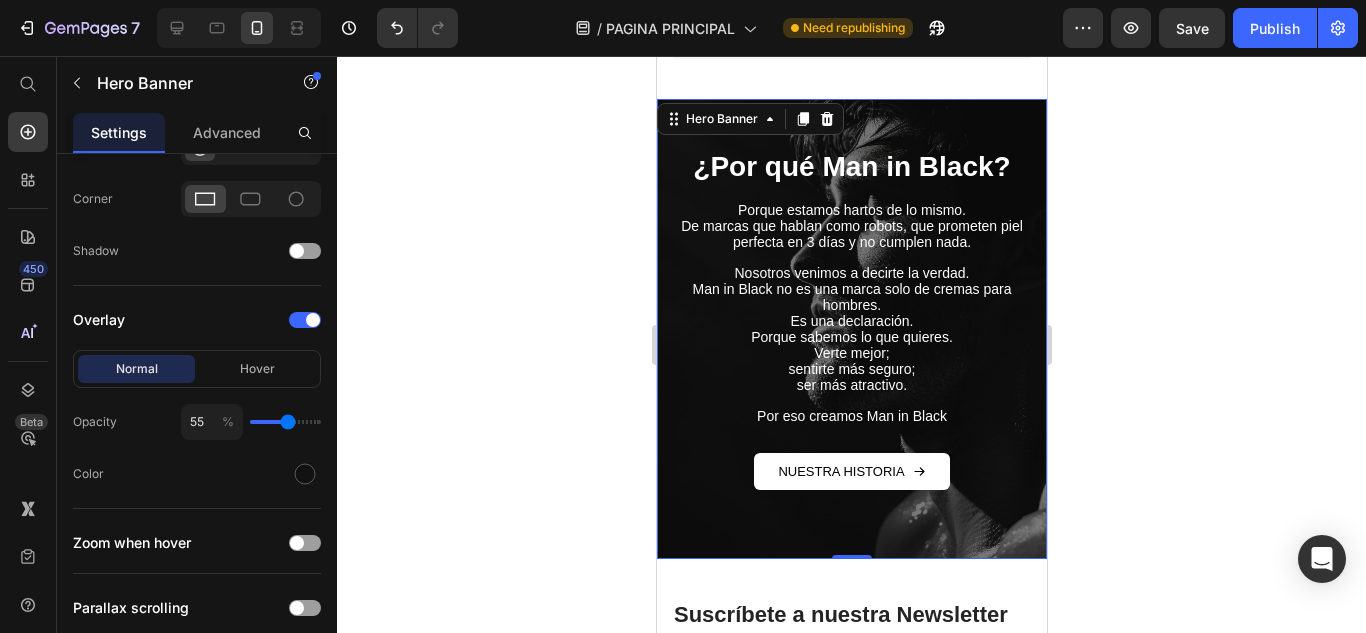 type on "53" 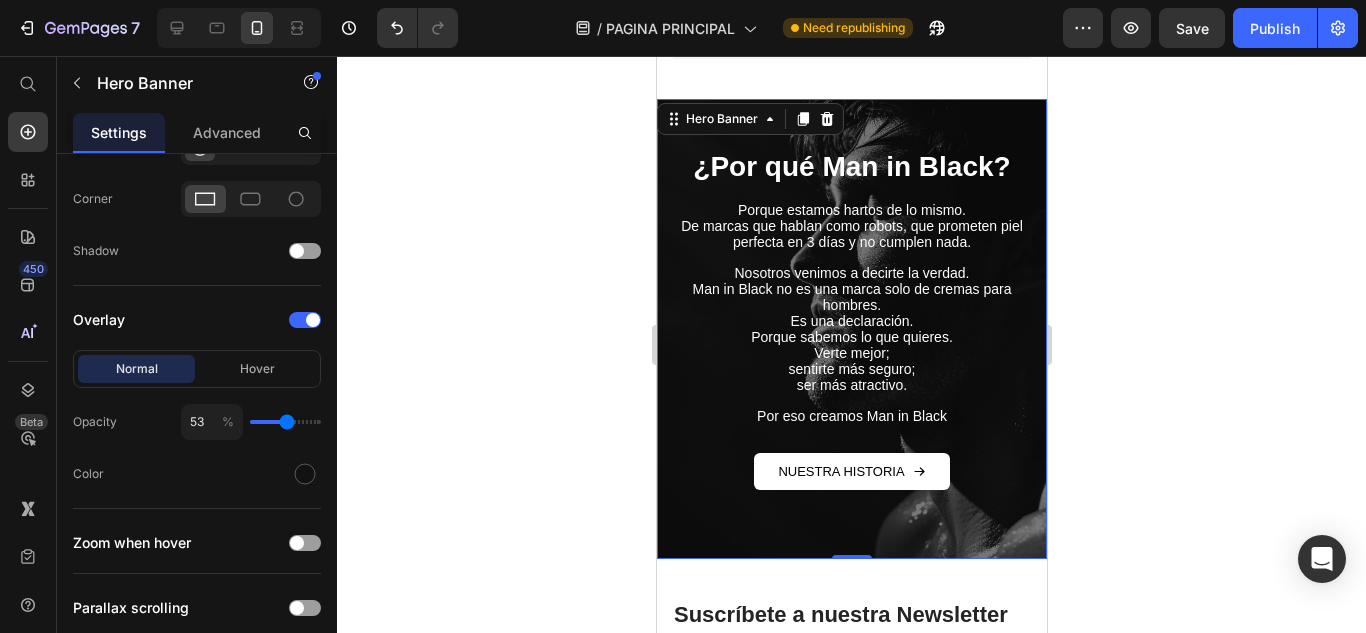 type on "51" 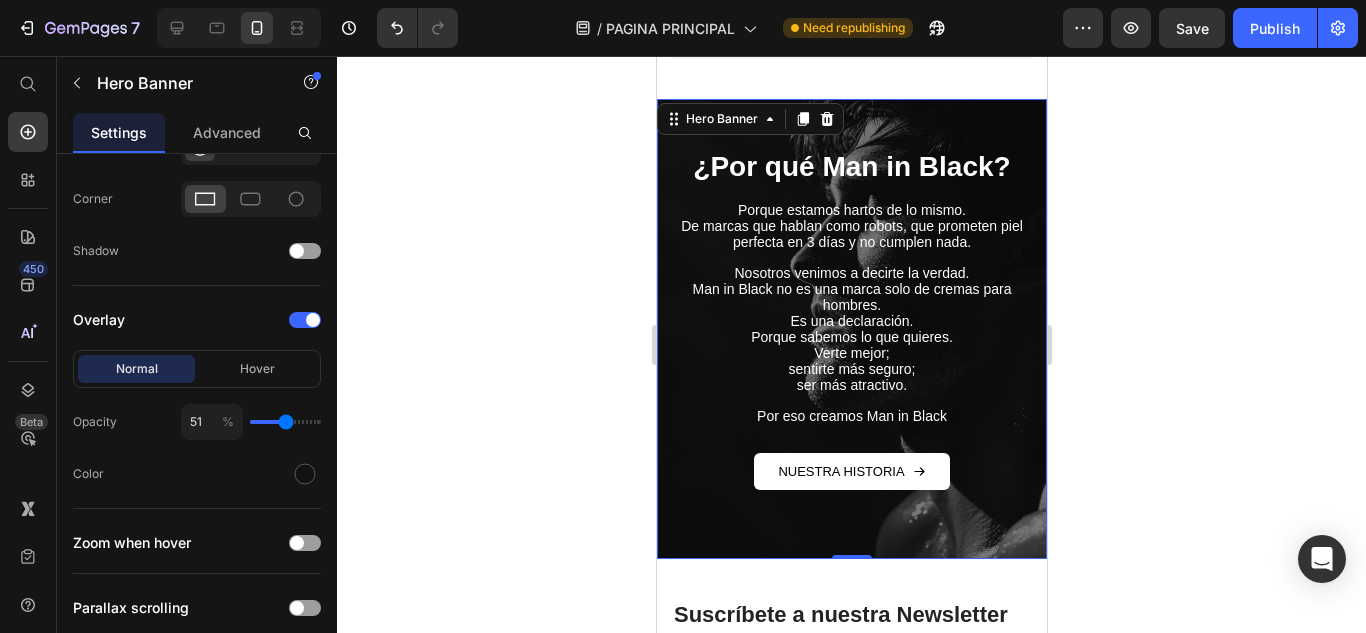 type on "49" 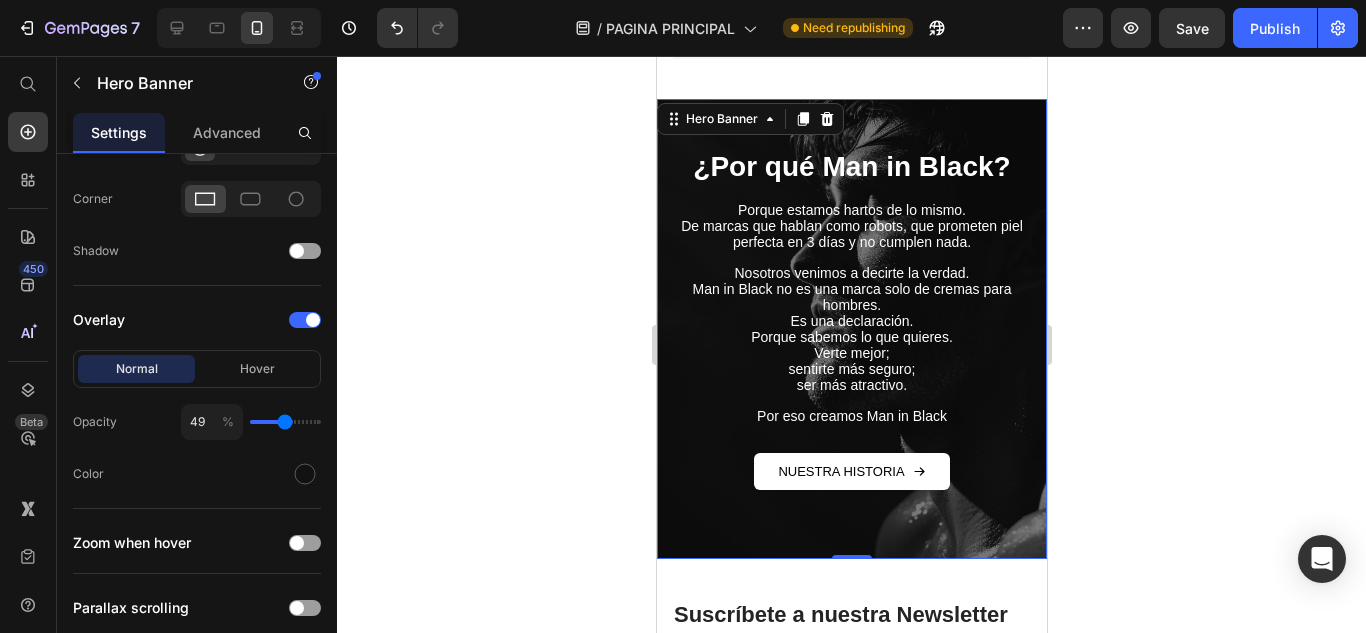 type on "45" 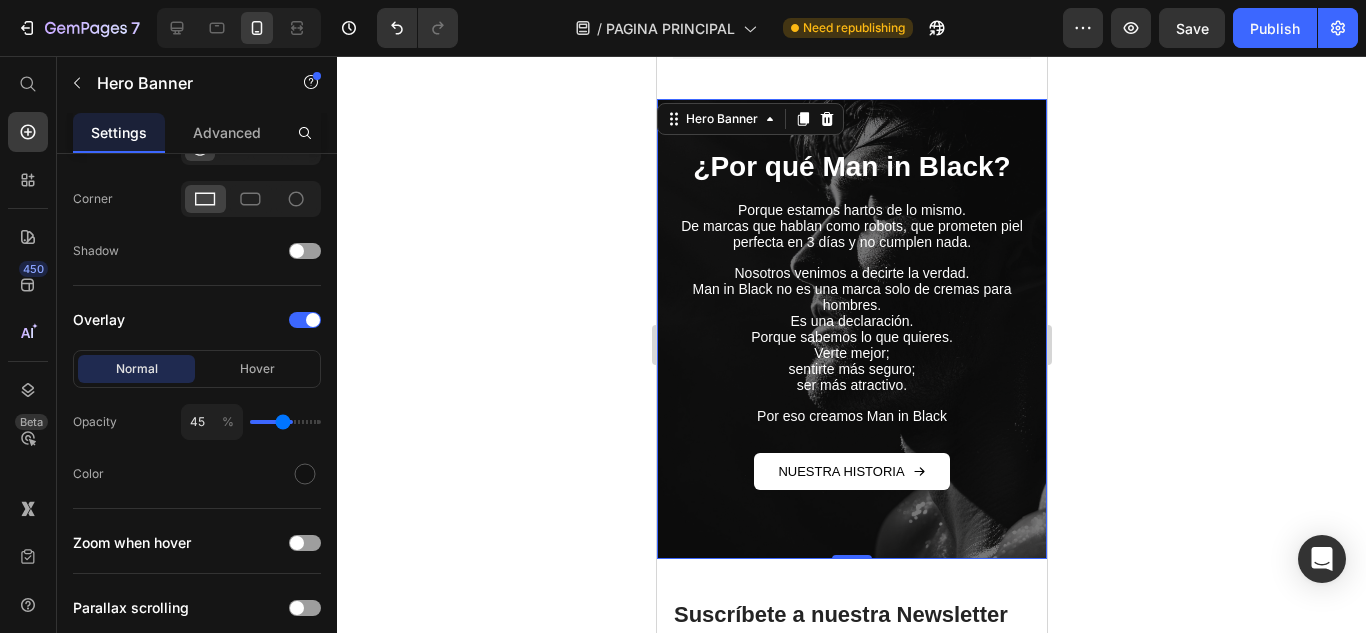 type on "40" 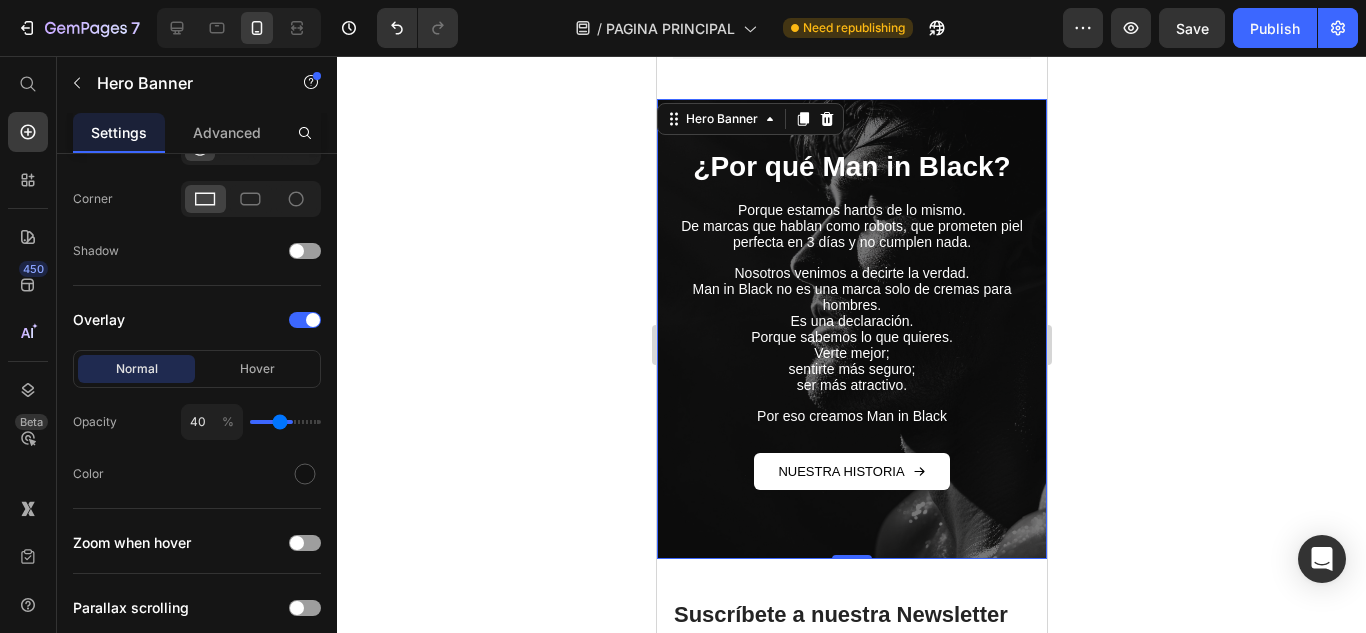 type on "35" 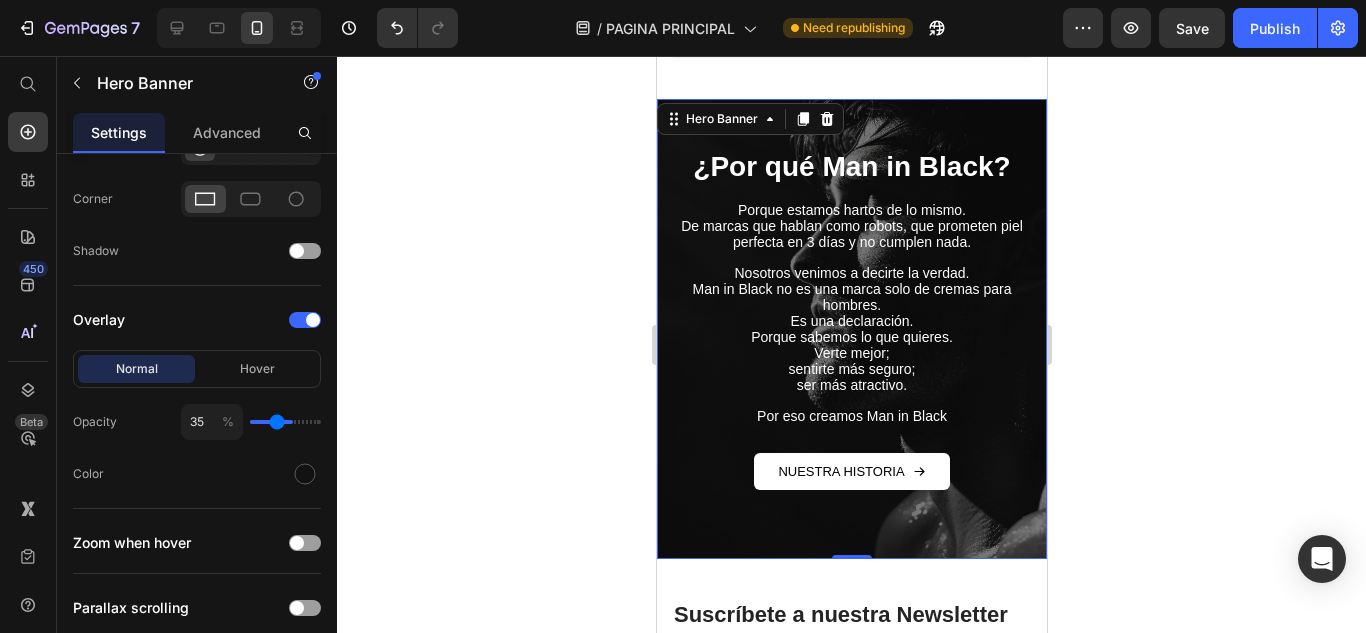 type on "29" 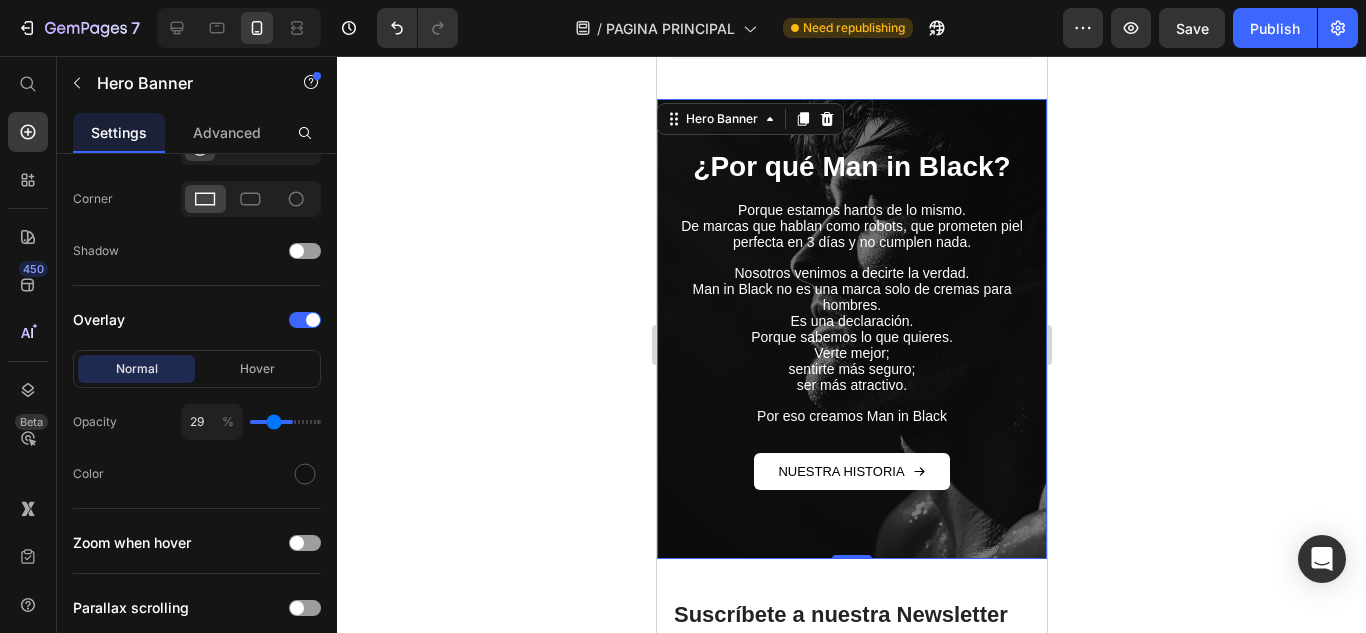 type on "20" 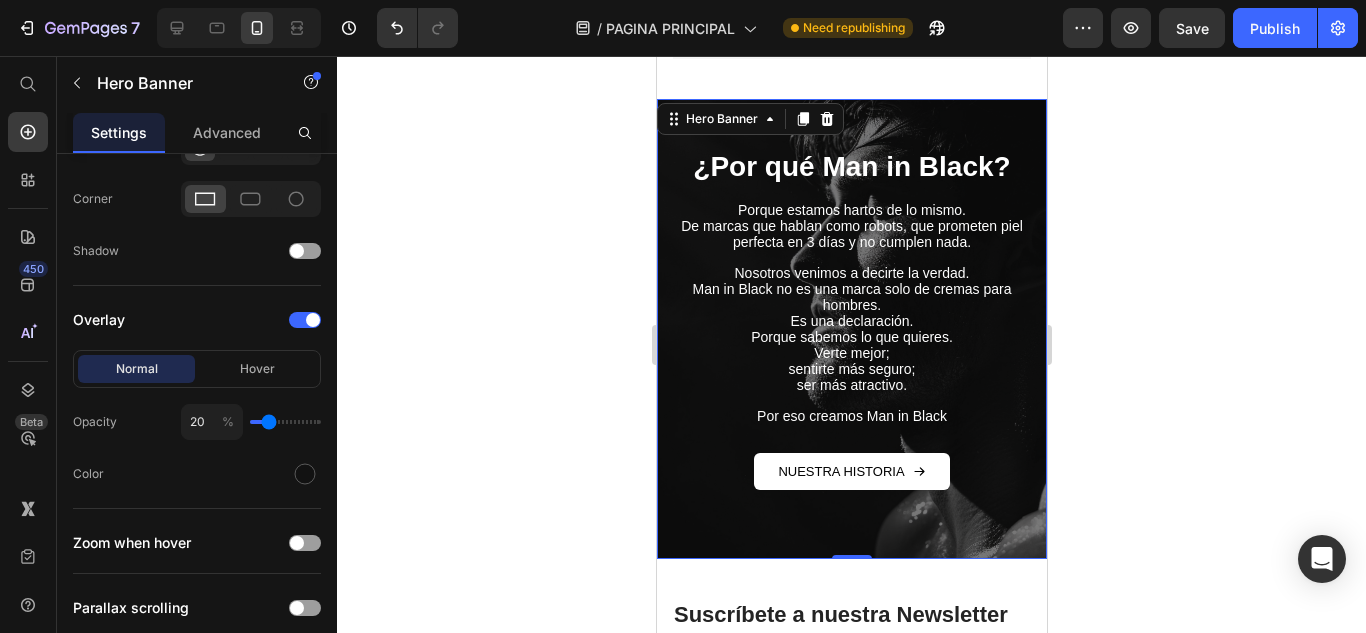 type on "11" 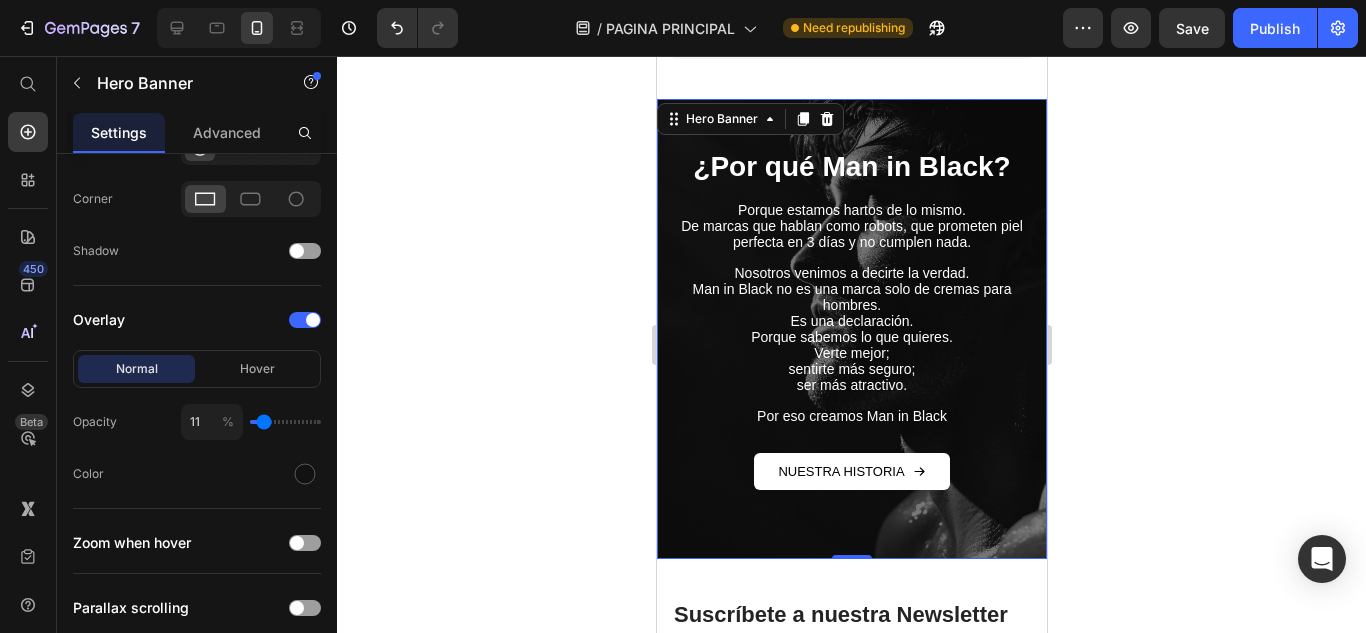 type on "0" 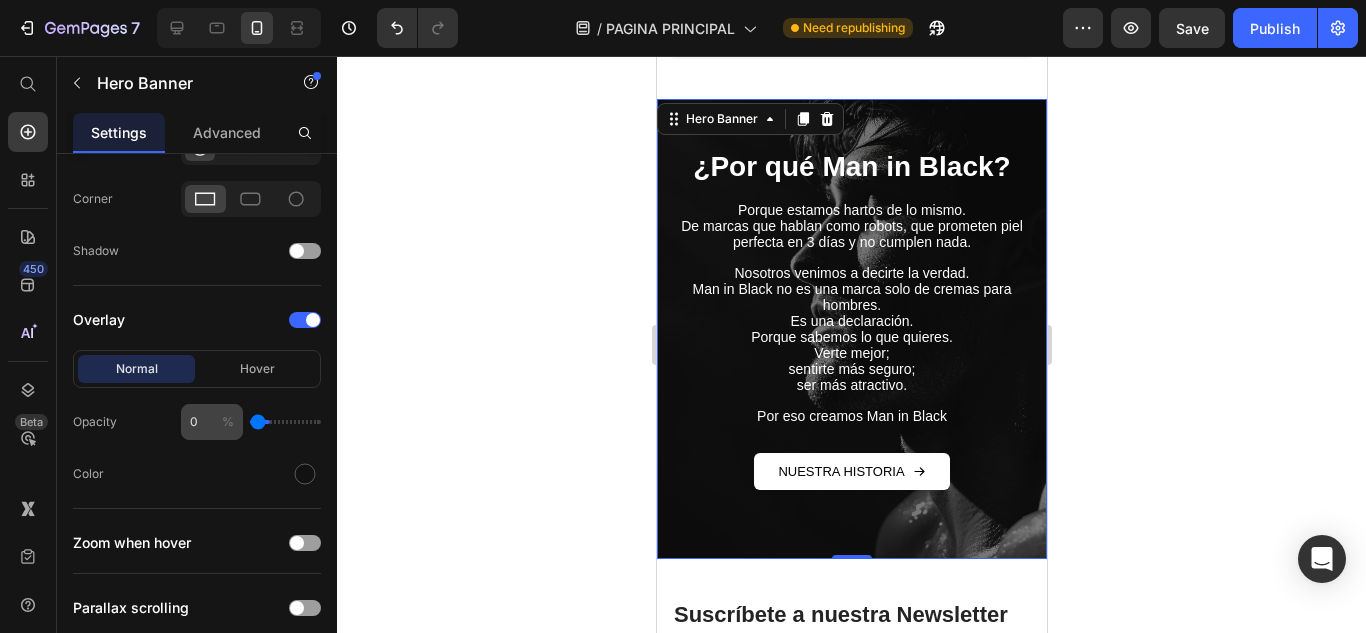 drag, startPoint x: 286, startPoint y: 424, endPoint x: 206, endPoint y: 415, distance: 80.50466 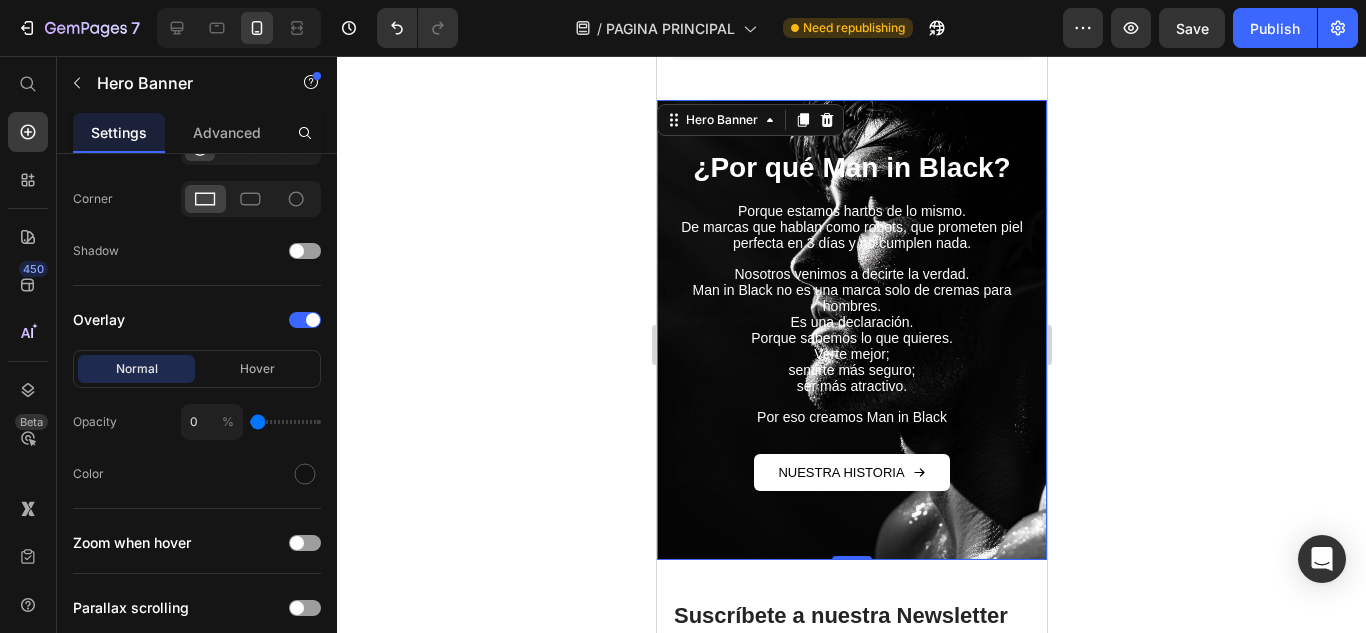 scroll, scrollTop: 7200, scrollLeft: 0, axis: vertical 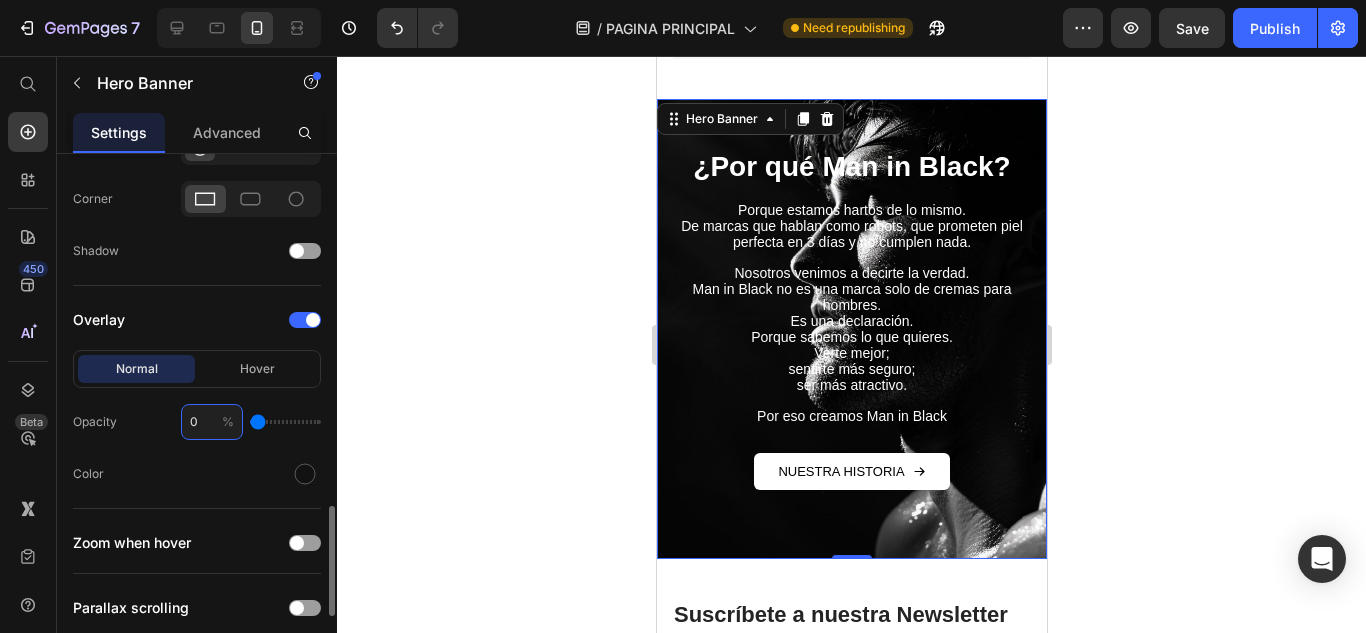 click on "0" at bounding box center (212, 422) 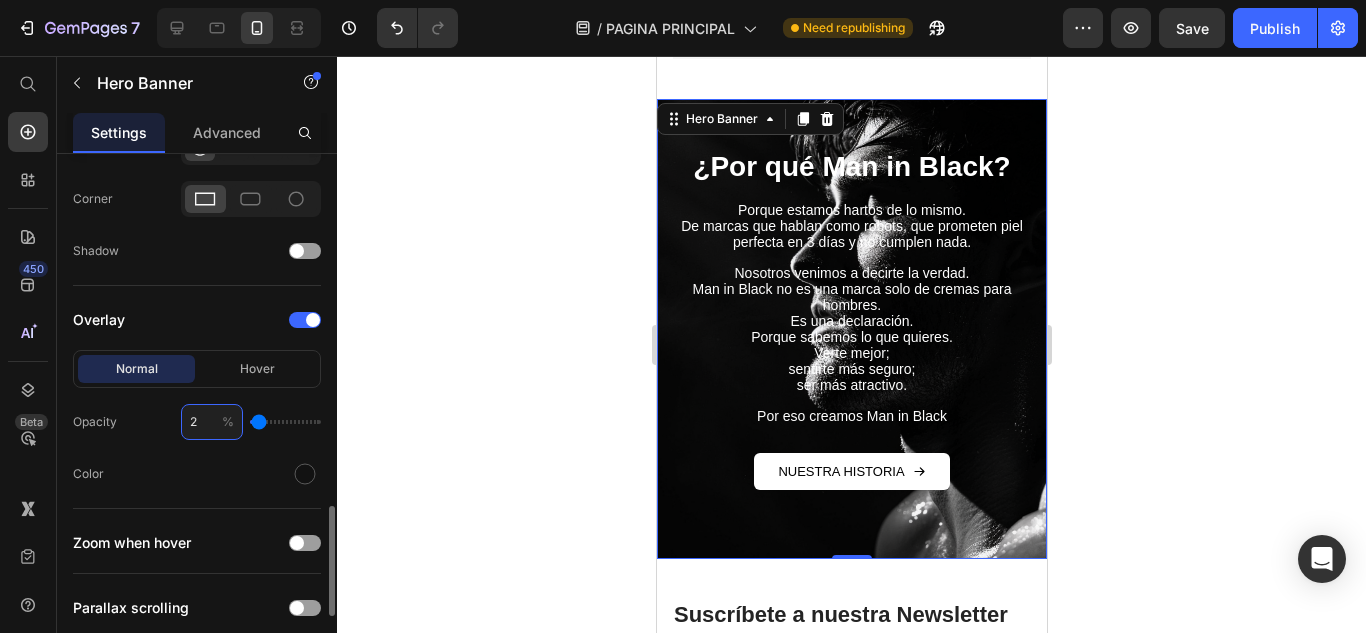 type on "25" 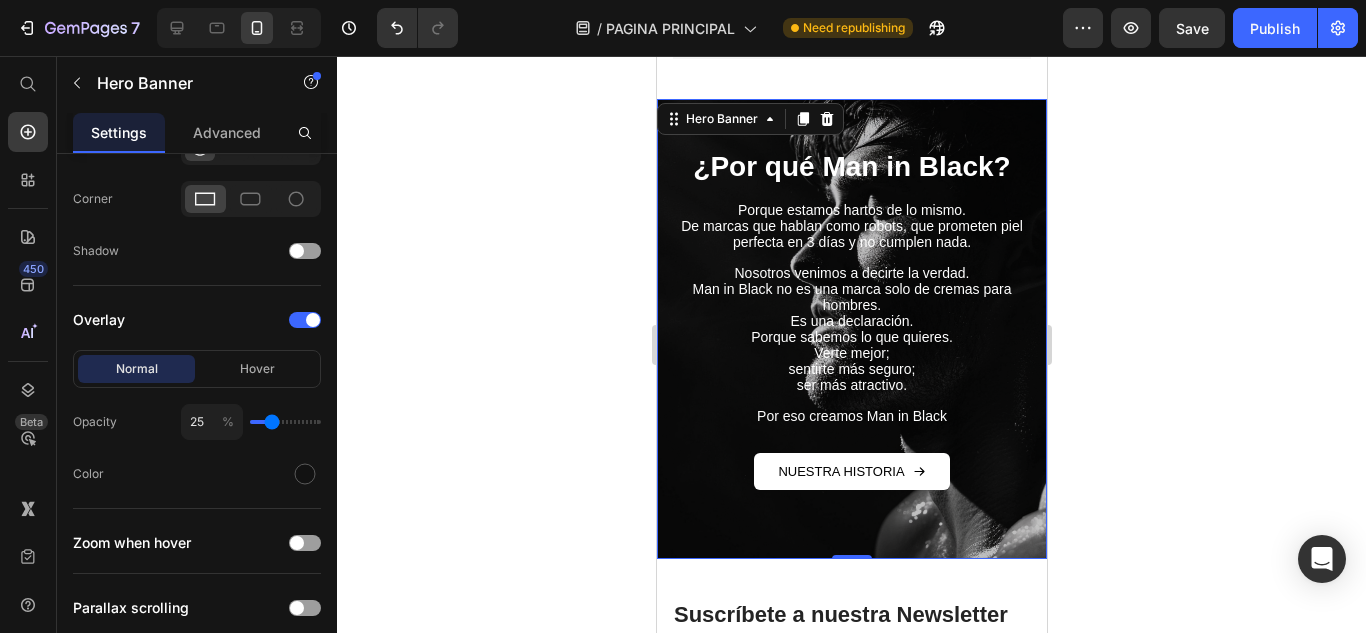 click 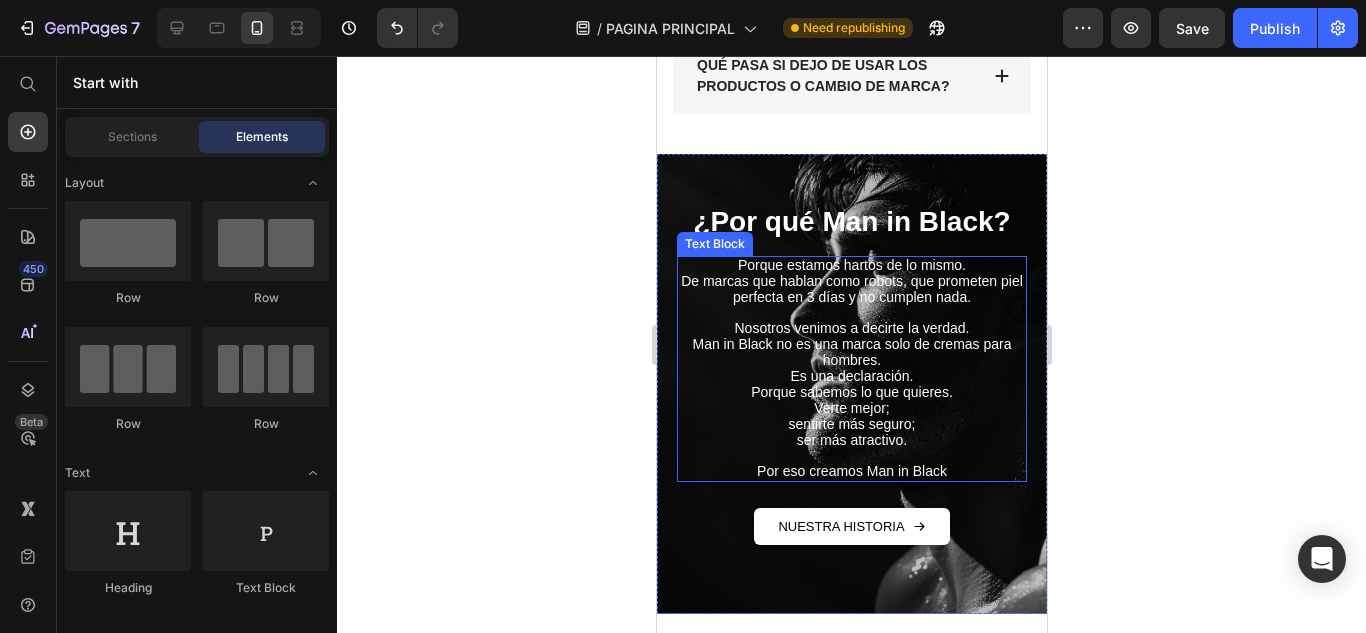 scroll, scrollTop: 7100, scrollLeft: 0, axis: vertical 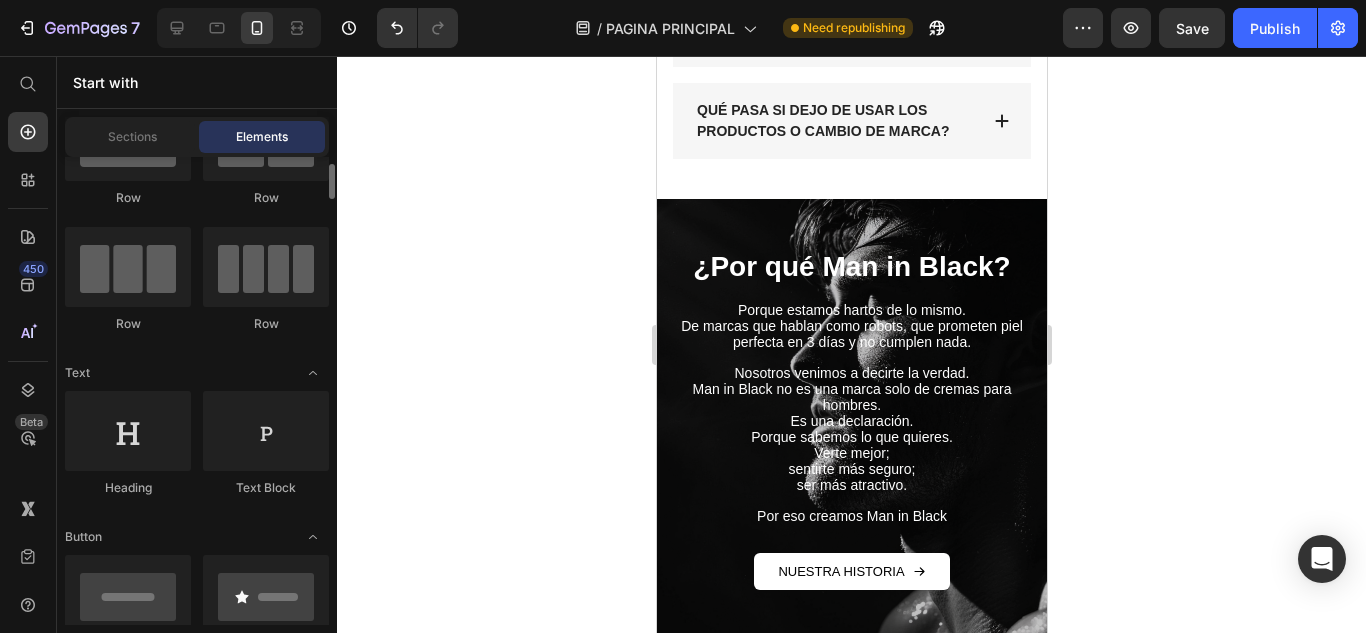 click 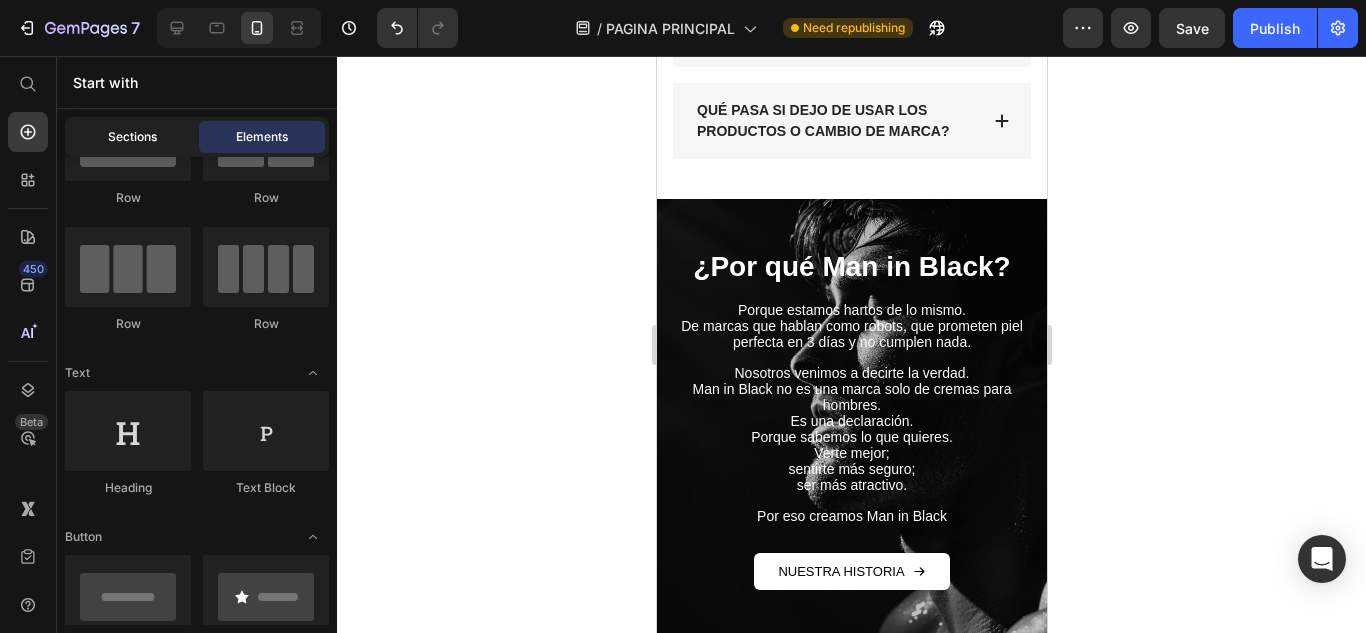 click on "Sections" at bounding box center [132, 137] 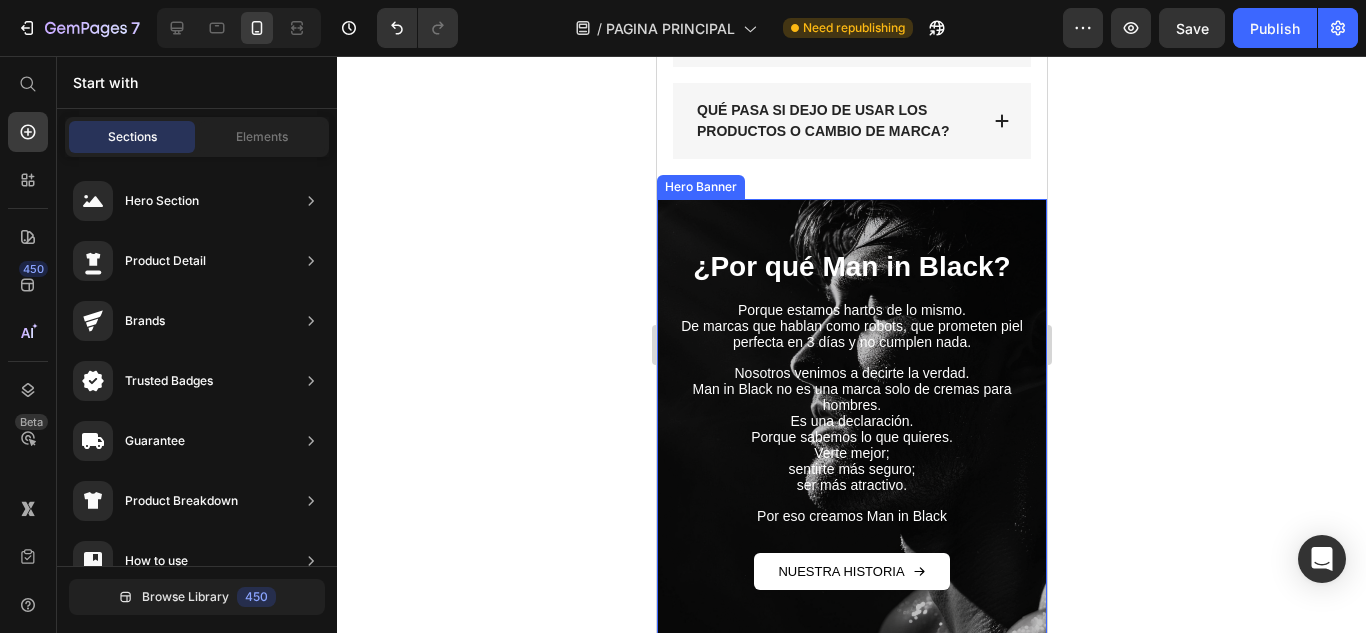 click on "¿Por qué Man in Black? Heading Porque estamos hartos de lo mismo.  De marcas que hablan como robots, que prometen piel perfecta en 3 días y no cumplen nada. Nosotros venimos a decirte la verdad. Man in Black no es una marca solo de cremas para hombres. Es una declaración. Porque sabemos lo que quieres. Verte mejor; sentirte más seguro; ser más atractivo.   Por eso creamos Man in Black Text Block
NUESTRA HISTORIA   Button" at bounding box center [851, 429] 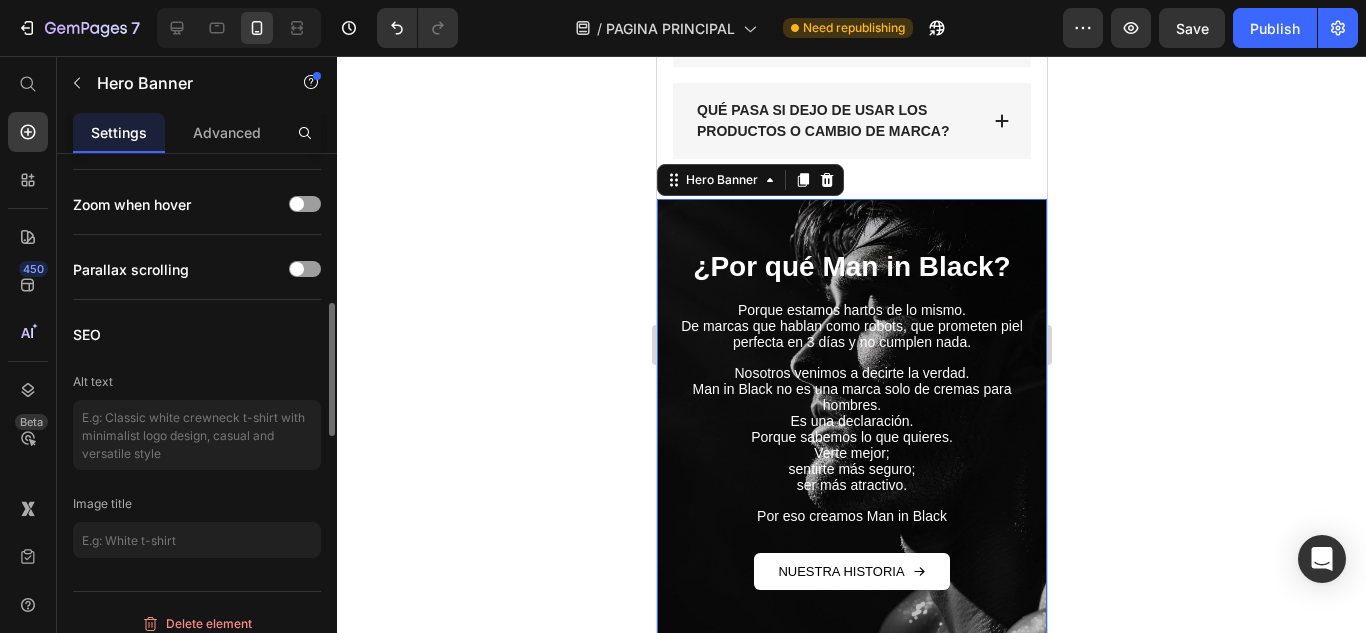 scroll, scrollTop: 1408, scrollLeft: 0, axis: vertical 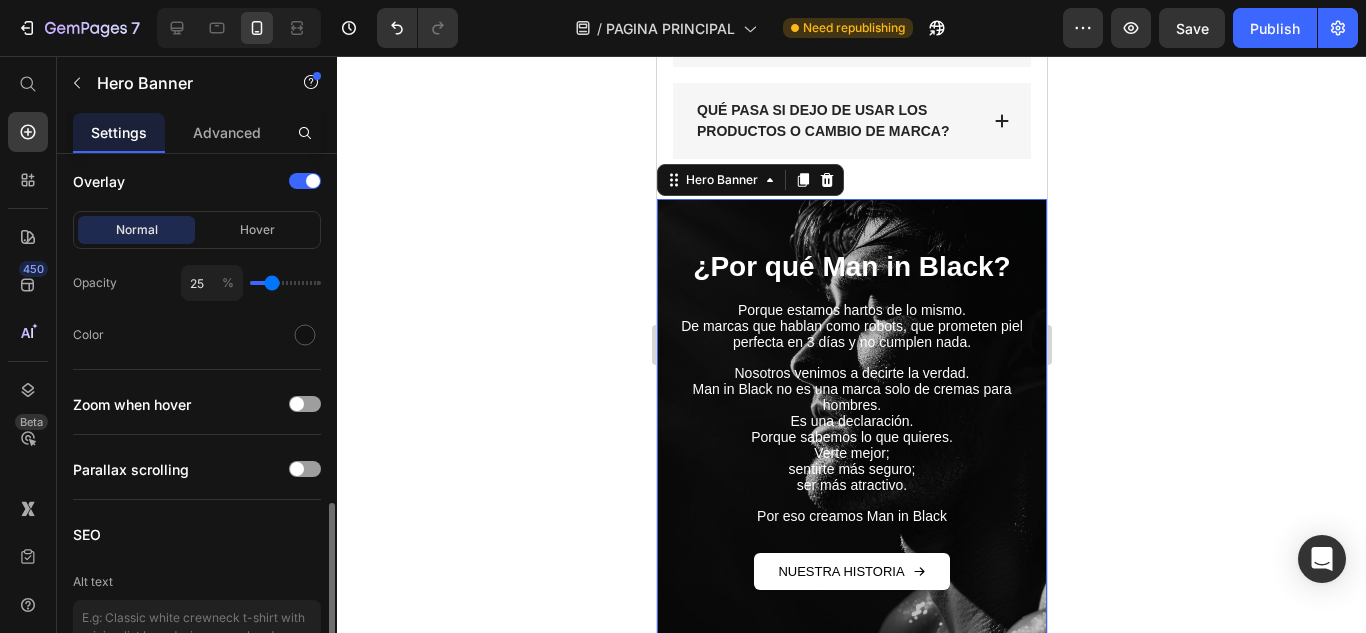 type on "15" 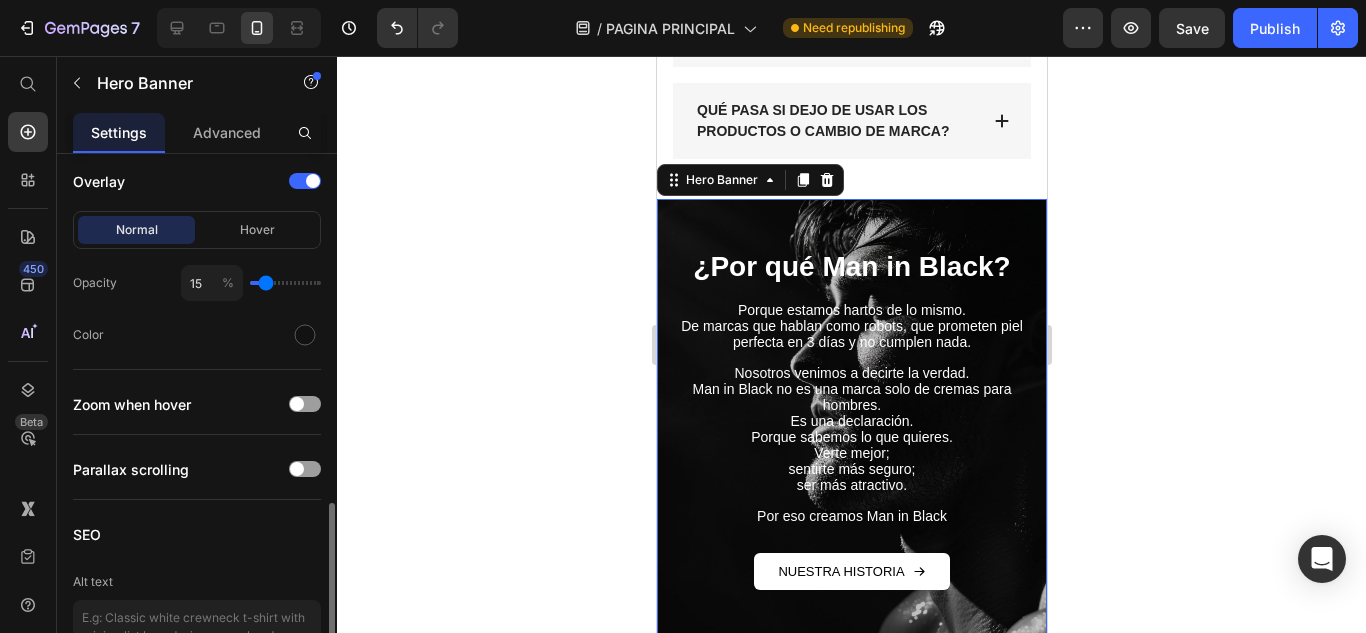 type on "0" 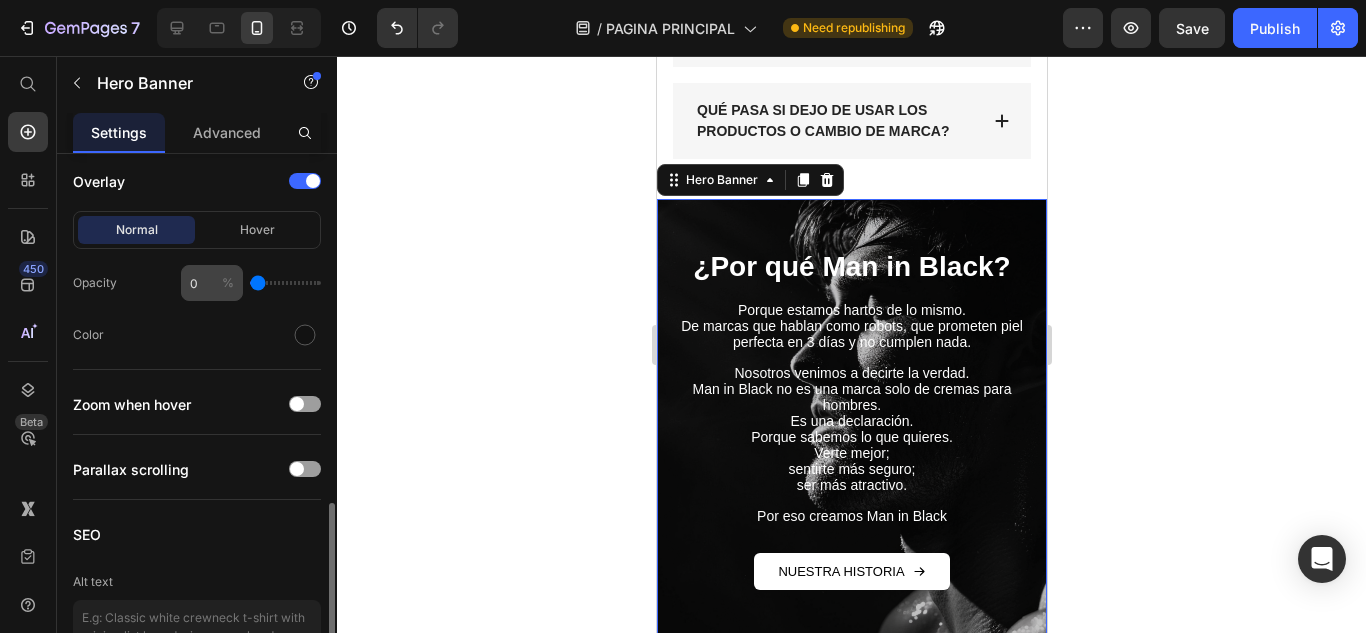 drag, startPoint x: 276, startPoint y: 281, endPoint x: 210, endPoint y: 285, distance: 66.1211 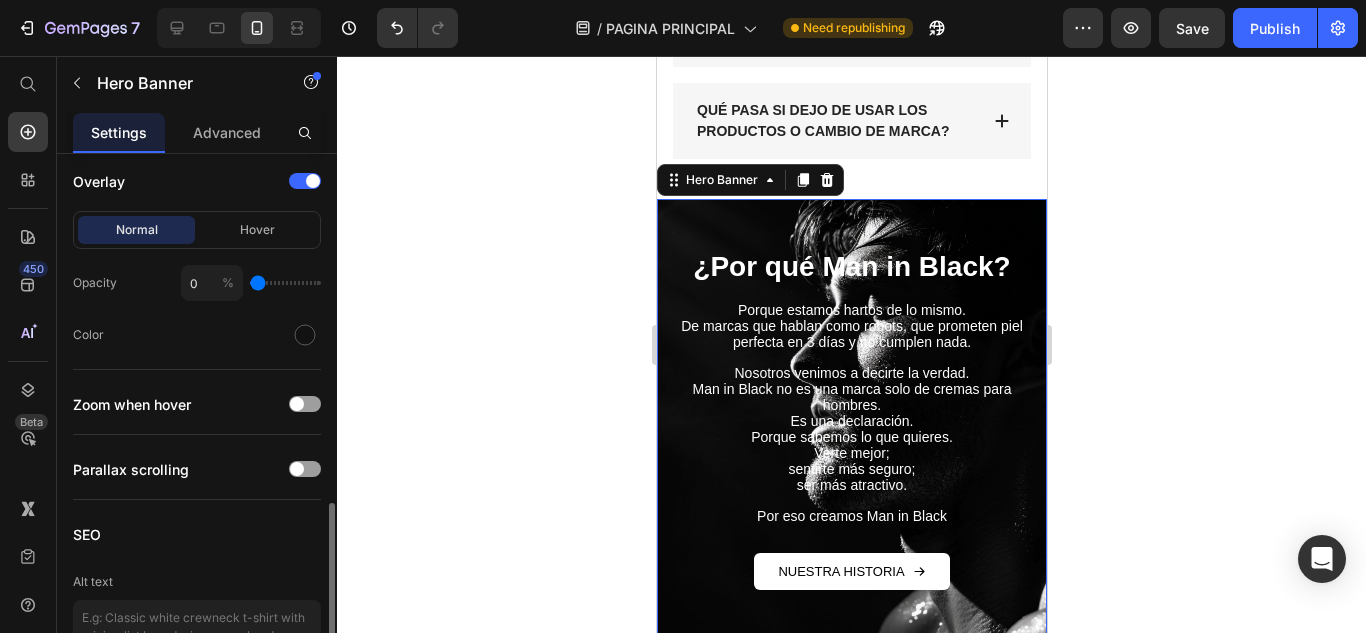type on "20" 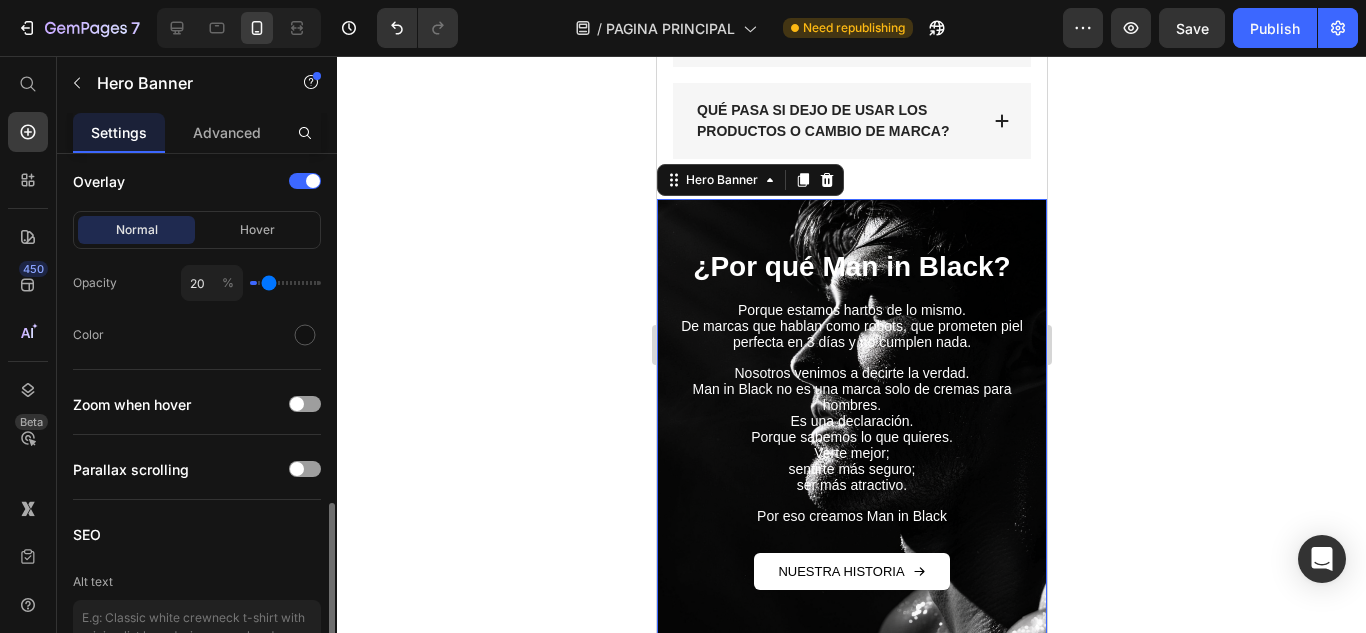 type on "27" 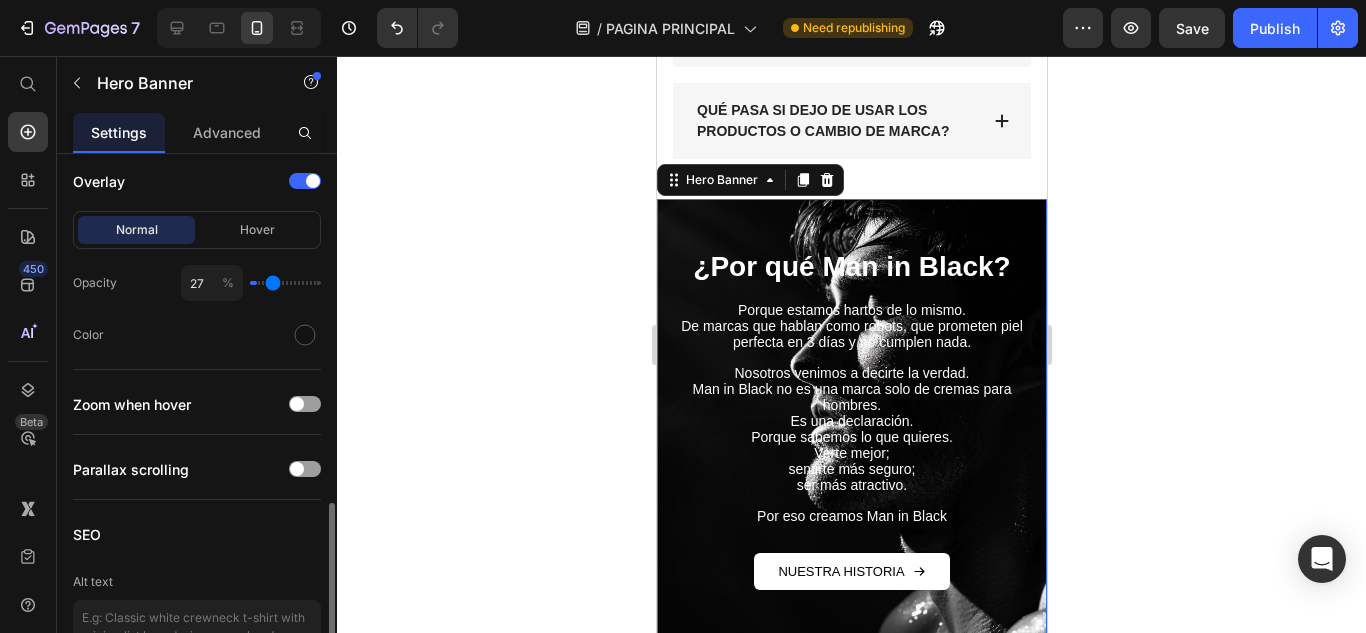 type on "40" 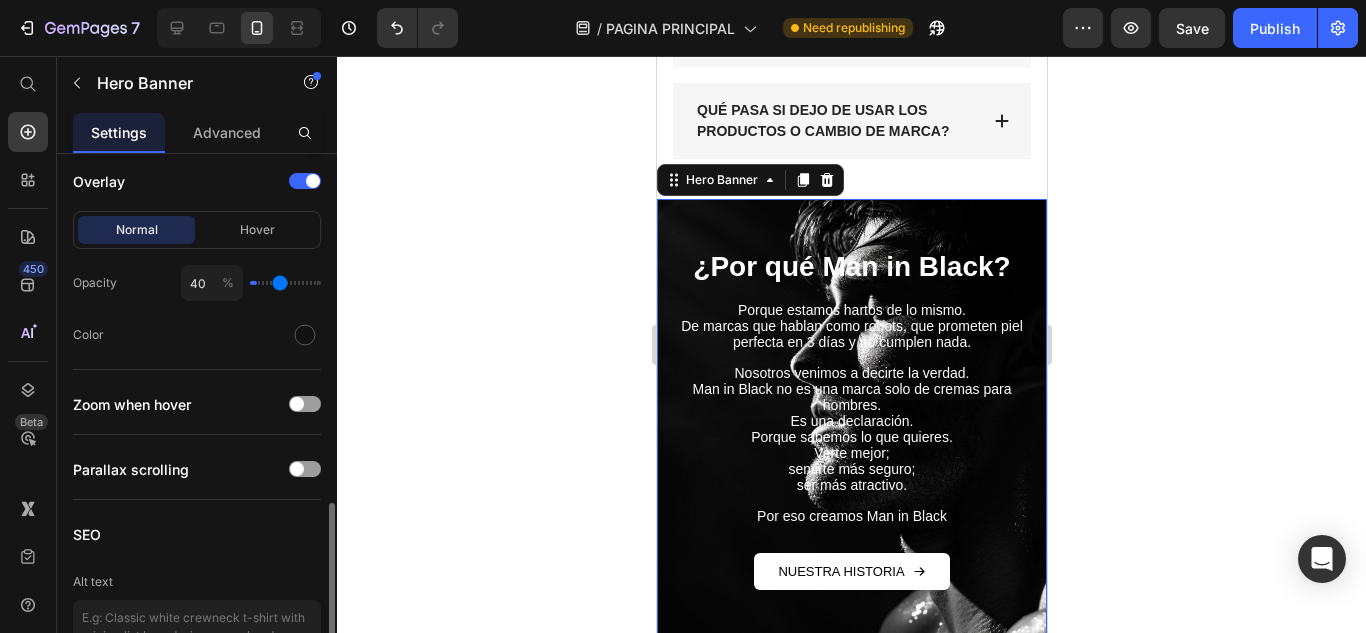 type on "82" 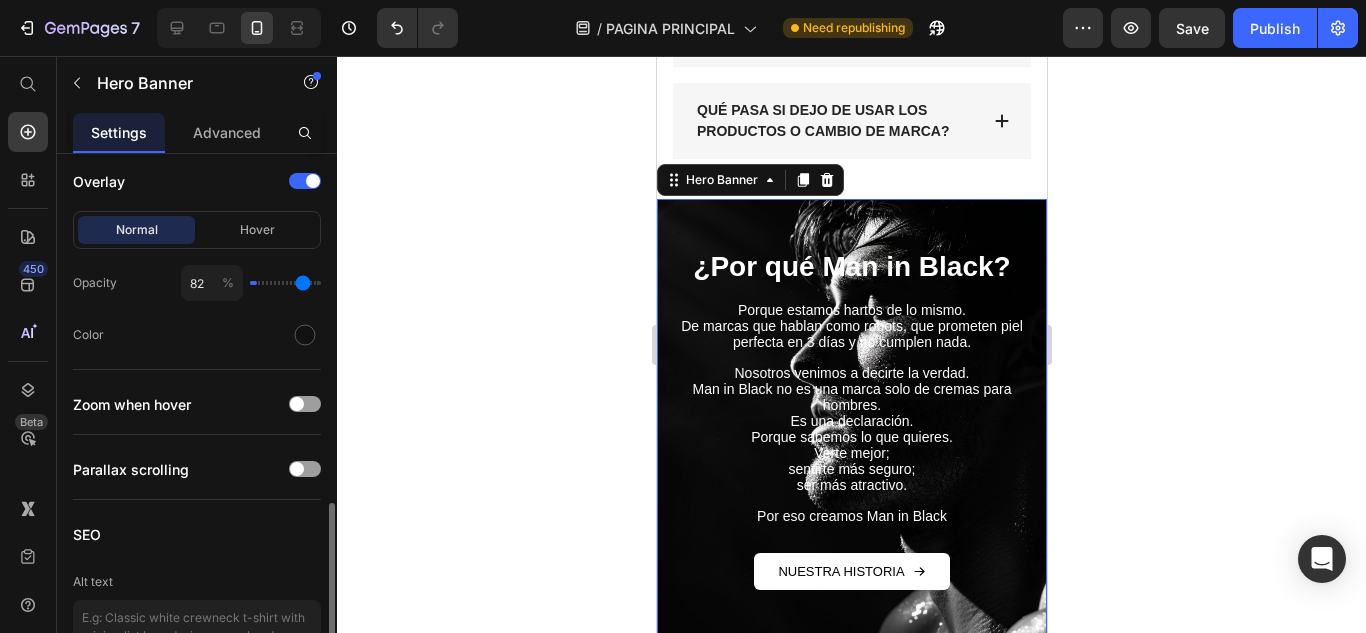 type on "100" 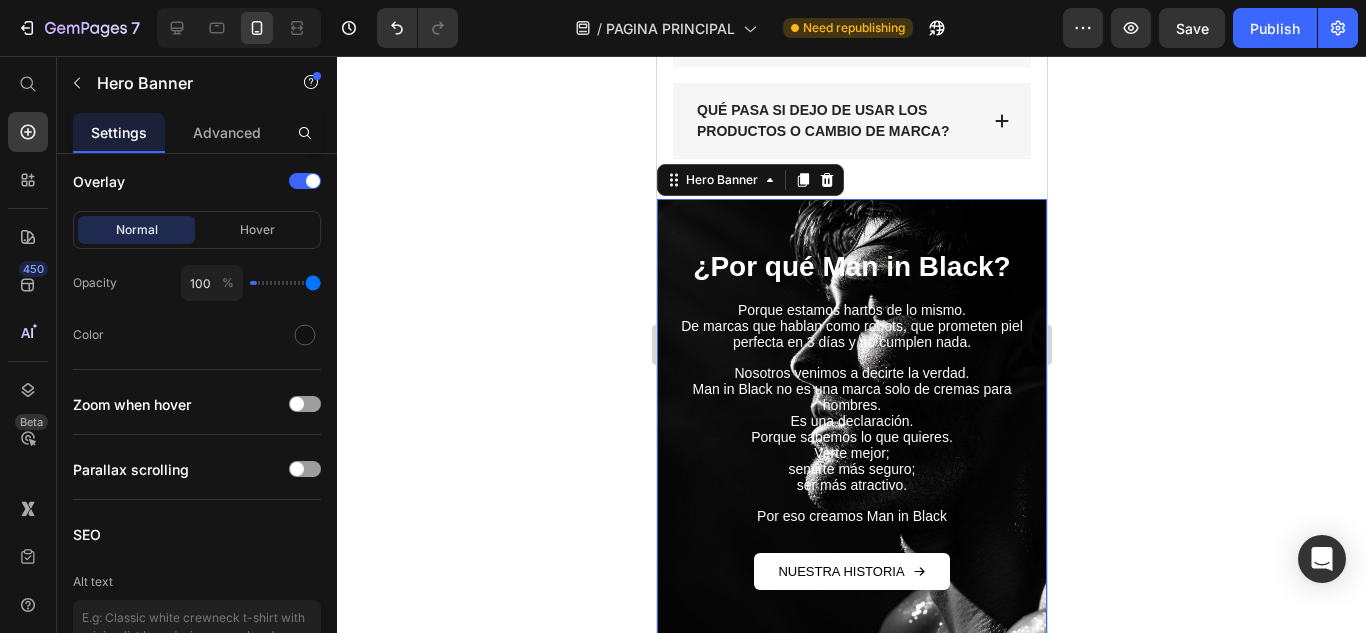 drag, startPoint x: 265, startPoint y: 283, endPoint x: 379, endPoint y: 289, distance: 114.15778 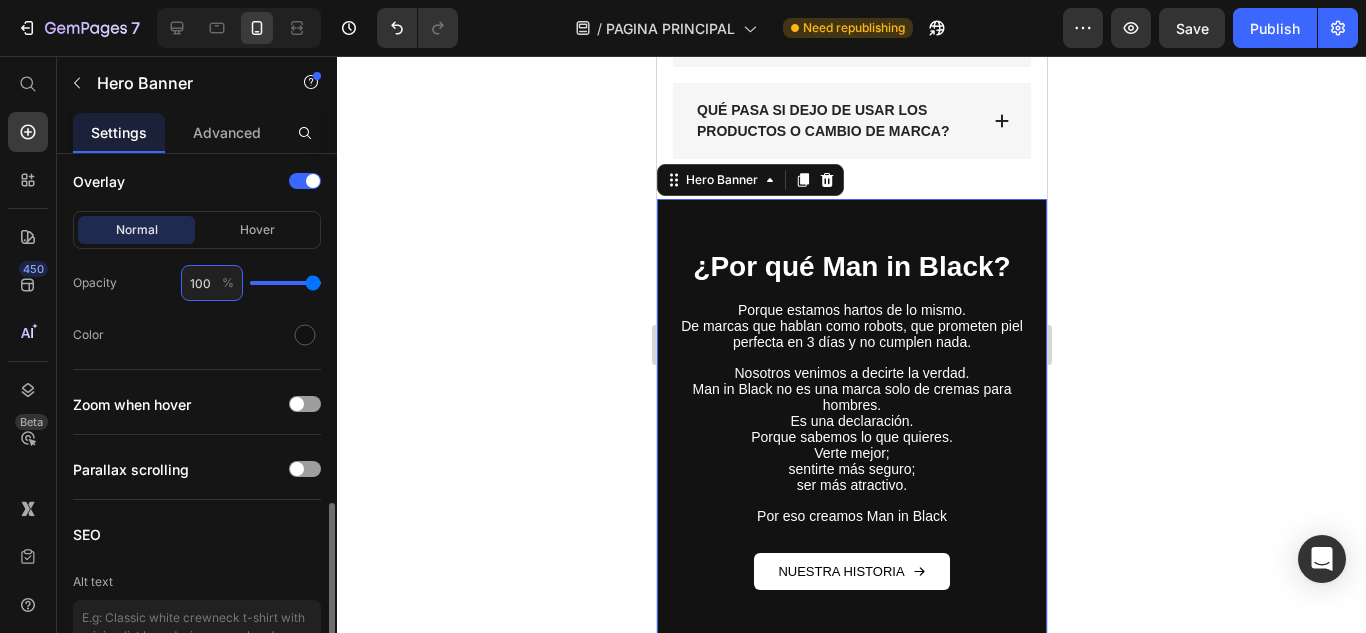 click on "100" at bounding box center (212, 283) 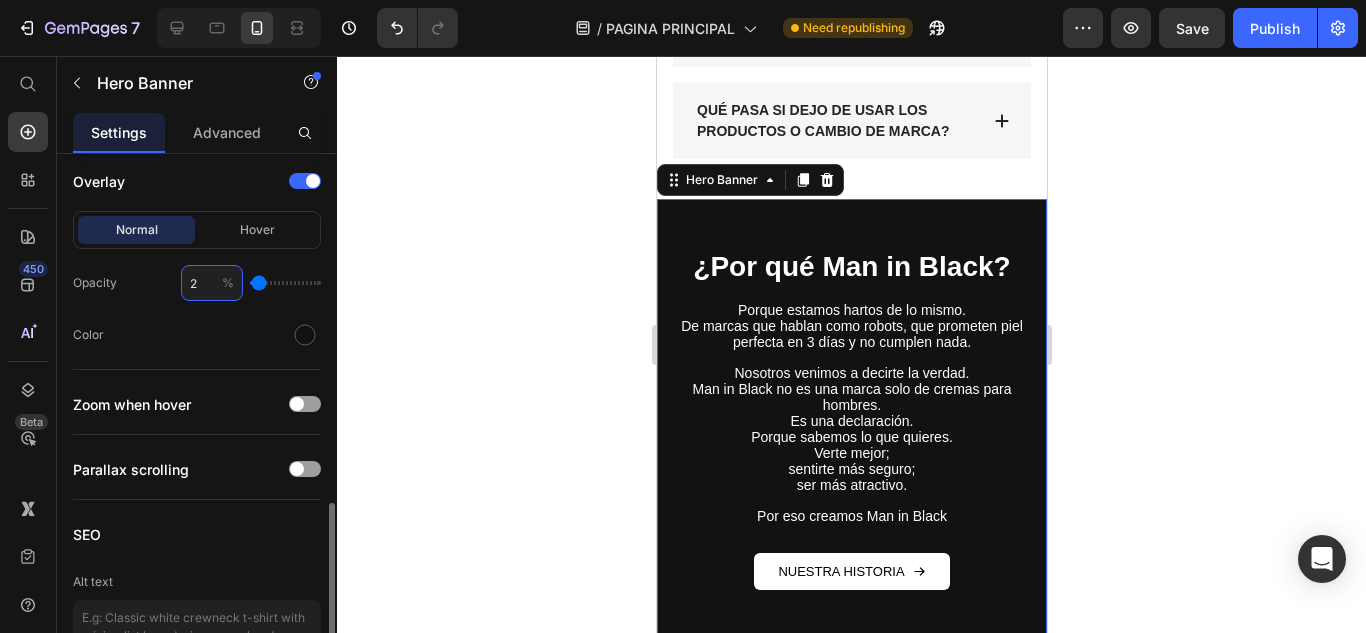 type on "25" 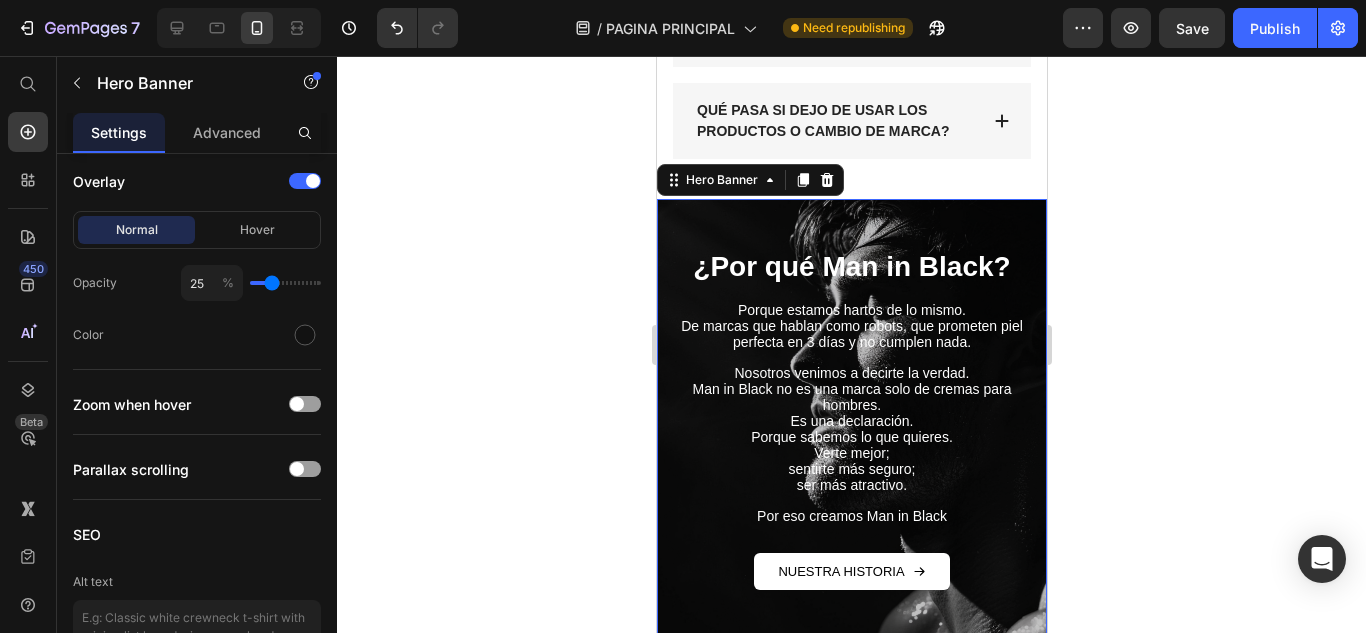 click 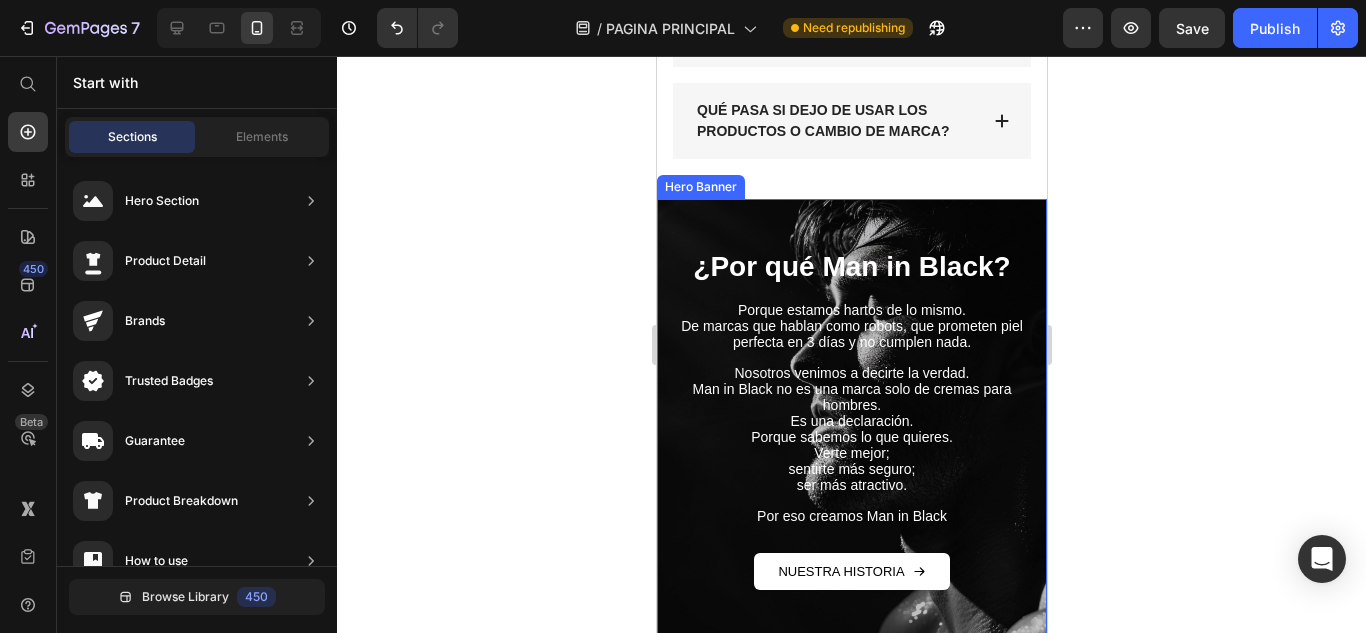 click on "Por eso creamos Man in Black" at bounding box center [851, 517] 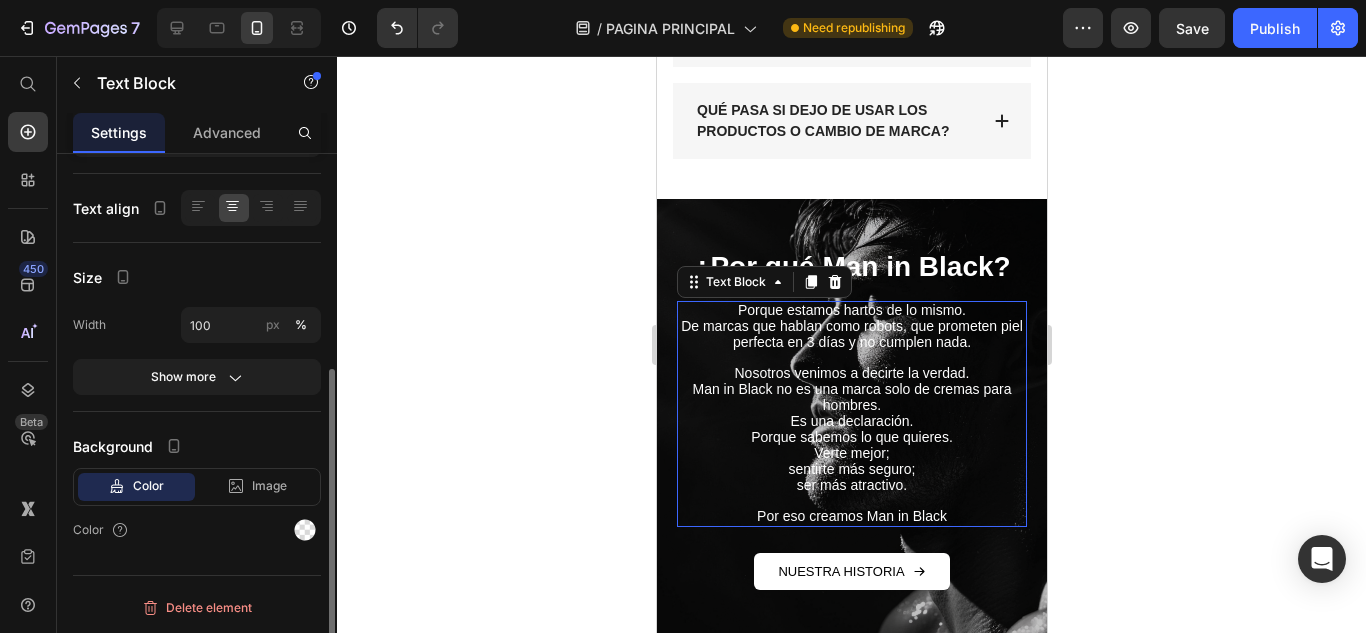 scroll, scrollTop: 0, scrollLeft: 0, axis: both 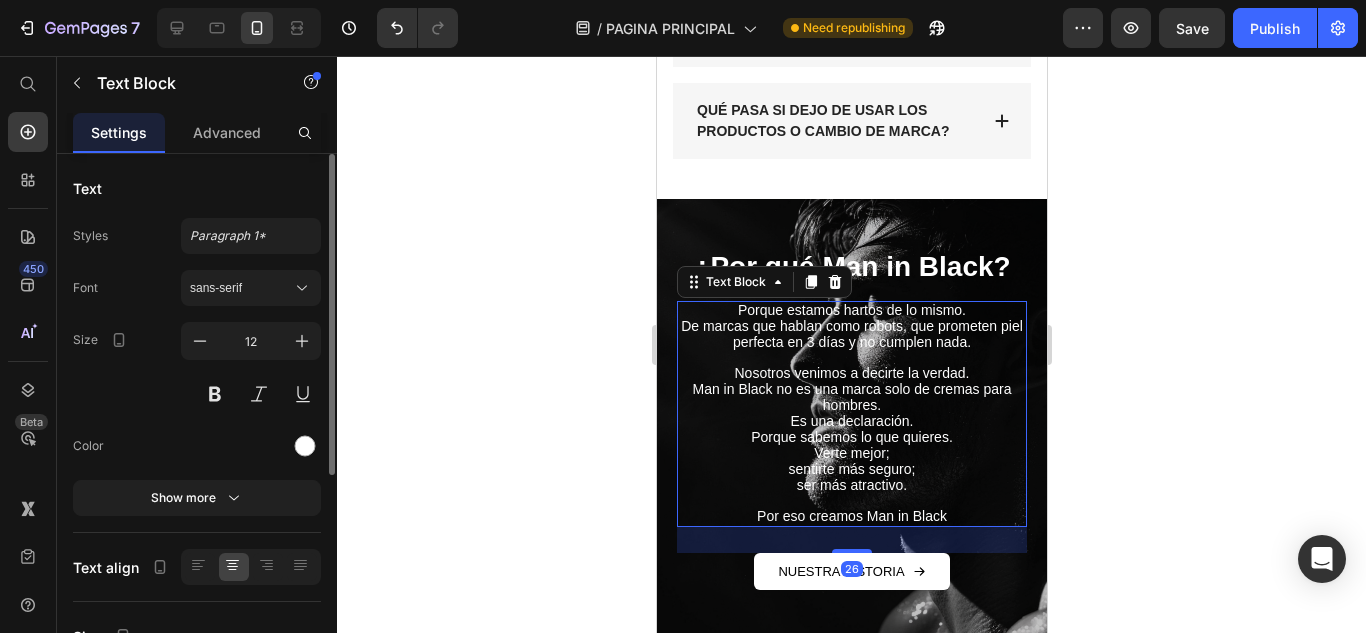 click on "NUESTRA HISTORIA   Button" at bounding box center [851, 571] 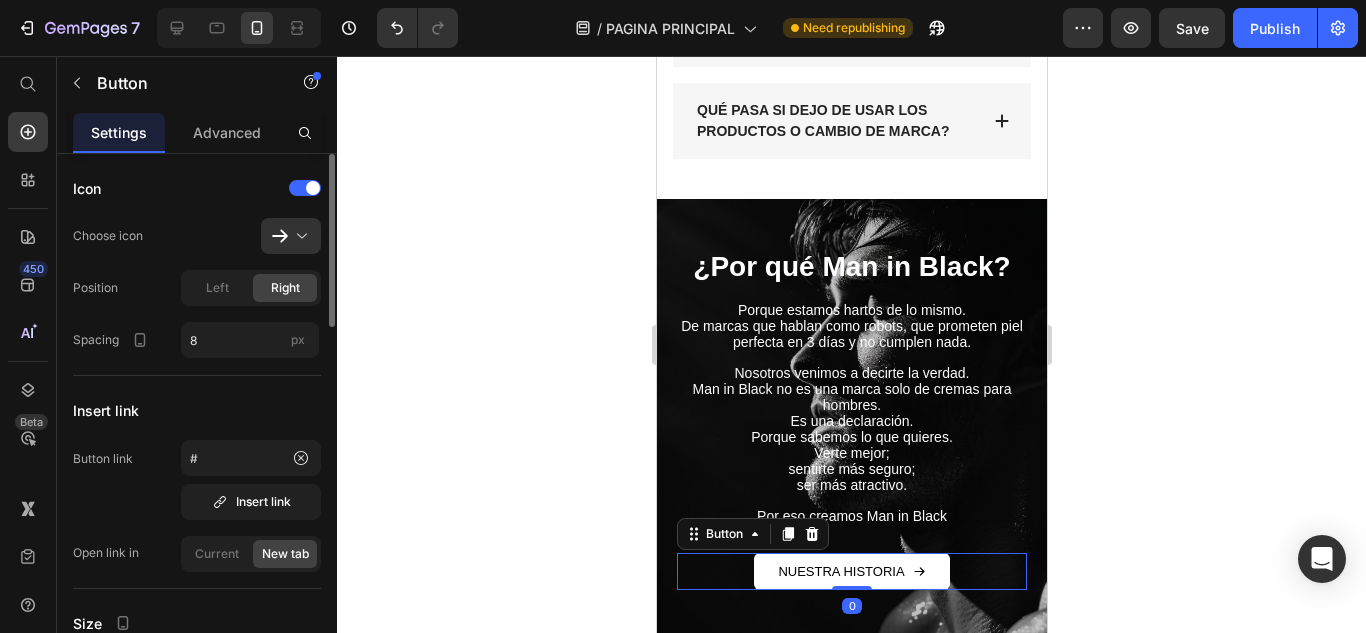 click 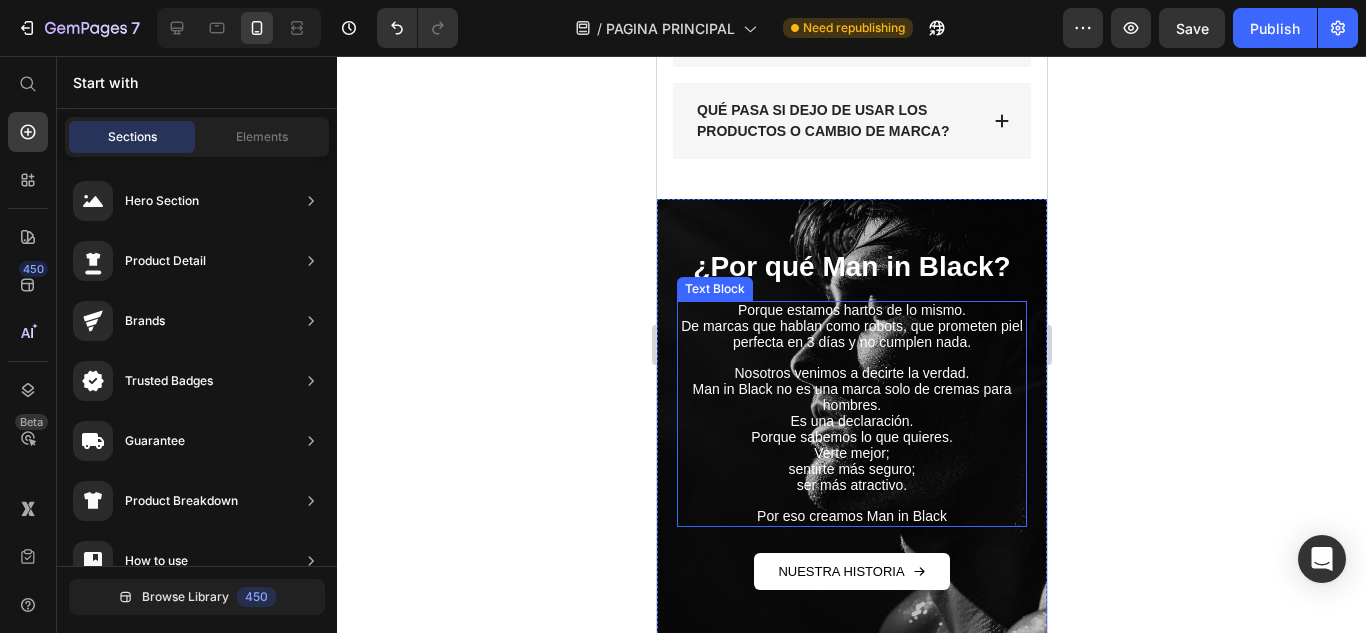 scroll, scrollTop: 7200, scrollLeft: 0, axis: vertical 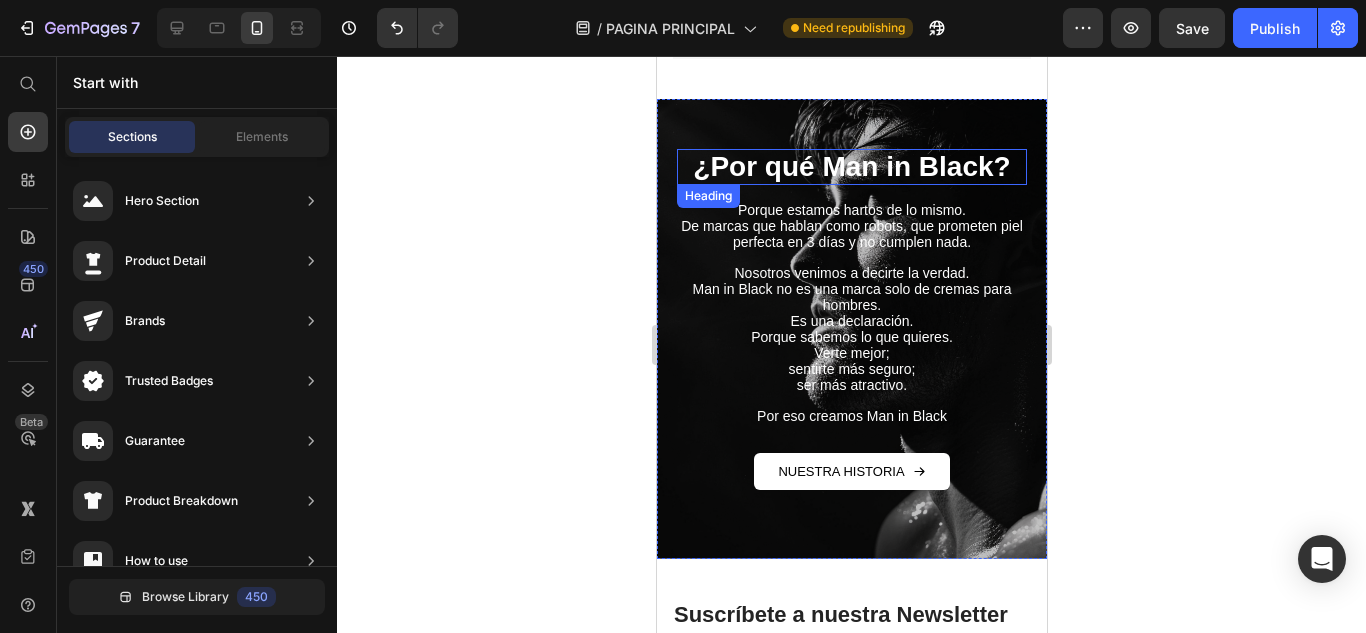 click on "¿Por qué Man in Black?" at bounding box center (850, 166) 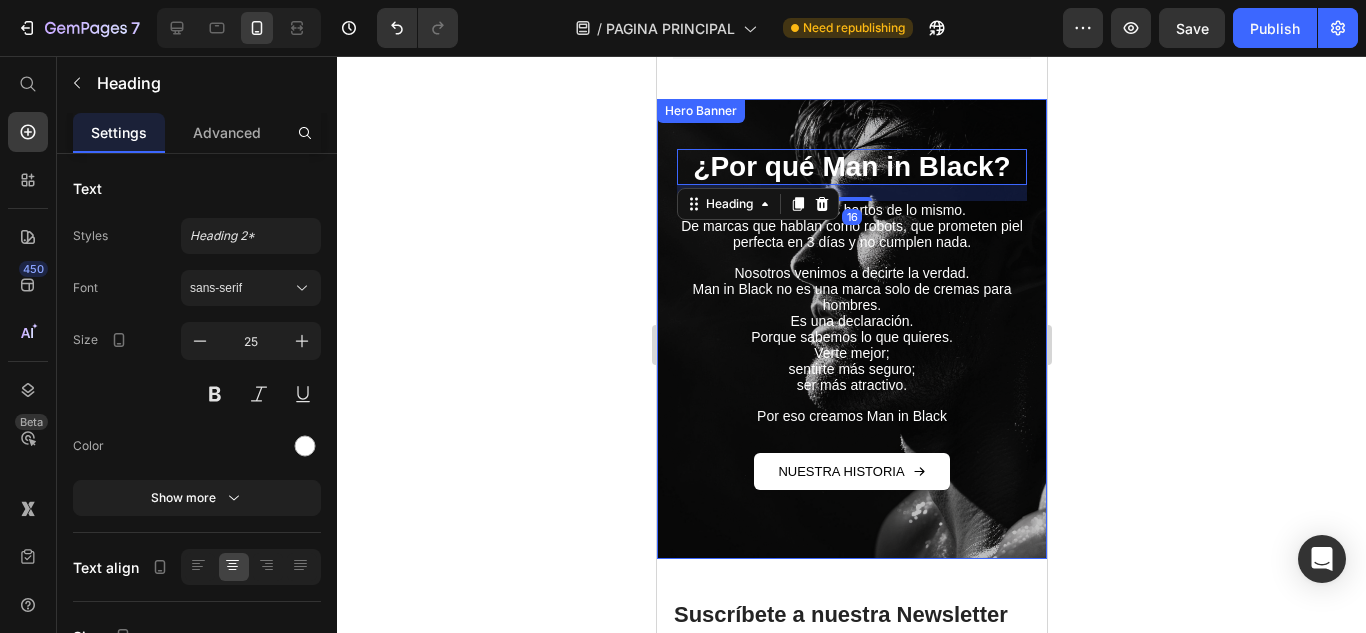 click on "¿Por qué Man in Black? Heading   16 Porque estamos hartos de lo mismo.  De marcas que hablan como robots, que prometen piel perfecta en 3 días y no cumplen nada. Nosotros venimos a decirte la verdad. Man in Black no es una marca solo de cremas para hombres. Es una declaración. Porque sabemos lo que quieres. Verte mejor; sentirte más seguro; ser más atractivo.   Por eso creamos Man in Black Text Block
NUESTRA HISTORIA   Button" at bounding box center [851, 329] 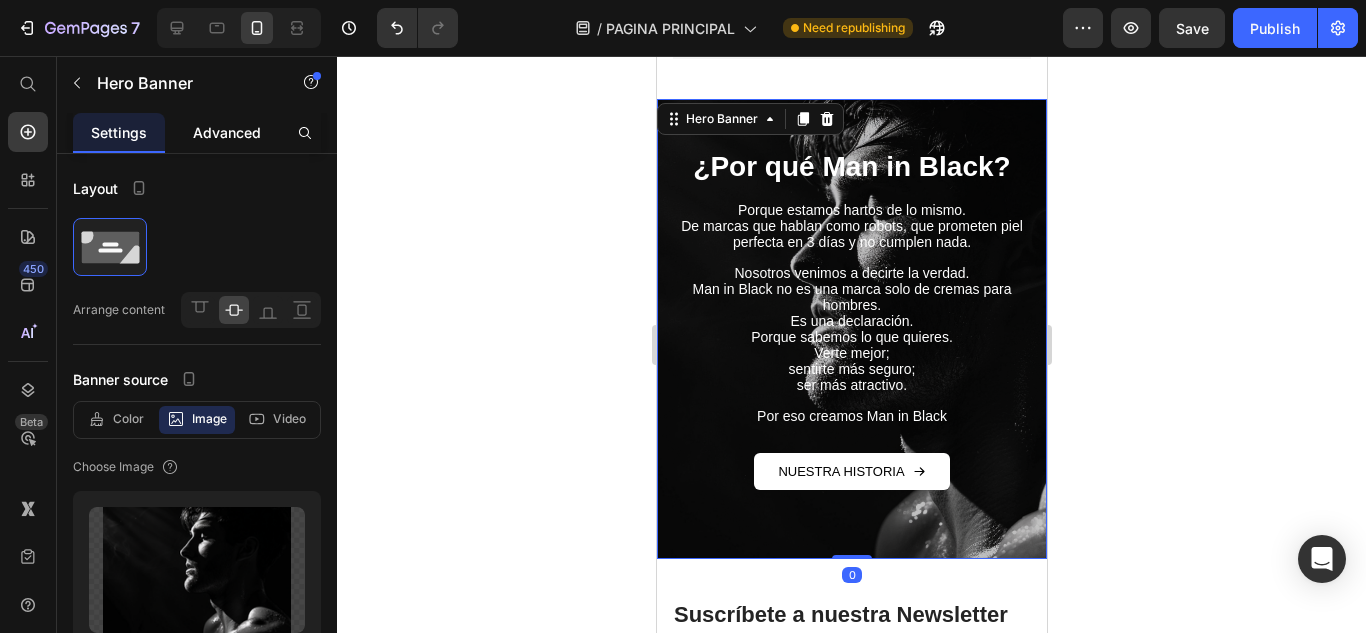 click on "Advanced" 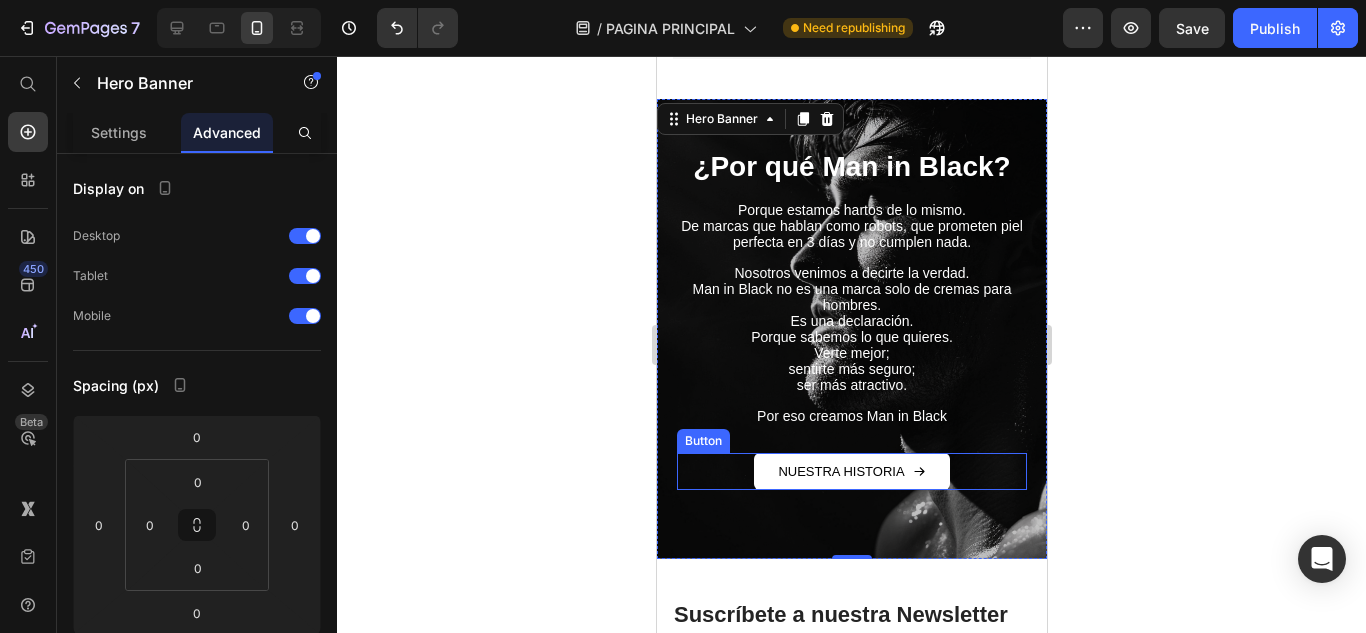 click on "NUESTRA HISTORIA   Button" at bounding box center (851, 471) 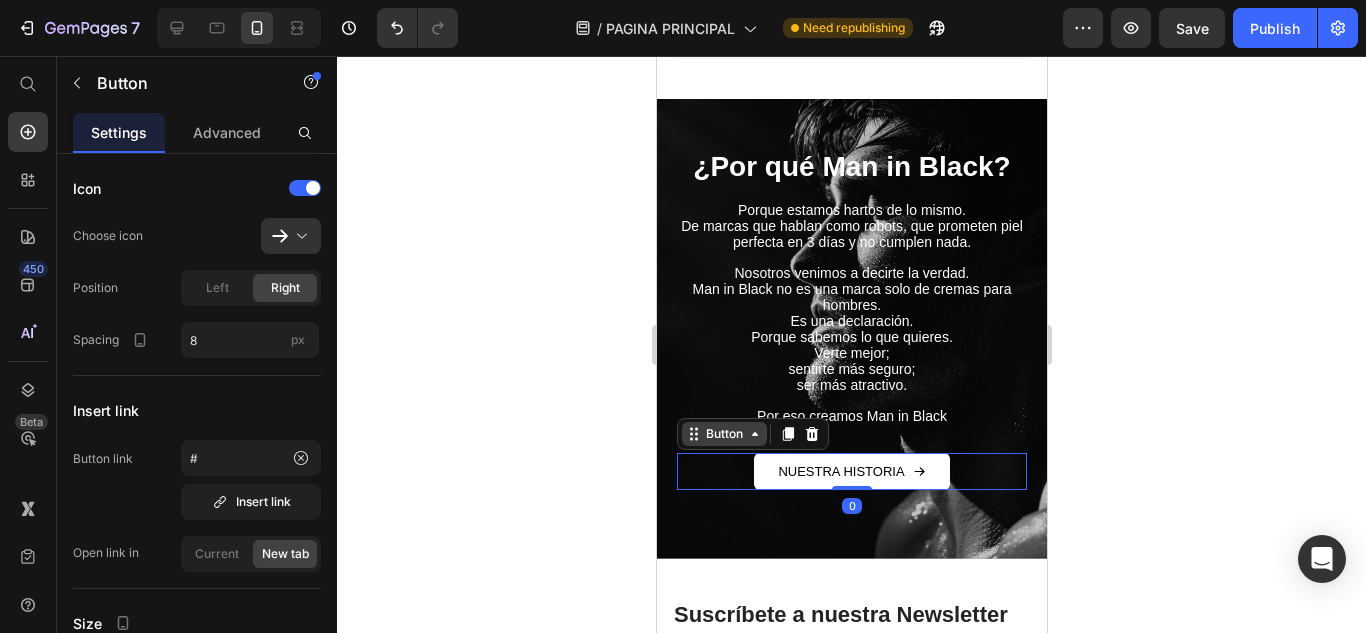 drag, startPoint x: 735, startPoint y: 393, endPoint x: 728, endPoint y: 385, distance: 10.630146 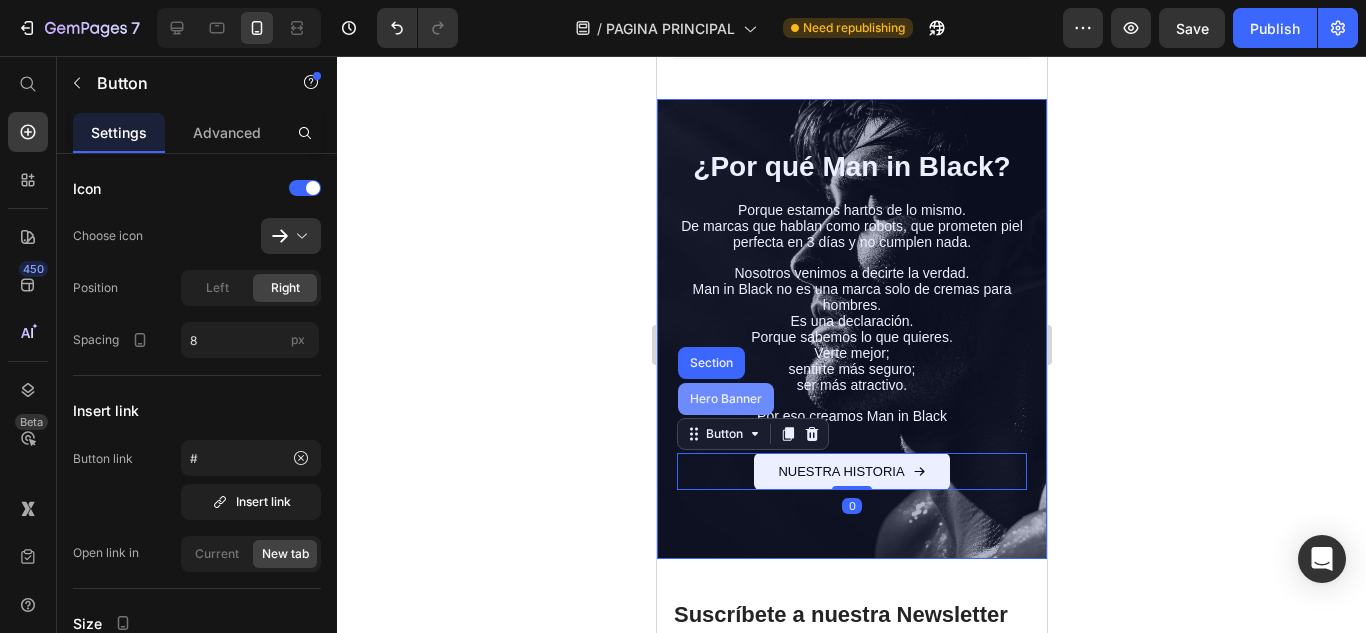 click on "Hero Banner" at bounding box center (725, 399) 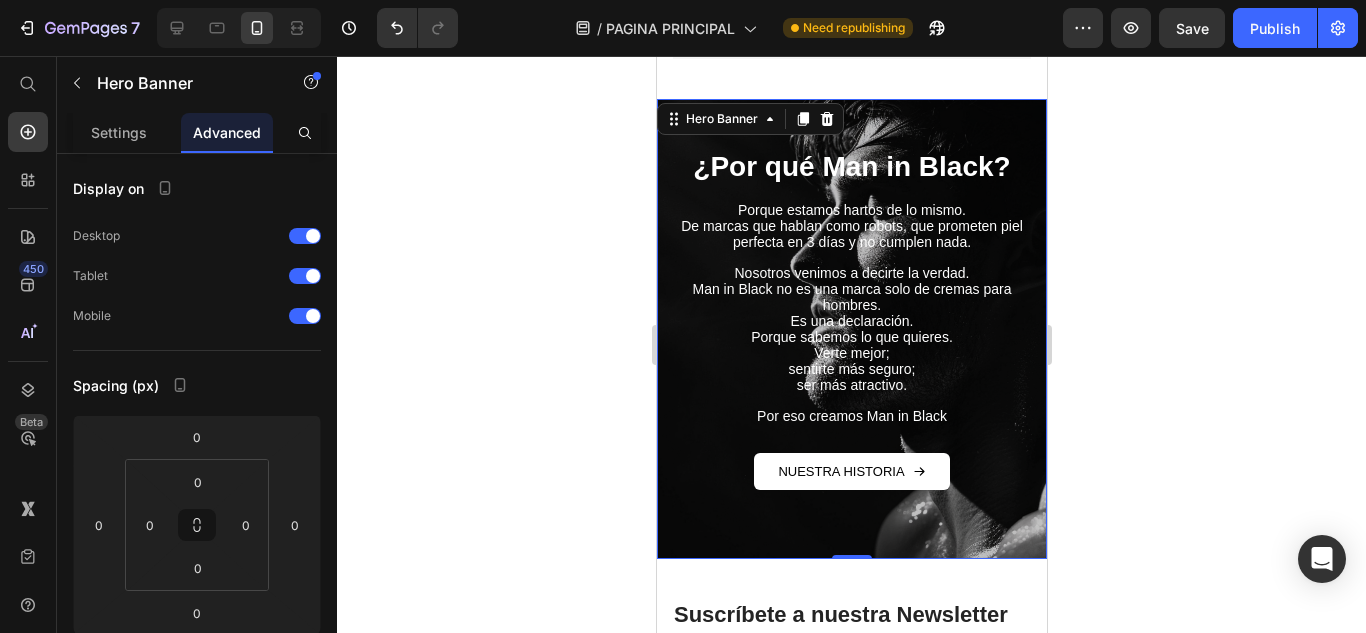 click on "¿Por qué Man in Black? Heading Porque estamos hartos de lo mismo.  De marcas que hablan como robots, que prometen piel perfecta en 3 días y no cumplen nada. Nosotros venimos a decirte la verdad. Man in Black no es una marca solo de cremas para hombres. Es una declaración. Porque sabemos lo que quieres. Verte mejor; sentirte más seguro; ser más atractivo.   Por eso creamos Man in Black Text Block
NUESTRA HISTORIA   Button" at bounding box center [851, 319] 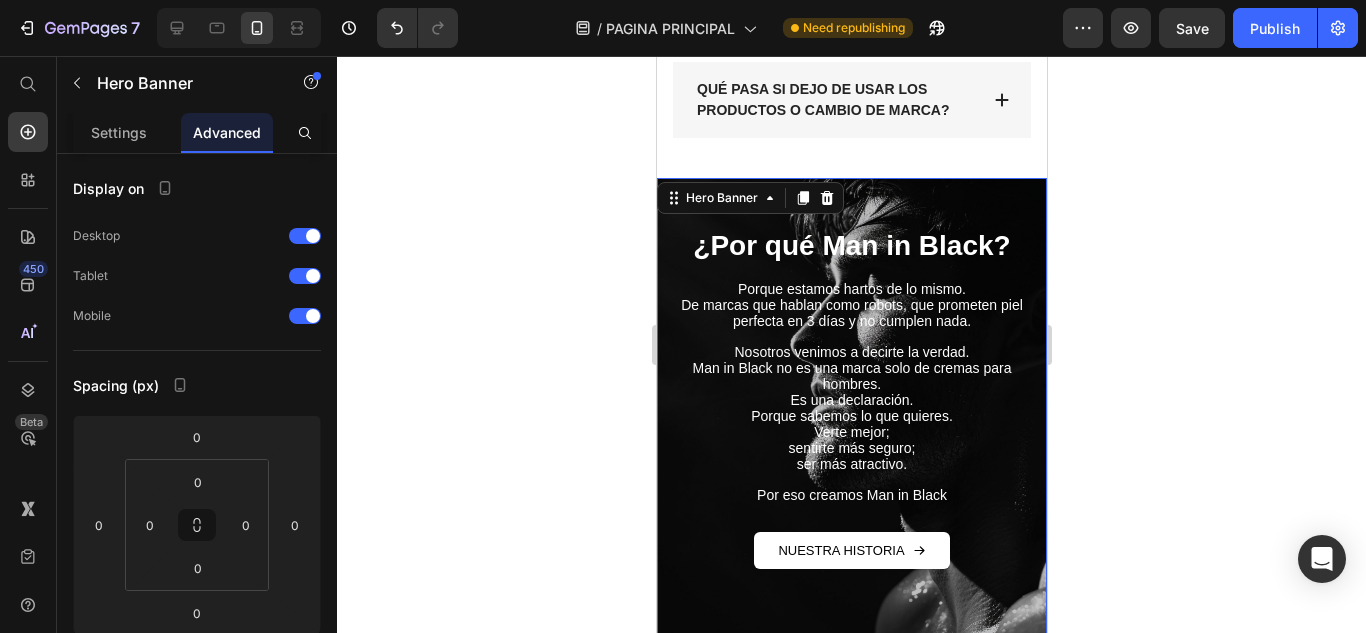 scroll, scrollTop: 7100, scrollLeft: 0, axis: vertical 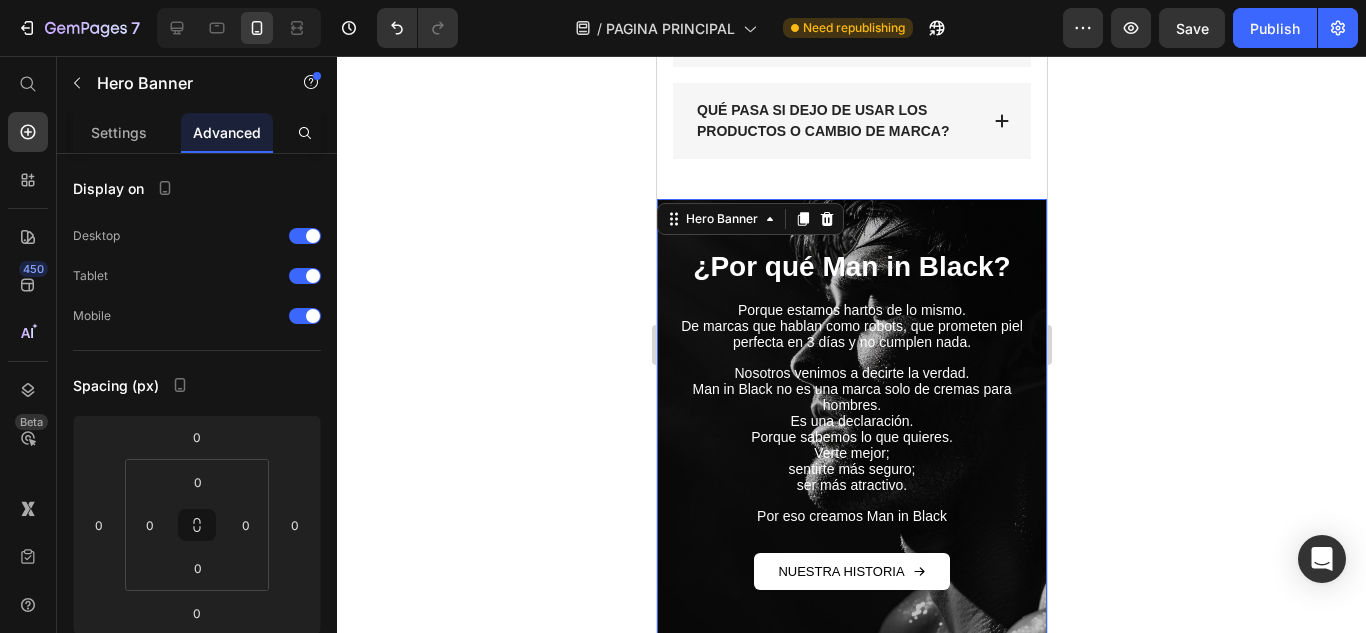 click on "¿Por qué Man in Black? Heading Porque estamos hartos de lo mismo.  De marcas que hablan como robots, que prometen piel perfecta en 3 días y no cumplen nada. Nosotros venimos a decirte la verdad. Man in Black no es una marca solo de cremas para hombres. Es una declaración. Porque sabemos lo que quieres. Verte mejor; sentirte más seguro; ser más atractivo.   Por eso creamos Man in Black Text Block
NUESTRA HISTORIA   Button" at bounding box center [851, 429] 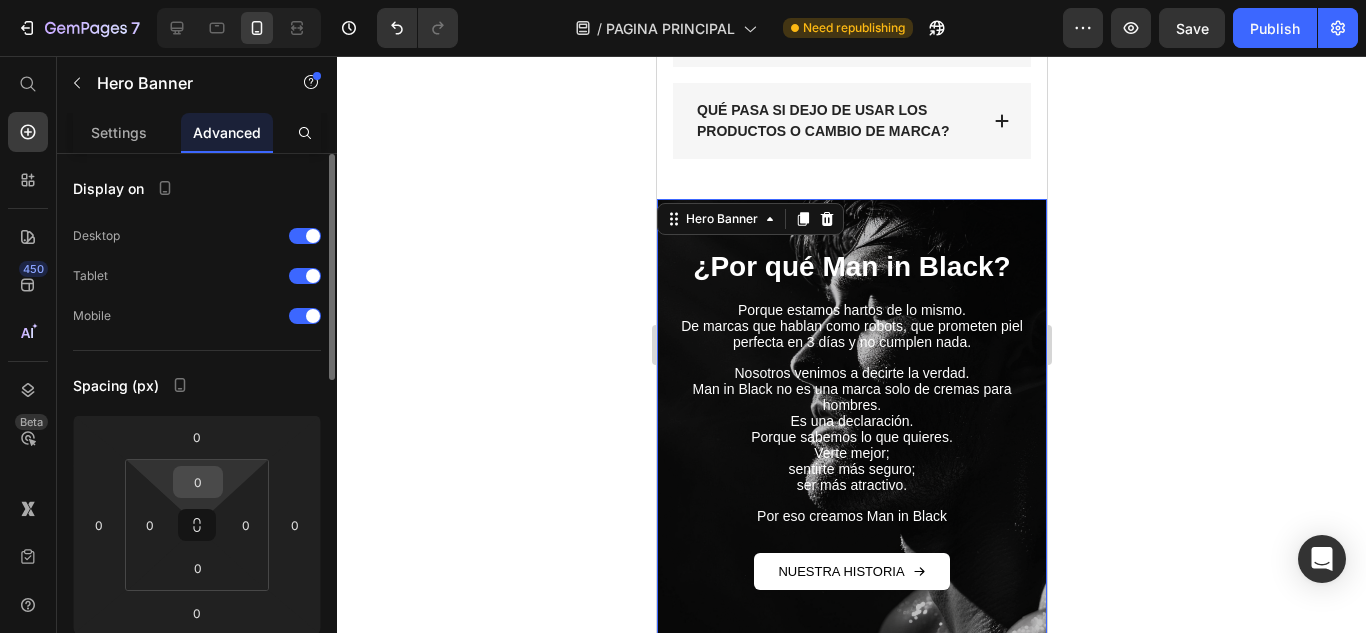 click on "0" at bounding box center (198, 482) 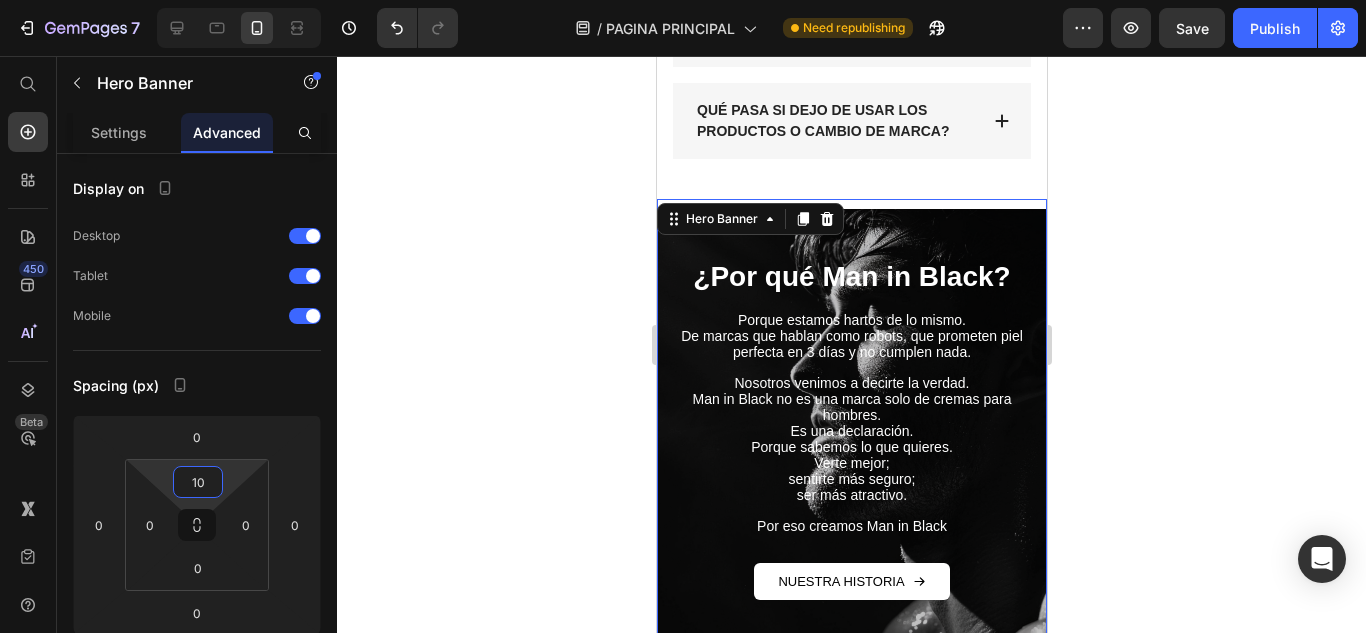 type on "1" 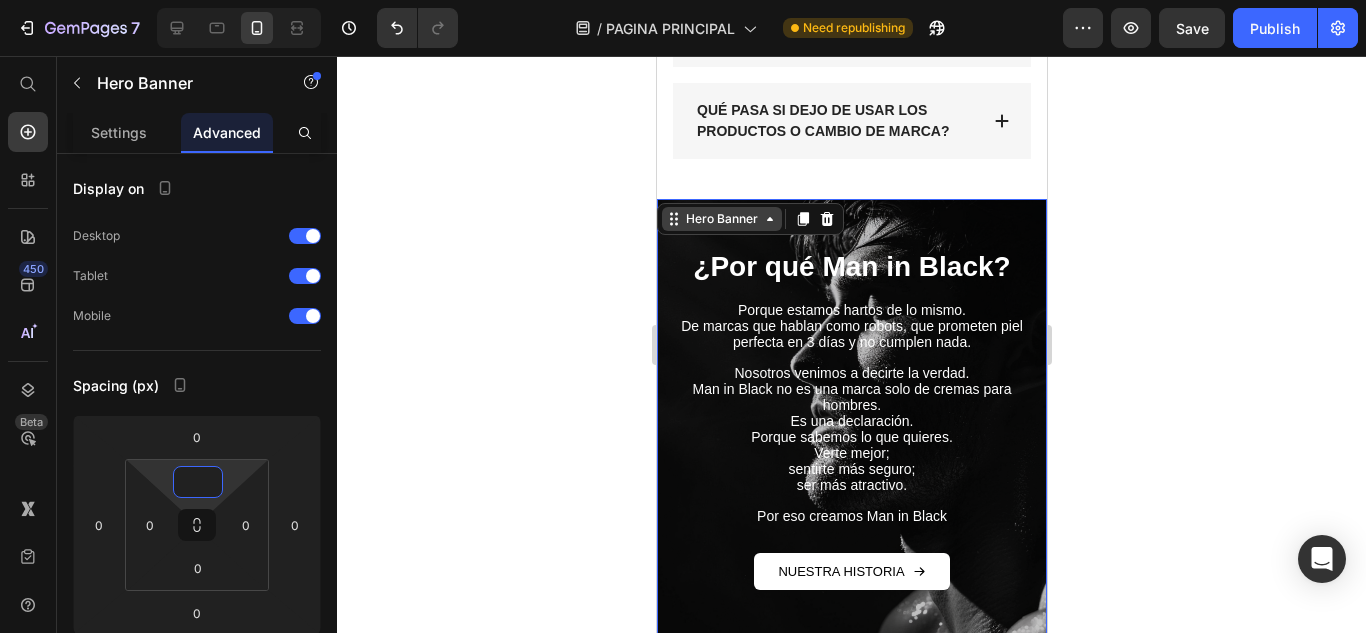click on "Hero Banner" at bounding box center (721, 219) 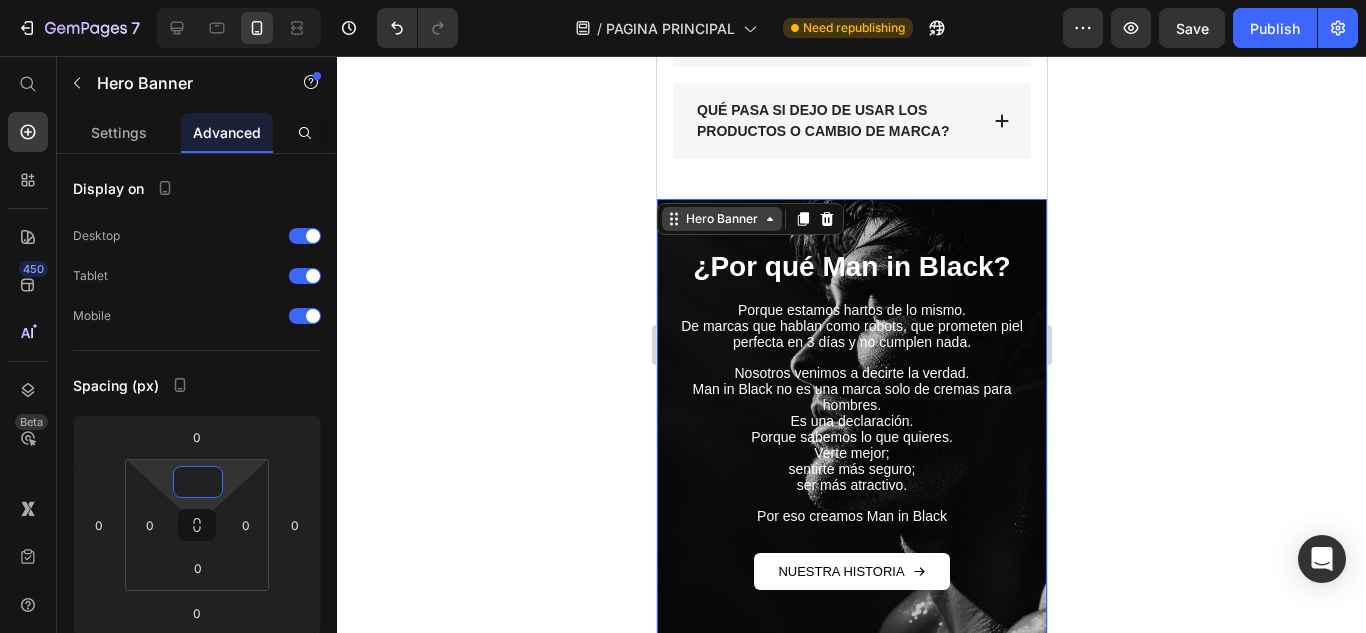 type on "0" 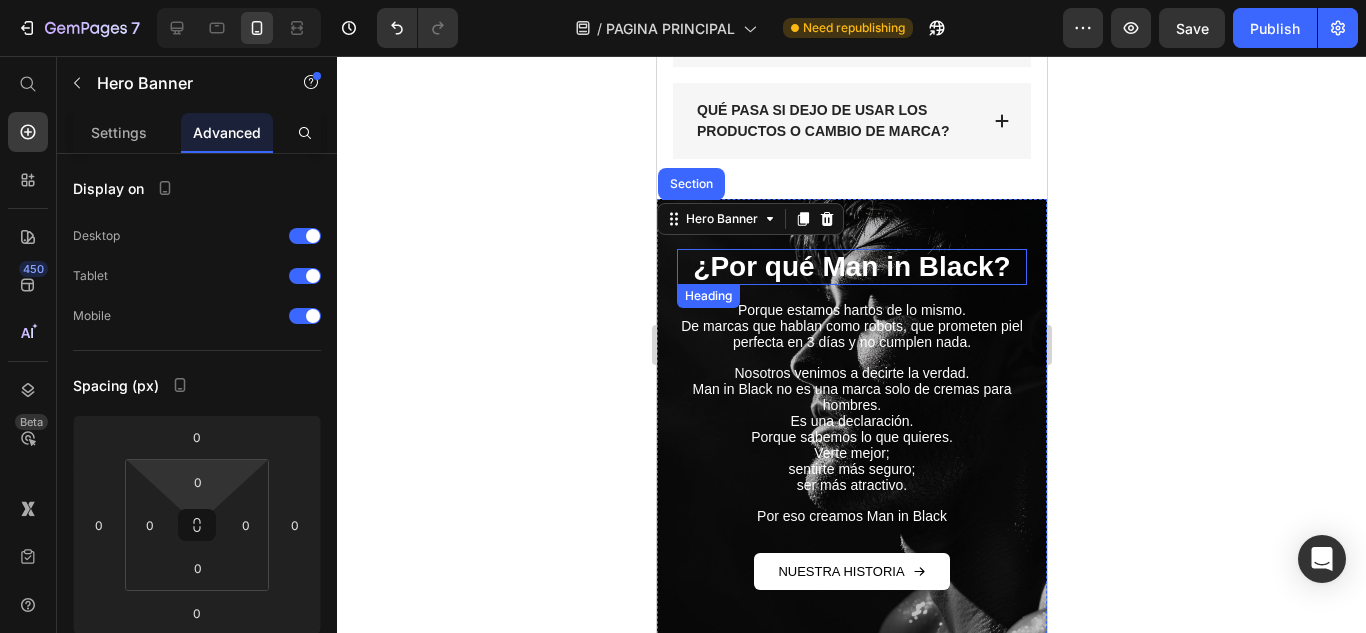 click on "¿Por qué Man in Black?" at bounding box center (850, 266) 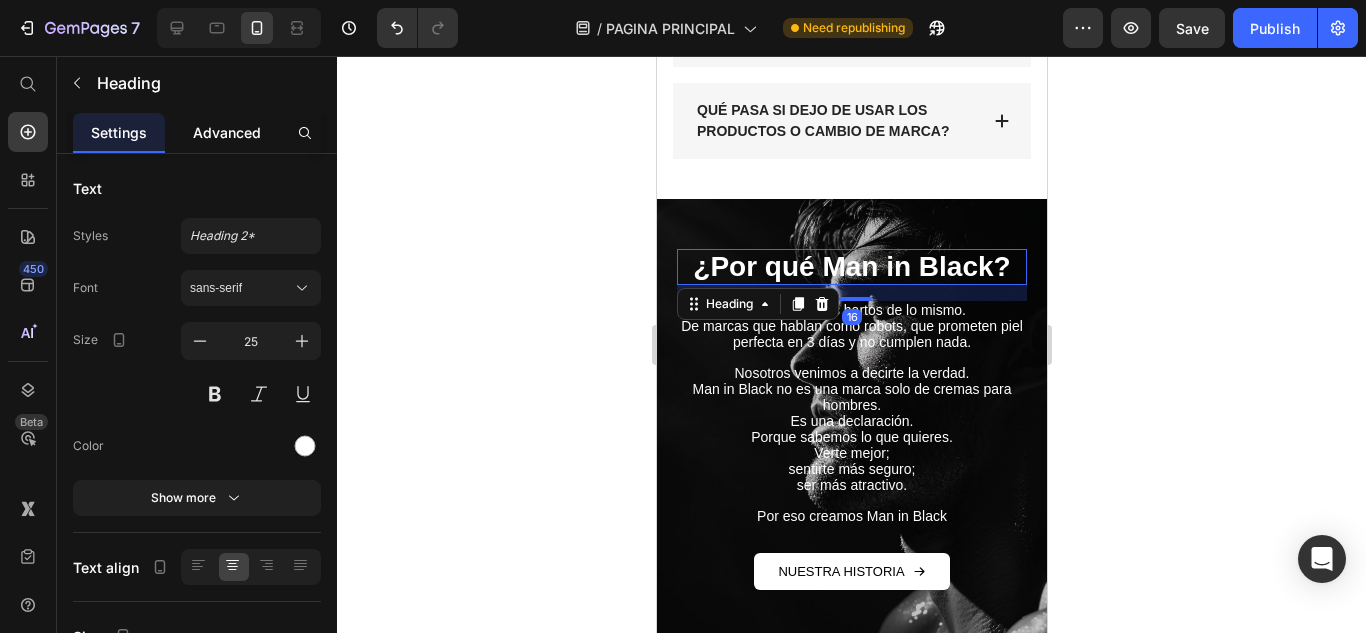 click on "Advanced" 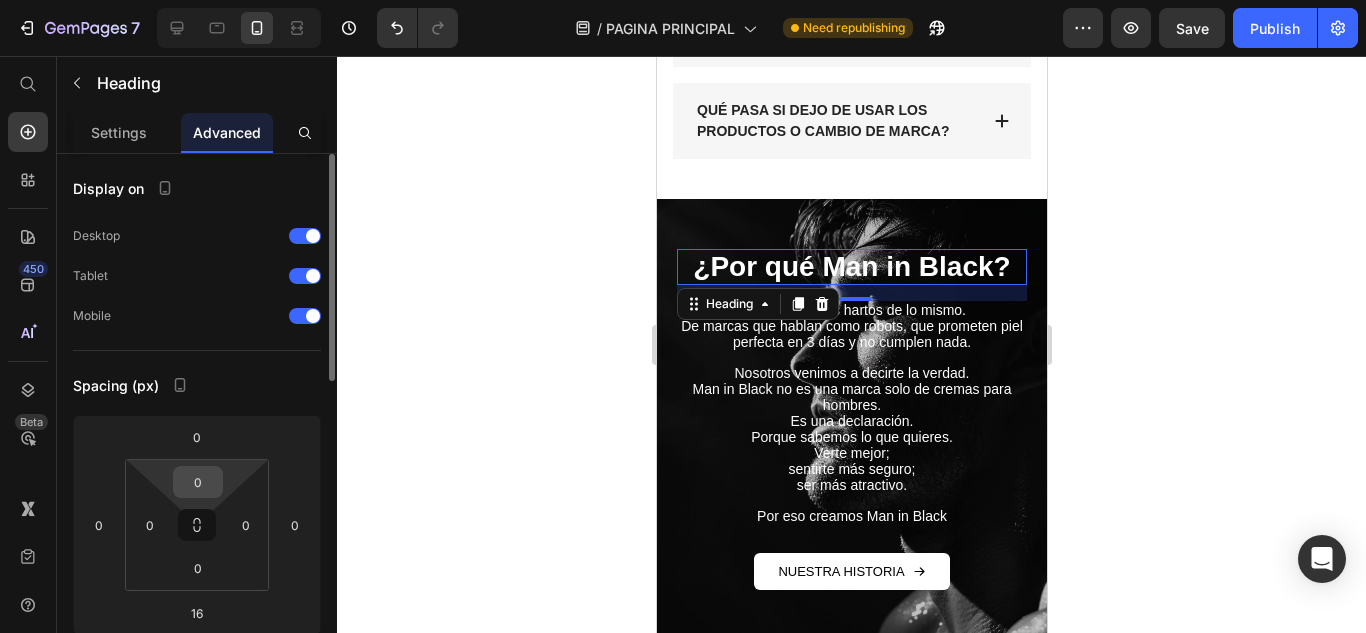 click on "0" at bounding box center (198, 482) 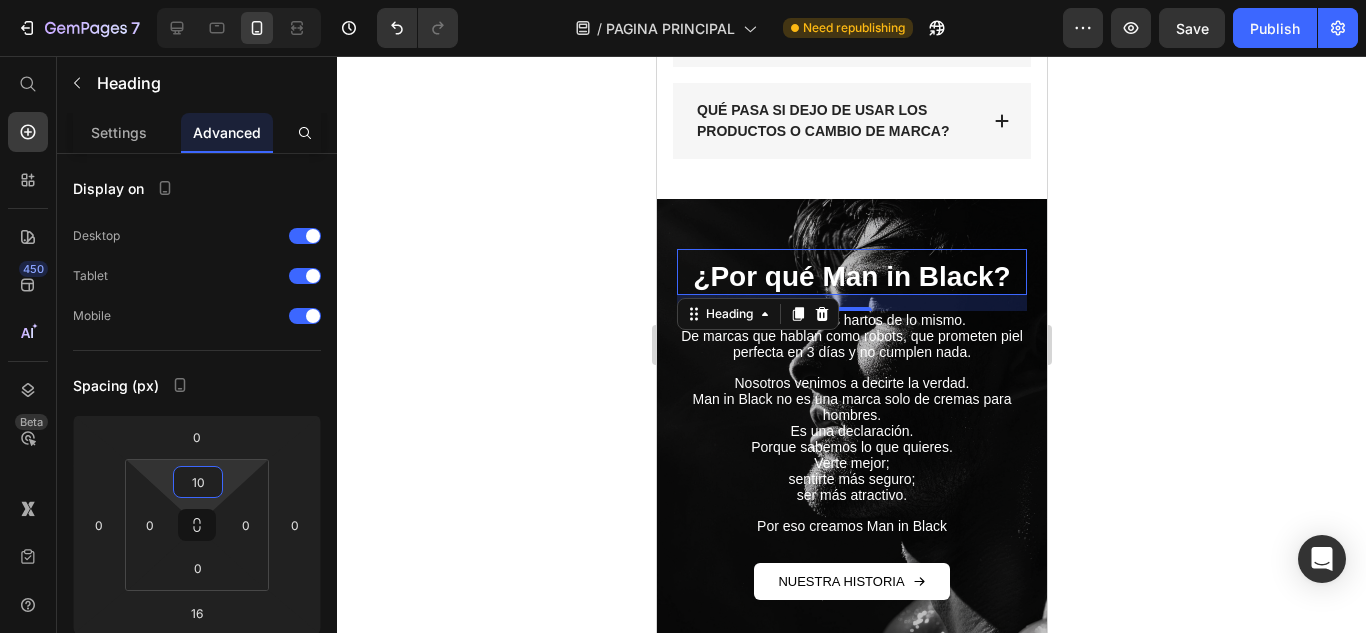 type on "1" 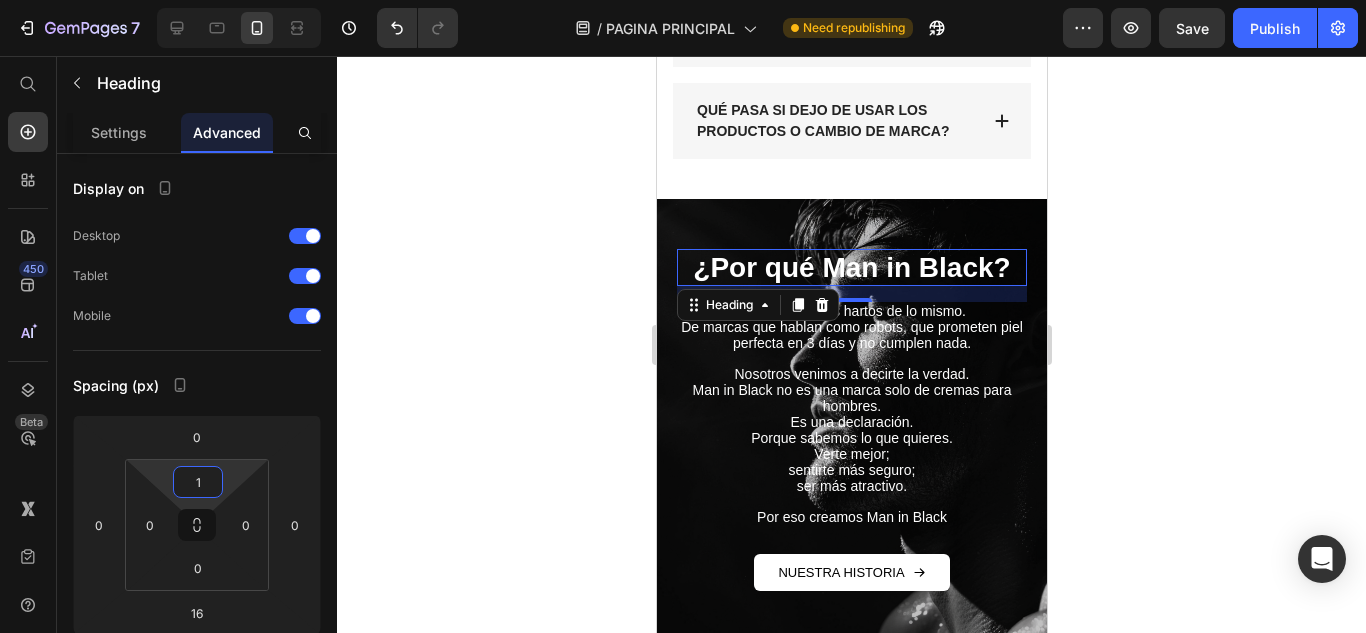 type 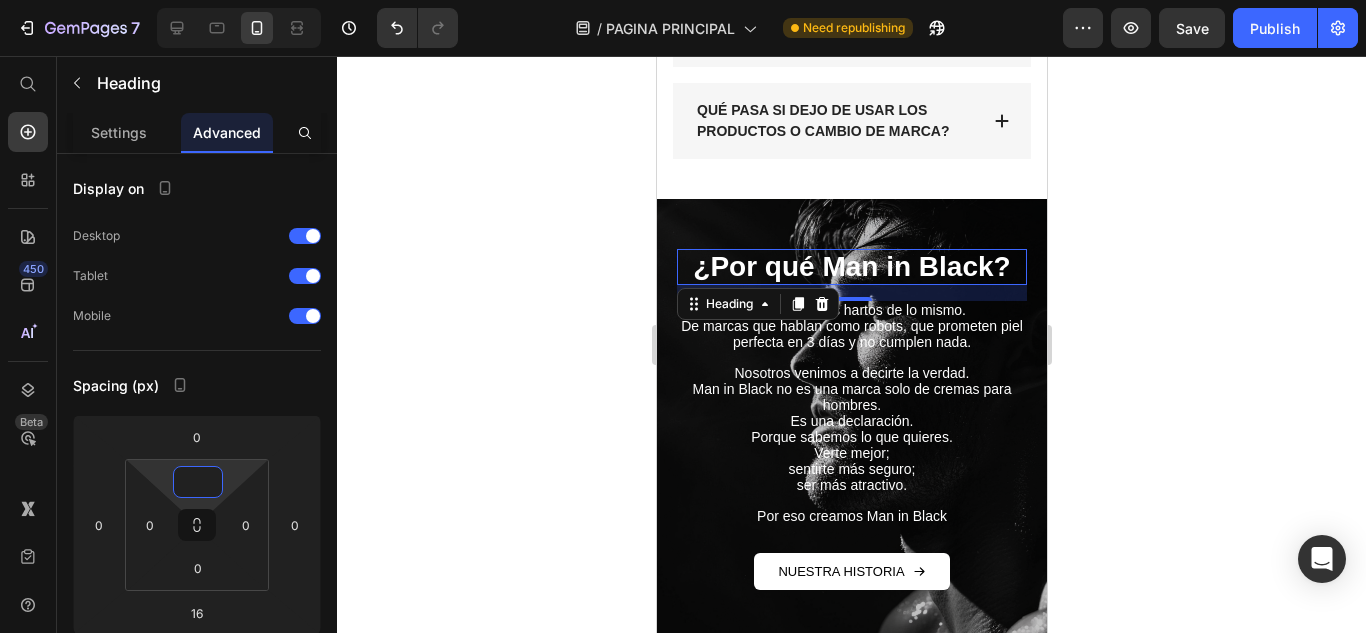 click 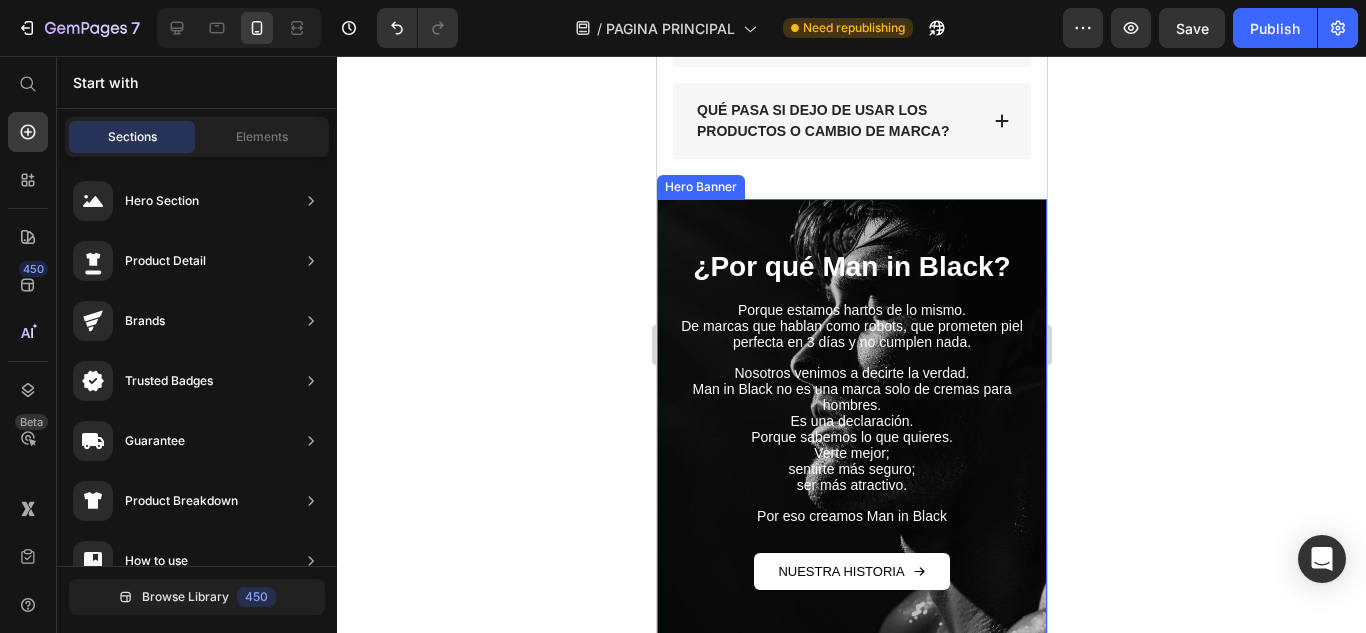 click on "¿Por qué Man in Black? Heading Porque estamos hartos de lo mismo.  De marcas que hablan como robots, que prometen piel perfecta en 3 días y no cumplen nada. Nosotros venimos a decirte la verdad. Man in Black no es una marca solo de cremas para hombres. Es una declaración. Porque sabemos lo que quieres. Verte mejor; sentirte más seguro; ser más atractivo.   Por eso creamos Man in Black Text Block
NUESTRA HISTORIA   Button" at bounding box center (851, 429) 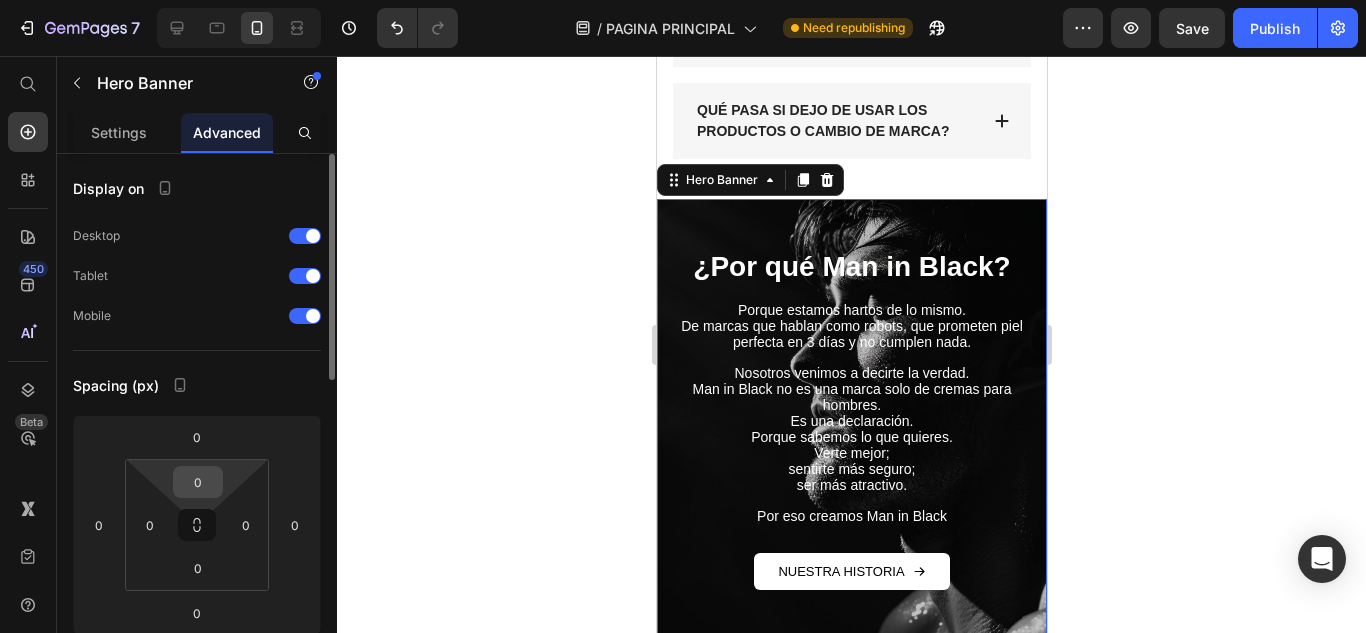 click on "0" at bounding box center (198, 482) 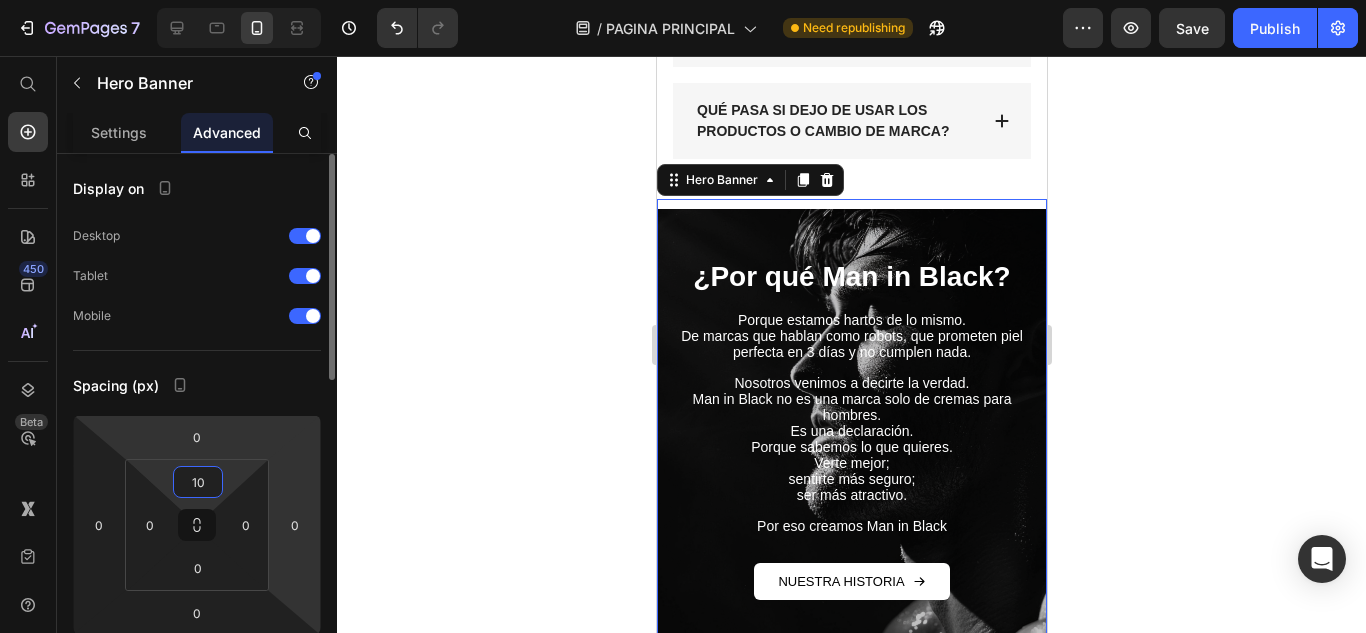 type on "1" 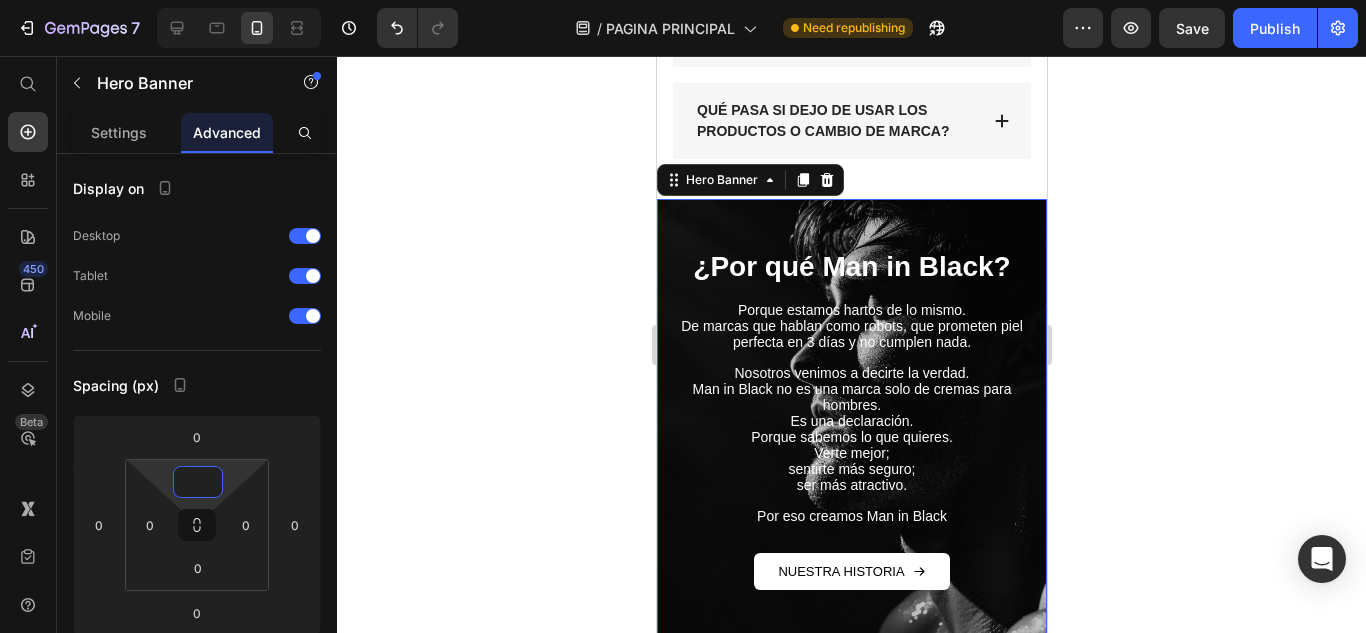 click on "¿Por qué Man in Black? Heading Porque estamos hartos de lo mismo.  De marcas que hablan como robots, que prometen piel perfecta en 3 días y no cumplen nada. Nosotros venimos a decirte la verdad. Man in Black no es una marca solo de cremas para hombres. Es una declaración. Porque sabemos lo que quieres. Verte mejor; sentirte más seguro; ser más atractivo.   Por eso creamos Man in Black Text Block
NUESTRA HISTORIA   Button" at bounding box center (851, 429) 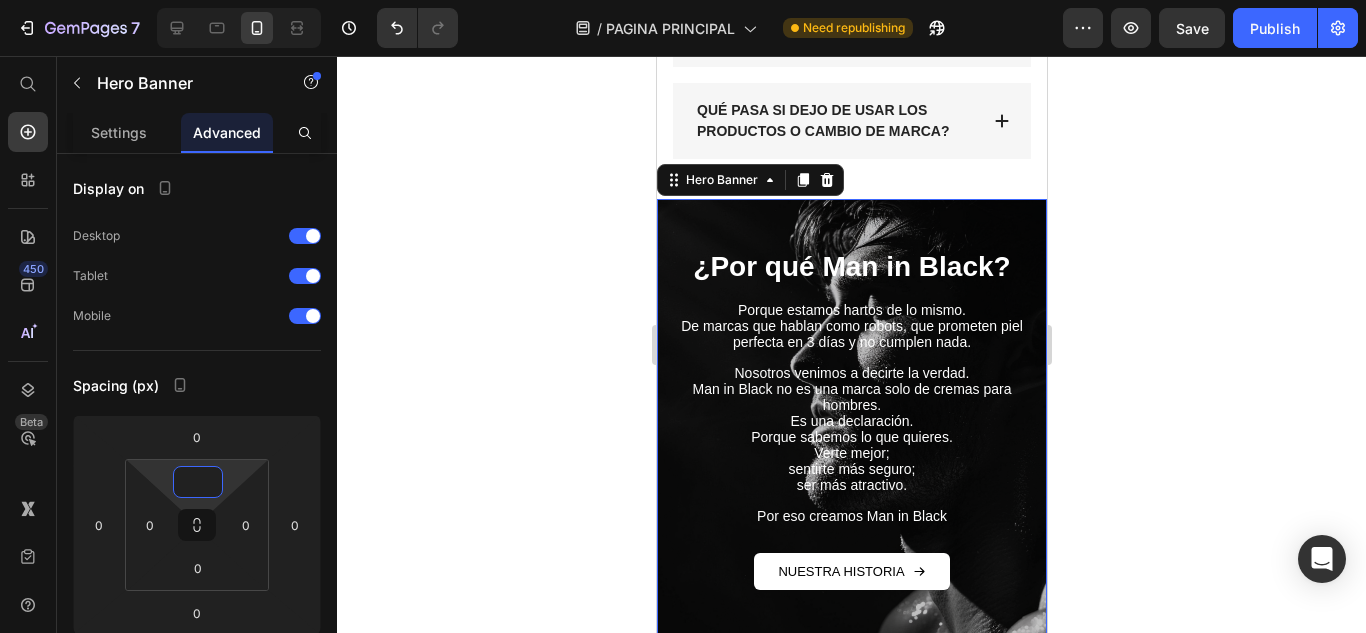 type on "0" 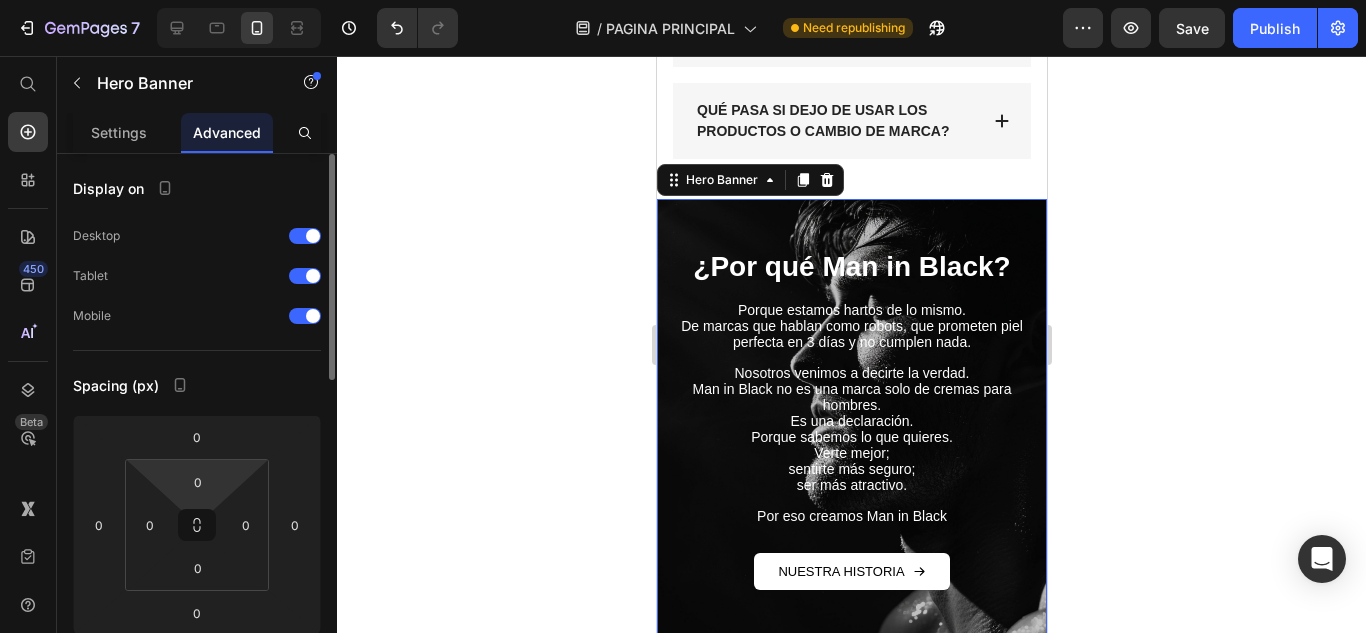 click on "Settings" 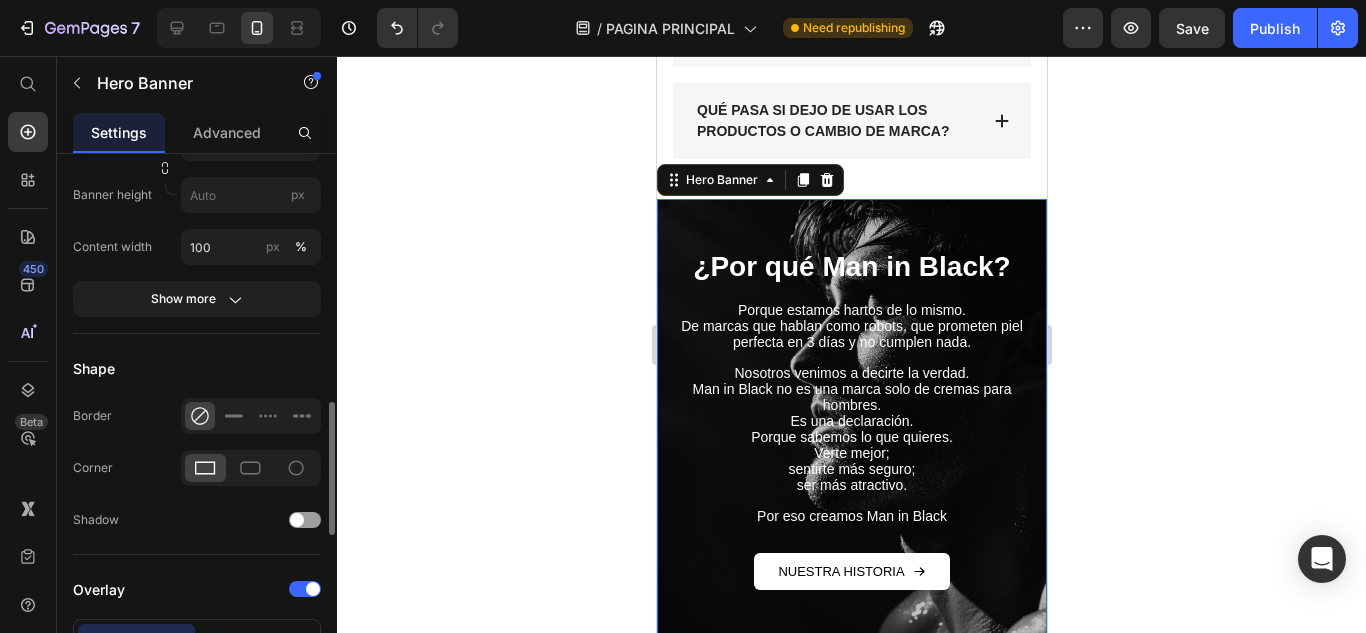 scroll, scrollTop: 1200, scrollLeft: 0, axis: vertical 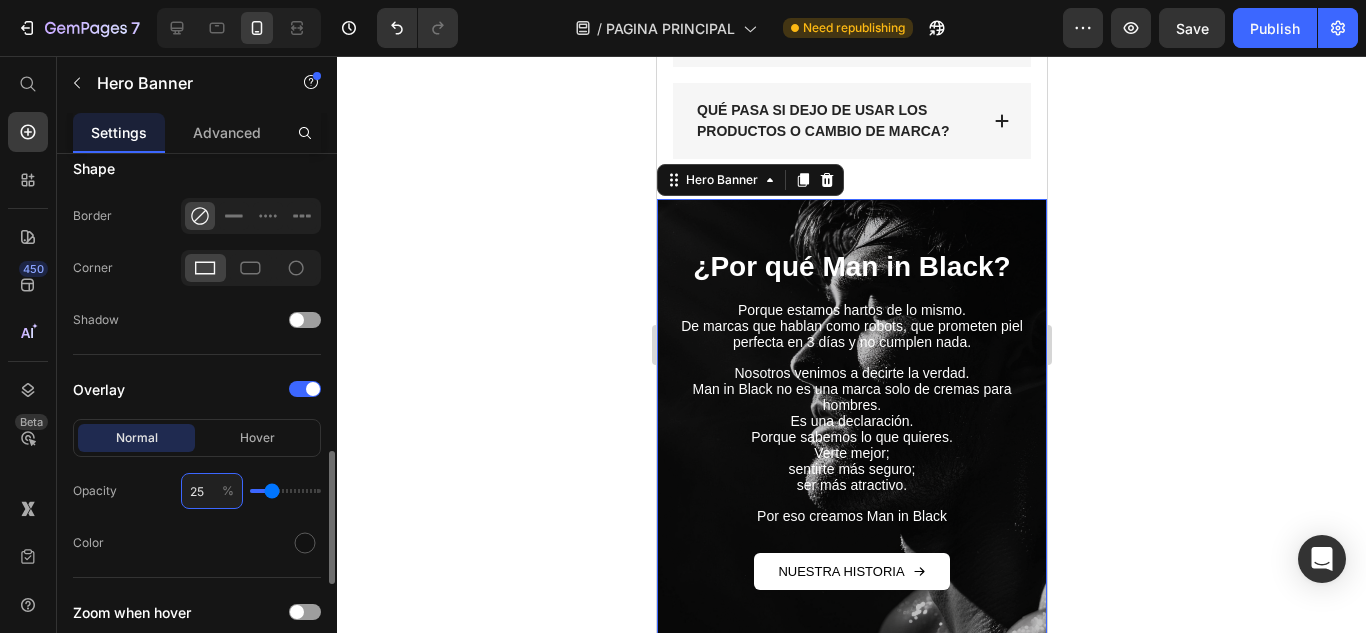 click on "25" at bounding box center [212, 491] 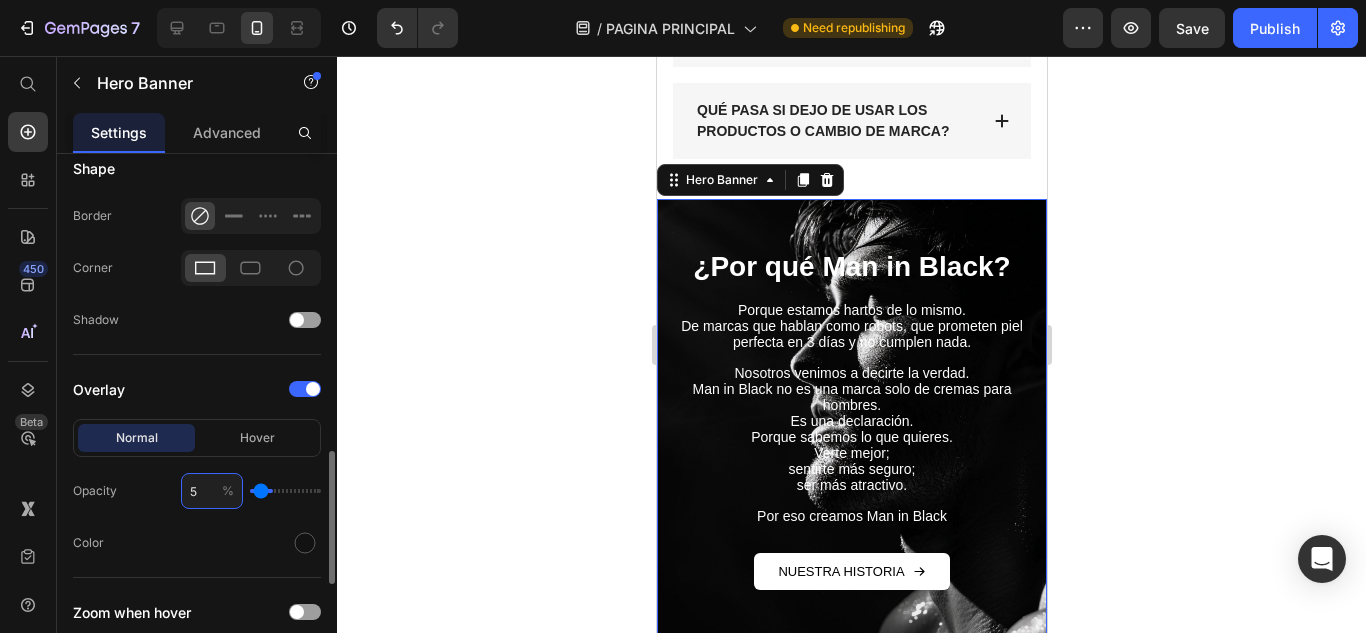 type on "50" 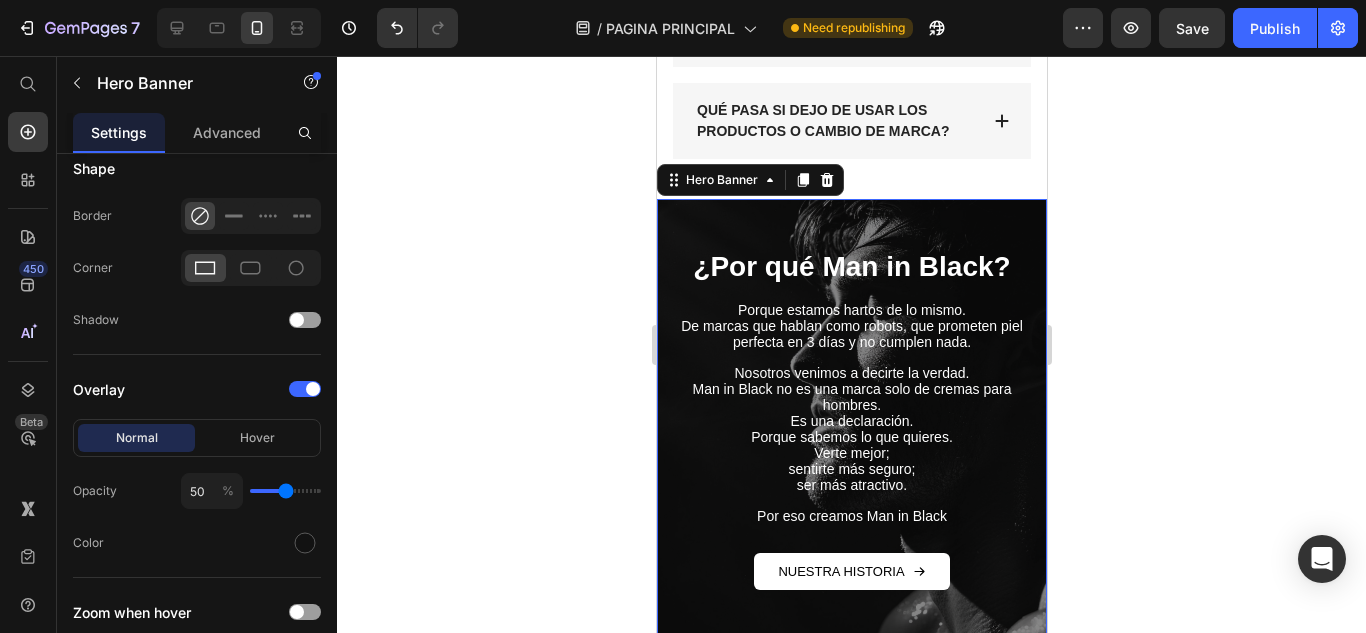 click 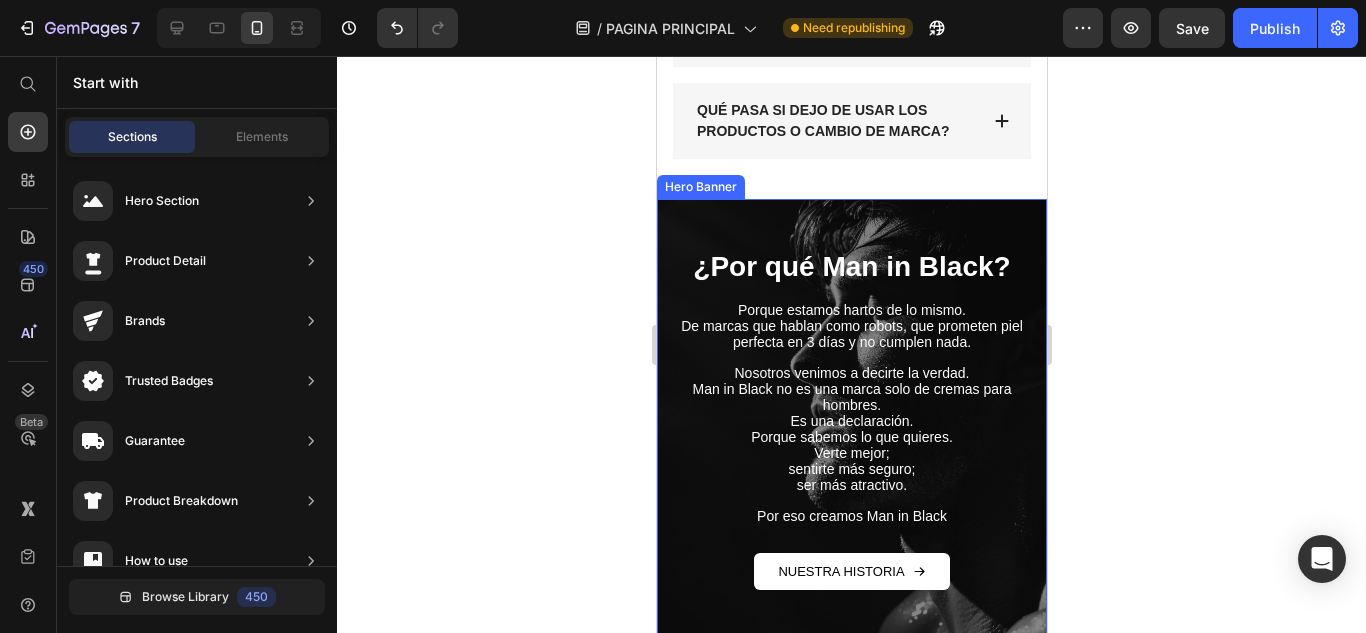 click 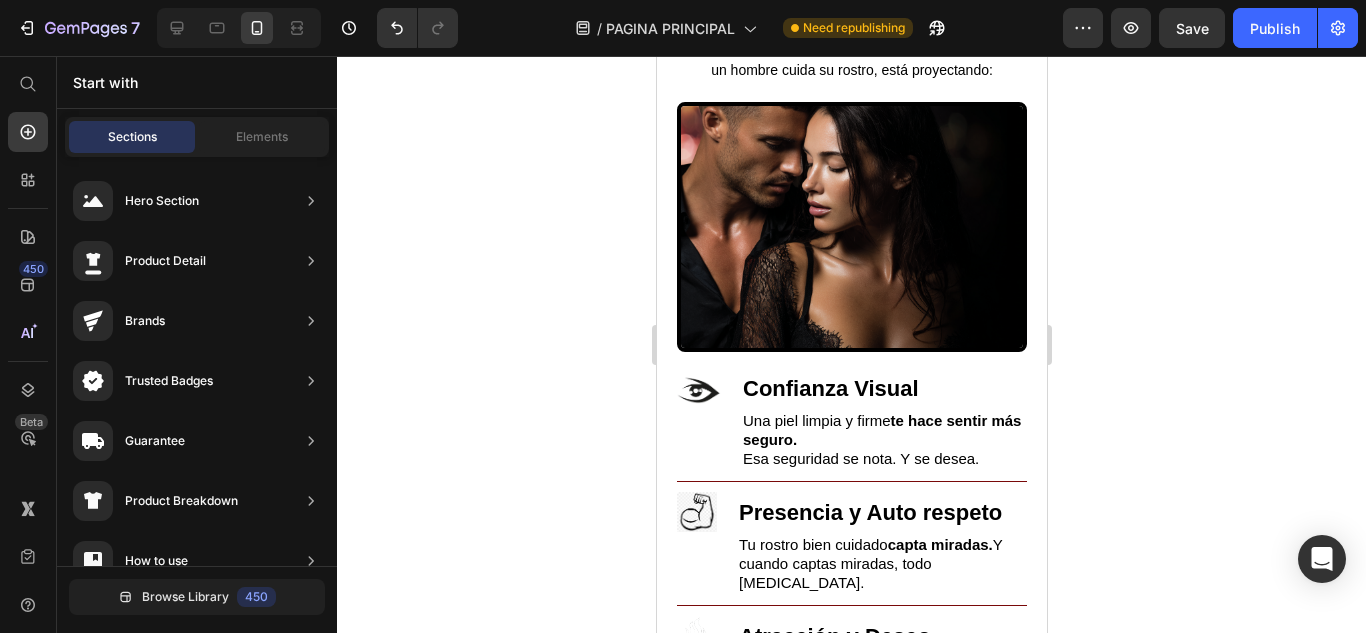 scroll, scrollTop: 5368, scrollLeft: 0, axis: vertical 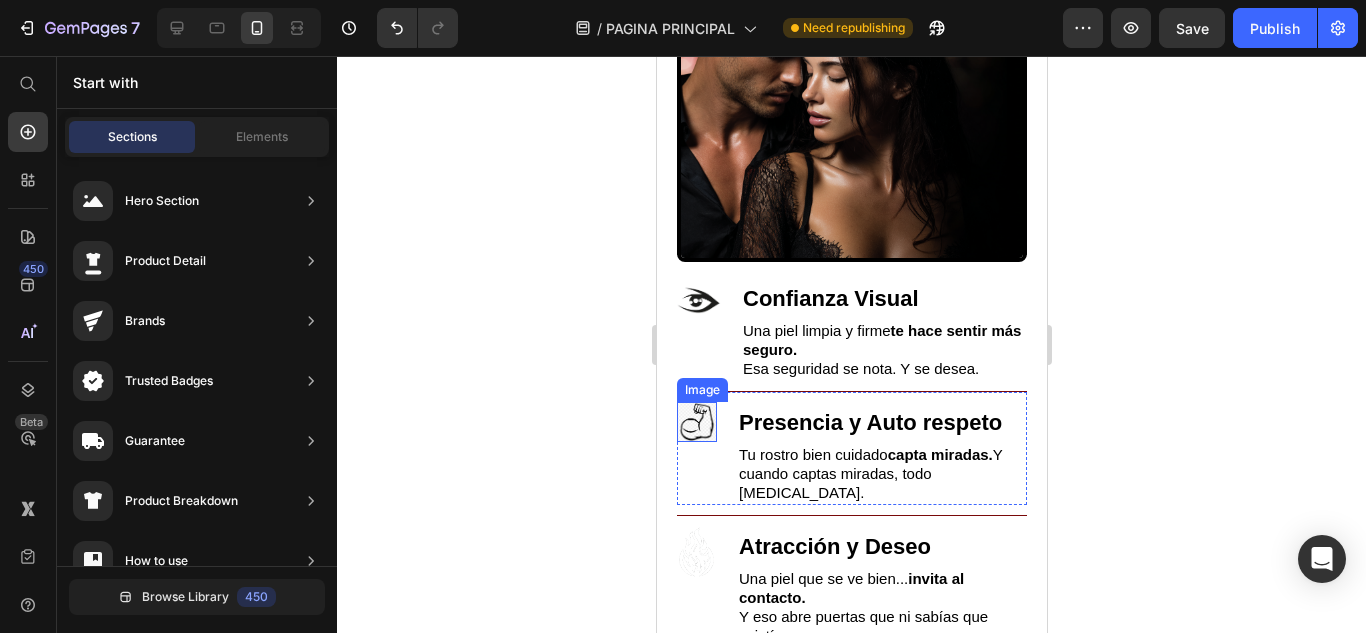 click at bounding box center (696, 422) 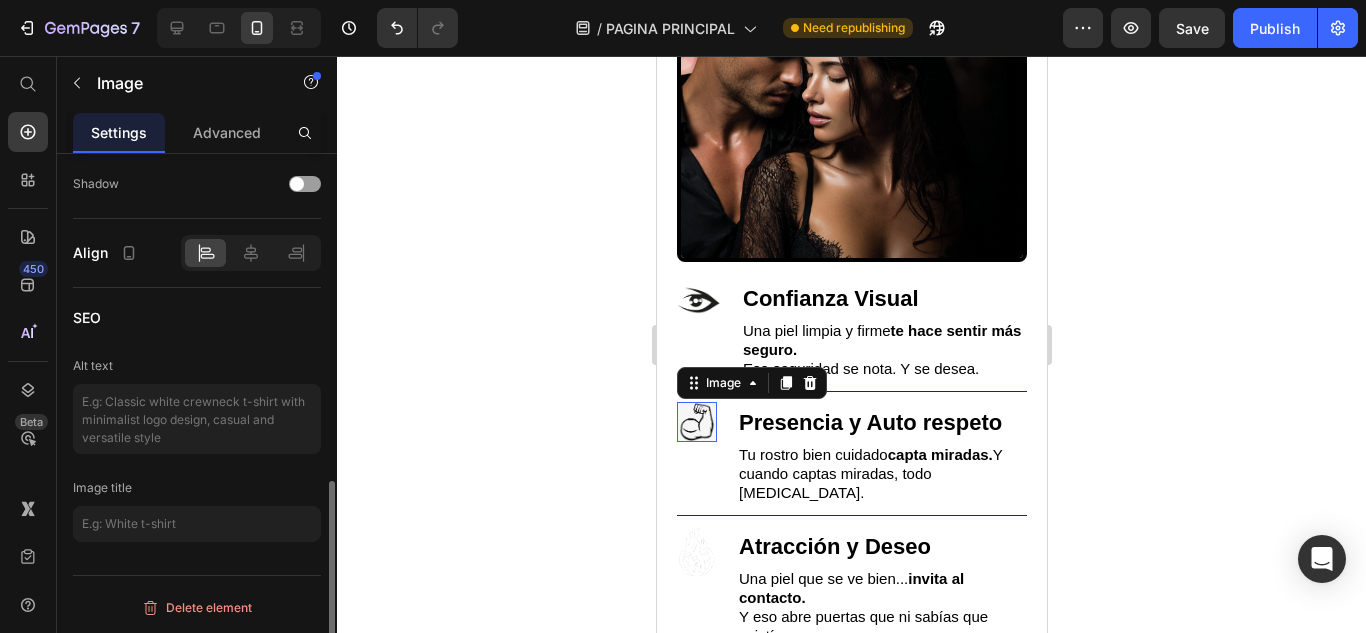 scroll, scrollTop: 0, scrollLeft: 0, axis: both 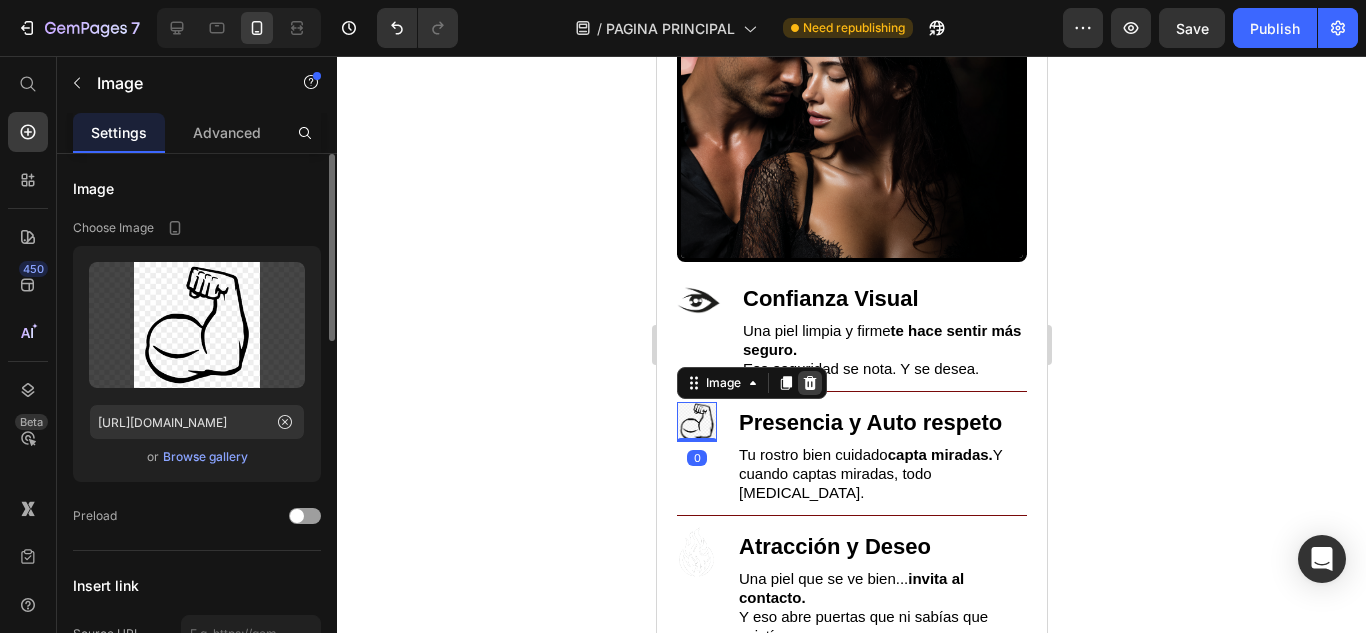 click 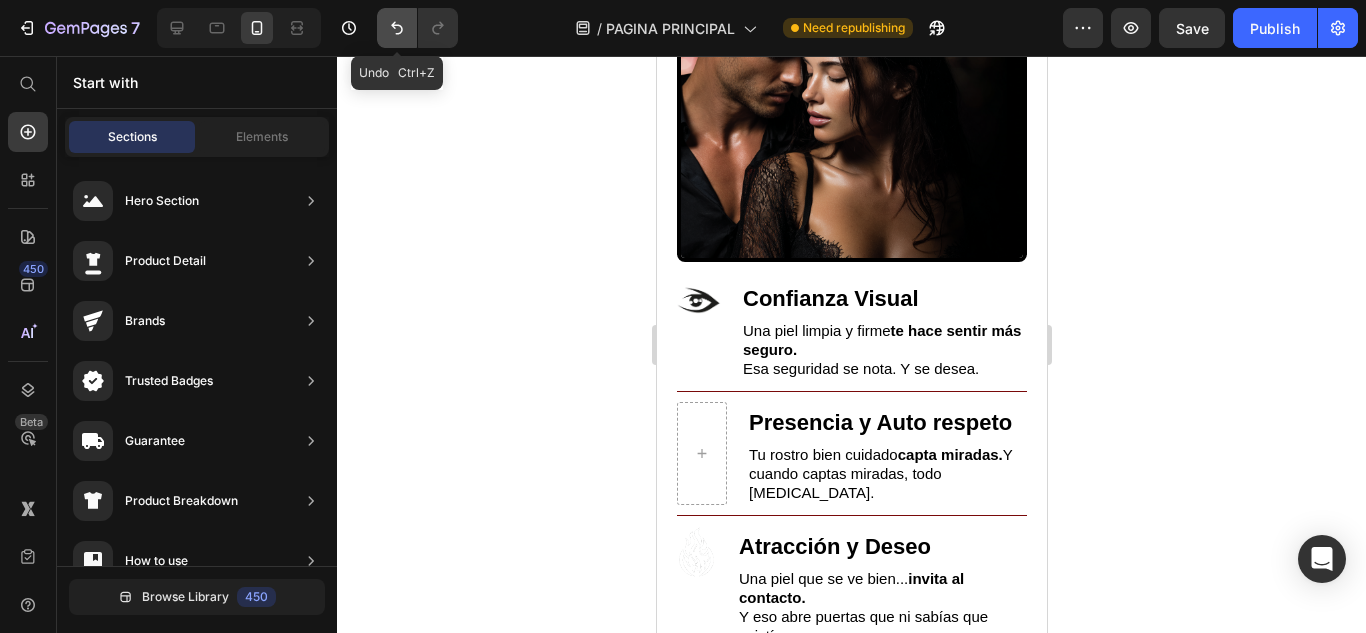 click 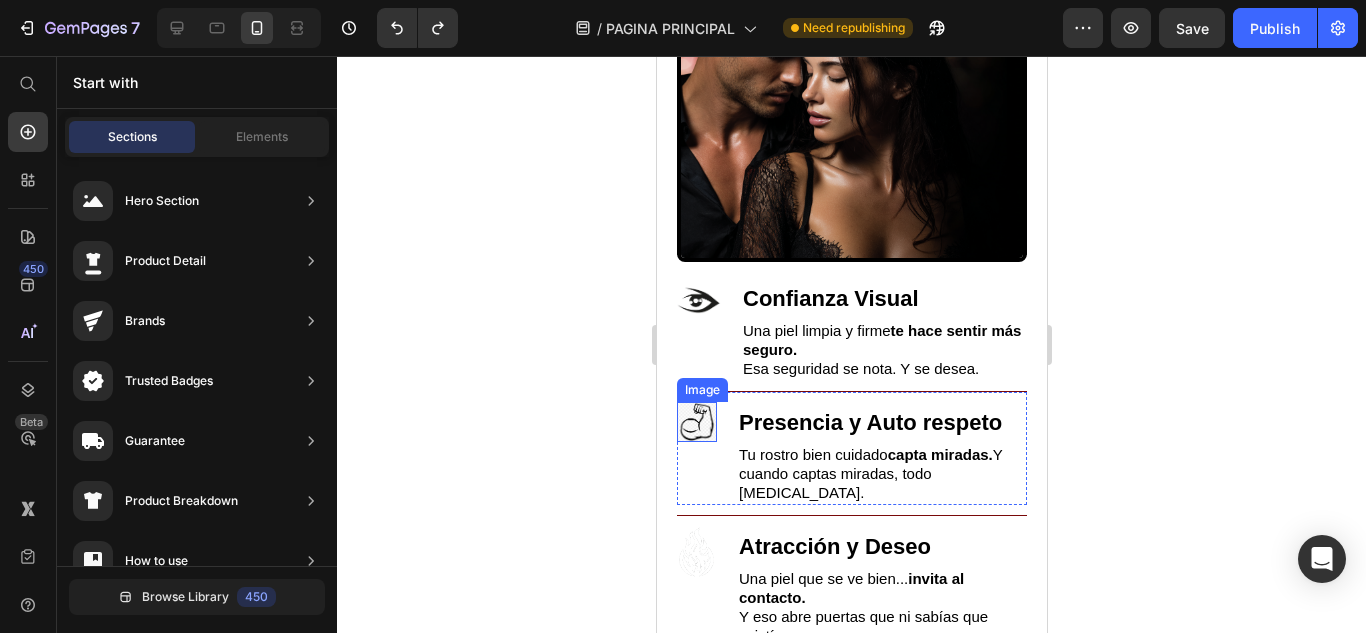 click at bounding box center [696, 422] 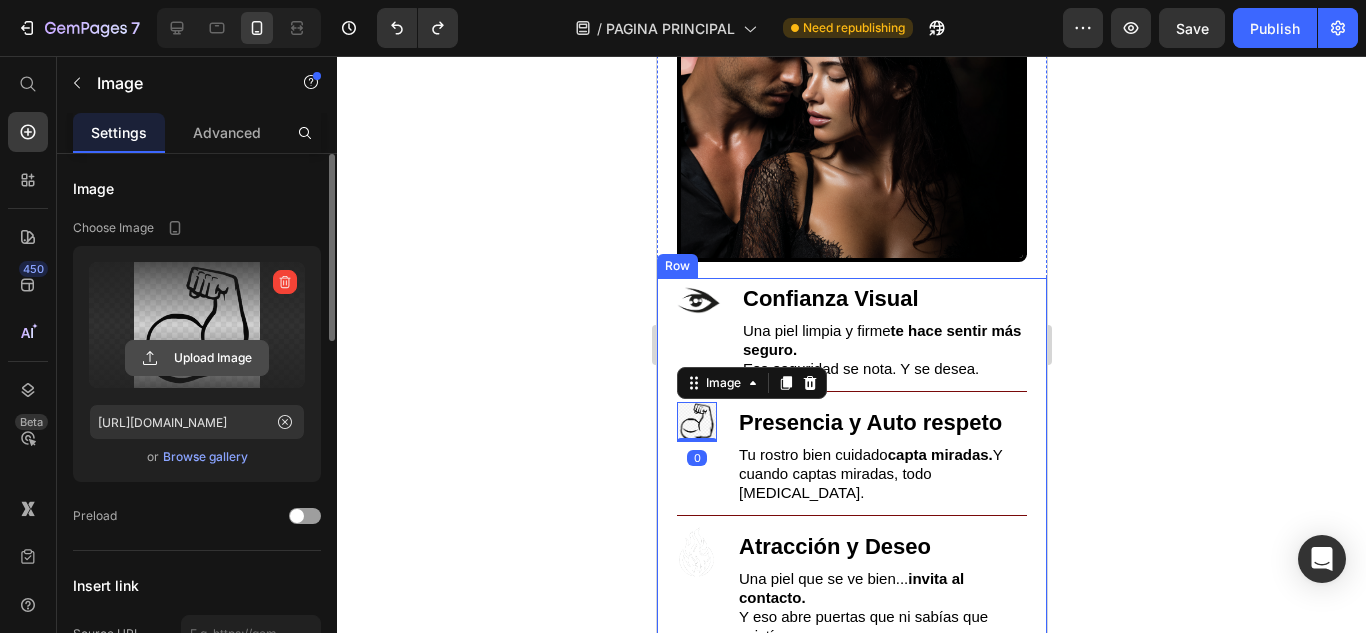 click 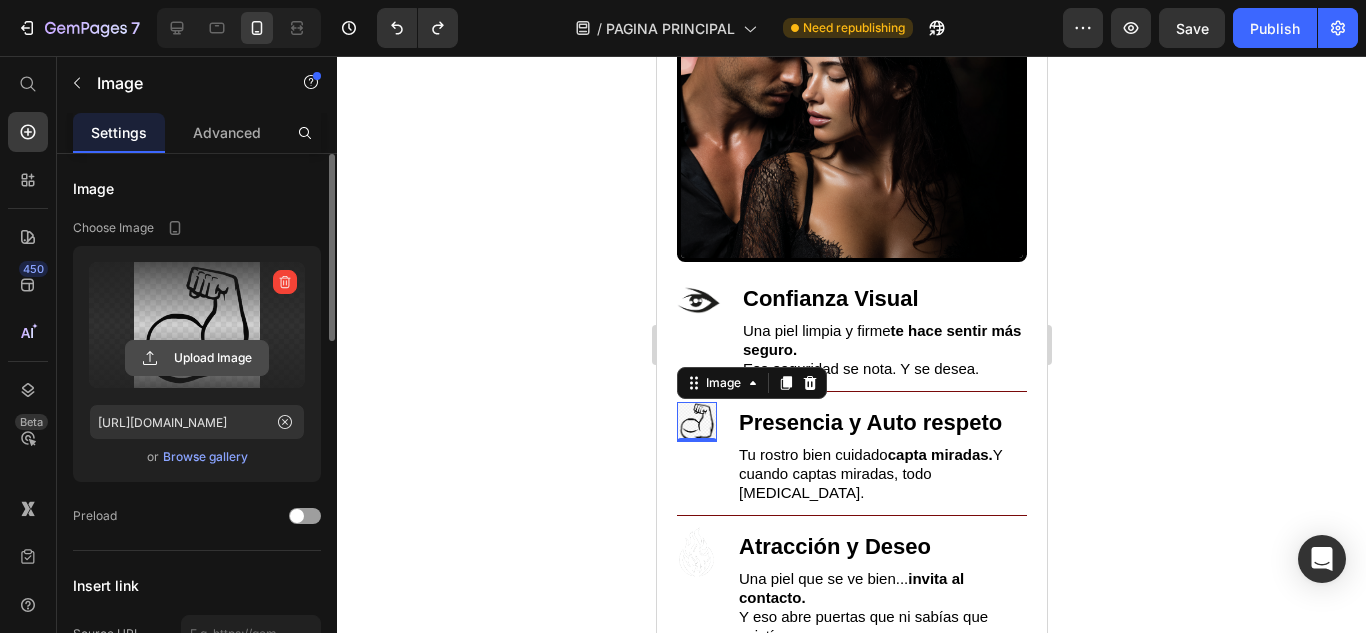 click 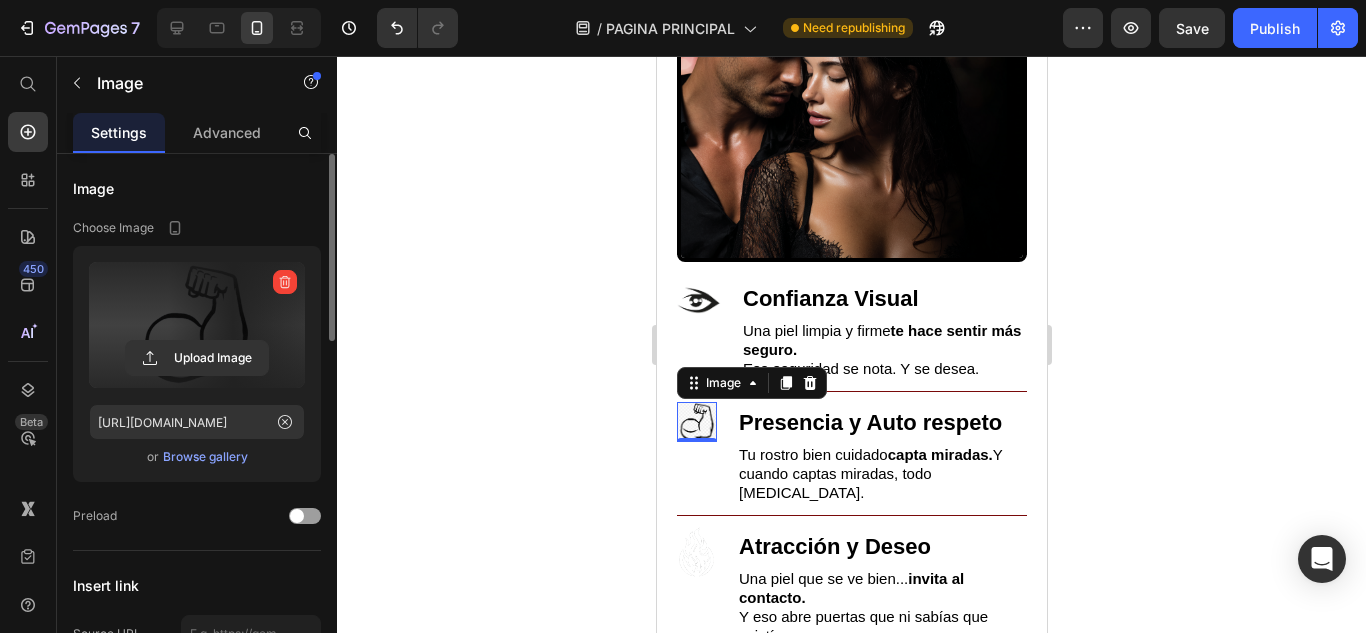 type on "[URL][DOMAIN_NAME]" 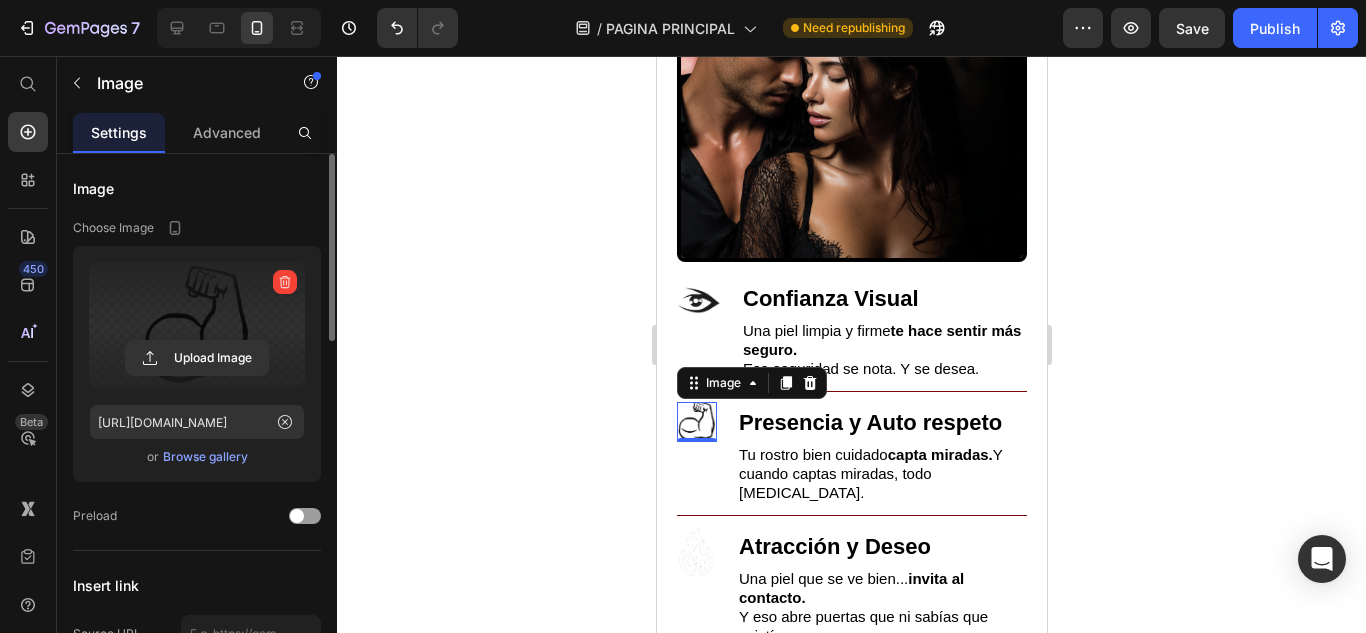 click 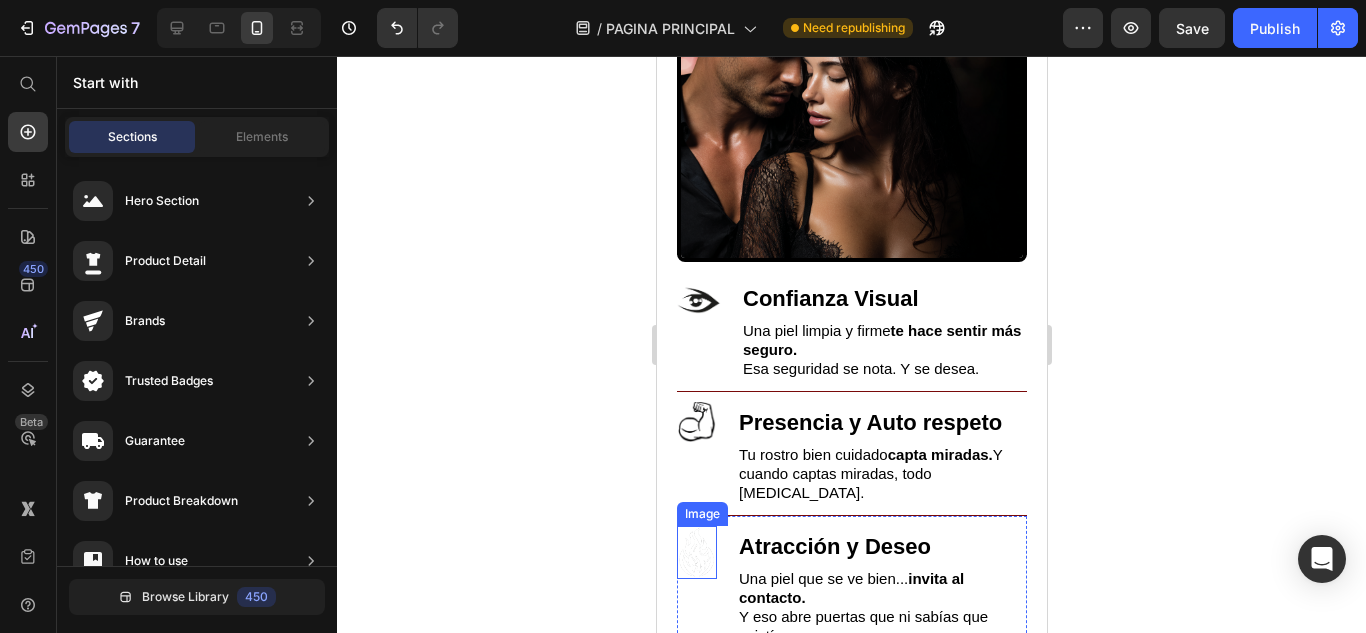 click at bounding box center [696, 552] 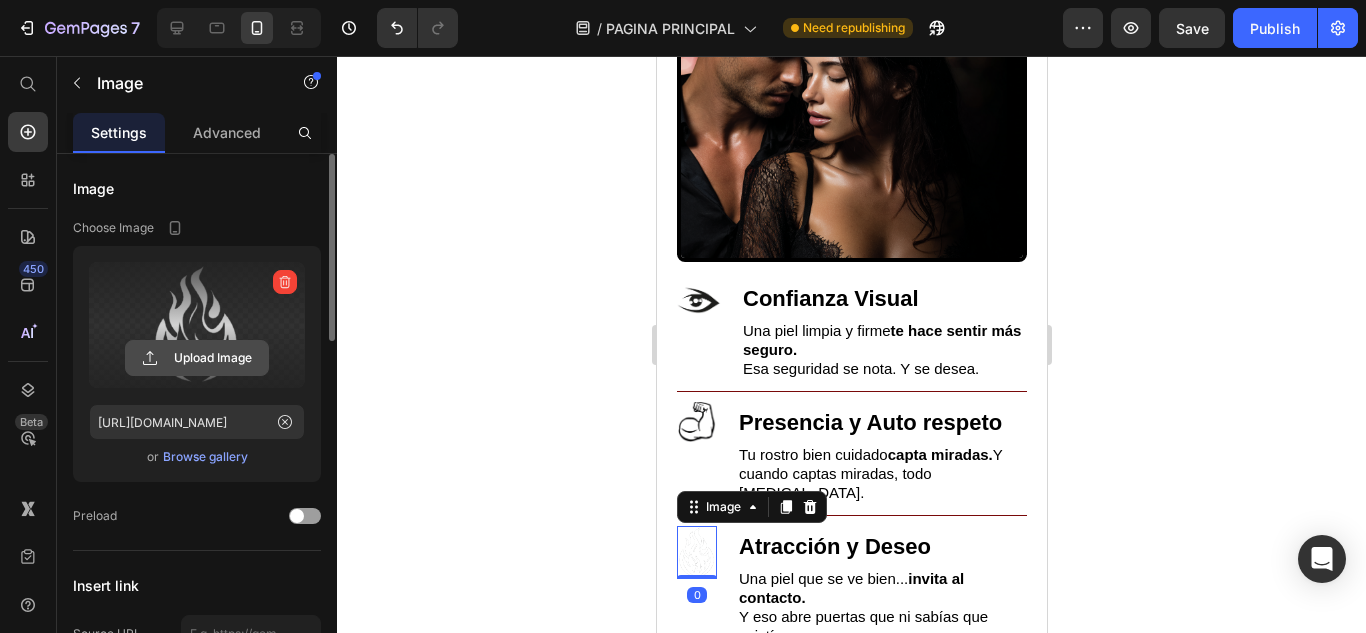 click 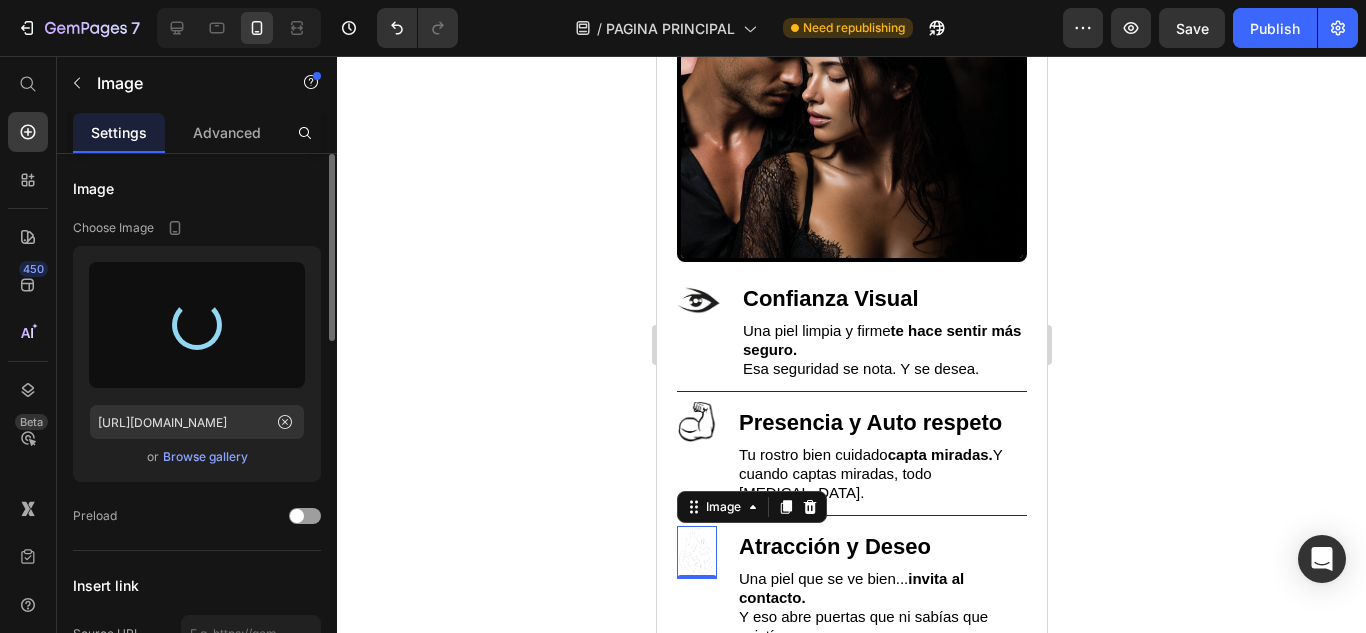type on "[URL][DOMAIN_NAME]" 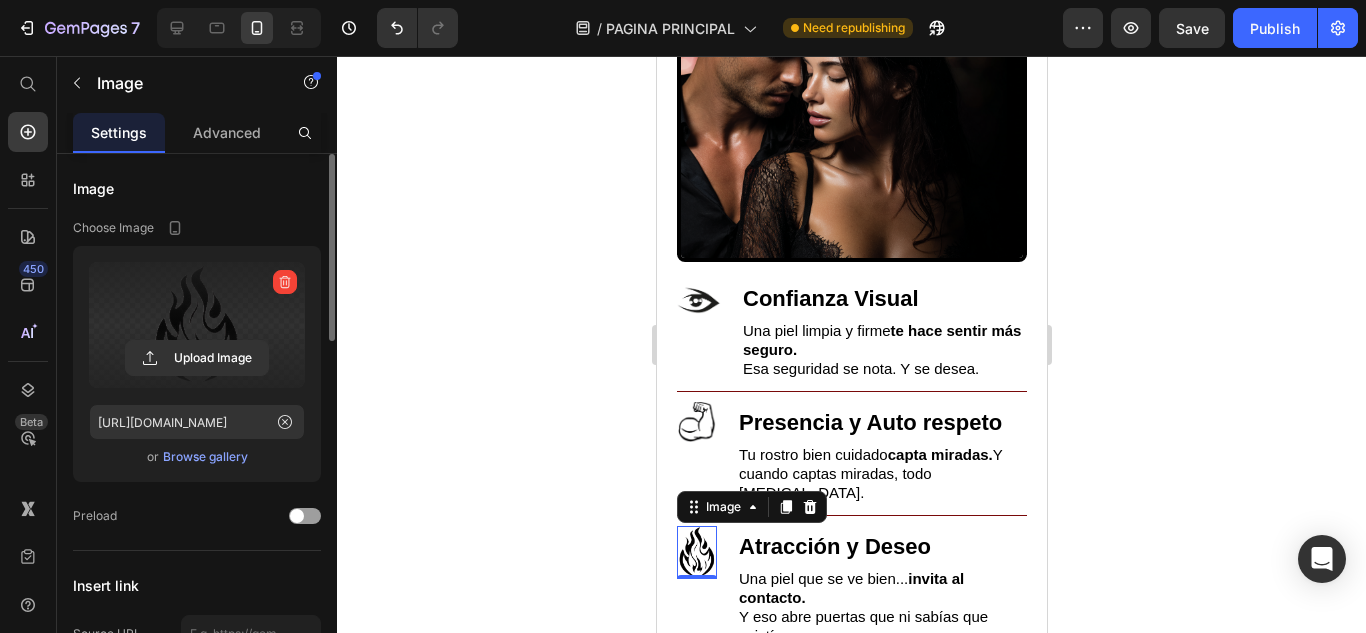 click 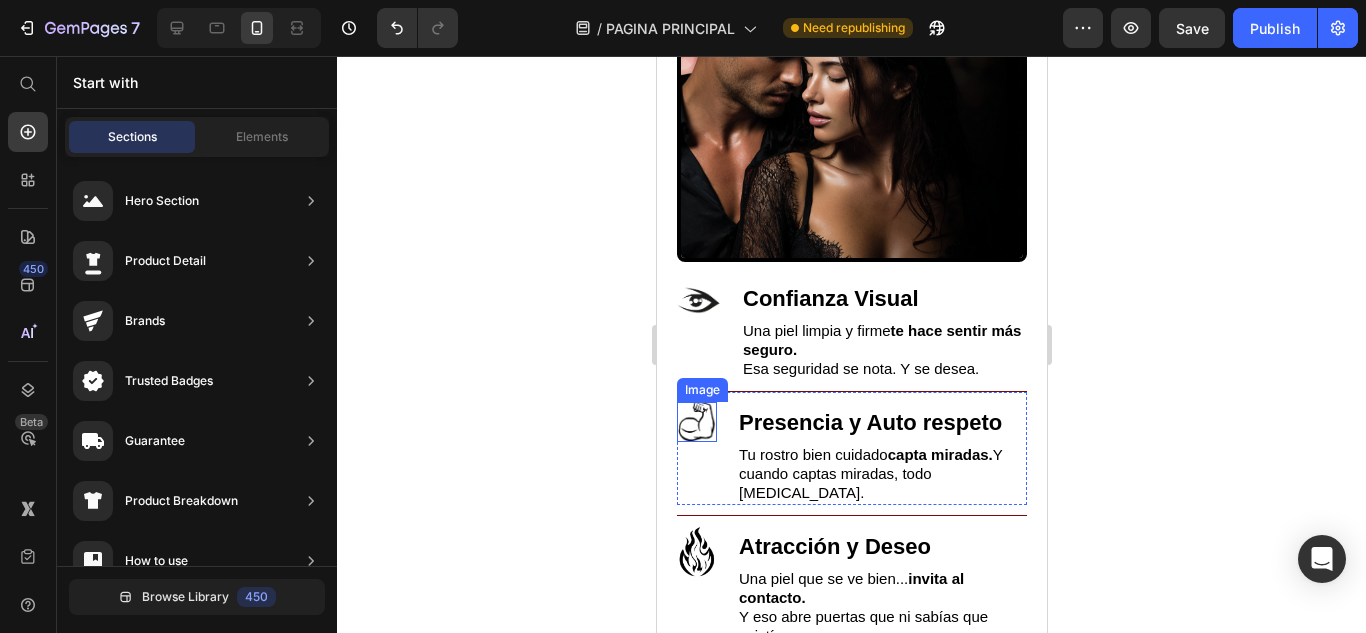 click at bounding box center (696, 422) 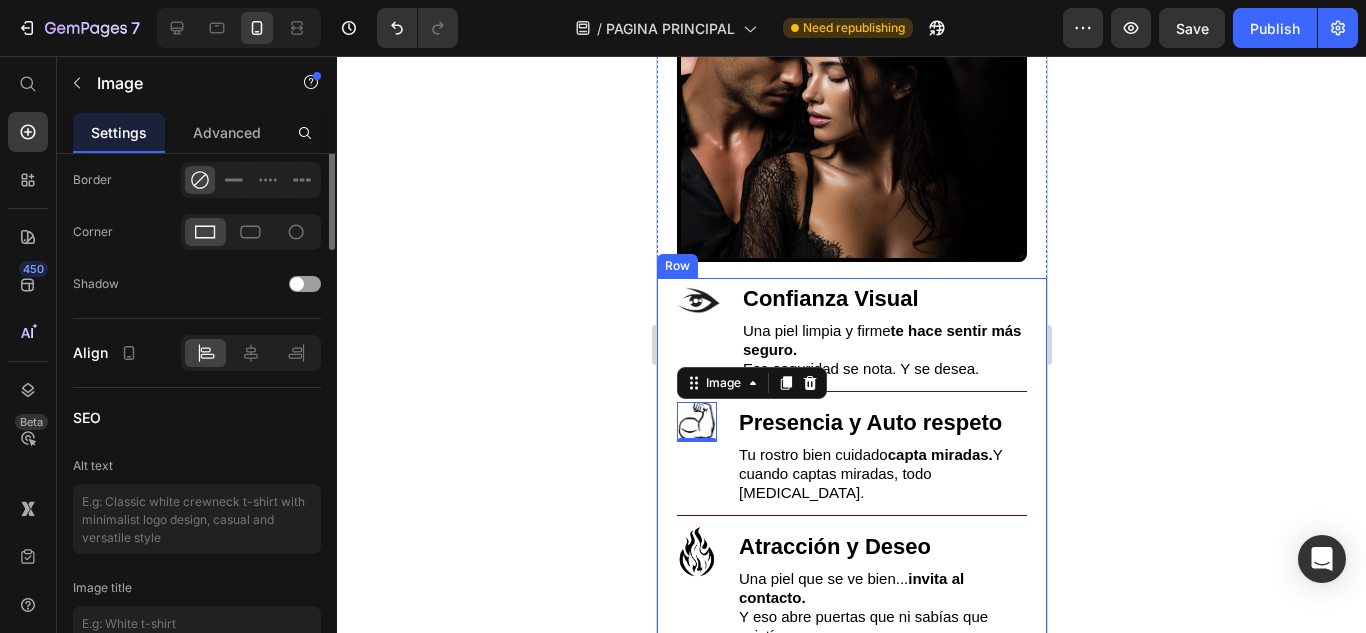 scroll, scrollTop: 600, scrollLeft: 0, axis: vertical 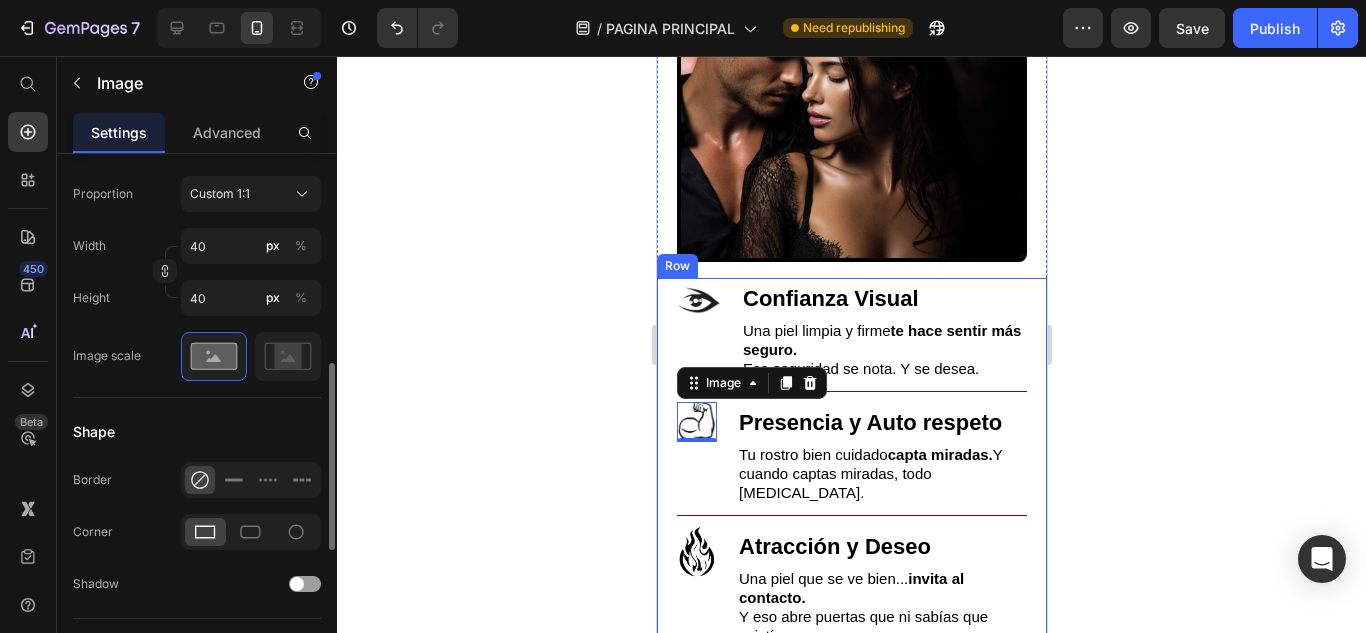 click 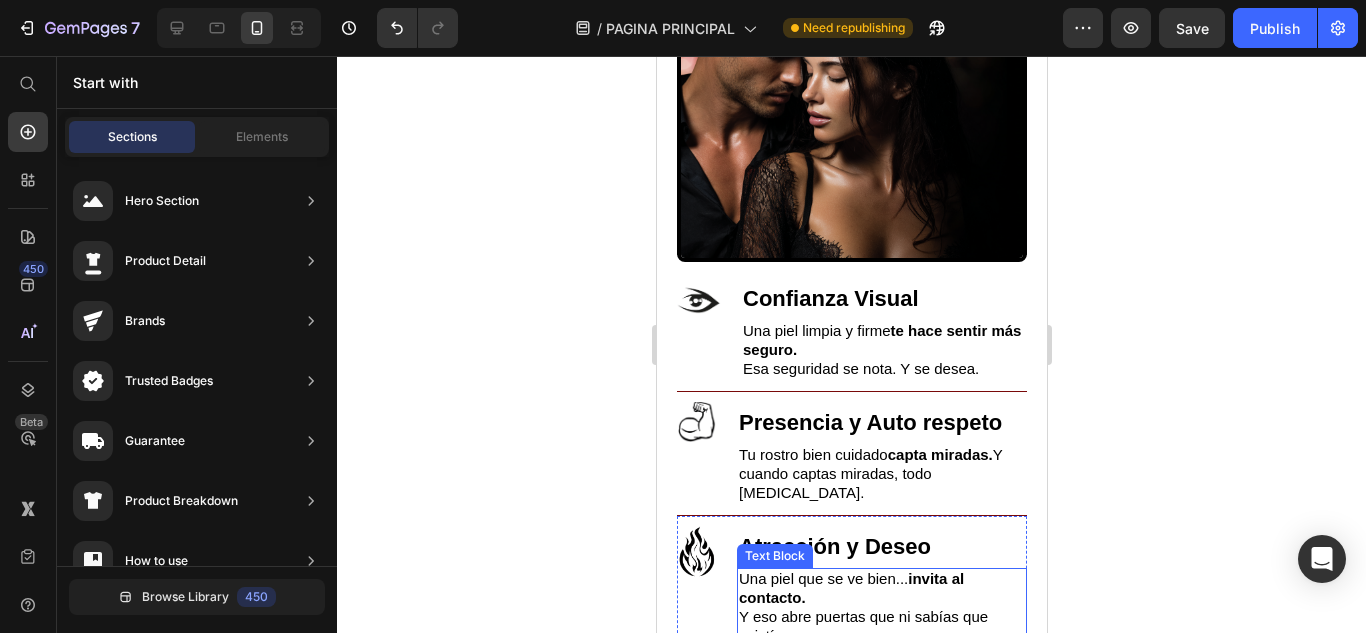 click on "Y eso abre puertas que ni sabías que existían" at bounding box center [862, 626] 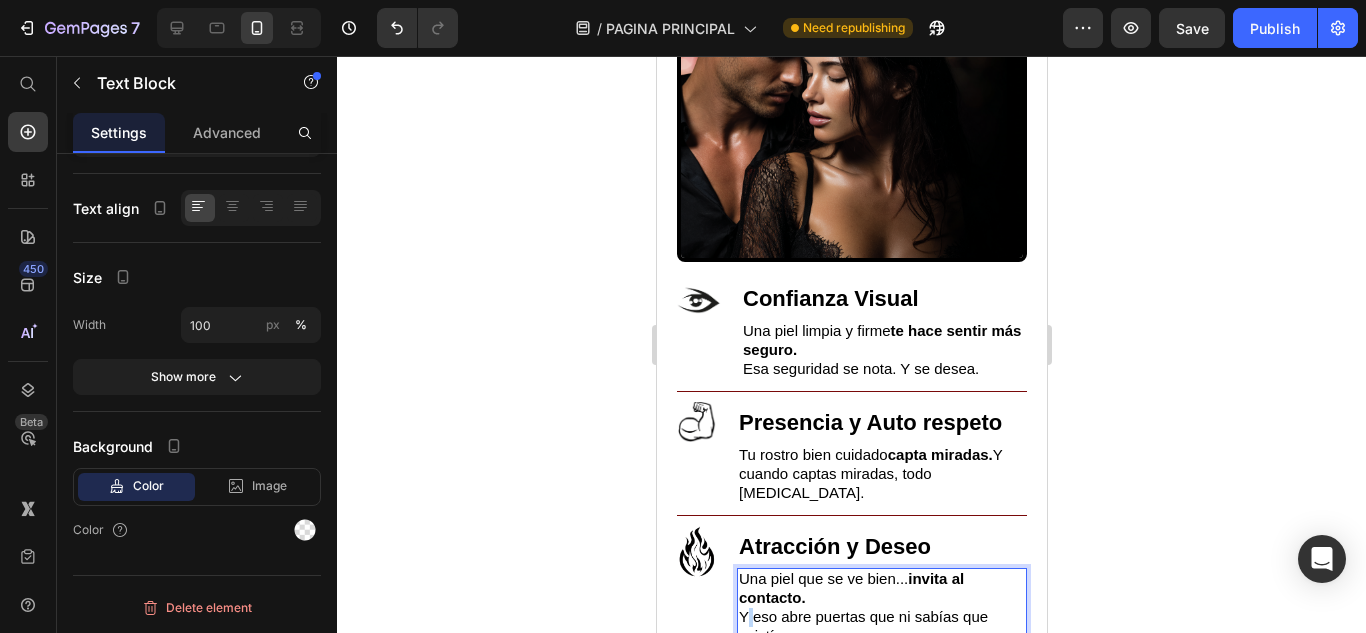 scroll, scrollTop: 0, scrollLeft: 0, axis: both 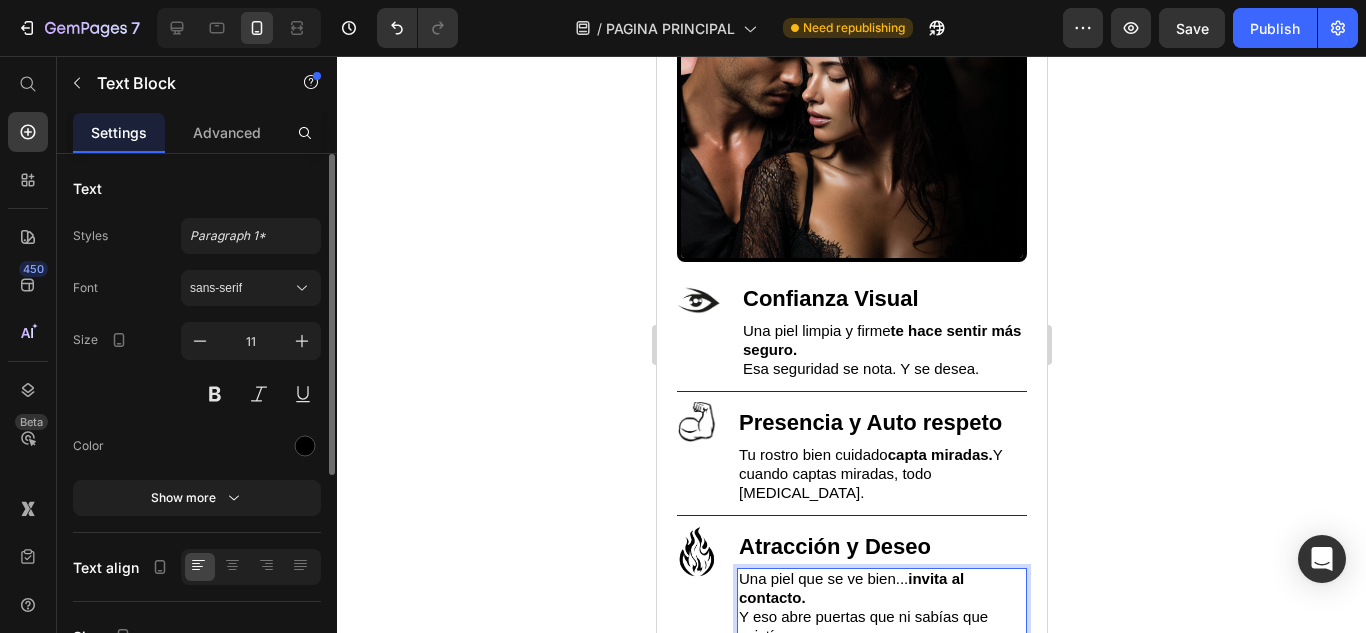 click on "Y eso abre puertas que ni sabías que existían" at bounding box center (862, 626) 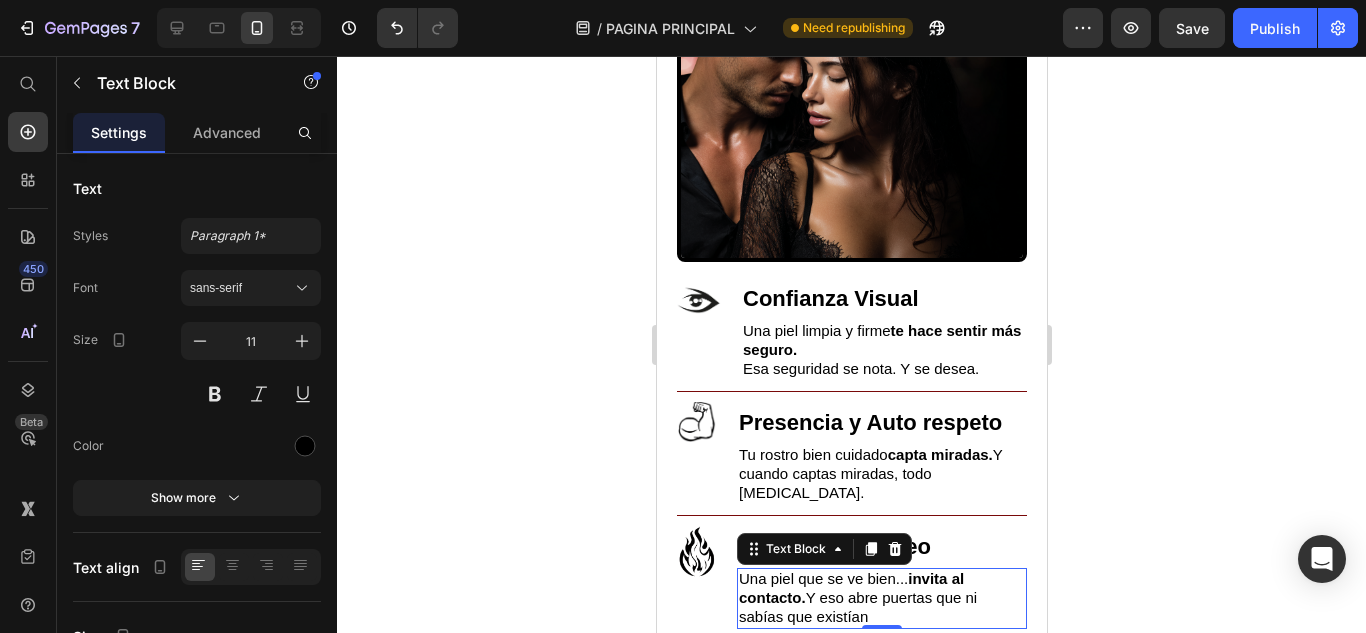 click 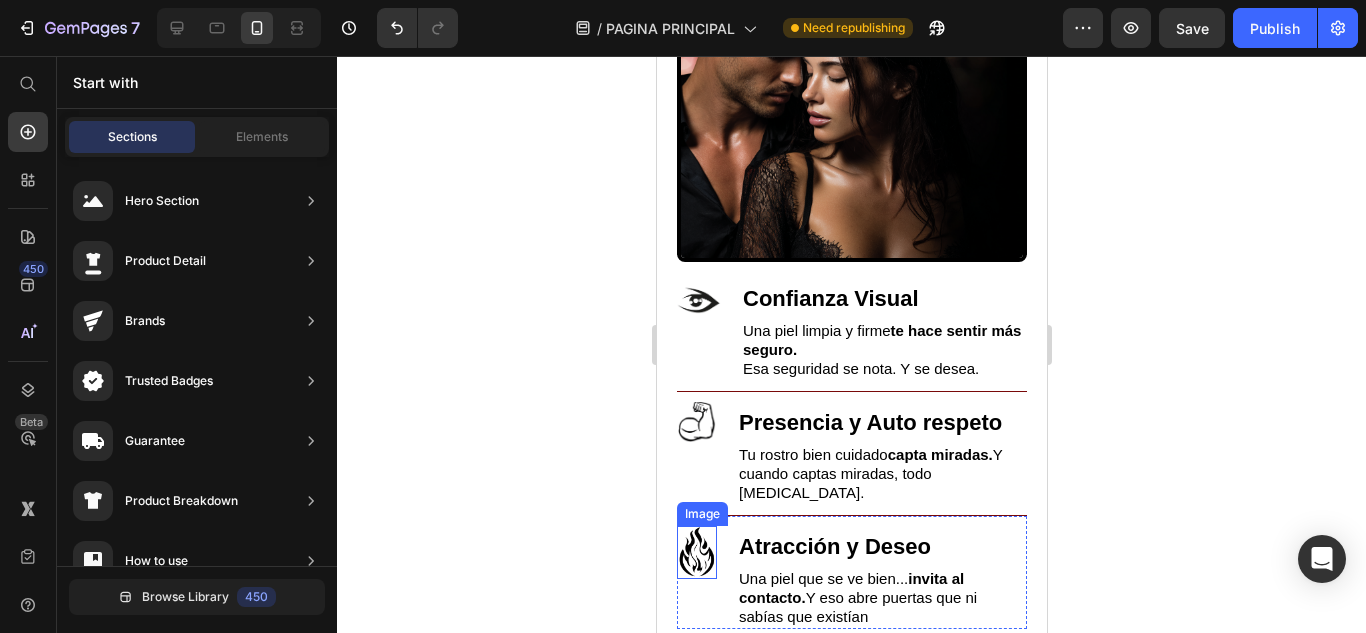 click at bounding box center (696, 552) 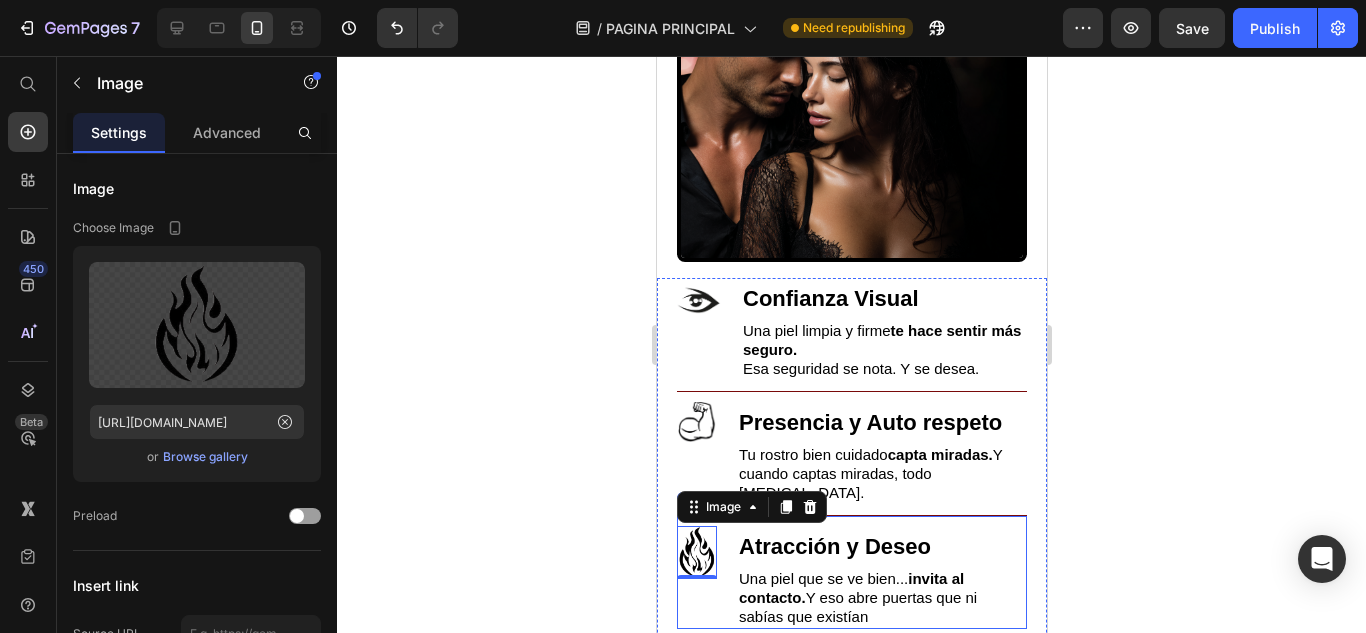 click on "Image   0 Atracción y Deseo Heading Una piel que se ve bien...  invita al contacto.  Y eso abre puertas que ni sabías que existían Text Block Row" at bounding box center (851, 572) 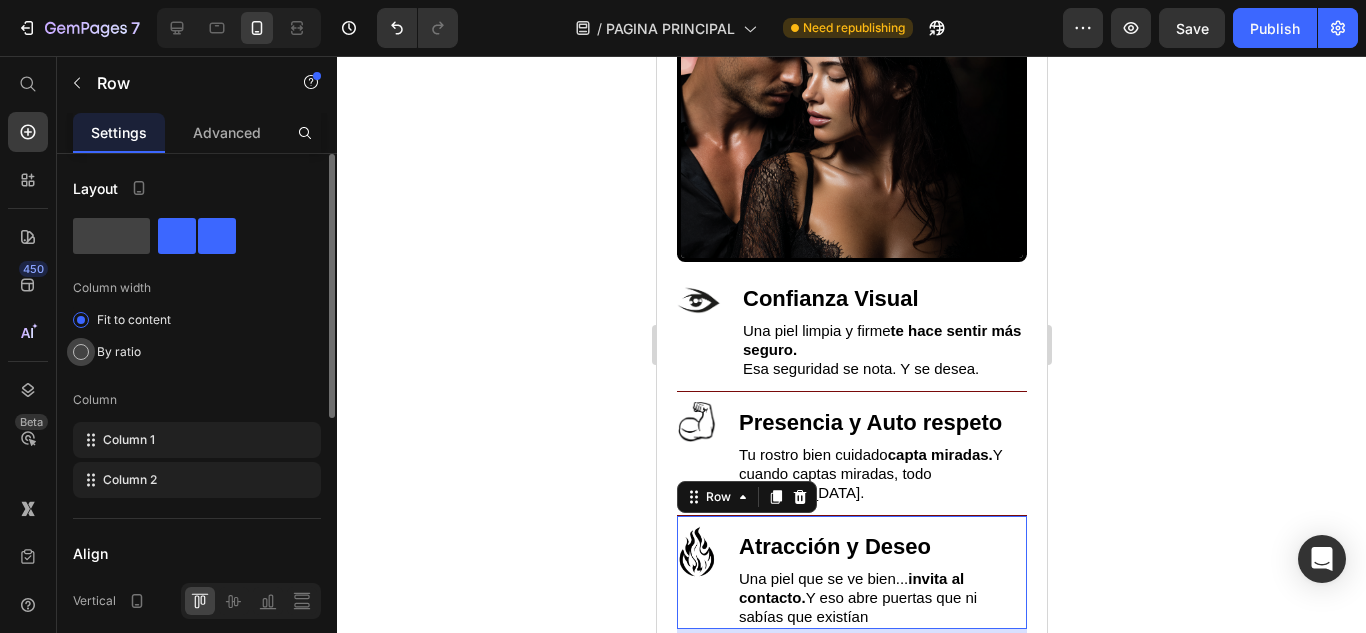 click on "By ratio" 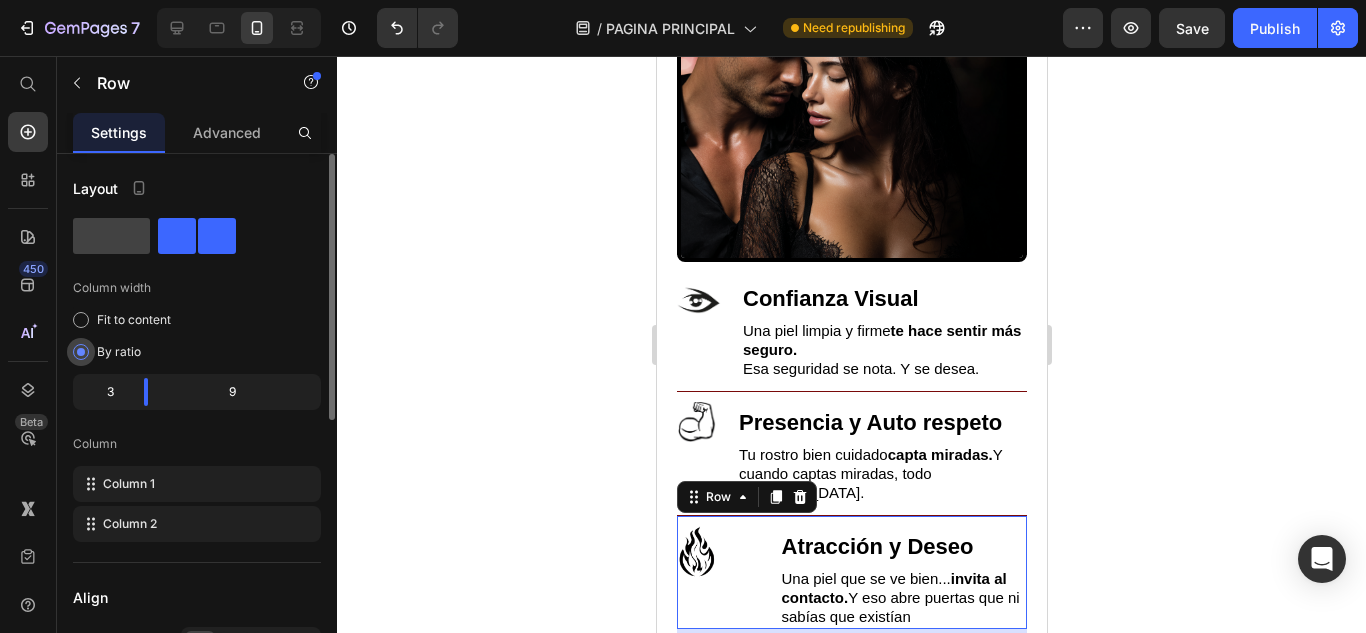 click on "By ratio" 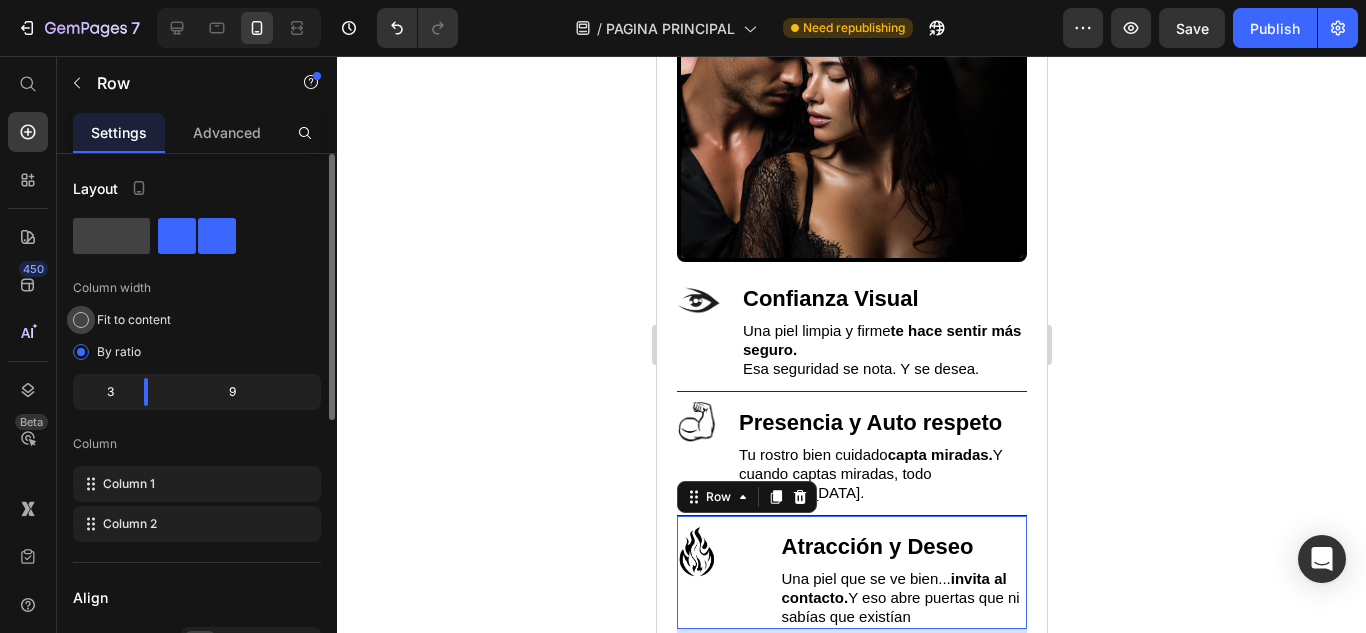 click on "Fit to content" at bounding box center [134, 320] 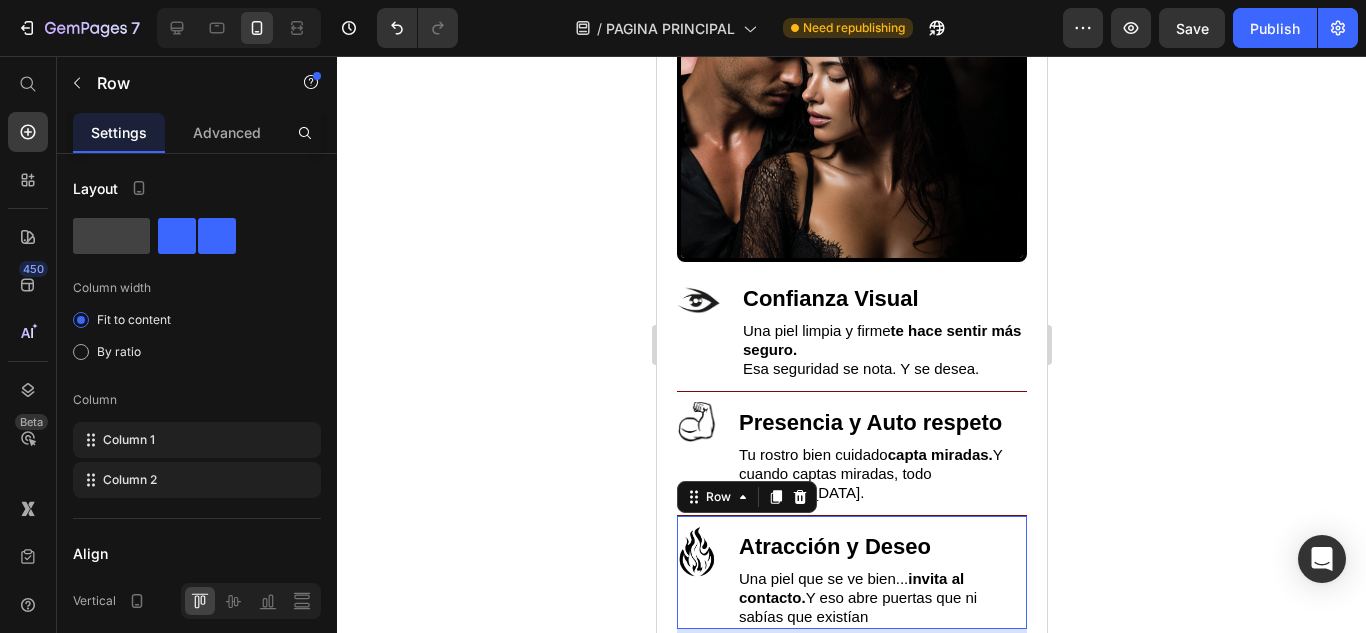 click 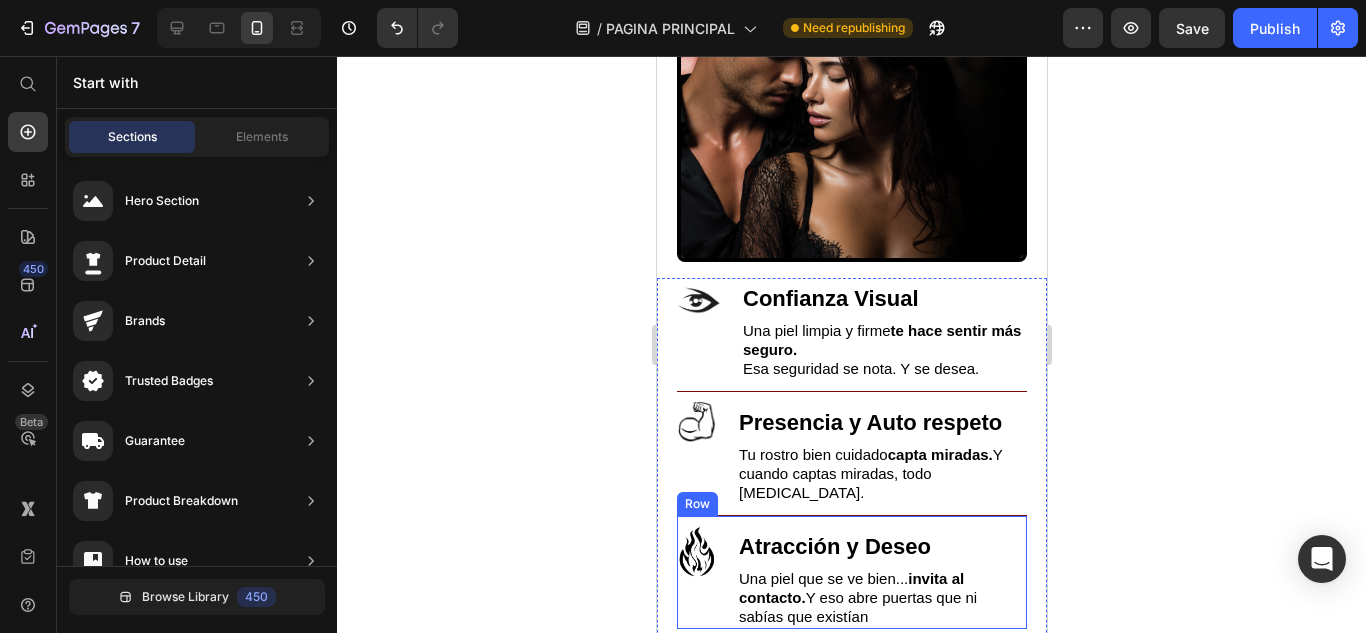click at bounding box center (696, 552) 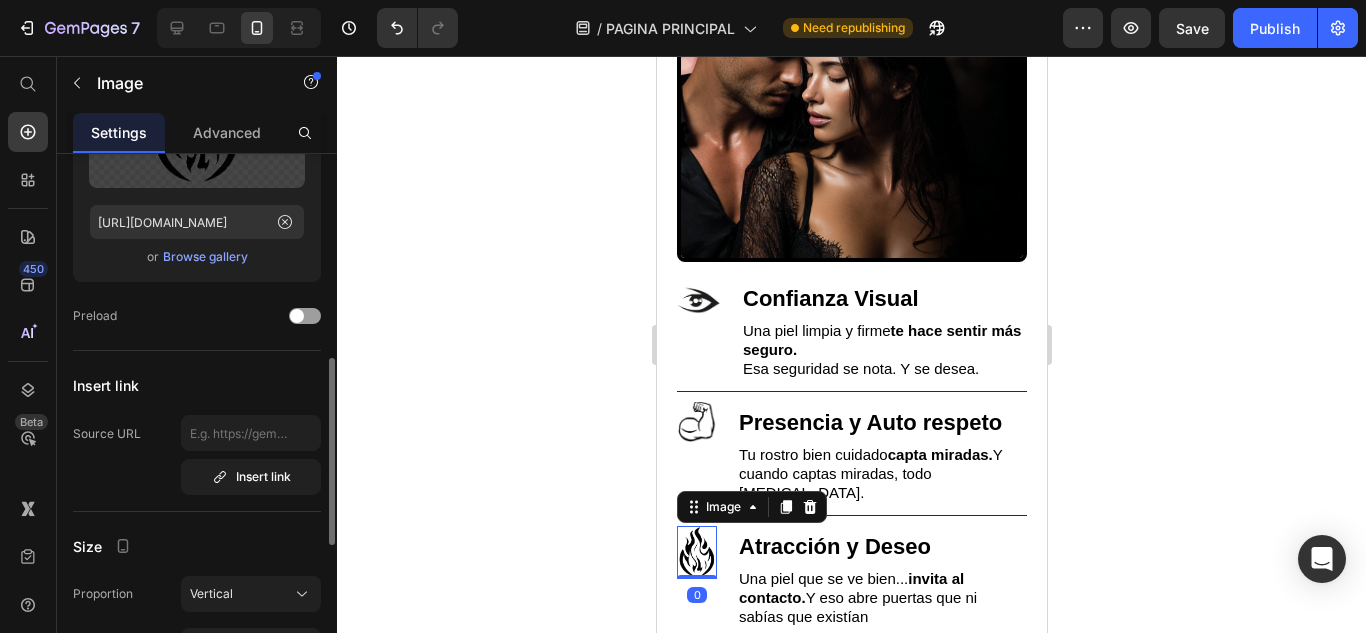 scroll, scrollTop: 500, scrollLeft: 0, axis: vertical 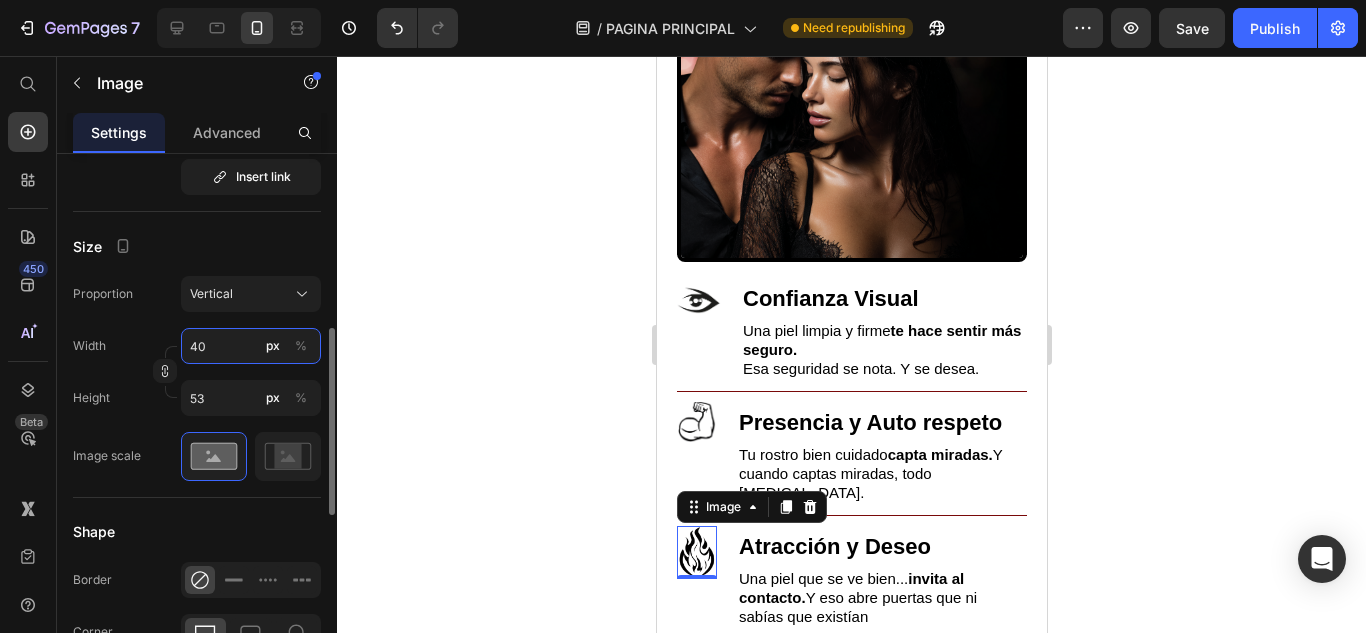 click on "40" at bounding box center [251, 346] 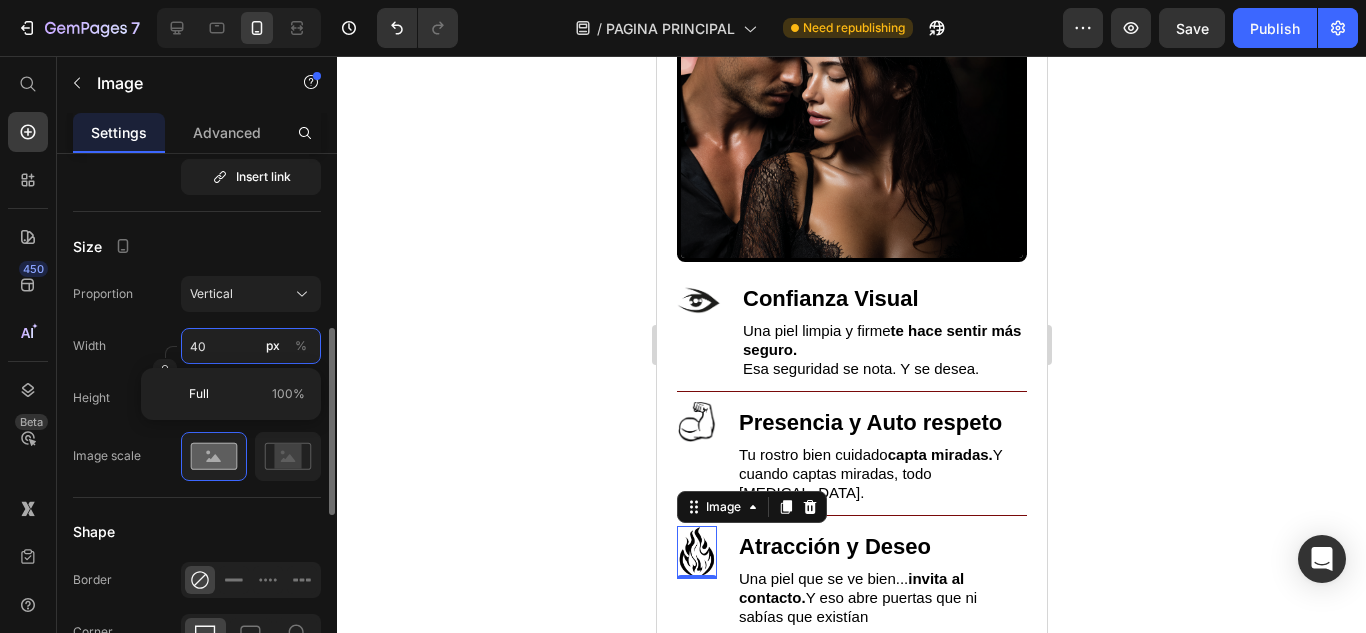 type on "5" 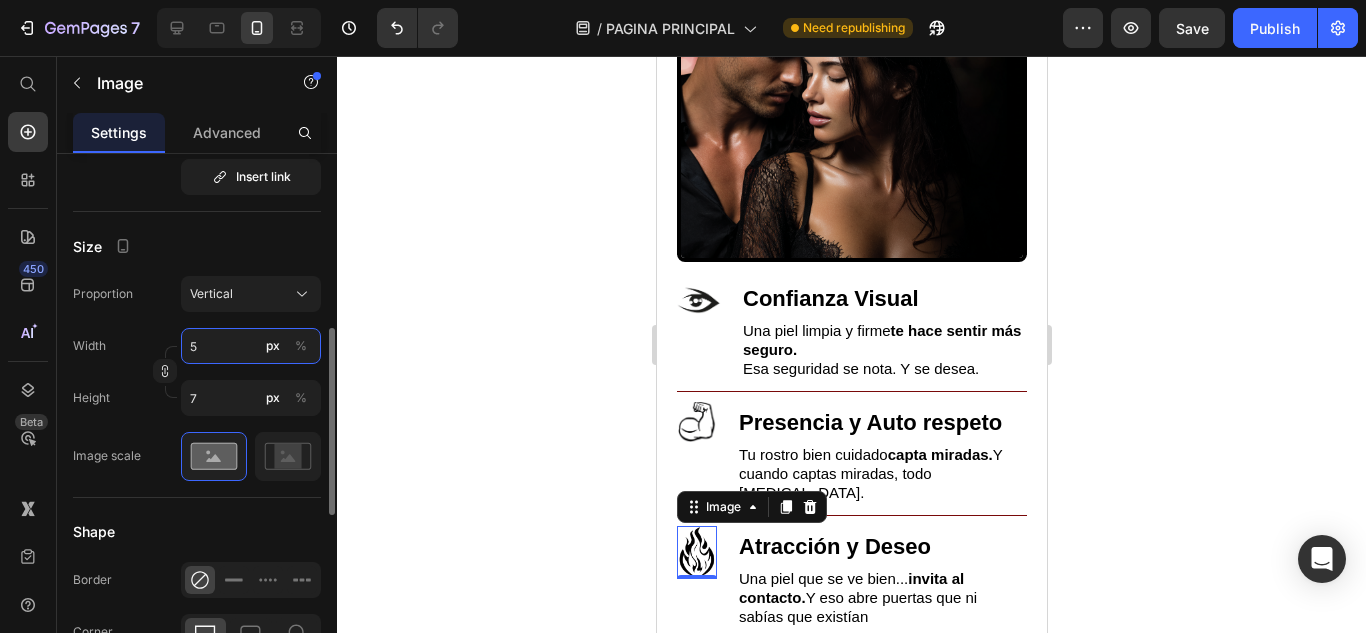 type on "50" 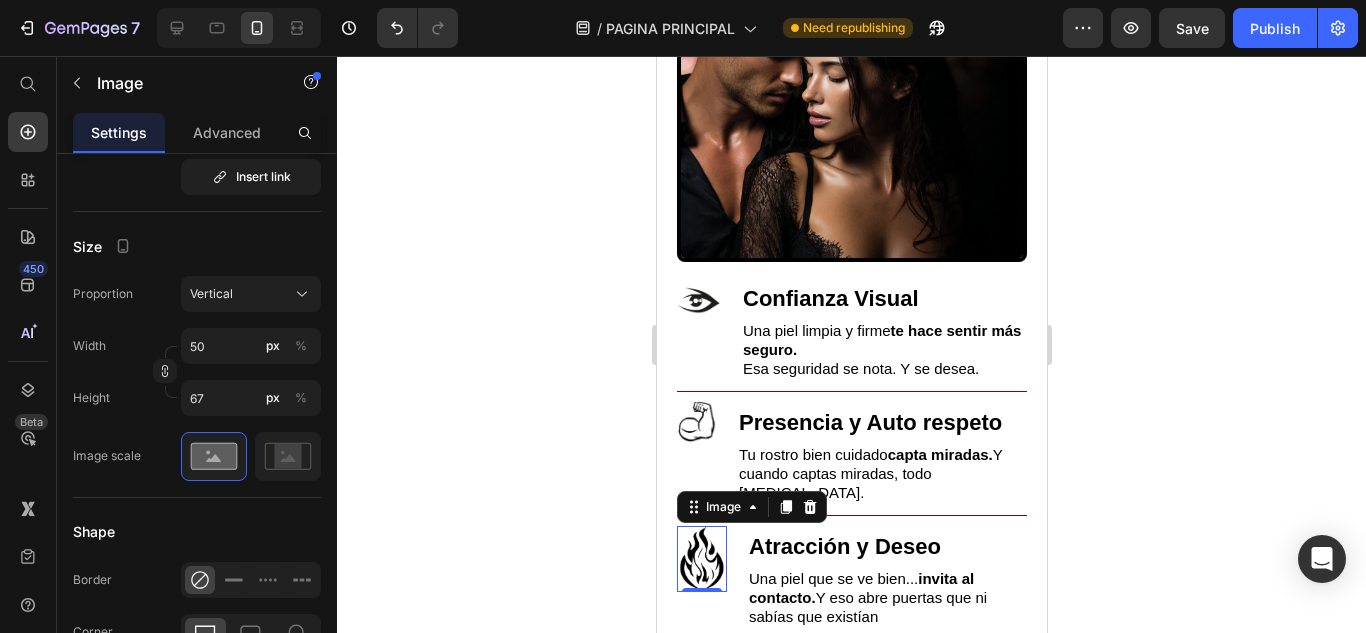 click 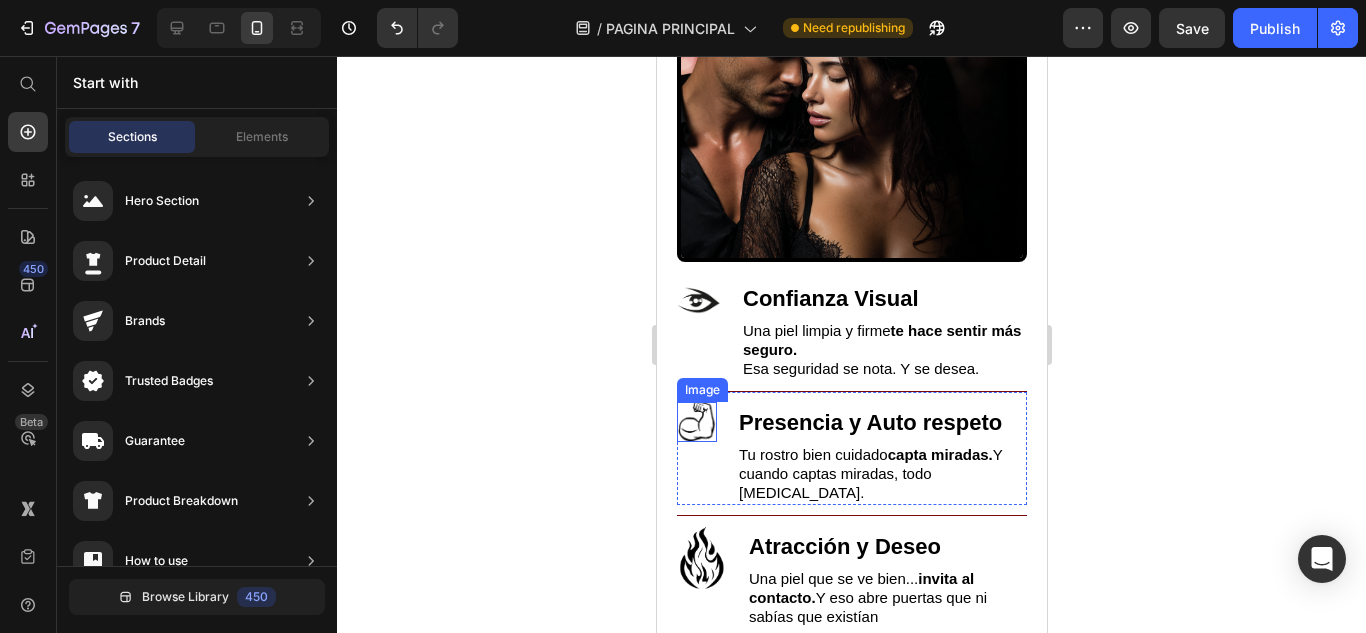 click at bounding box center [696, 422] 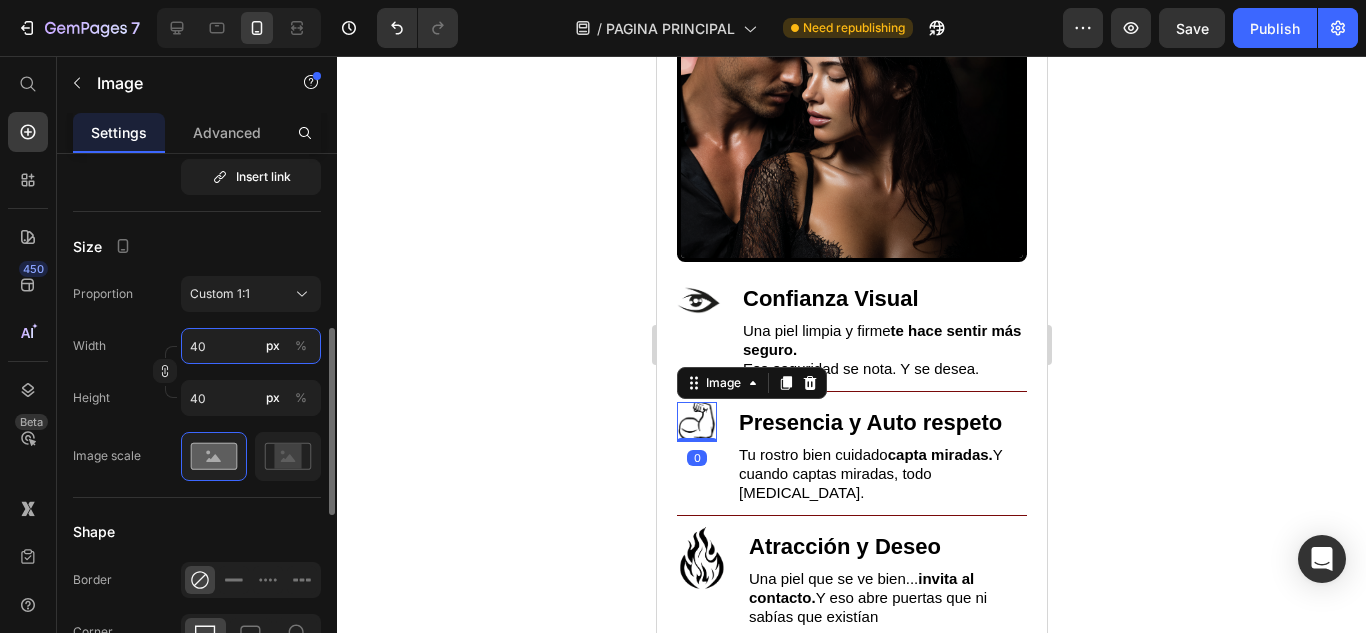click on "40" at bounding box center [251, 346] 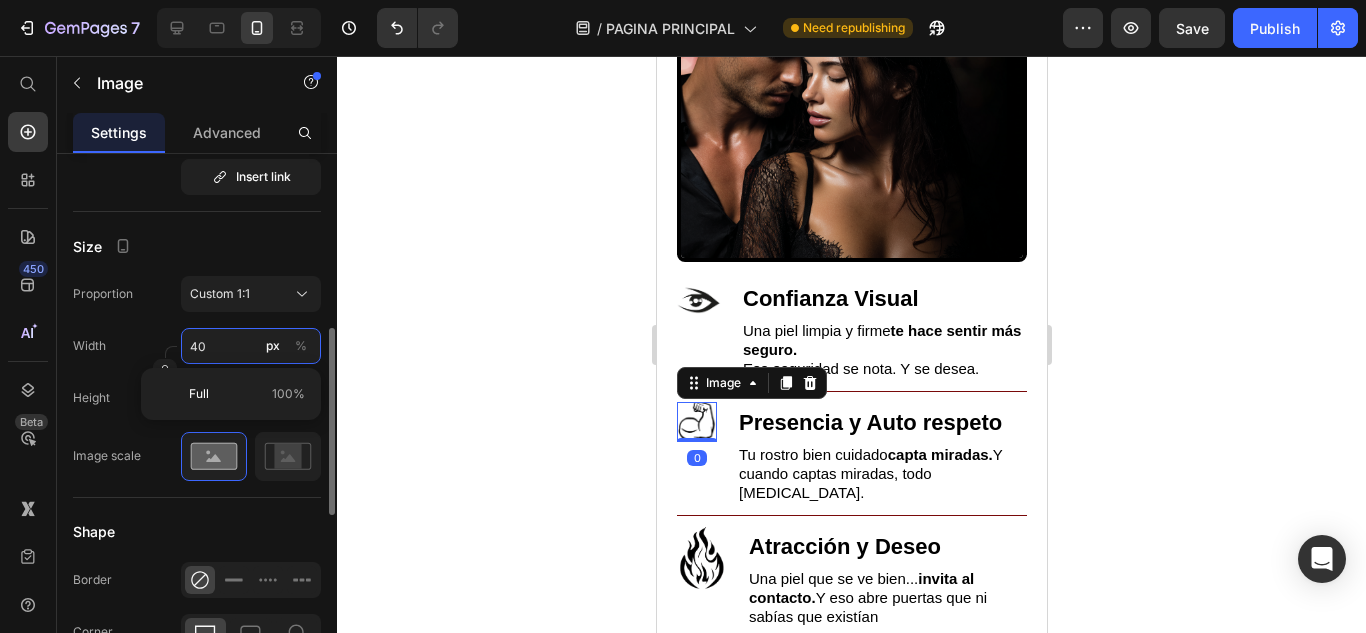 type on "5" 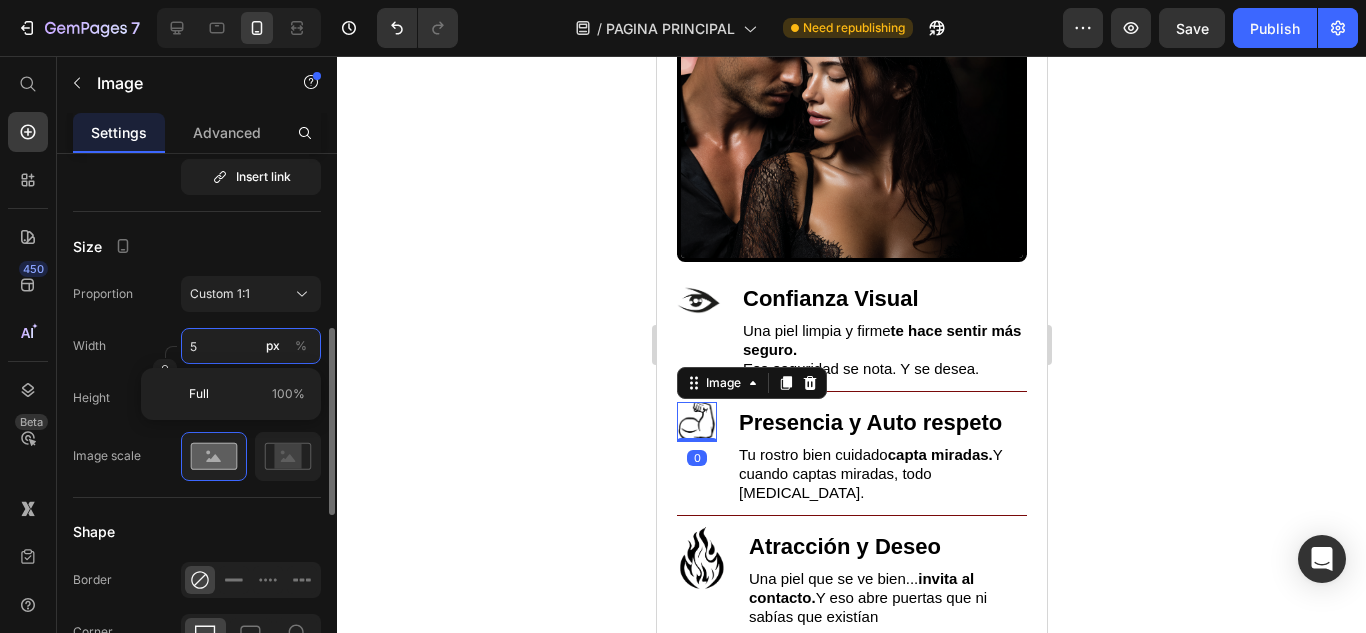 type on "50" 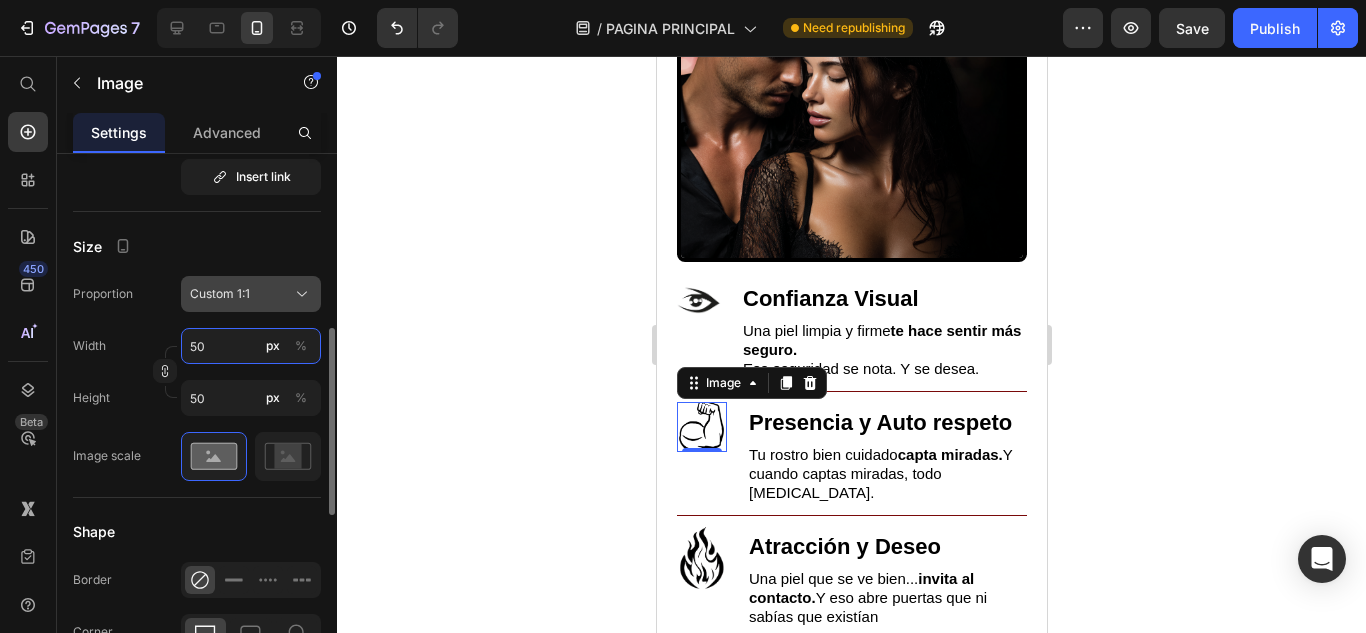 type on "5" 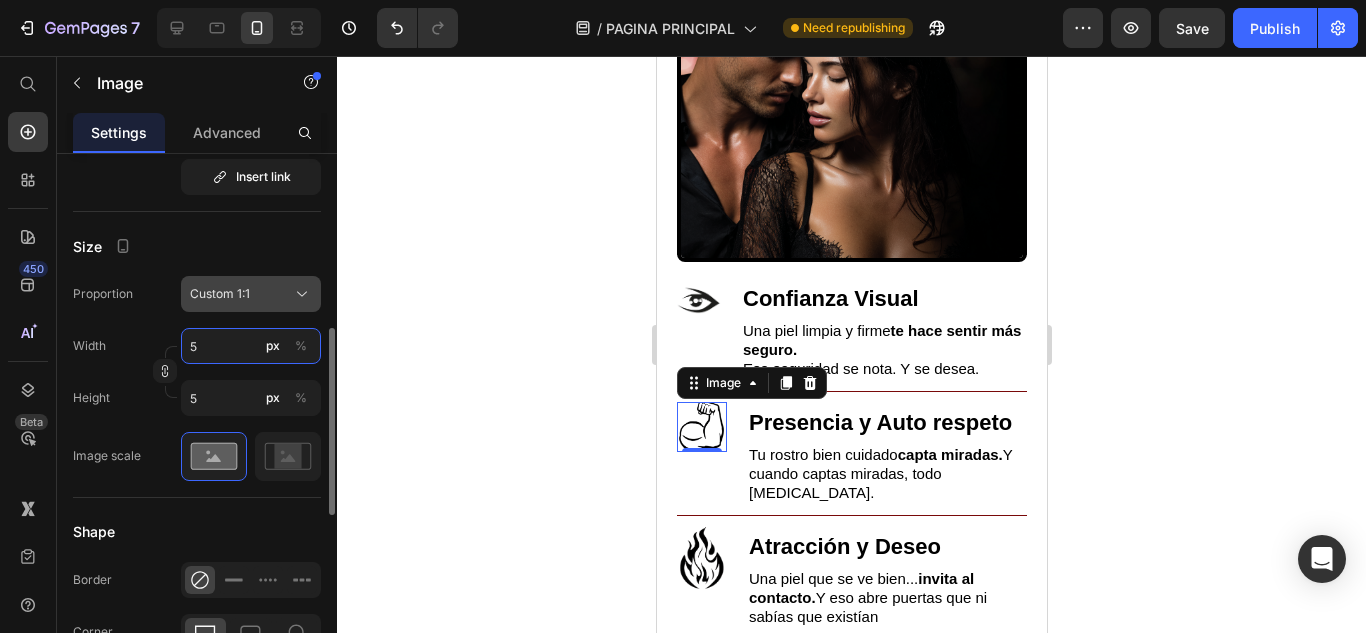 type 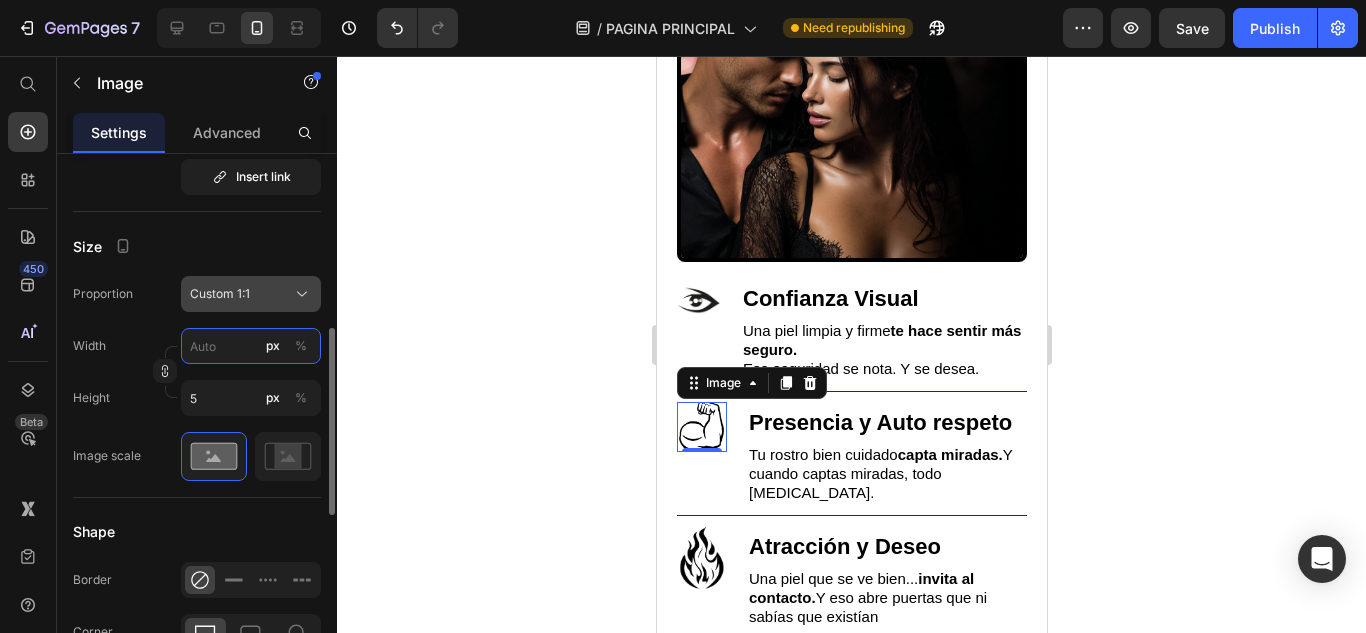 type 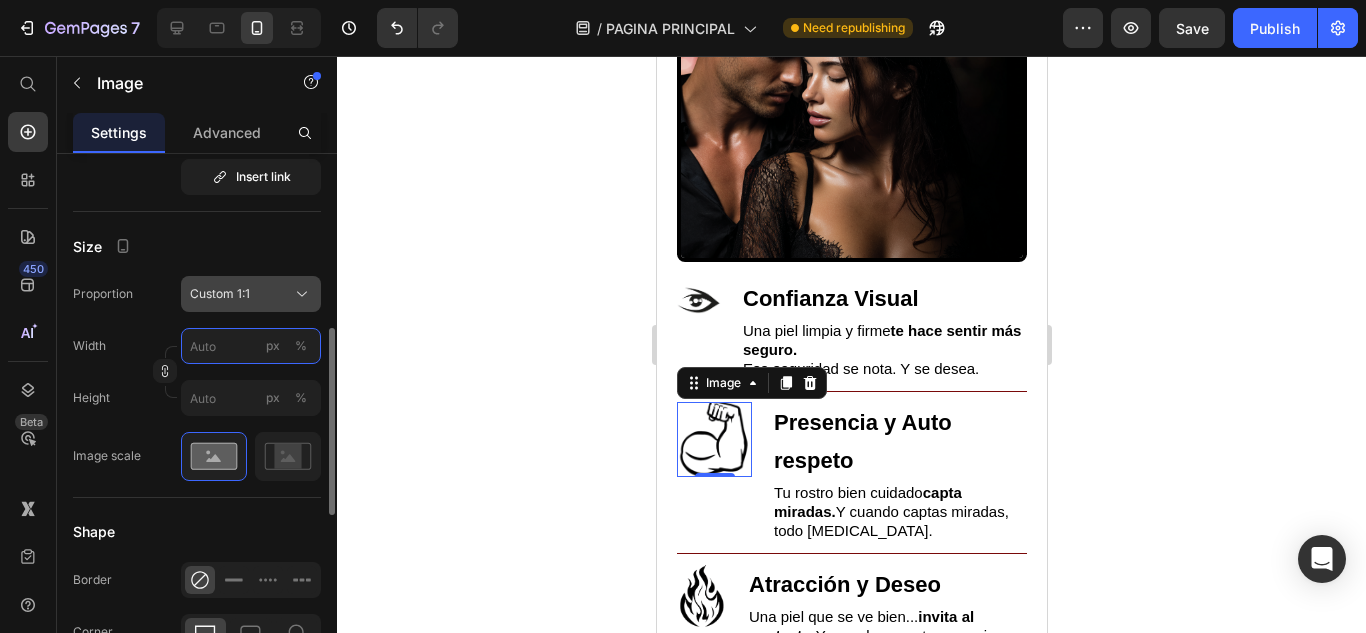 type on "4" 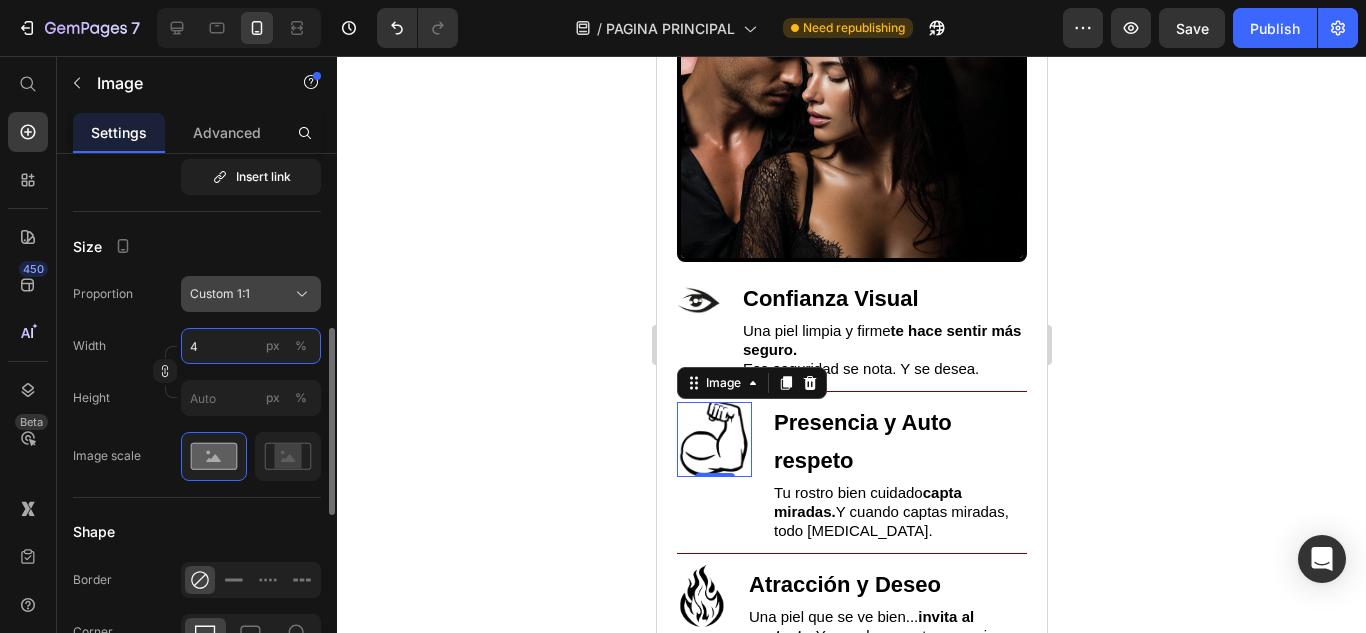 type on "4" 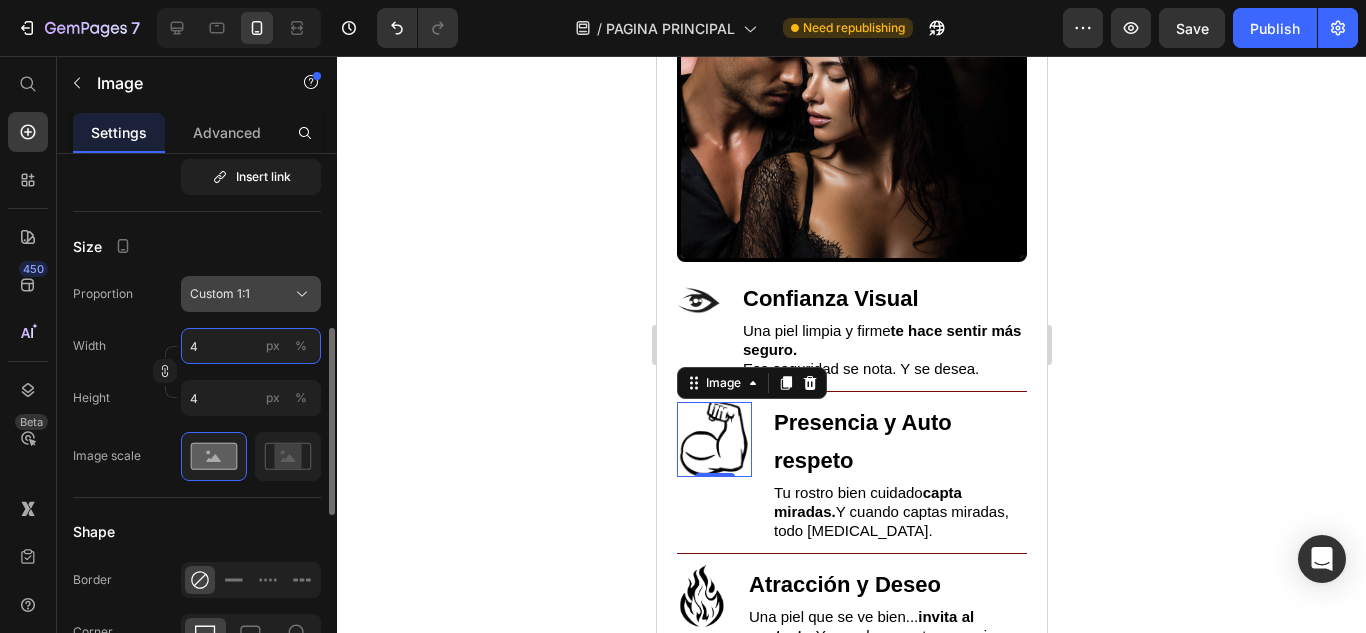 type on "40" 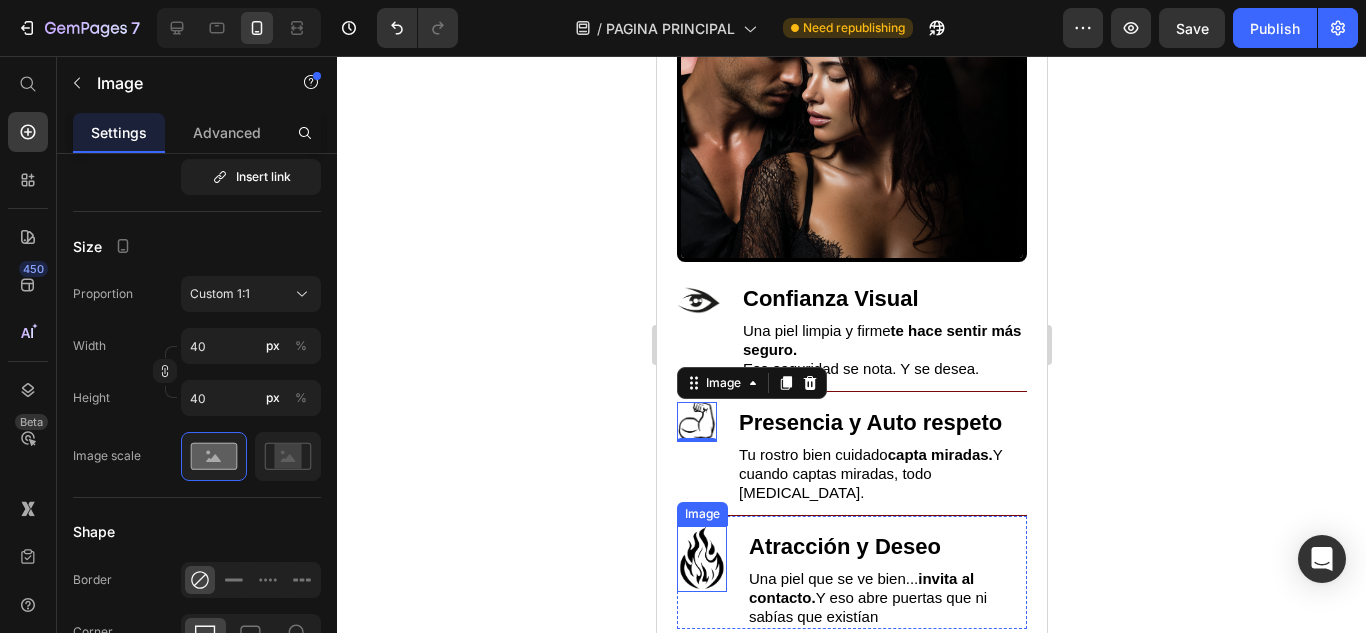 click at bounding box center (701, 559) 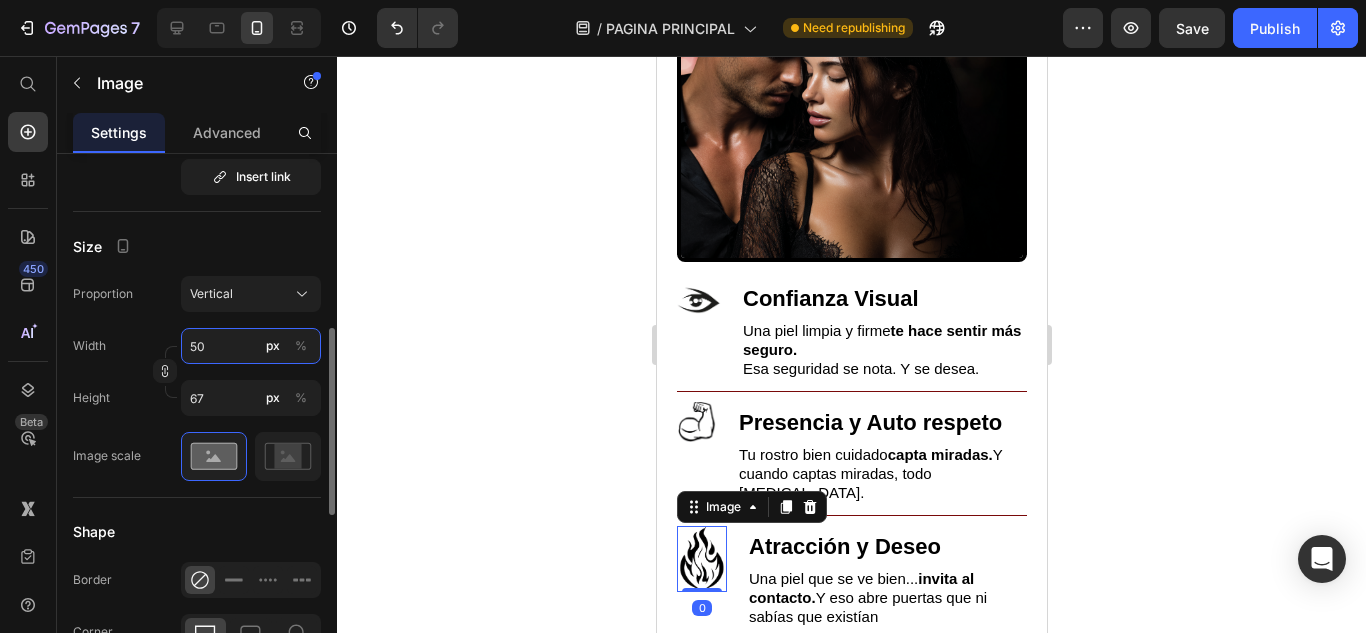 click on "50" at bounding box center (251, 346) 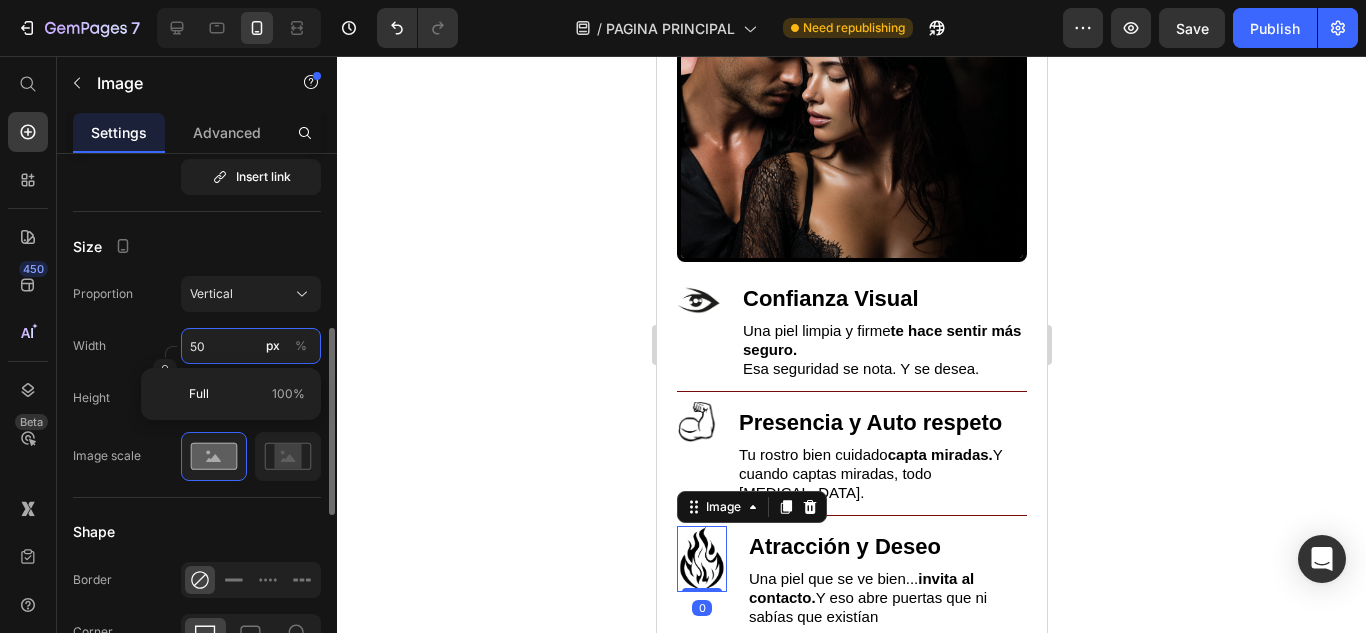 type on "4" 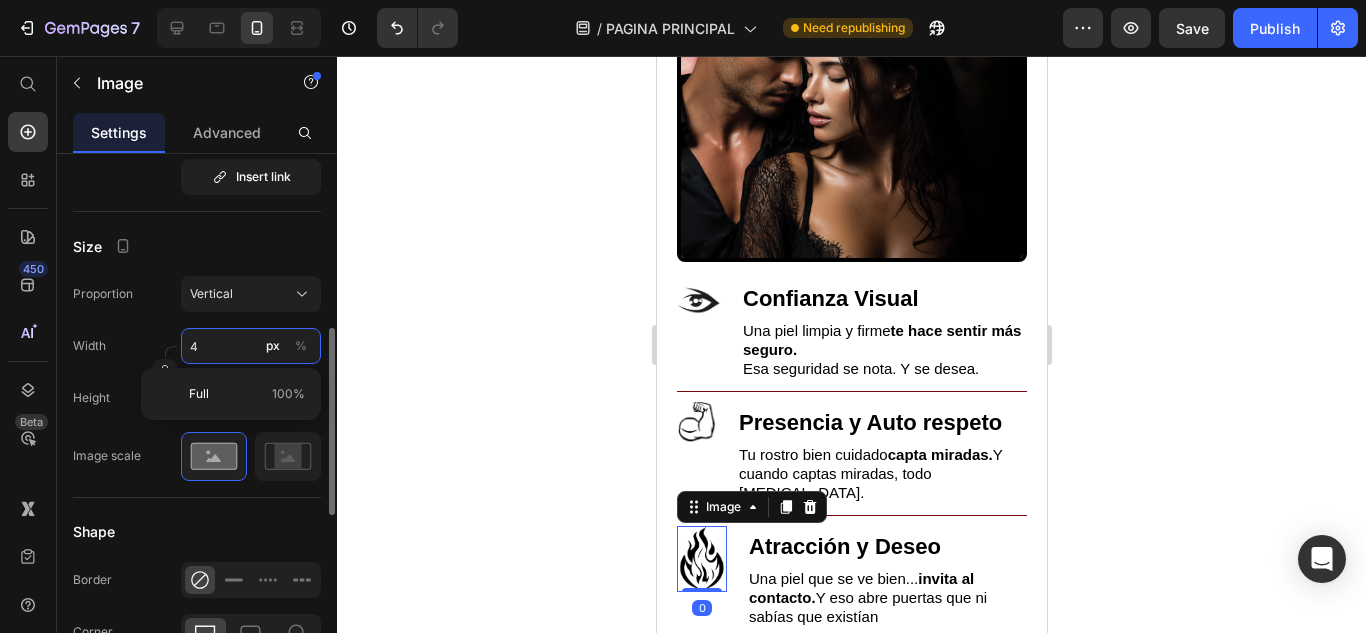 type on "40" 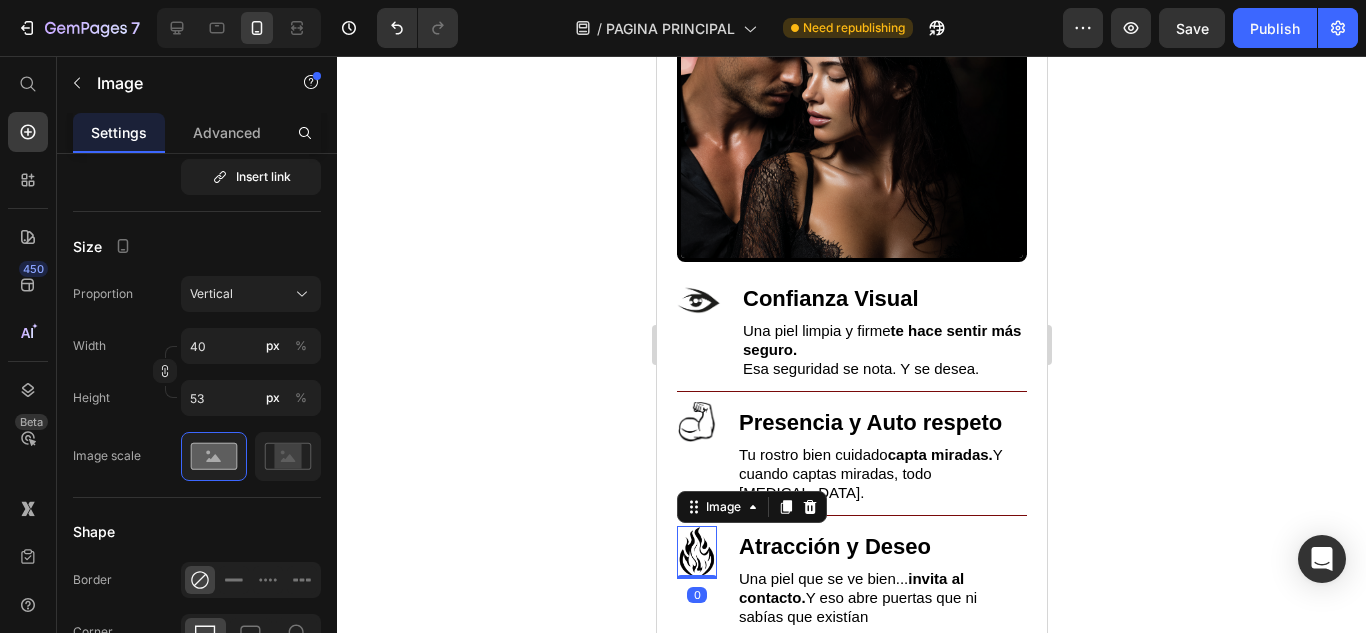 click 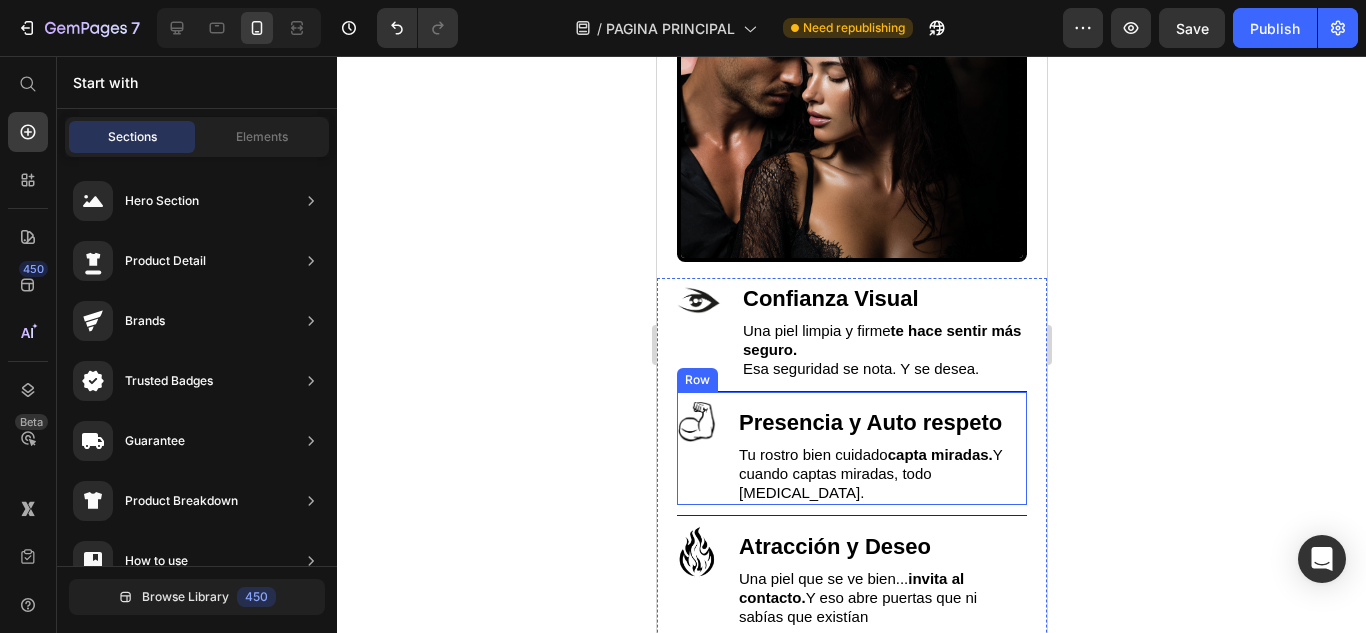 click on "Image Presencia y Auto respeto Heading Tu rostro bien cuidado  capta miradas.  Y cuando captas miradas, todo [MEDICAL_DATA]. Text Block Row" at bounding box center [851, 448] 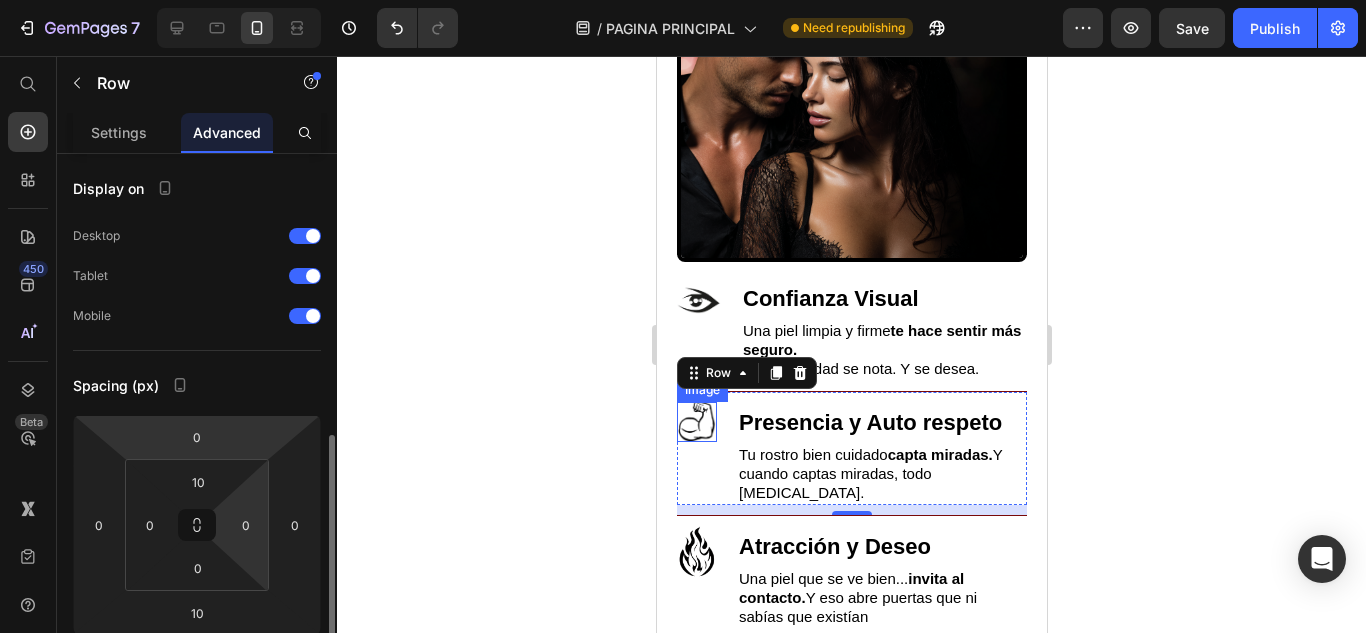 scroll, scrollTop: 300, scrollLeft: 0, axis: vertical 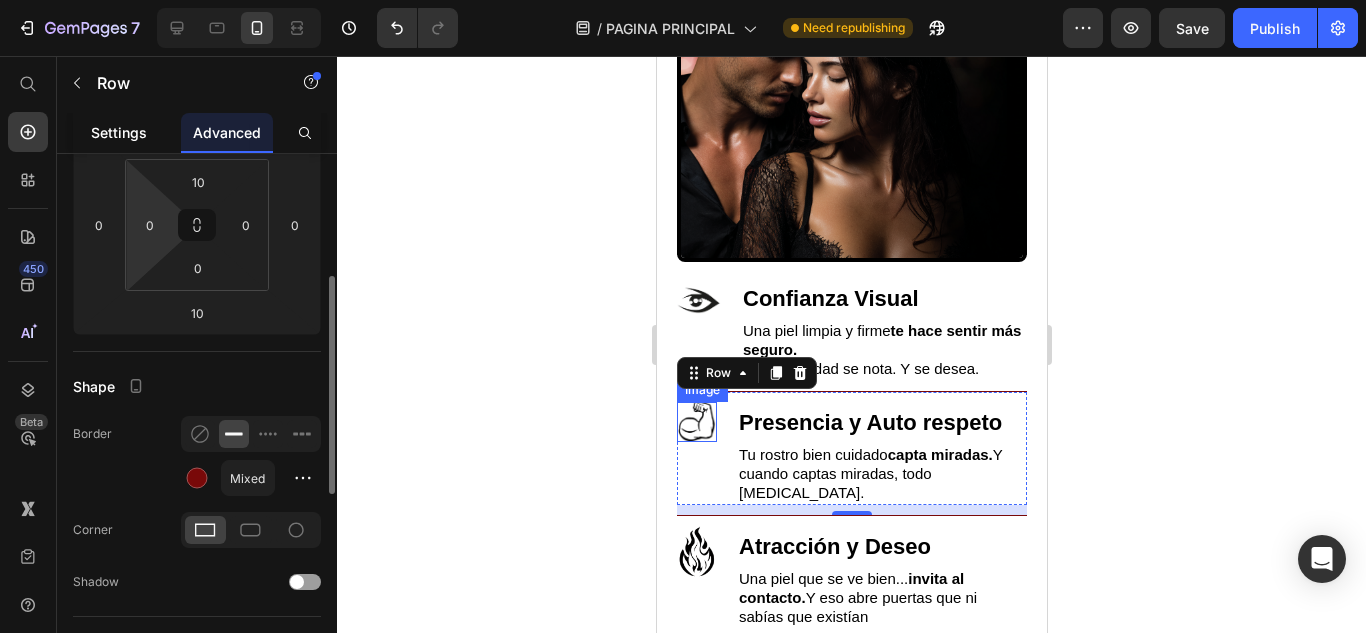 click on "7  Version history  /  PAGINA PRINCIPAL Need republishing Preview  Save   Publish  450 Beta Start with Sections Elements Hero Section Product Detail Brands Trusted Badges Guarantee Product Breakdown How to use Testimonials Compare Bundle FAQs Social Proof Brand Story Product List Collection Blog List Contact Sticky Add to Cart Custom Footer Browse Library 450 Layout
Row
Row
Row
Row Text
Heading
Text Block Button
Button
Button
Sticky Back to top Media
Image Image" at bounding box center [683, 0] 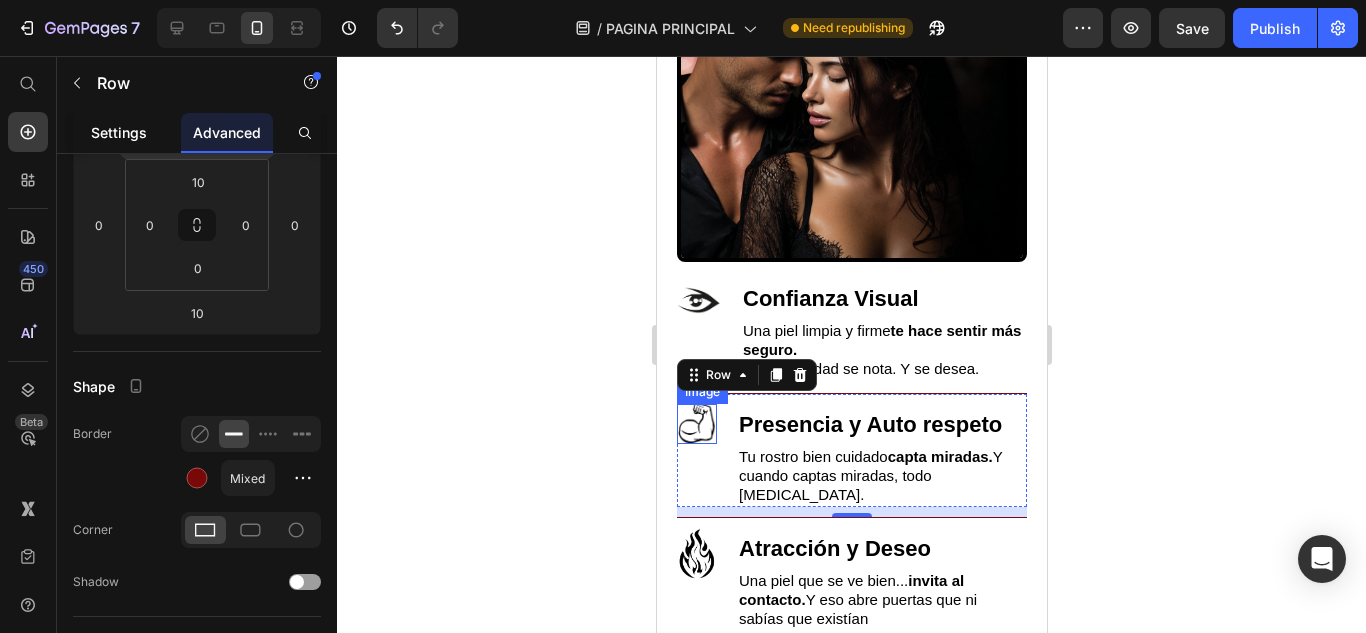 scroll, scrollTop: 15, scrollLeft: 0, axis: vertical 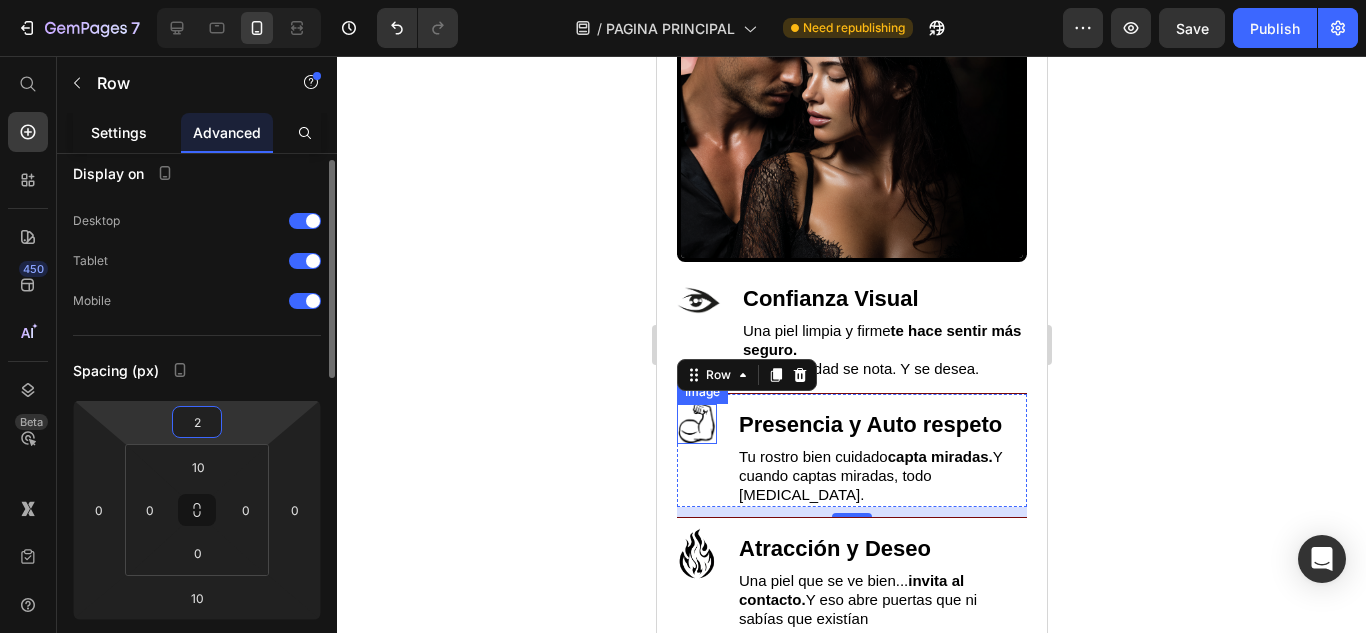 click on "Settings" at bounding box center (119, 132) 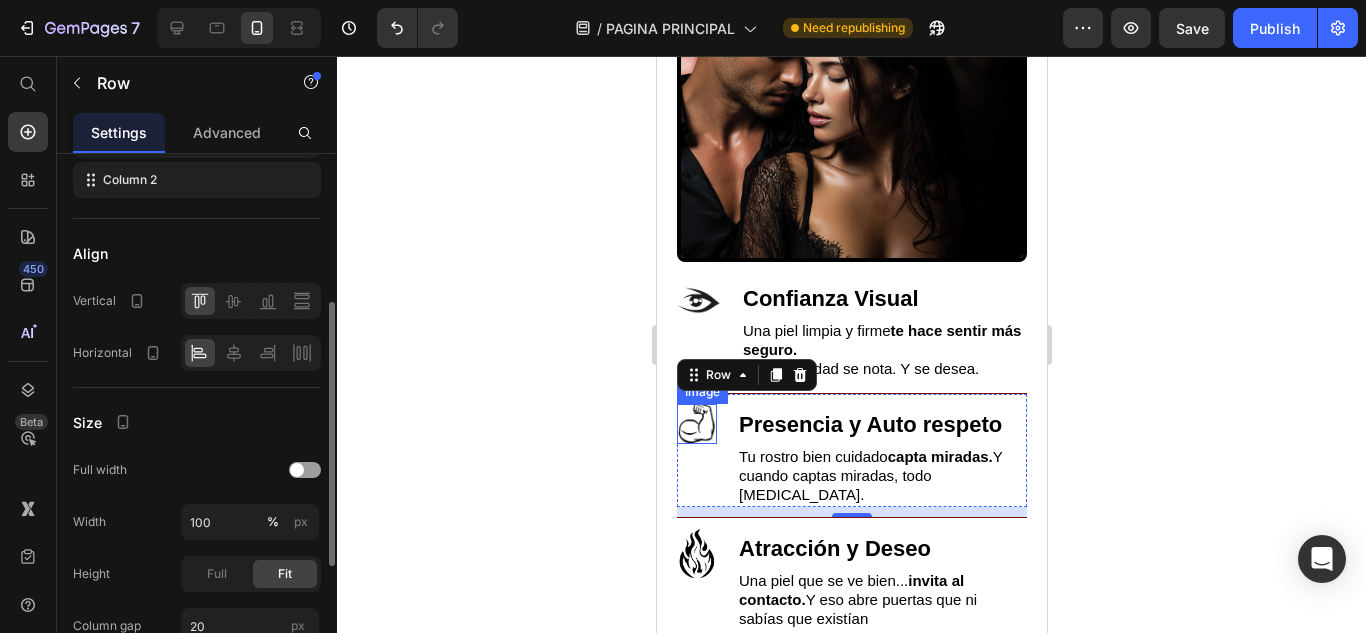 scroll, scrollTop: 500, scrollLeft: 0, axis: vertical 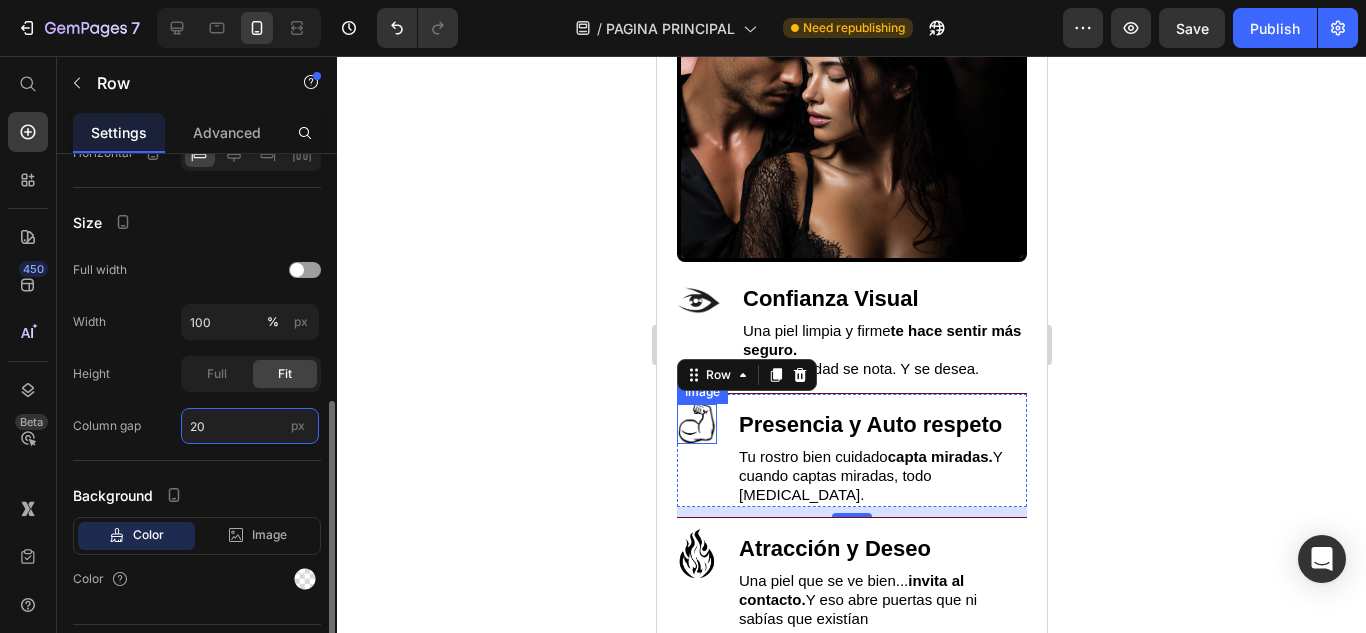 click on "20" at bounding box center [250, 426] 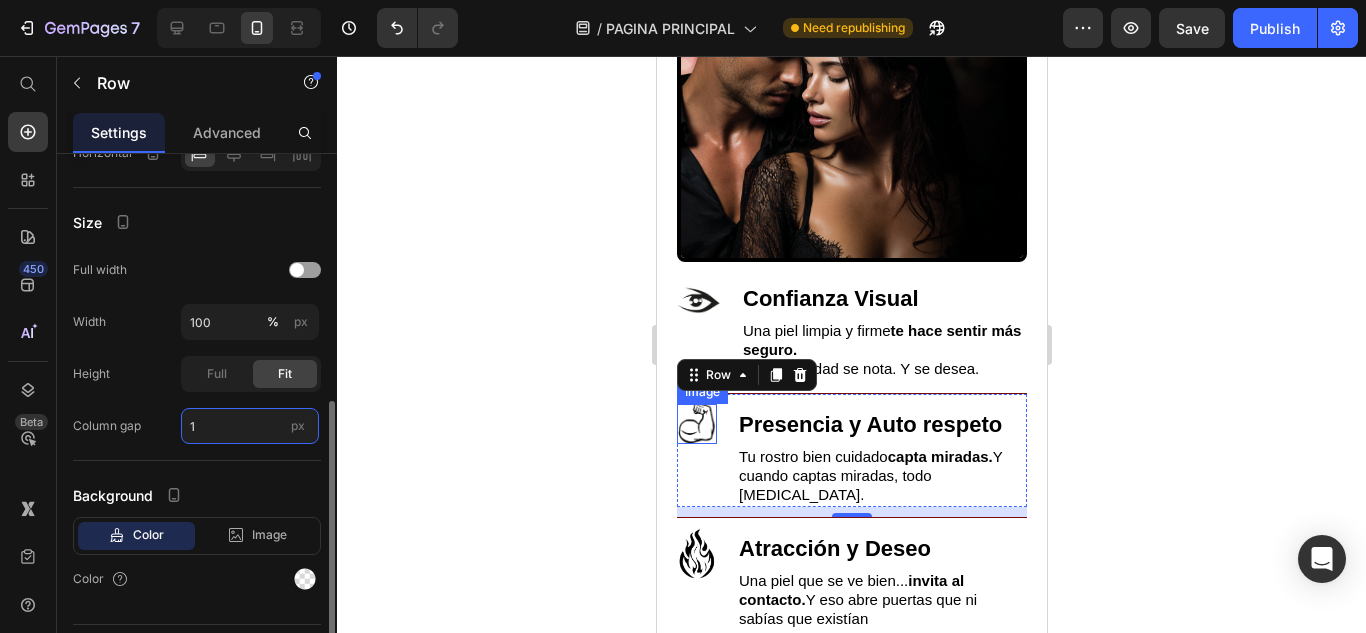 type on "10" 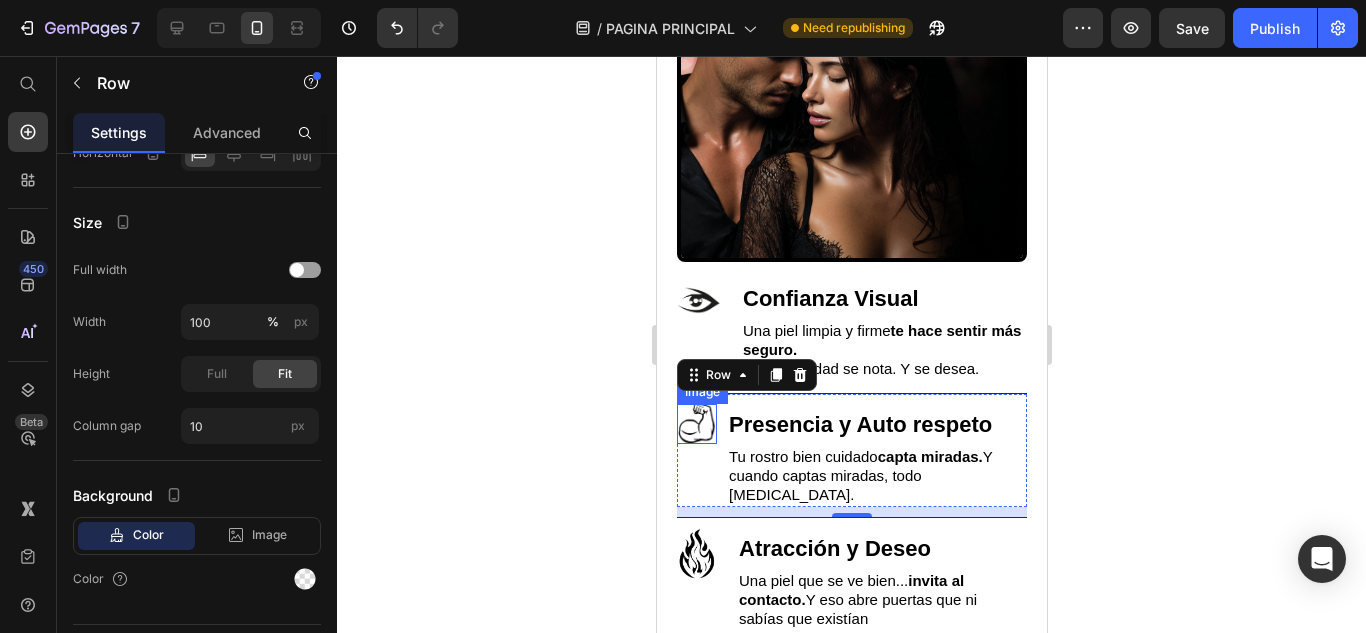 click 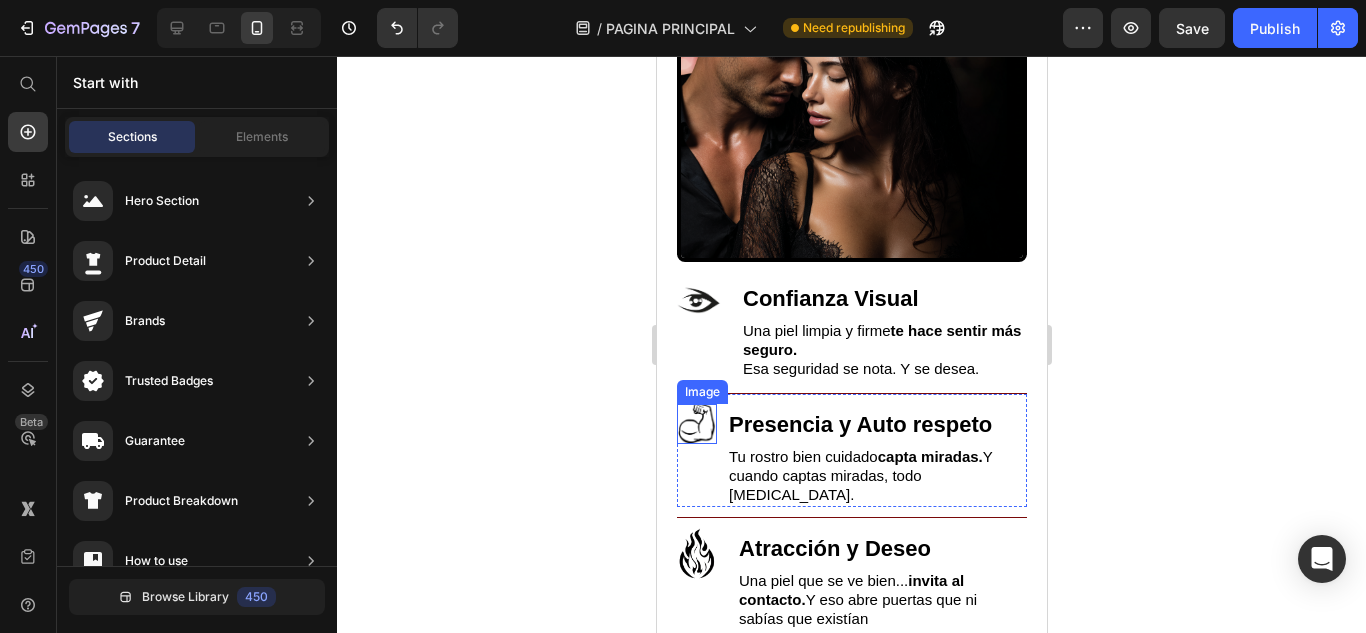 click at bounding box center [696, 424] 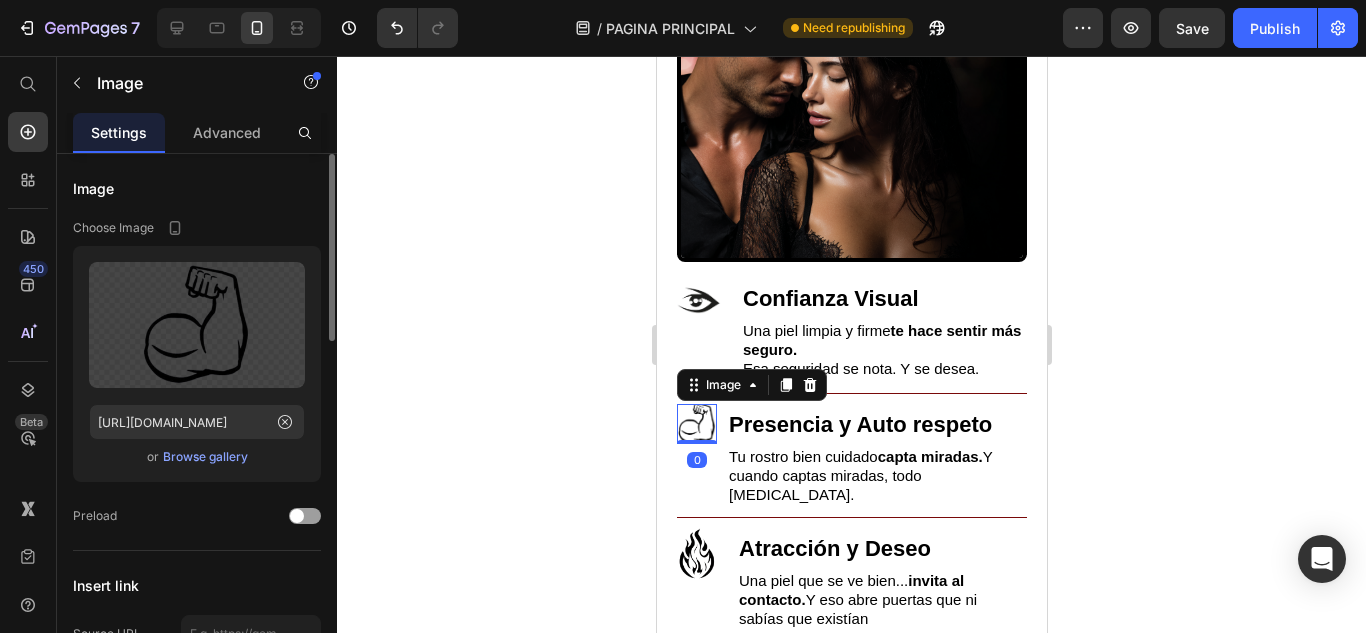 scroll, scrollTop: 400, scrollLeft: 0, axis: vertical 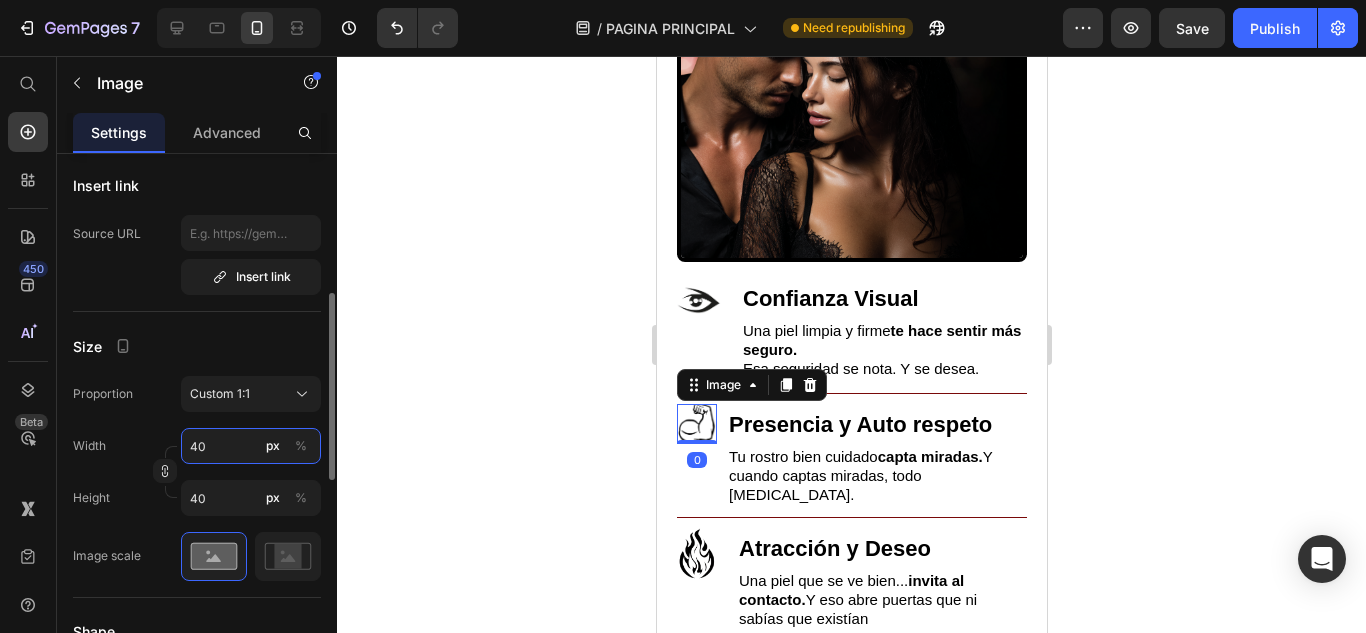 click on "40" at bounding box center (251, 446) 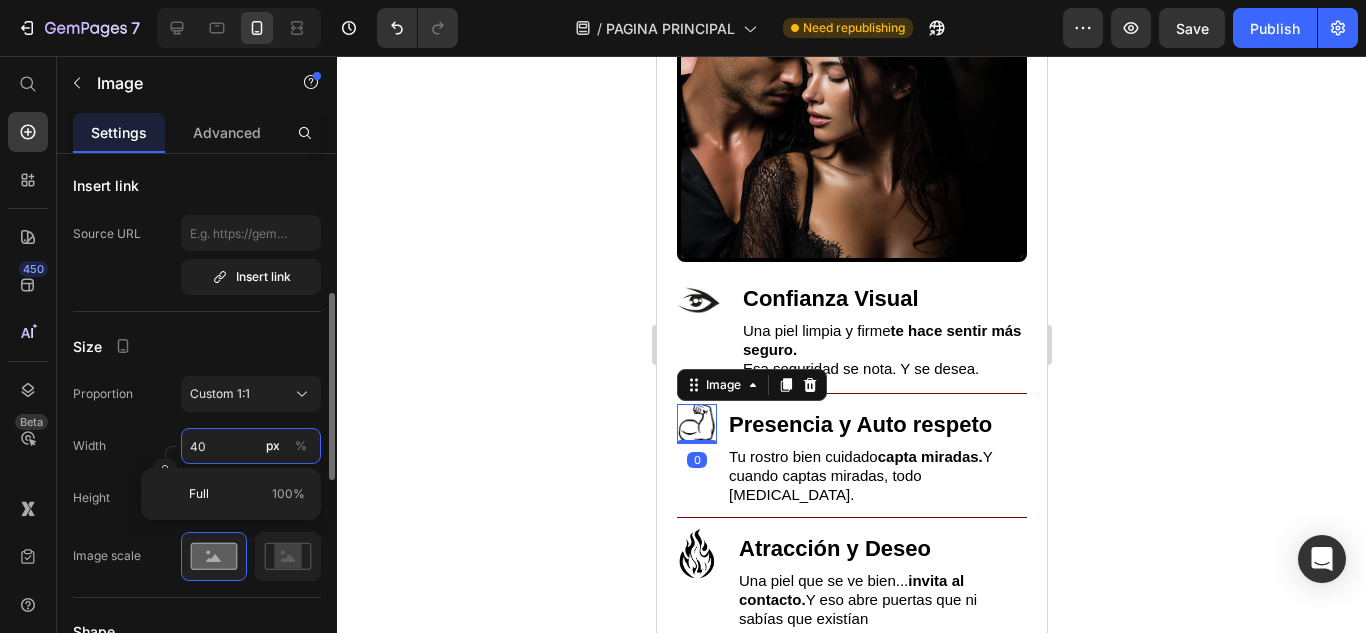type on "4" 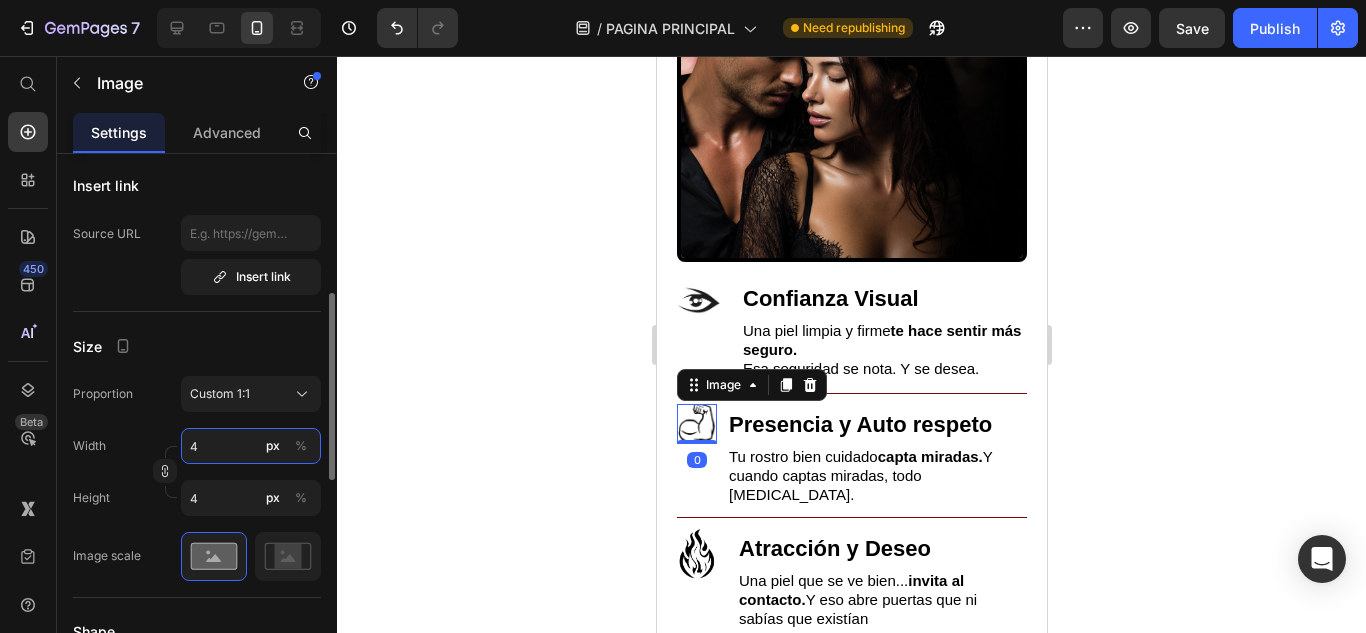 type on "45" 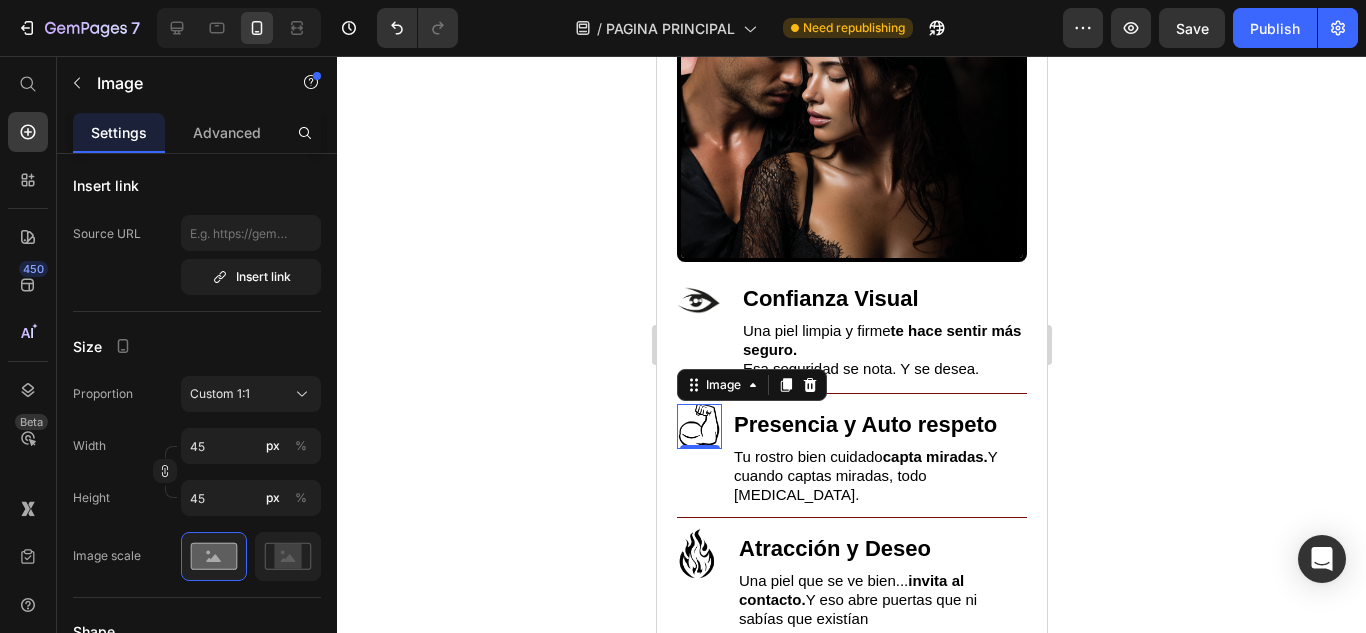 click 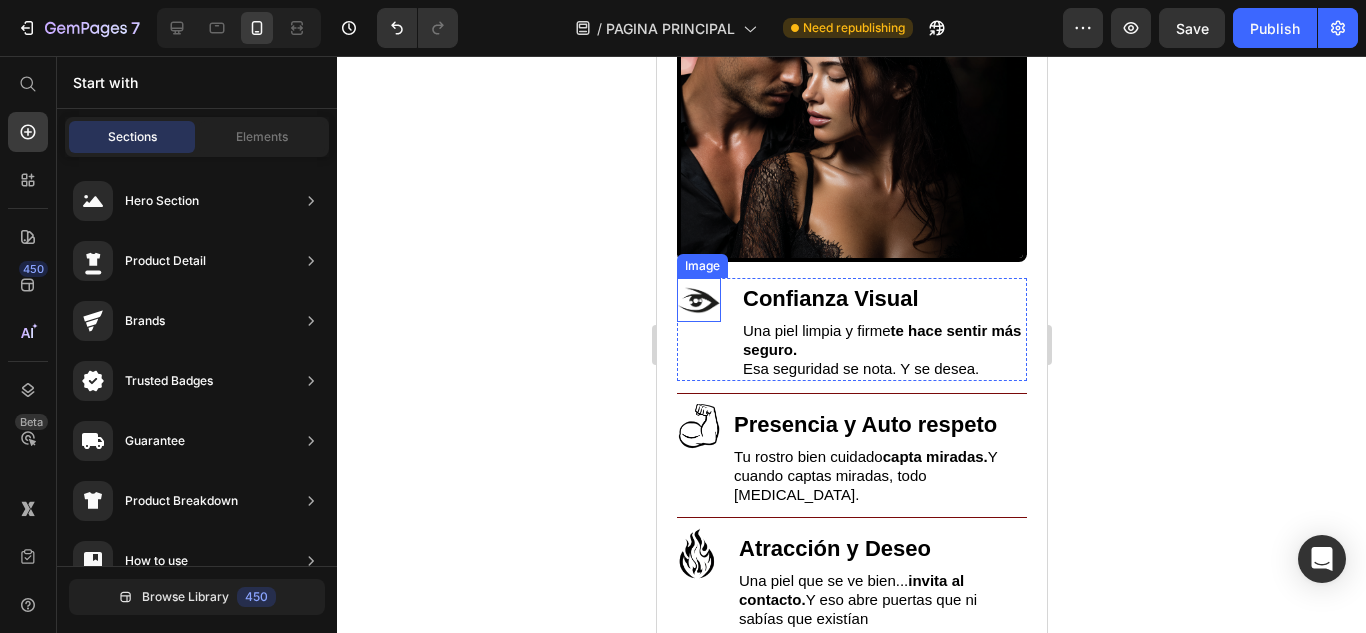 click on "Image" at bounding box center [698, 329] 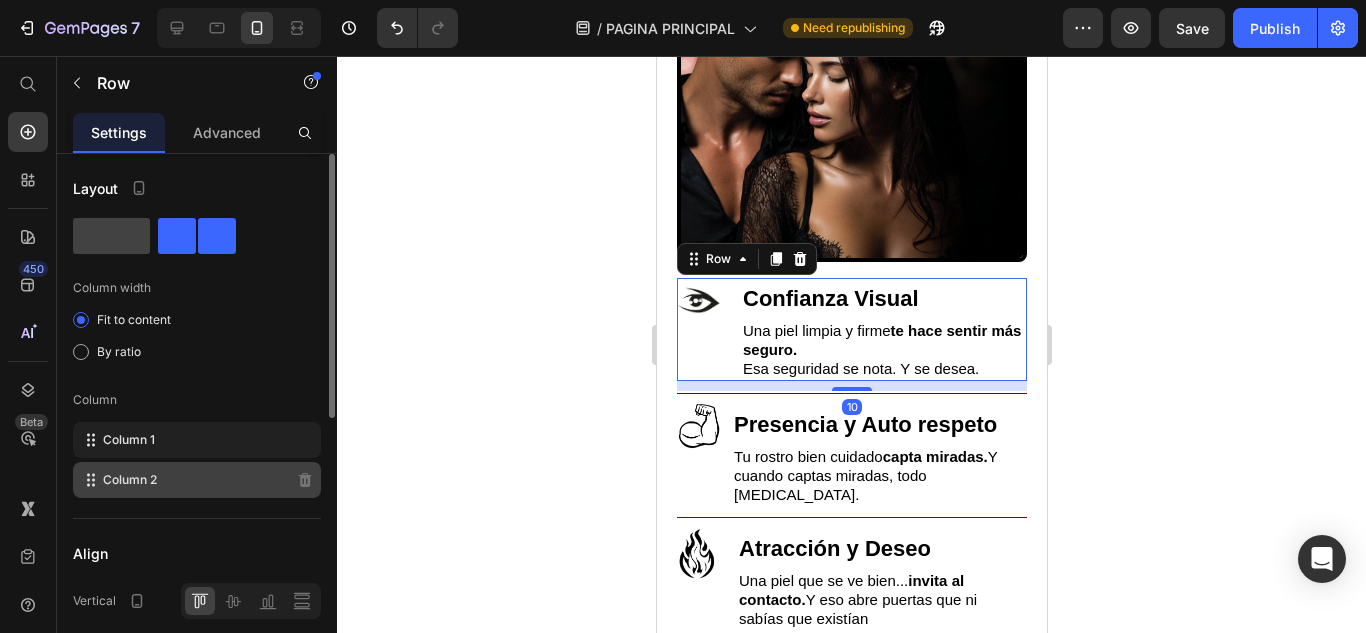 scroll, scrollTop: 400, scrollLeft: 0, axis: vertical 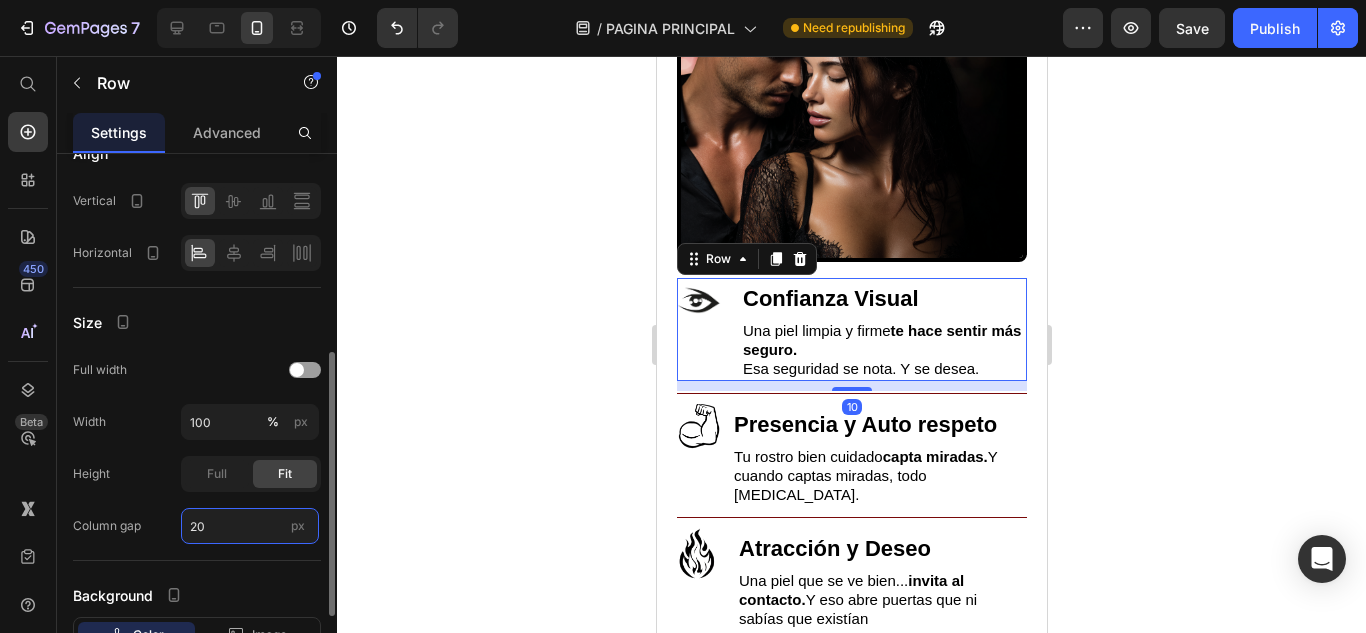 click on "20" at bounding box center (250, 526) 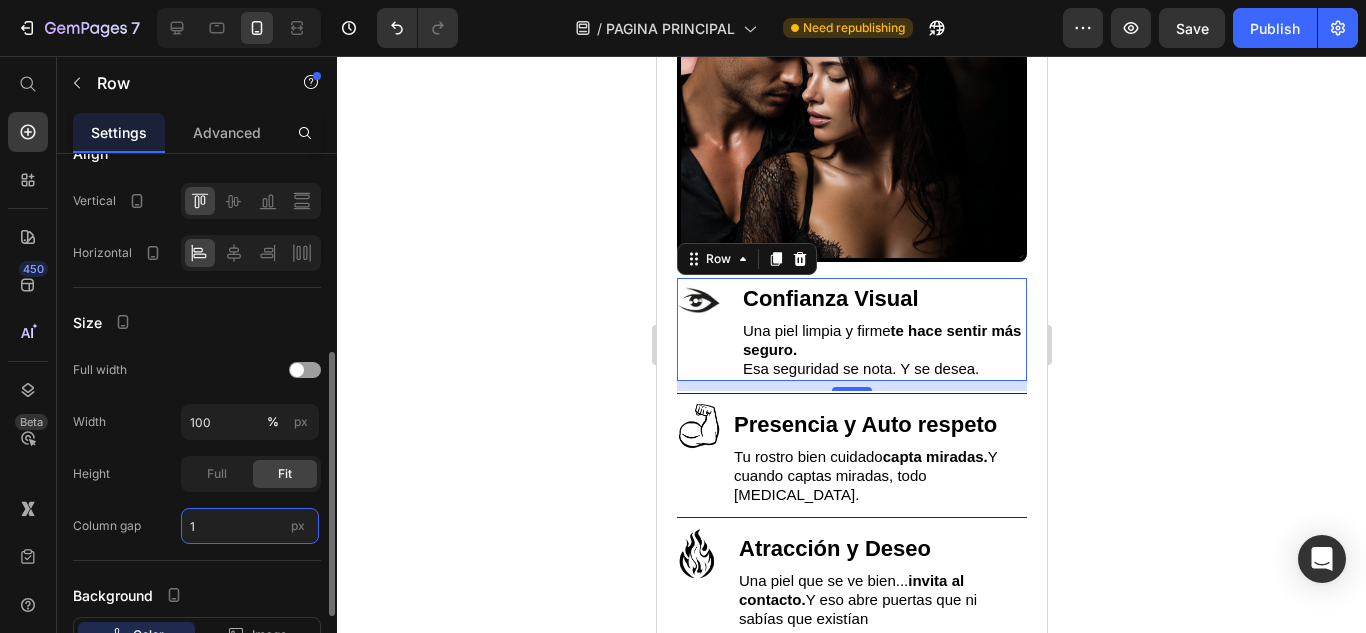 type on "10" 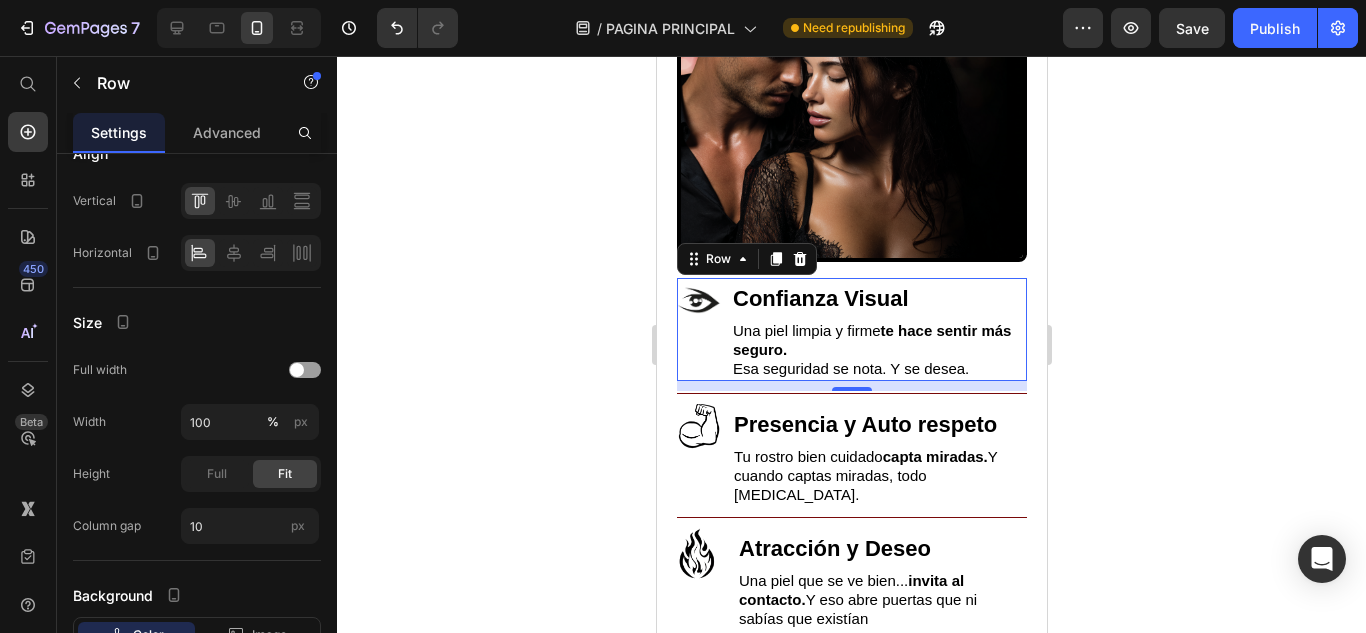 click 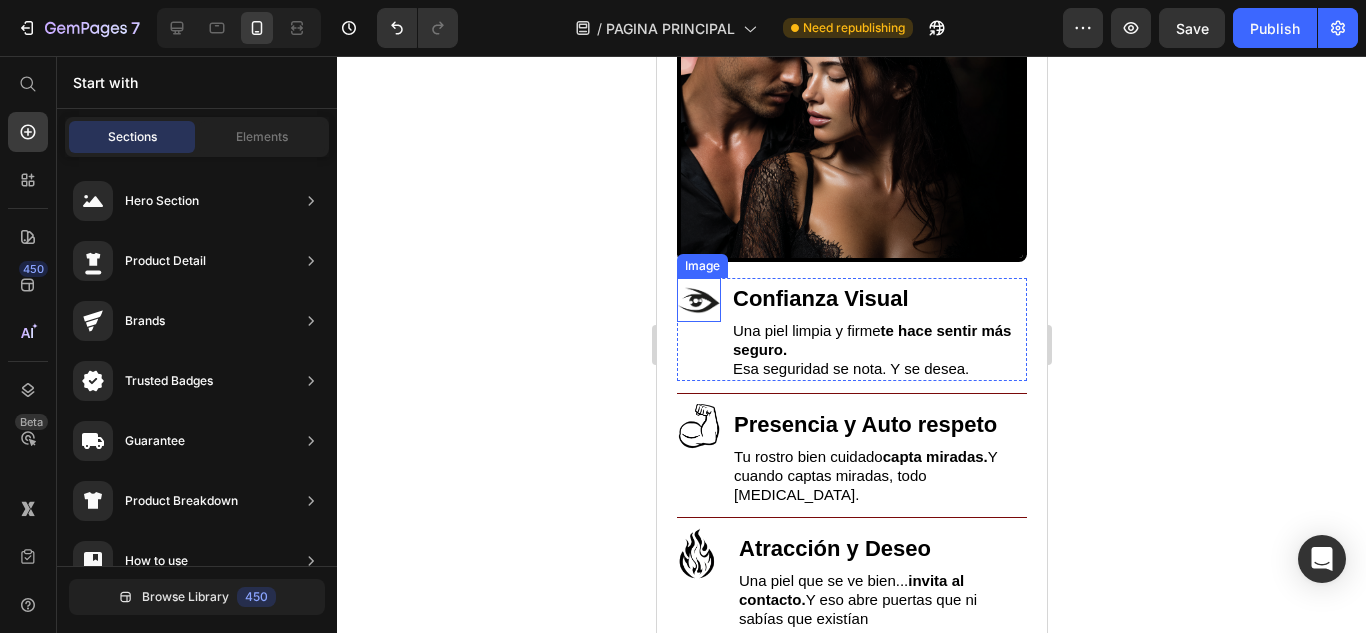click at bounding box center (698, 300) 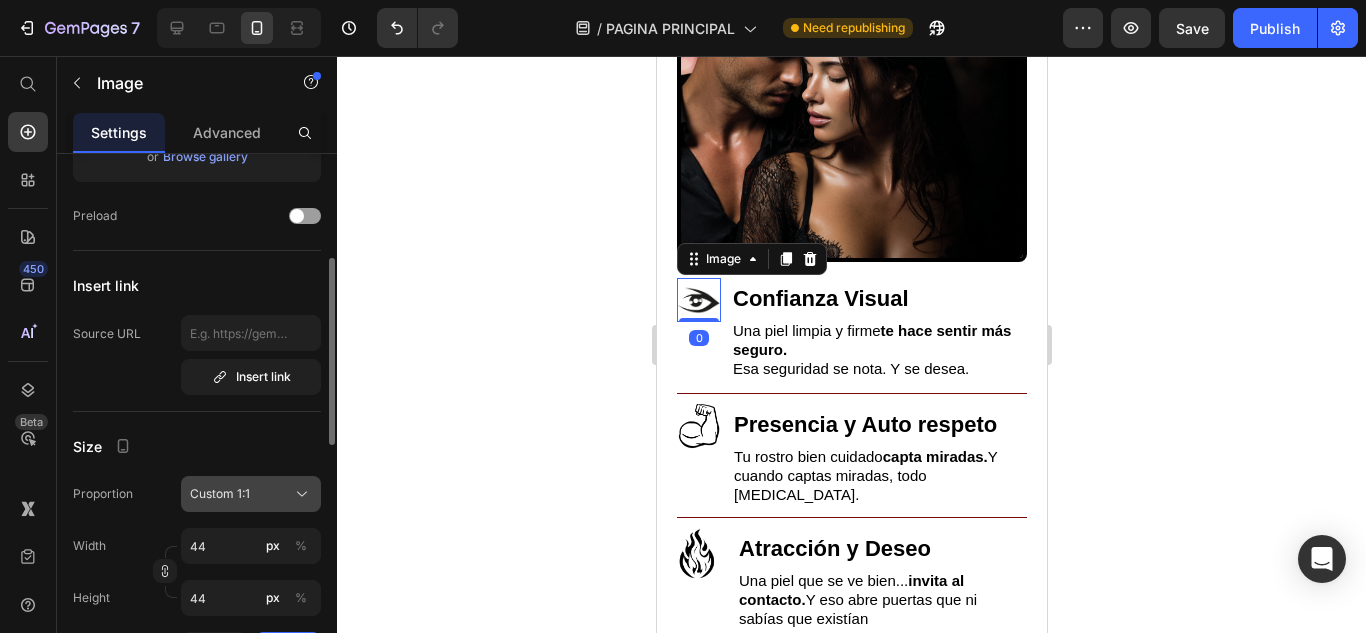 scroll, scrollTop: 400, scrollLeft: 0, axis: vertical 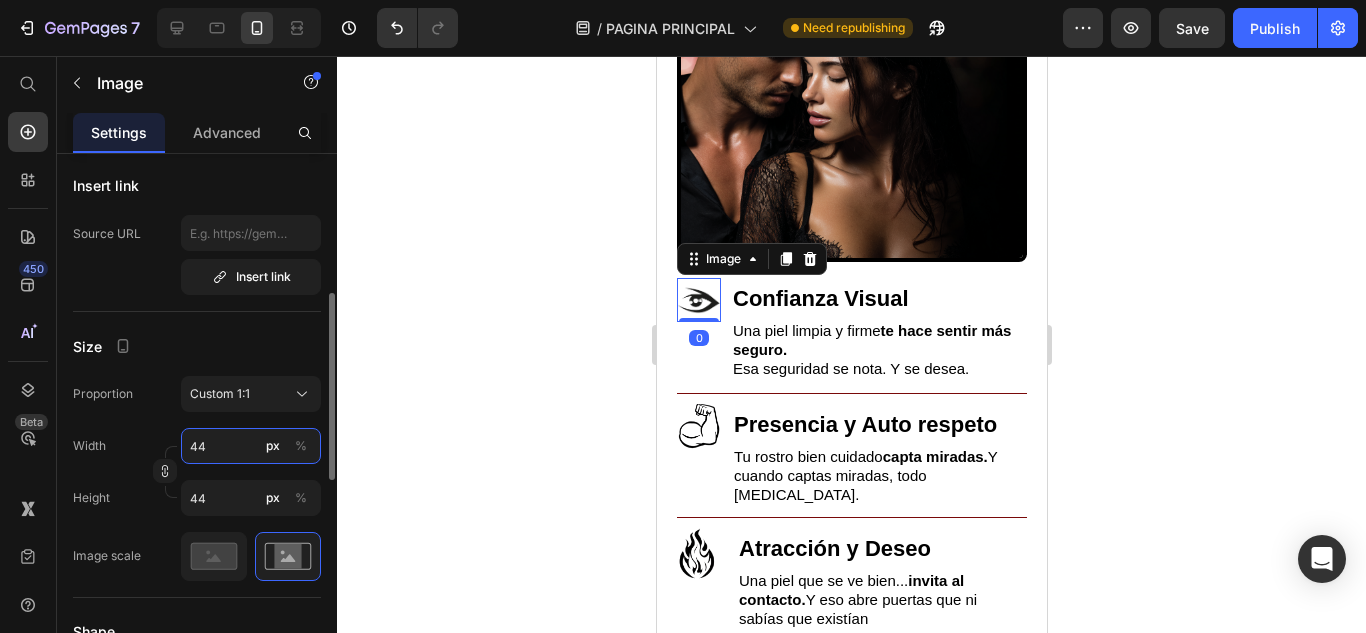 click on "44" at bounding box center [251, 446] 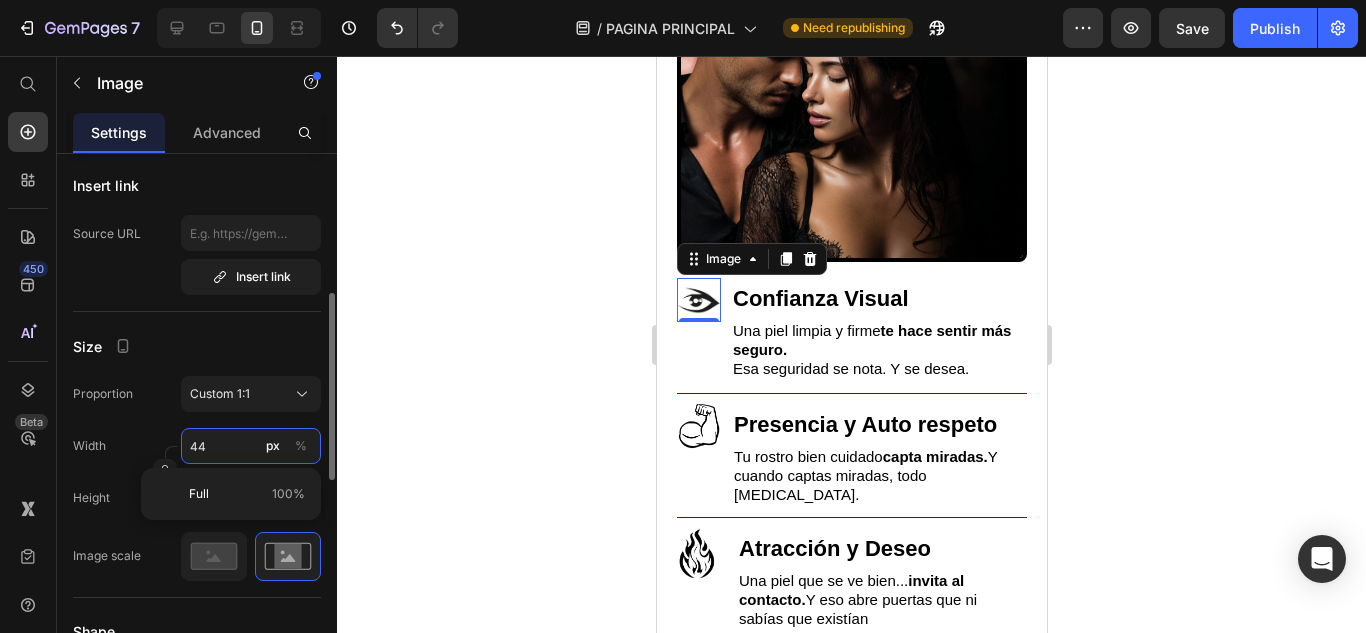 type on "5" 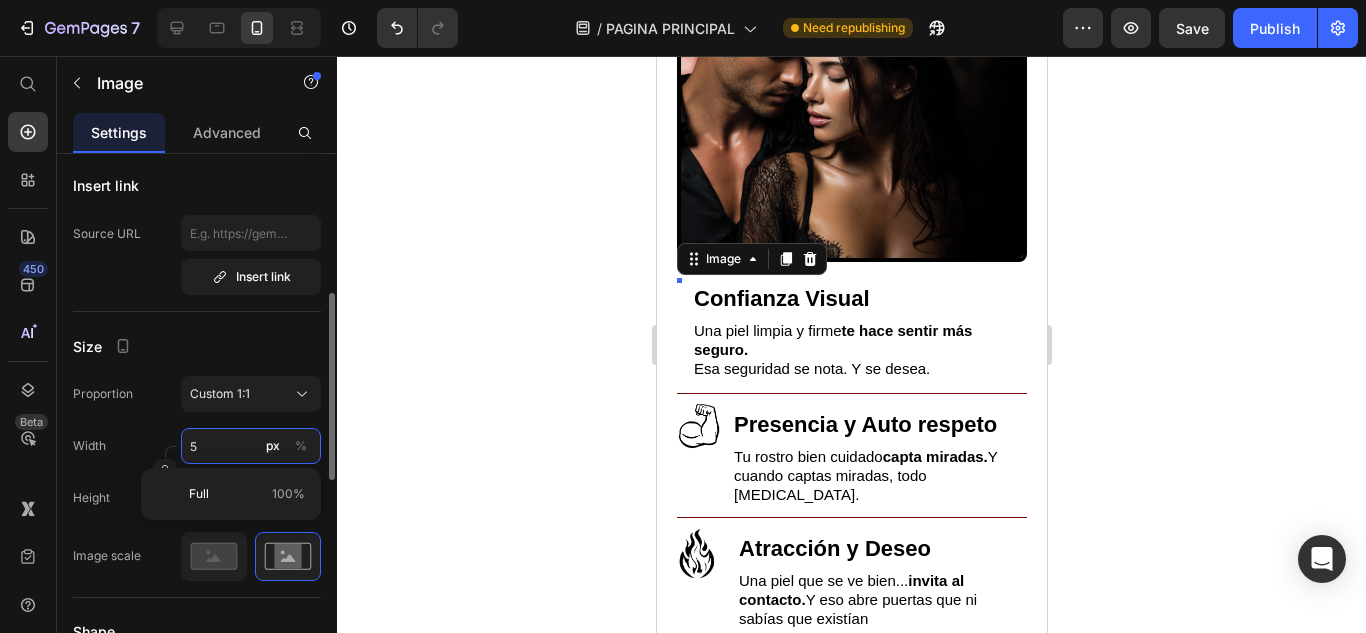 type on "50" 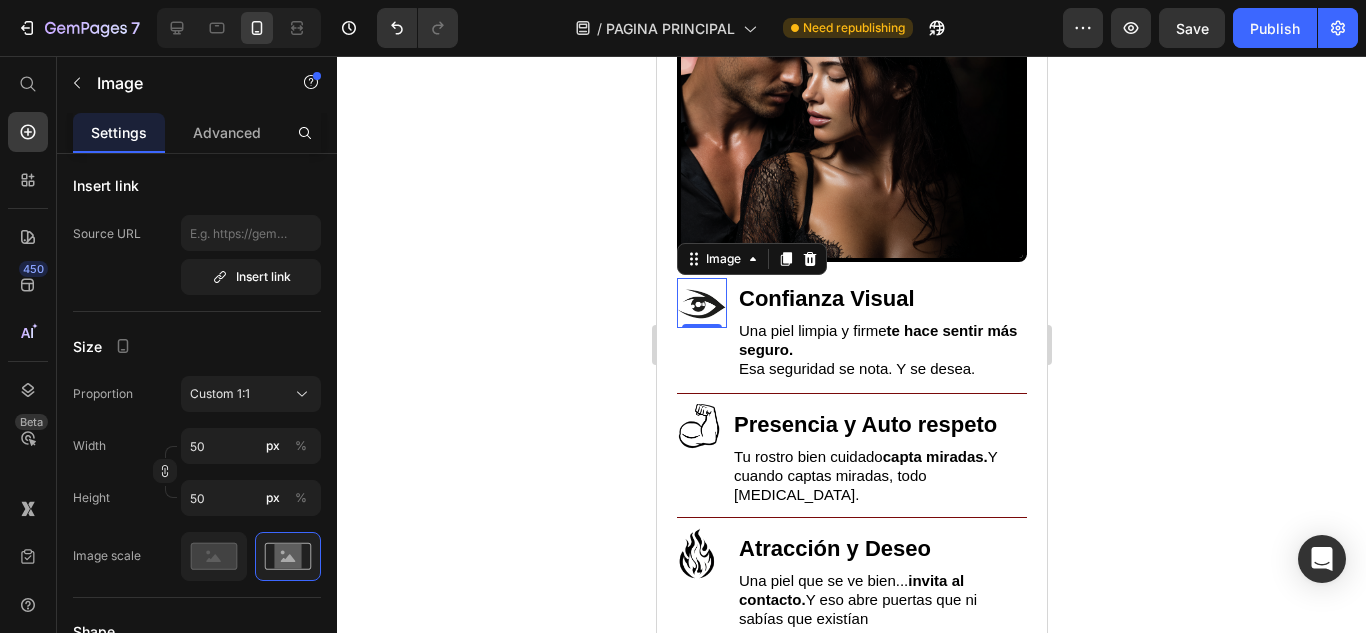 click 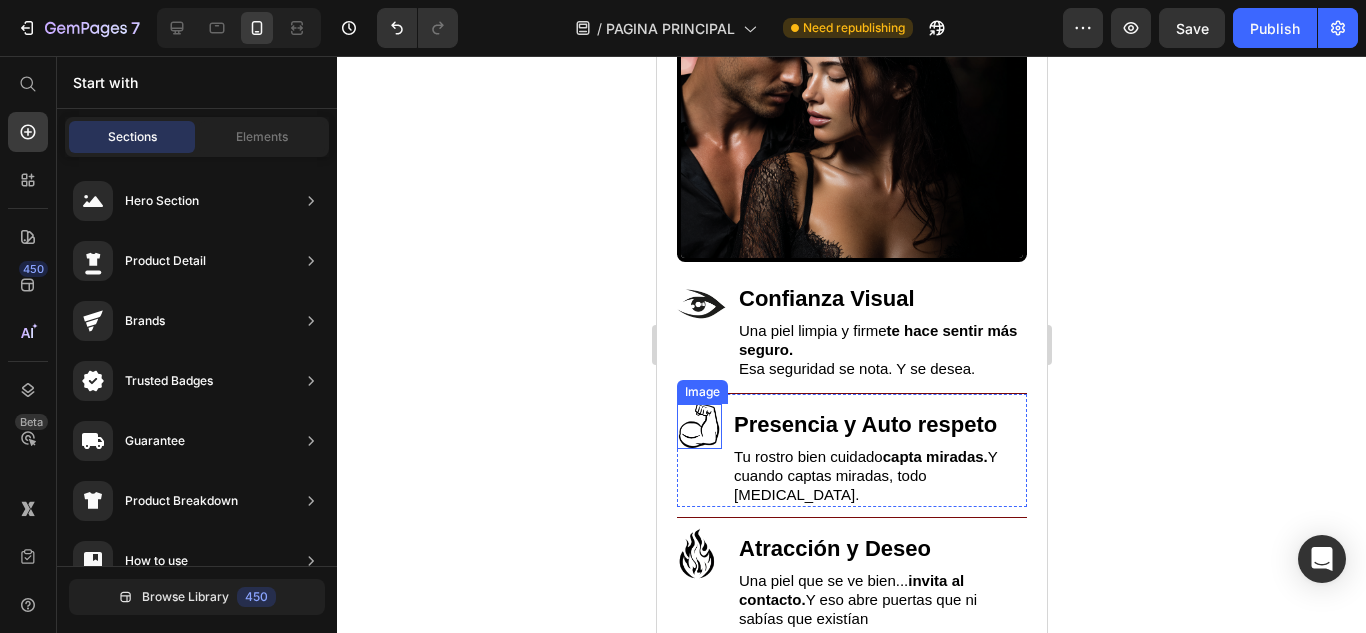 click at bounding box center [698, 426] 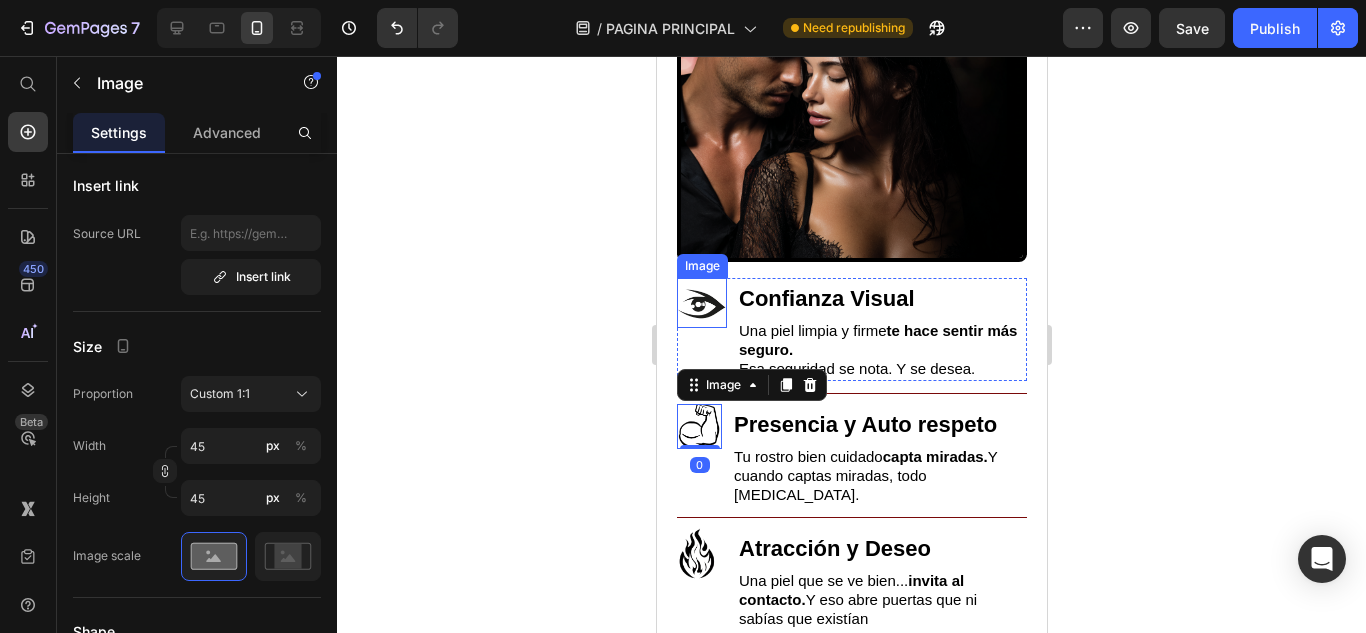 click at bounding box center (701, 303) 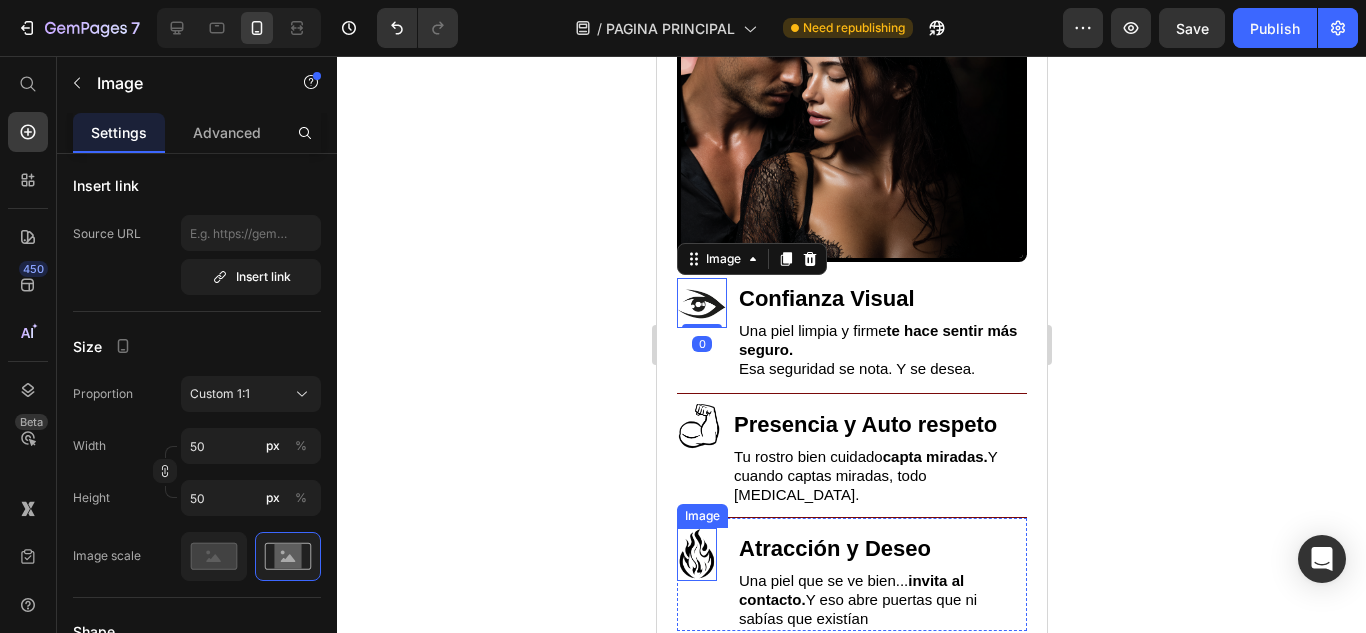 click at bounding box center (696, 554) 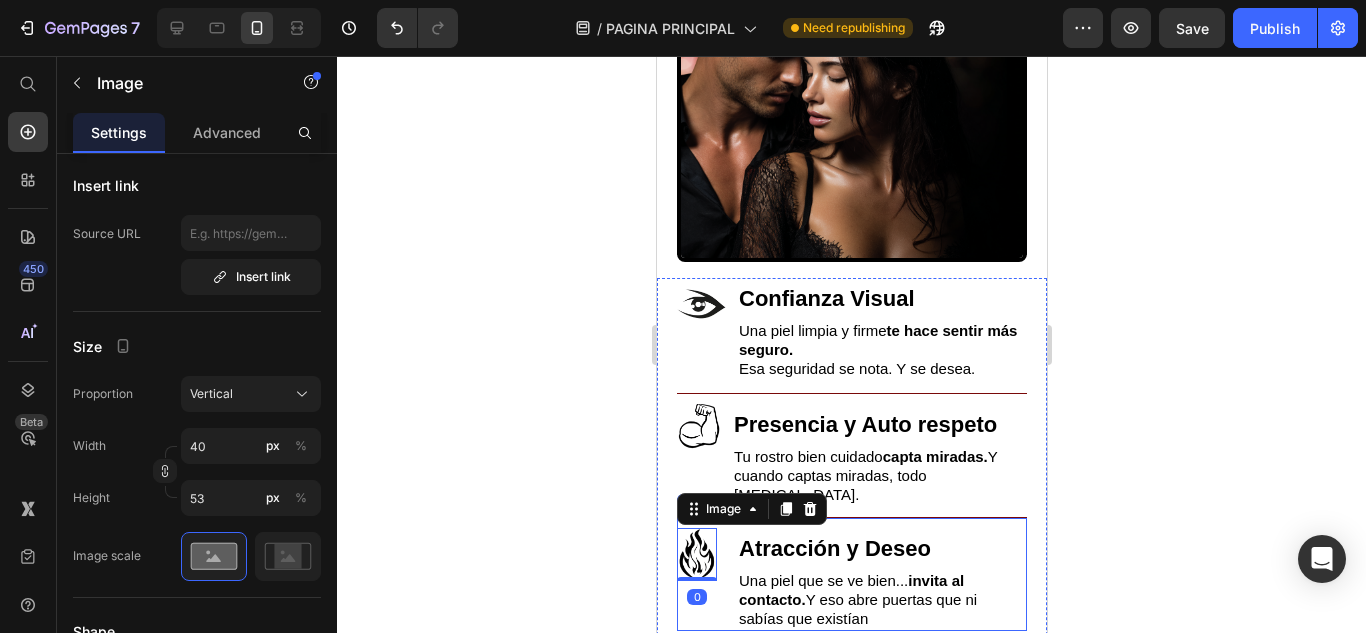 click on "Image   0" at bounding box center (696, 579) 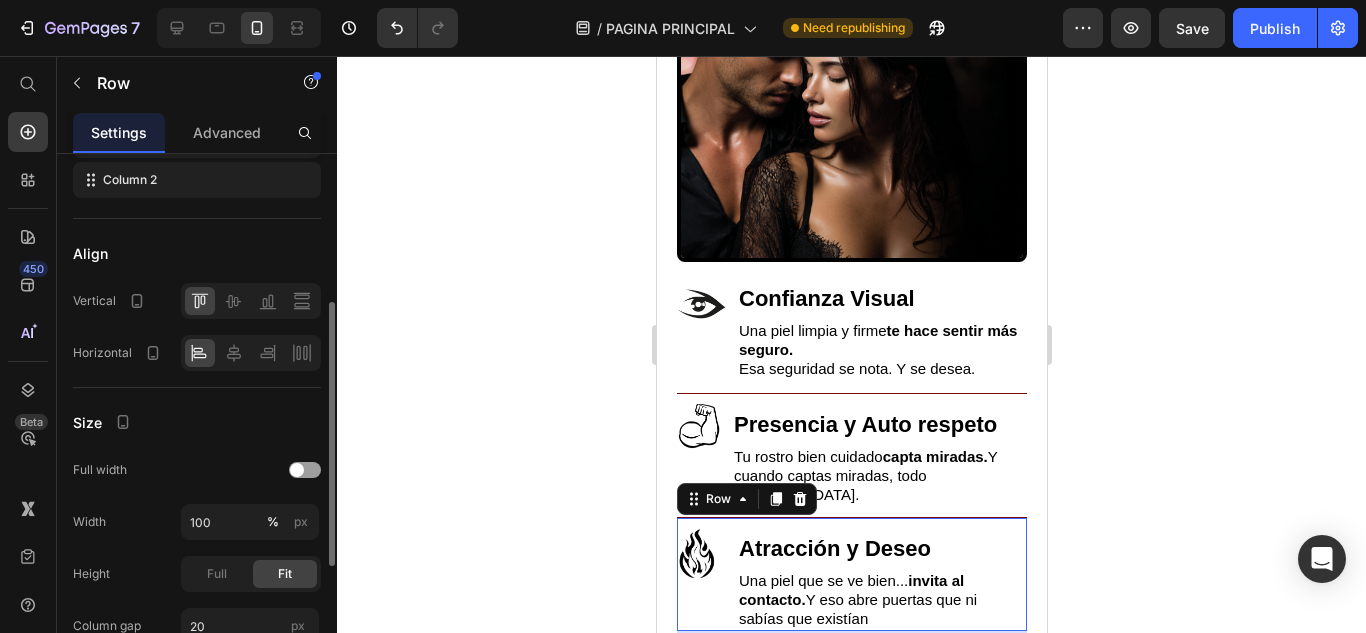 scroll, scrollTop: 500, scrollLeft: 0, axis: vertical 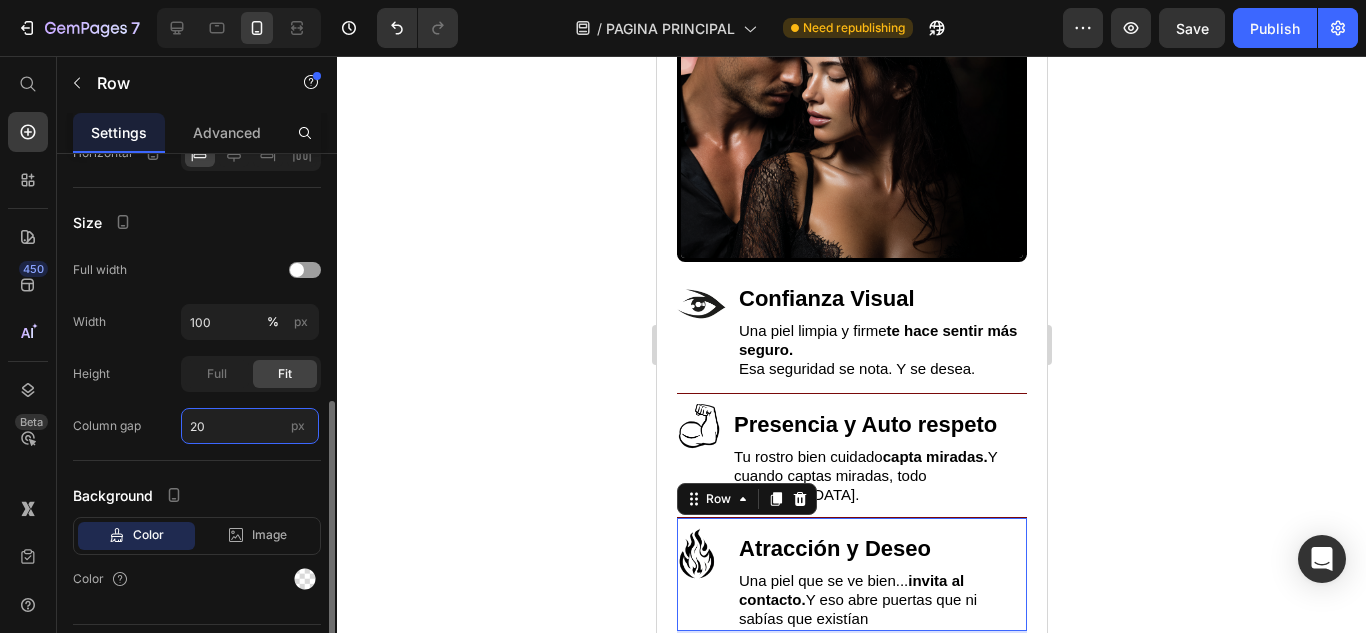 click on "20" at bounding box center [250, 426] 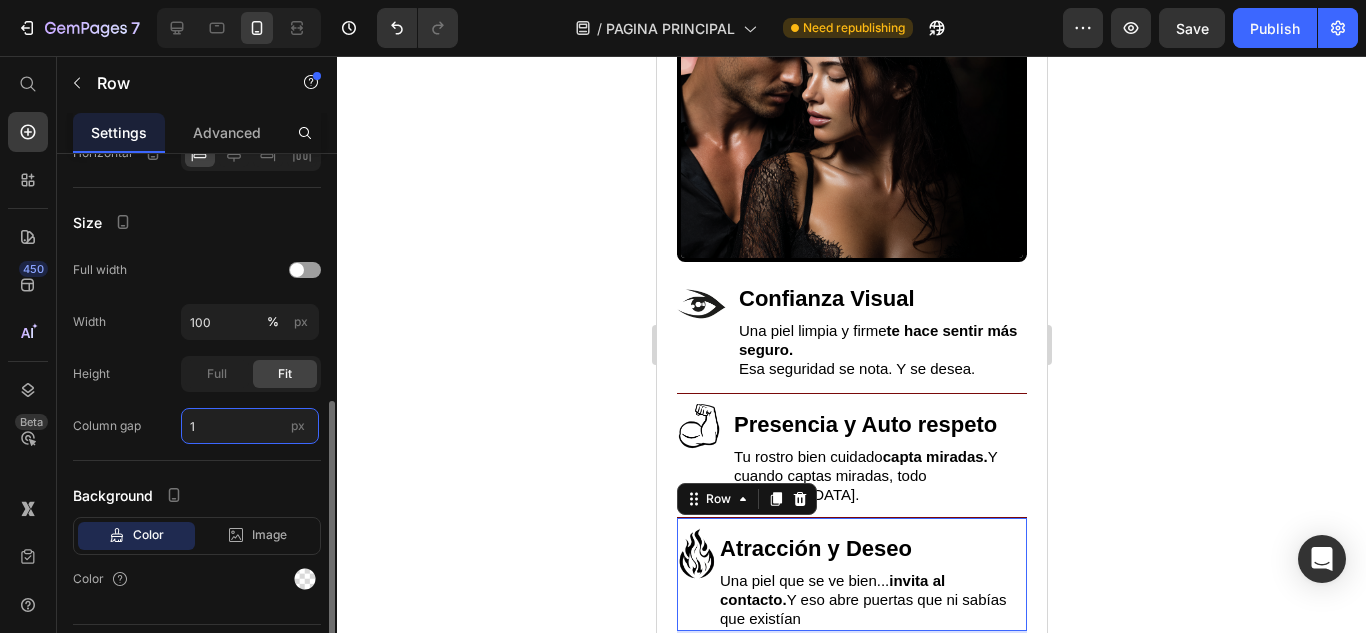 type on "10" 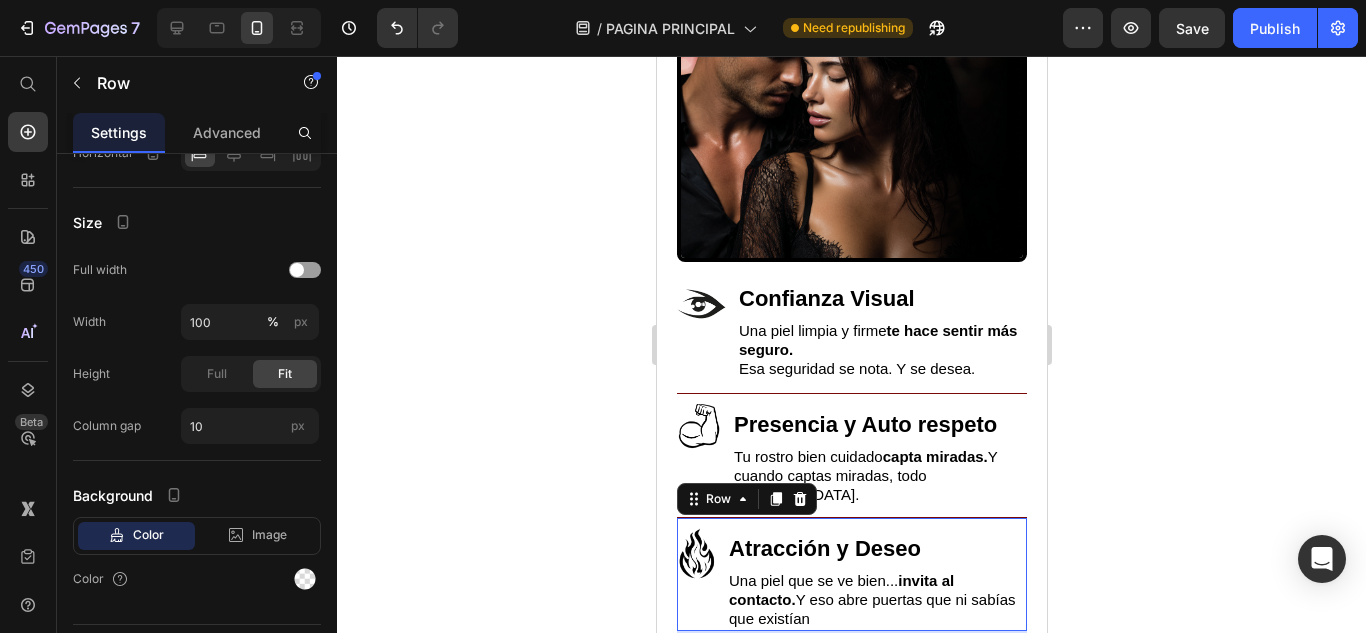click at bounding box center [696, 554] 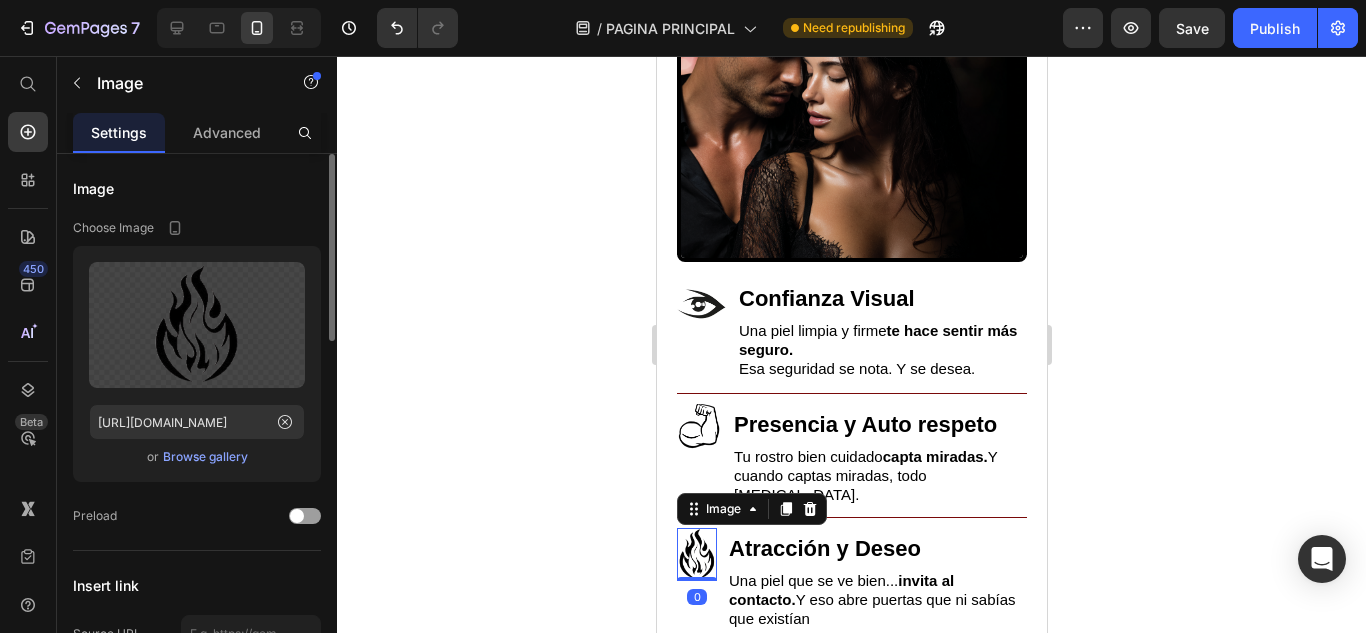 scroll, scrollTop: 300, scrollLeft: 0, axis: vertical 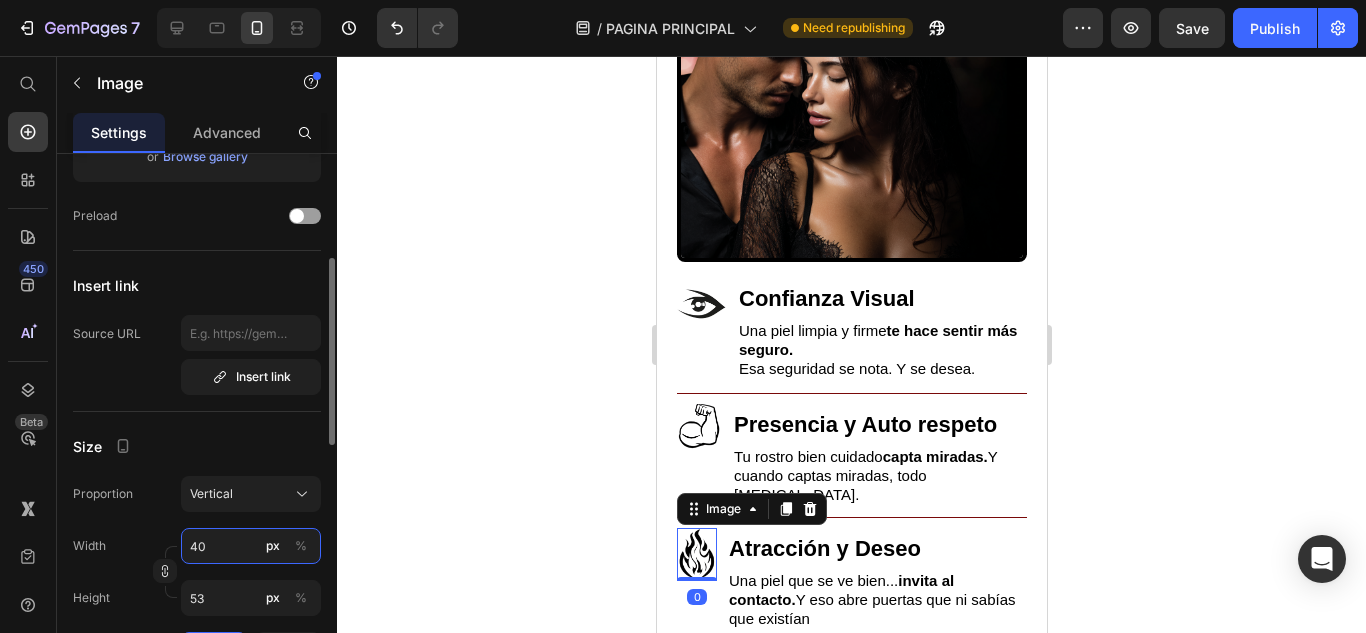 click on "40" at bounding box center (251, 546) 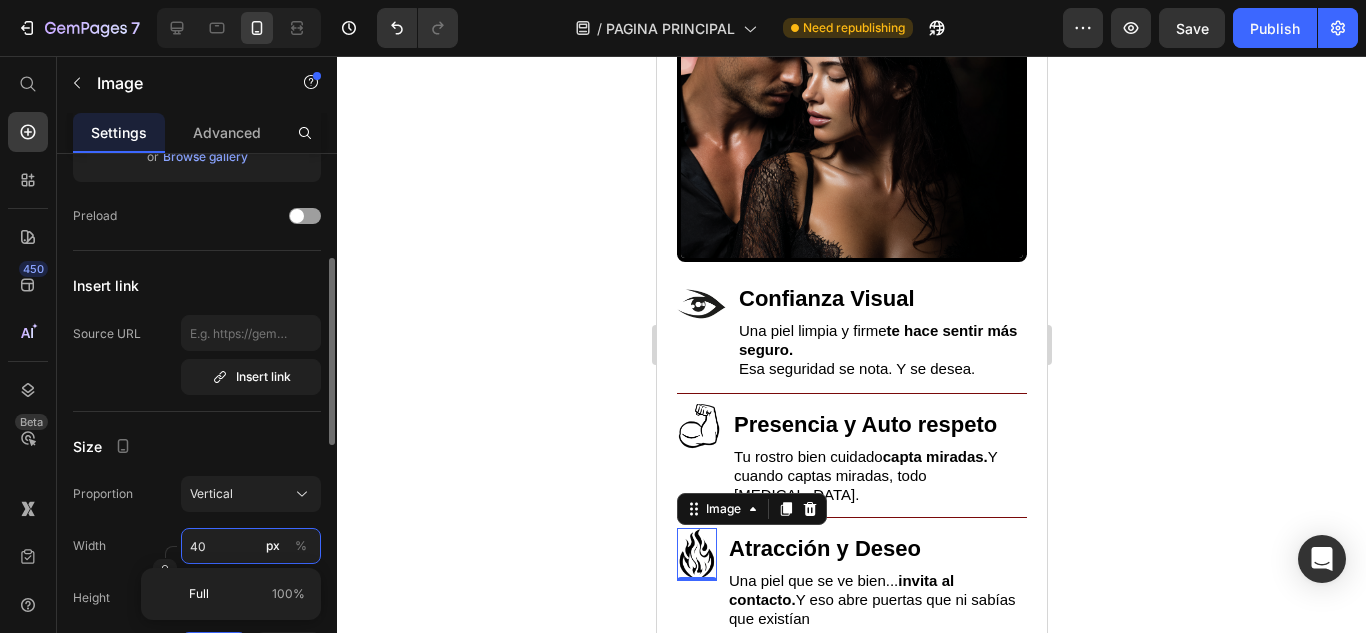 type on "4" 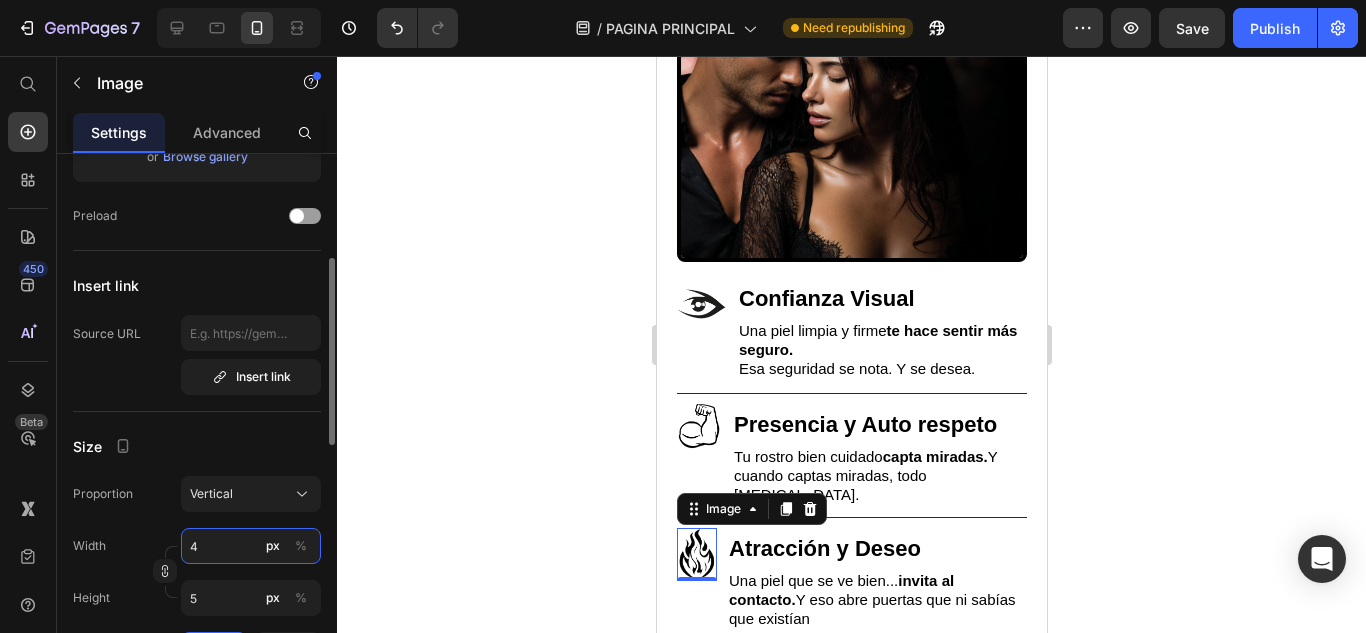 type on "45" 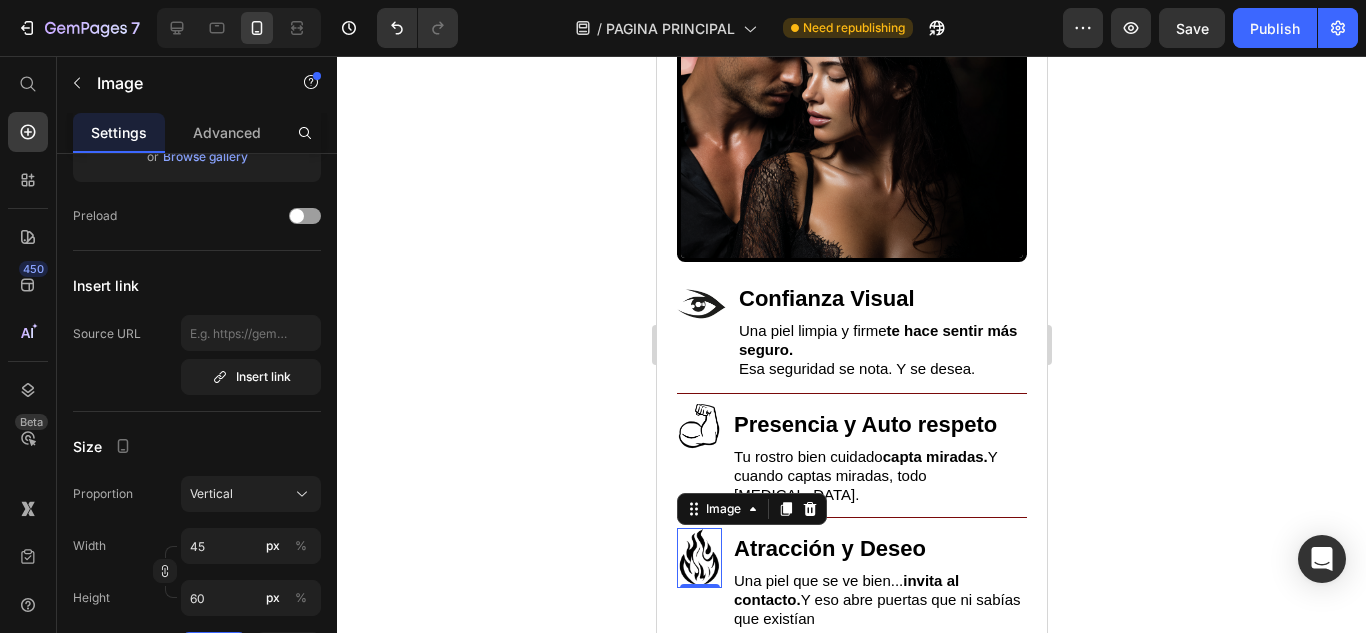 click 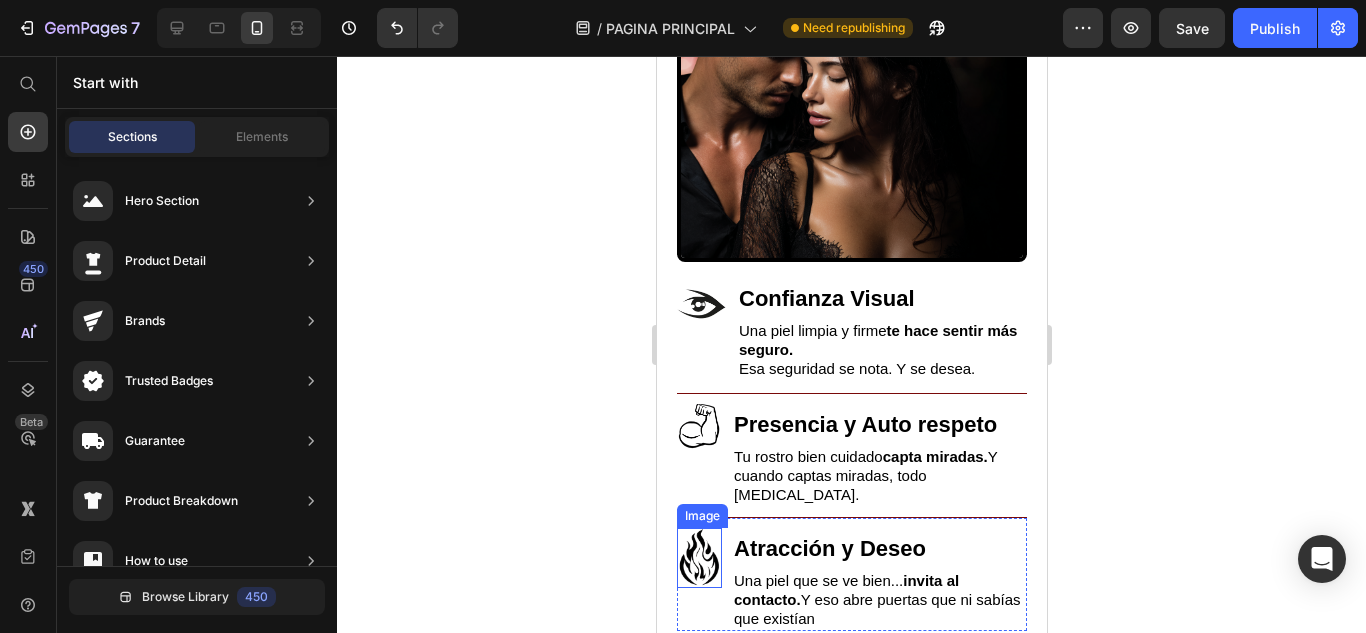click 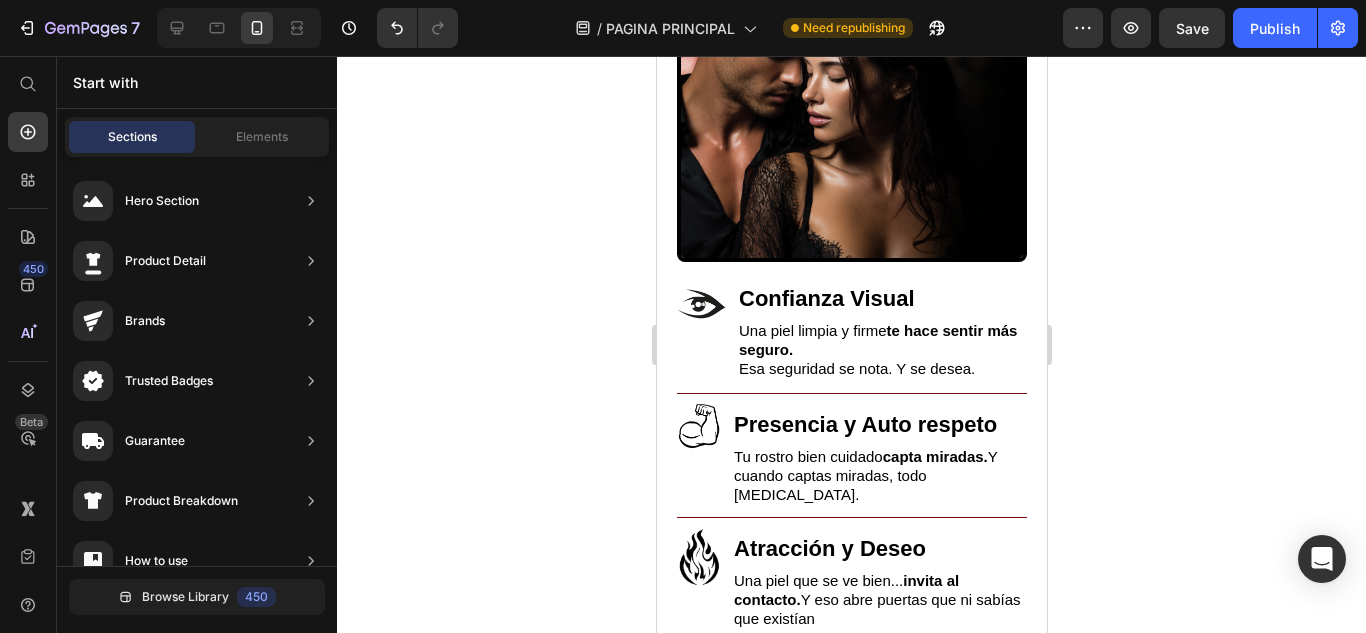 click 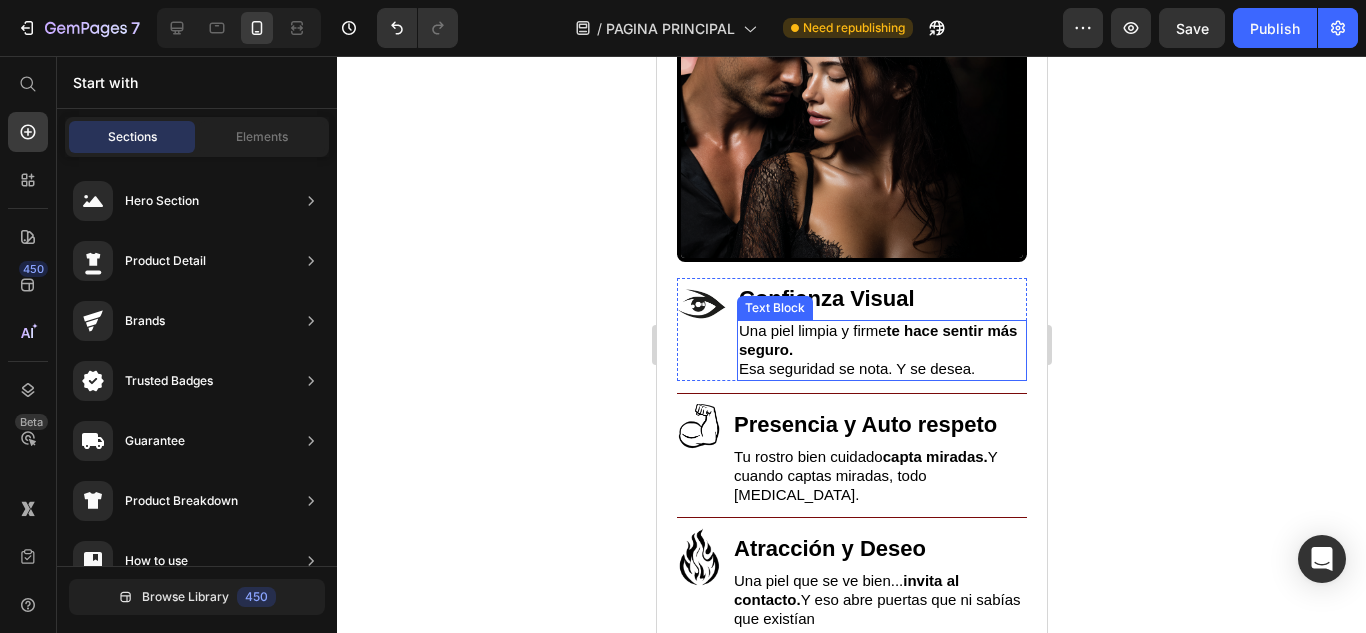 click on "Esa seguridad se nota. Y se desea." at bounding box center (856, 368) 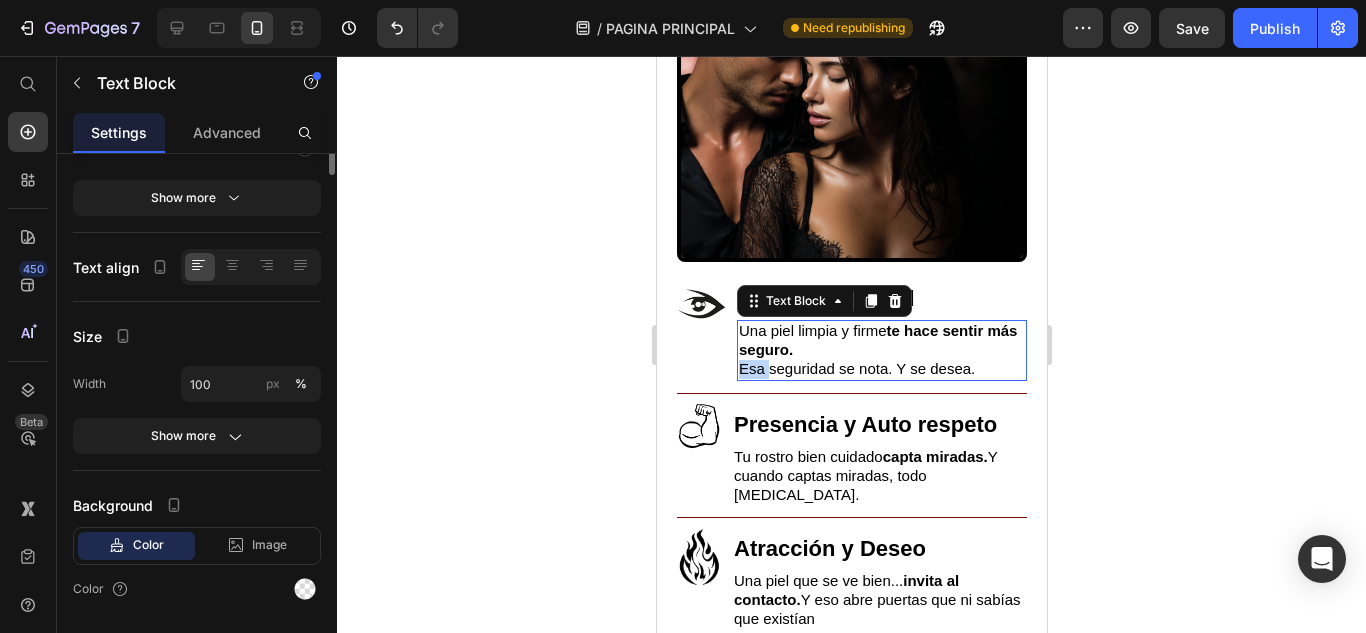 scroll, scrollTop: 0, scrollLeft: 0, axis: both 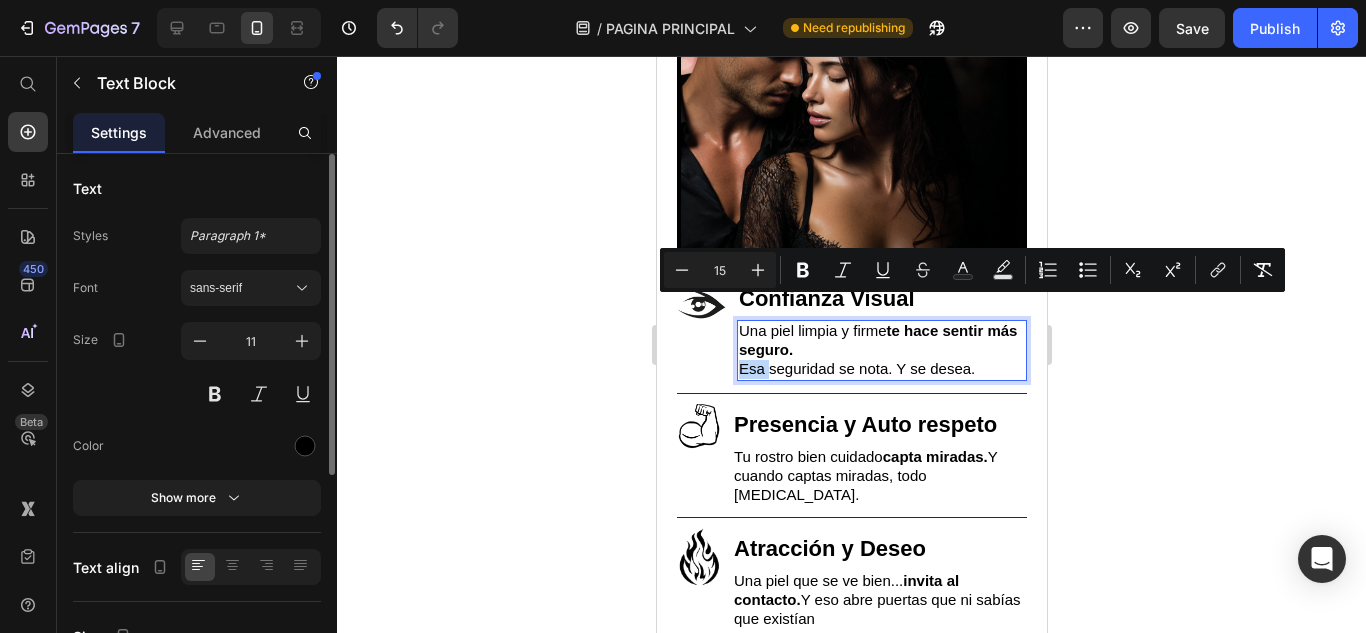 click on "Esa seguridad se nota. Y se desea." at bounding box center [856, 368] 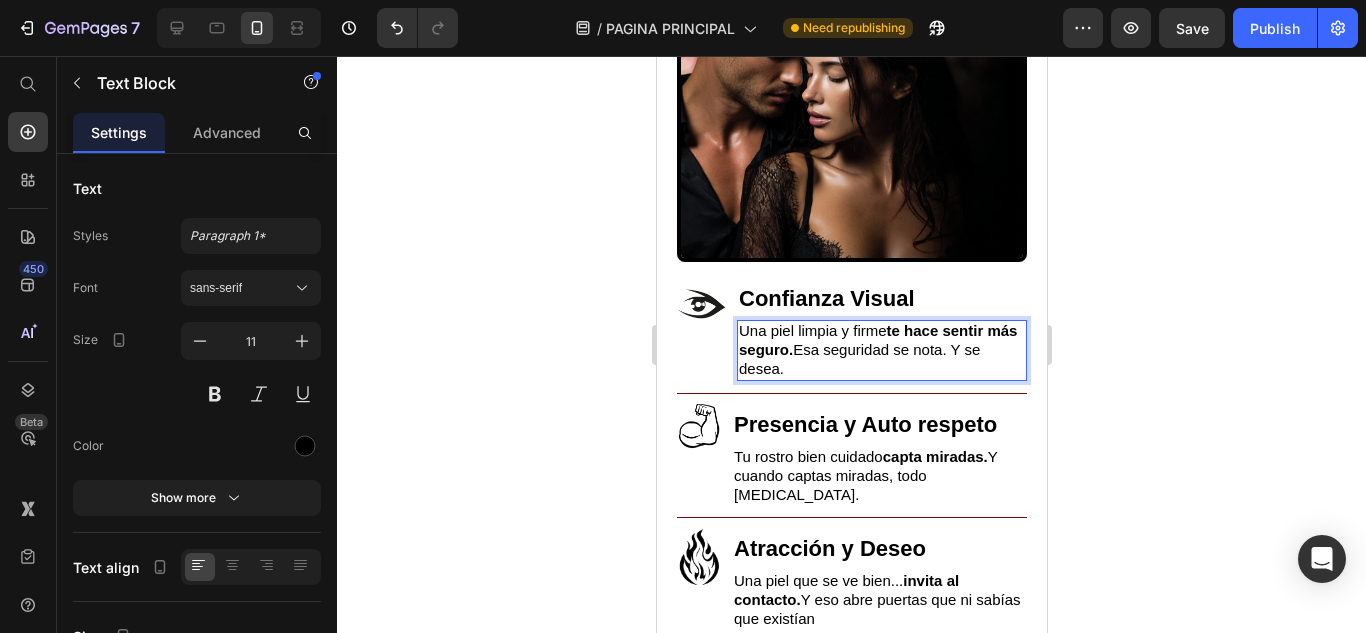 click 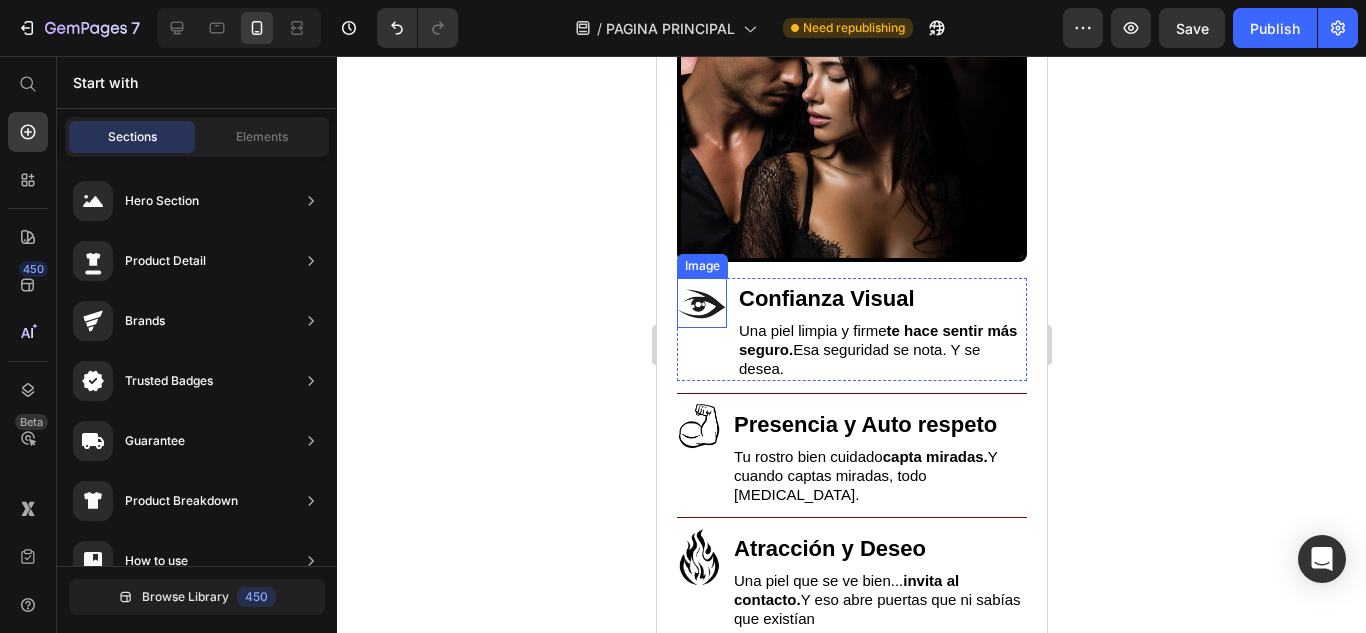 click at bounding box center (701, 303) 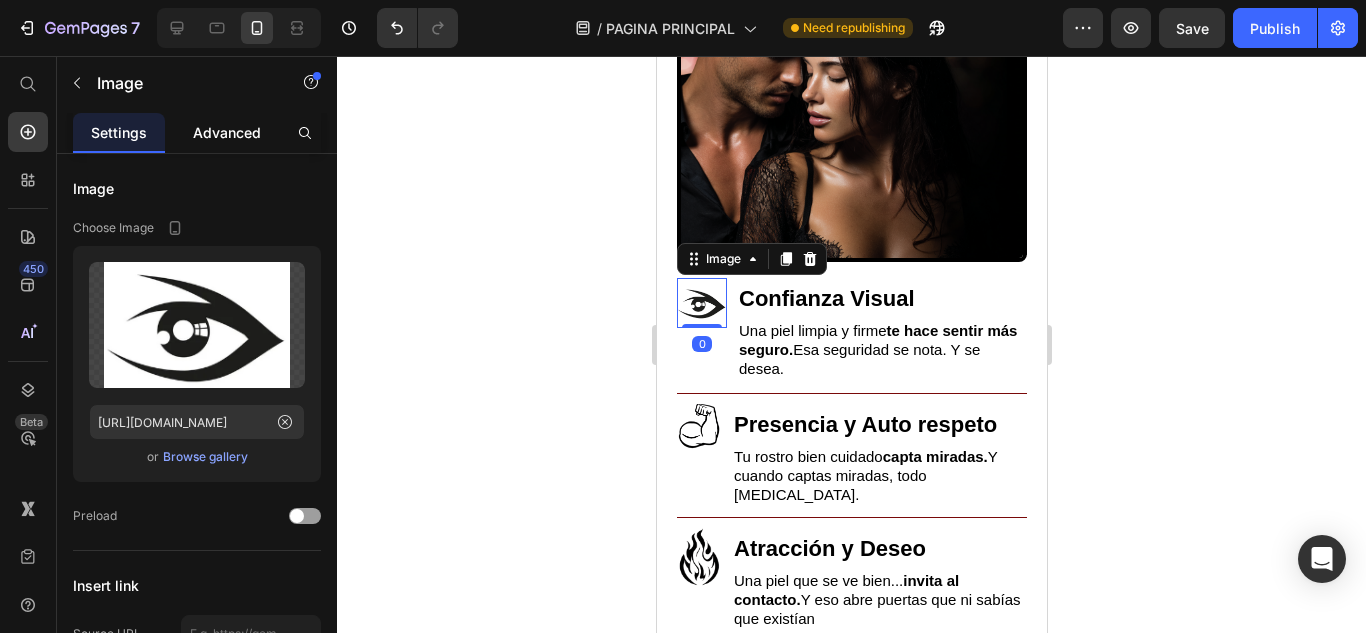 click on "Advanced" 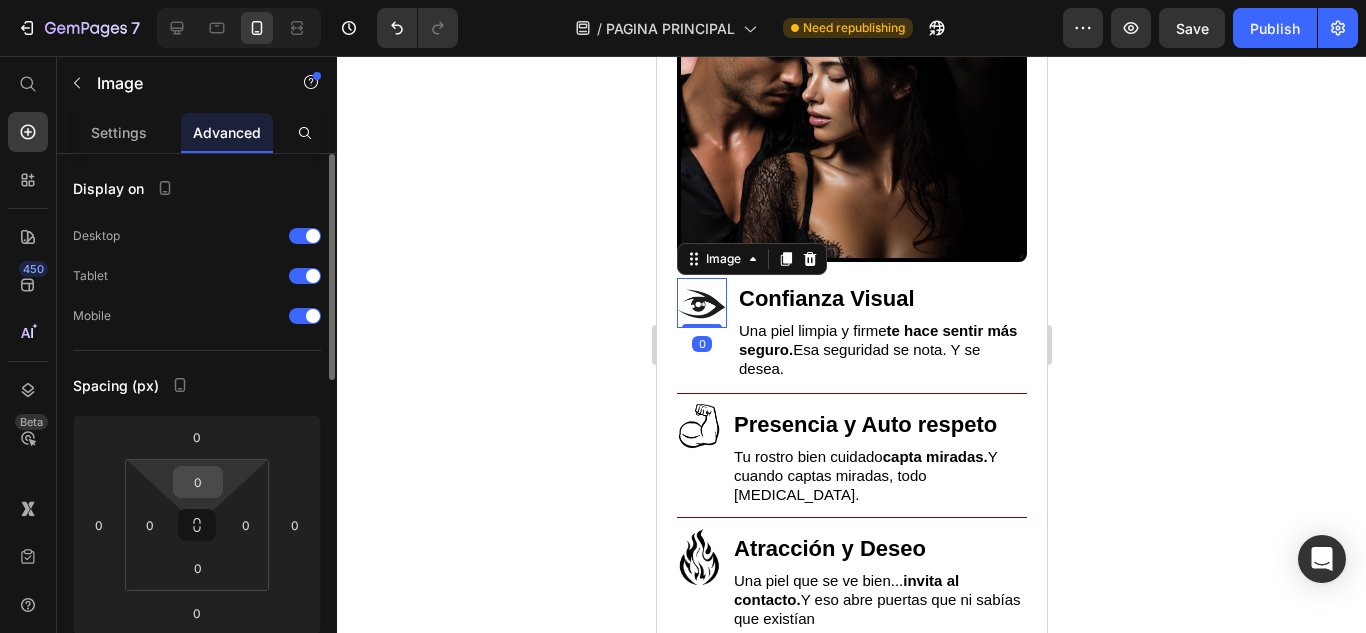 click on "0" at bounding box center [198, 482] 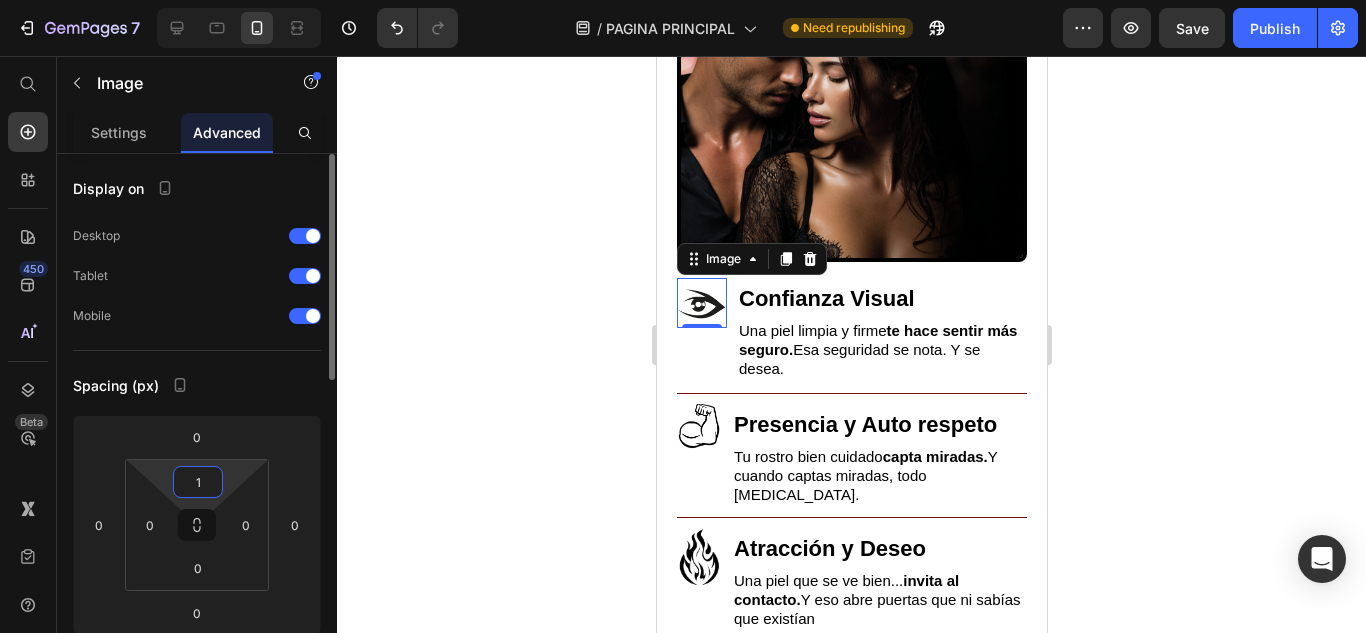 type on "10" 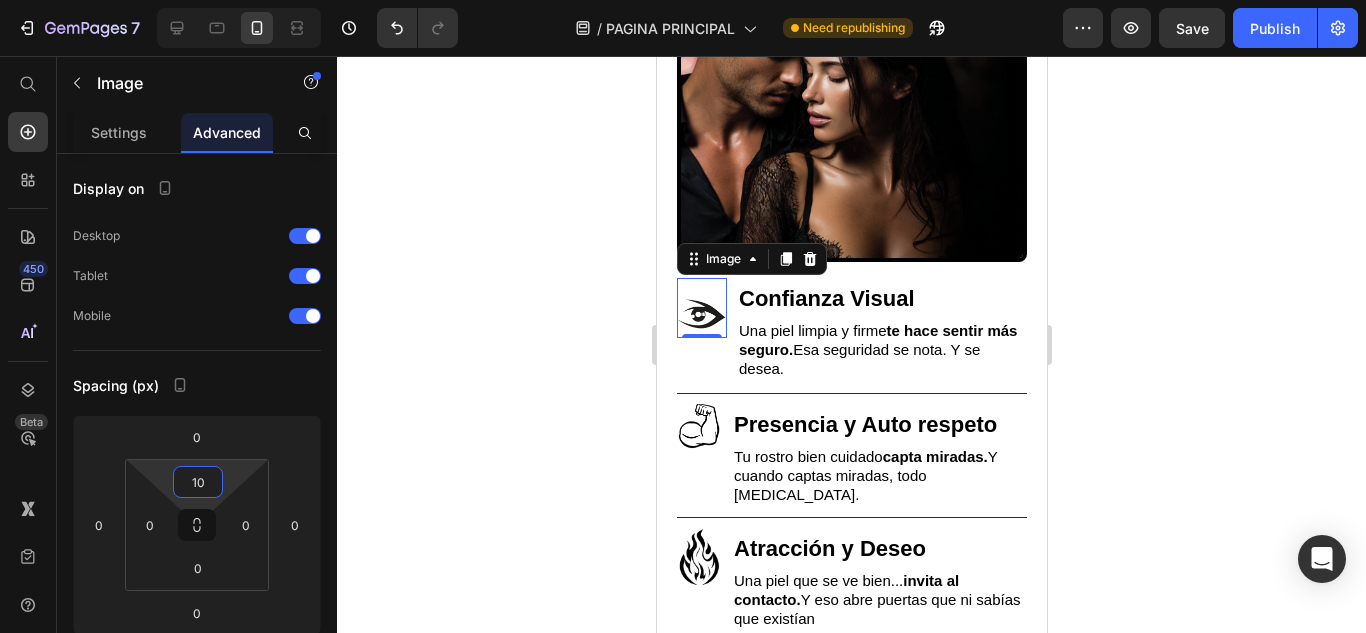 click 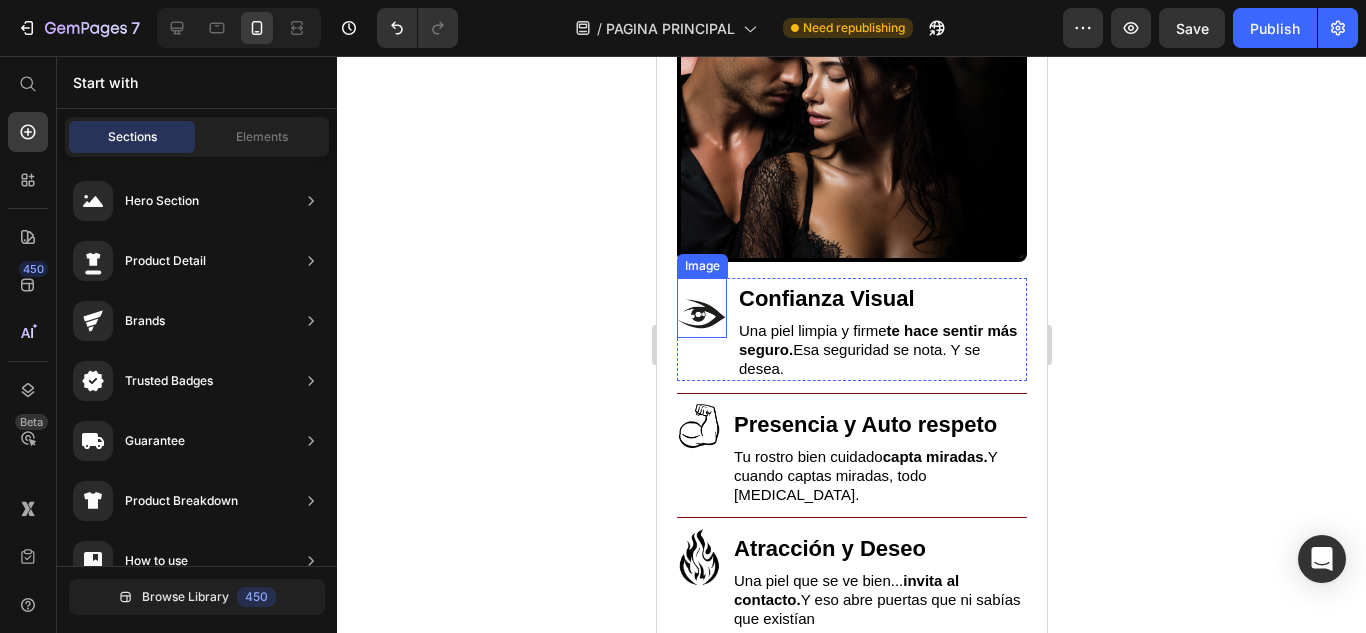 click at bounding box center (701, 308) 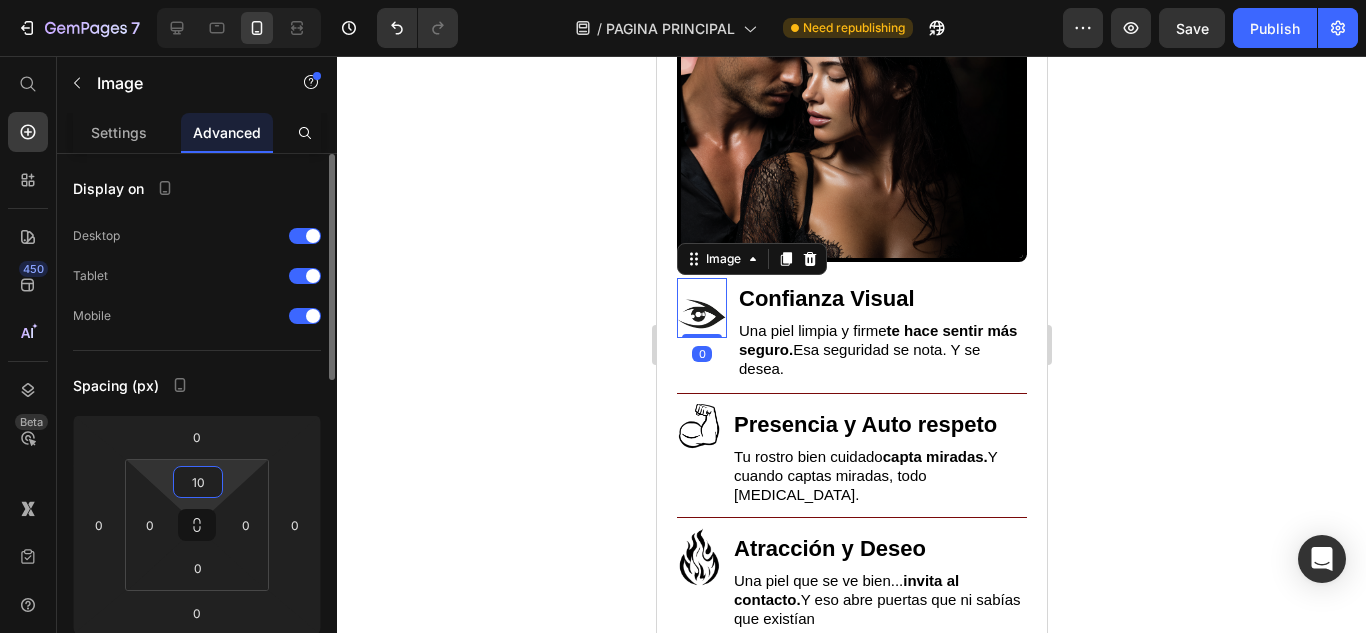 click on "10" at bounding box center (198, 482) 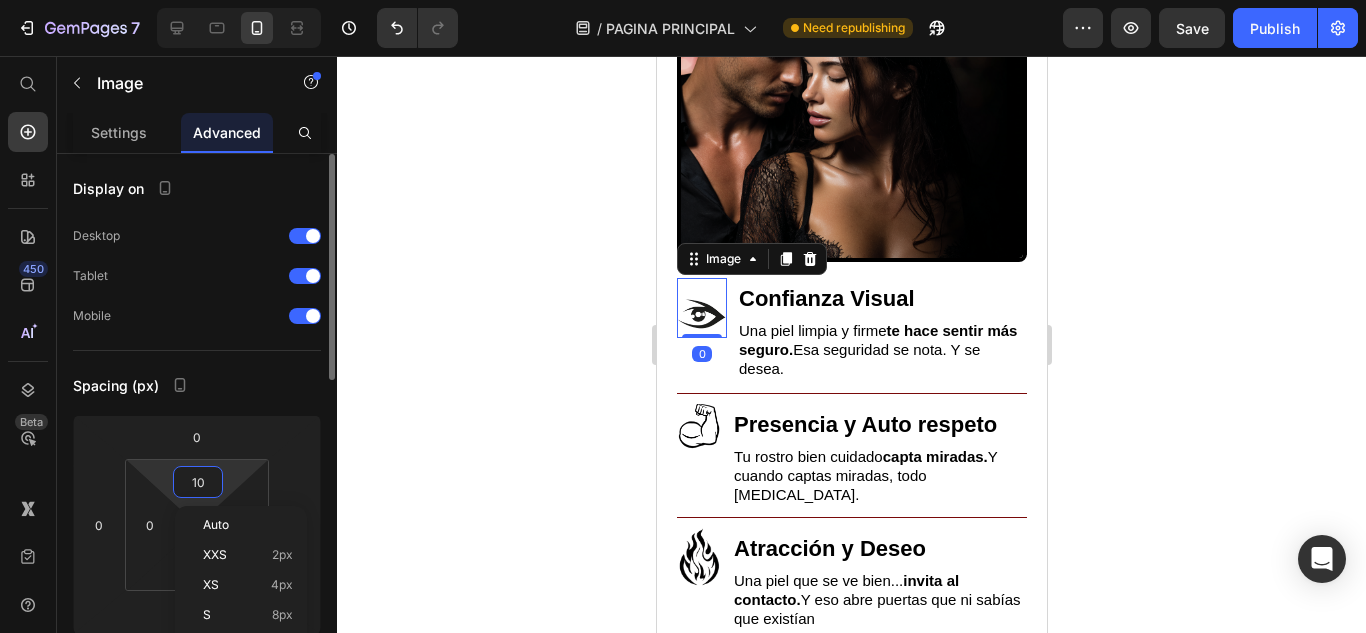 type on "0" 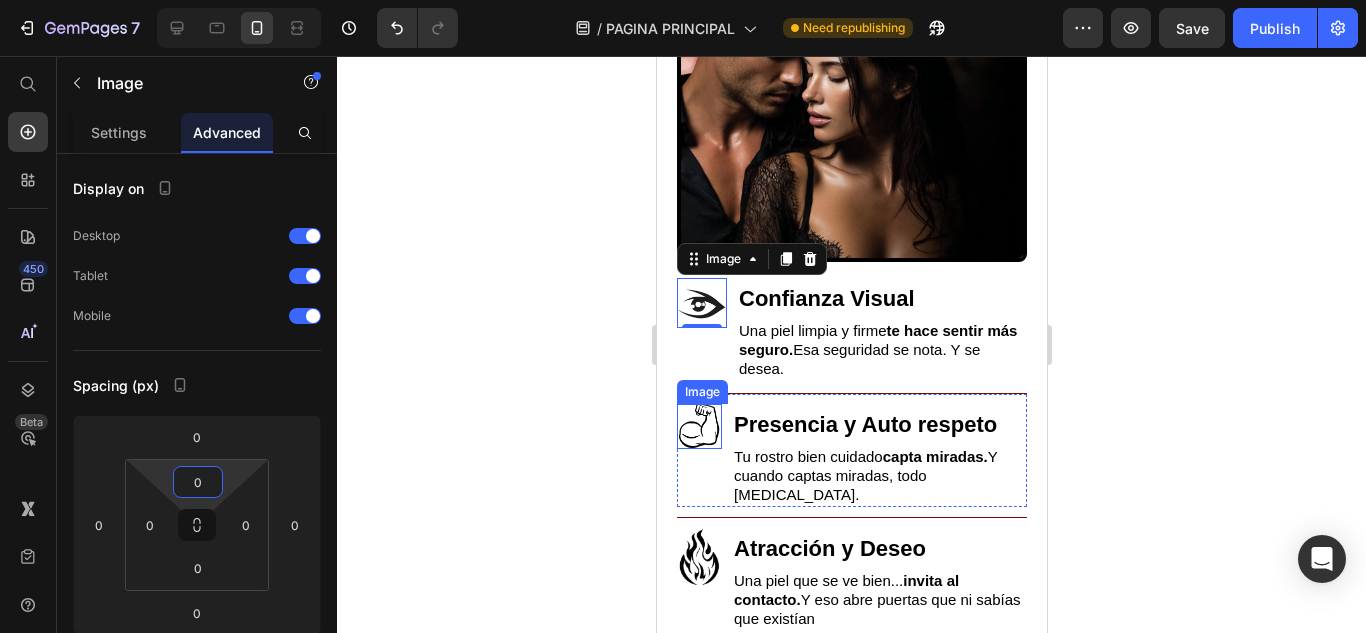 click at bounding box center [698, 426] 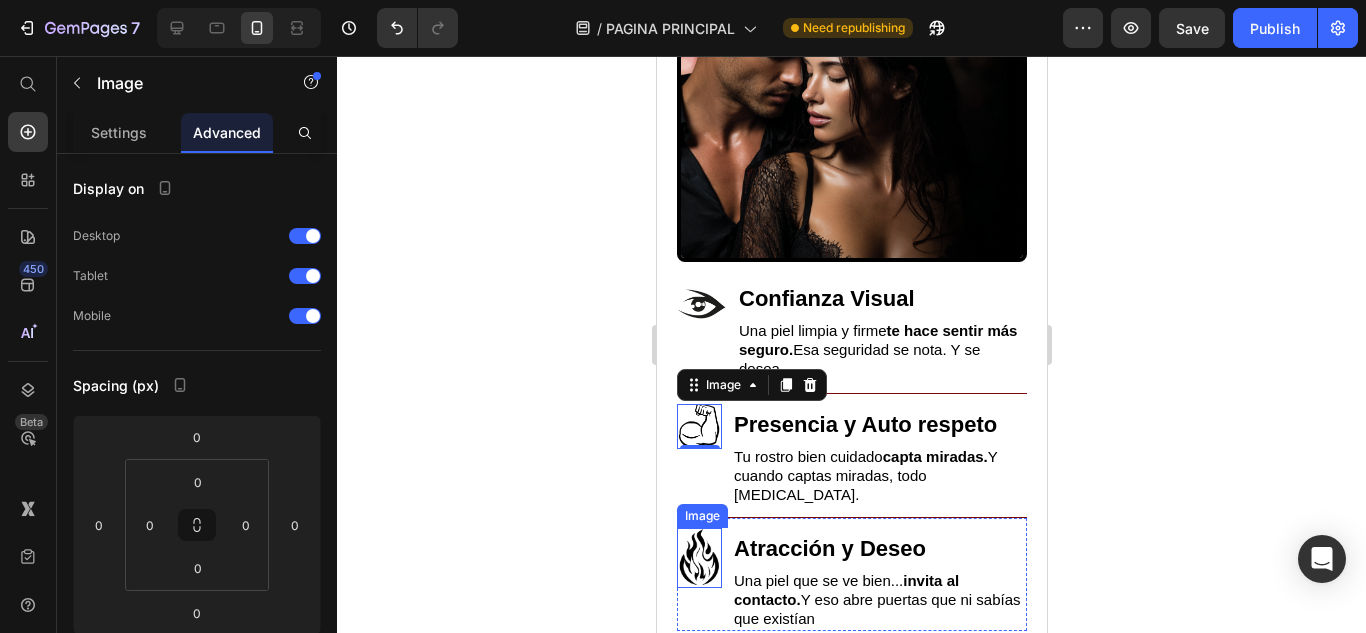click 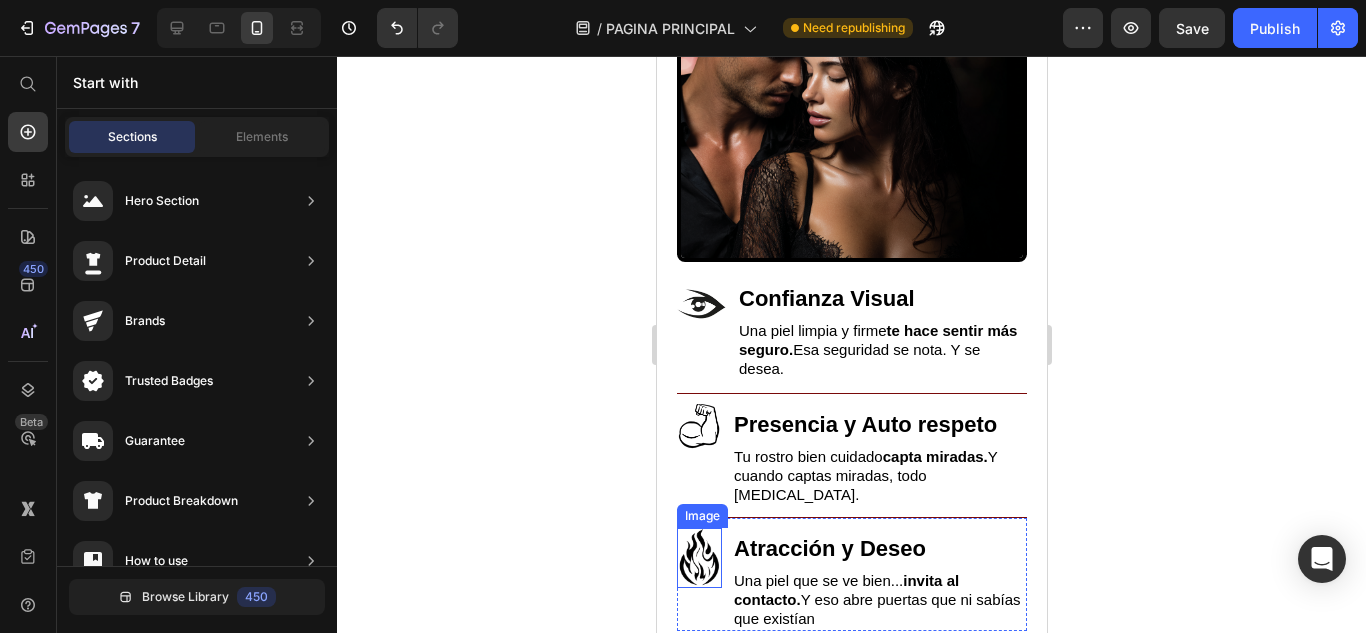 drag, startPoint x: 507, startPoint y: 411, endPoint x: 625, endPoint y: 410, distance: 118.004234 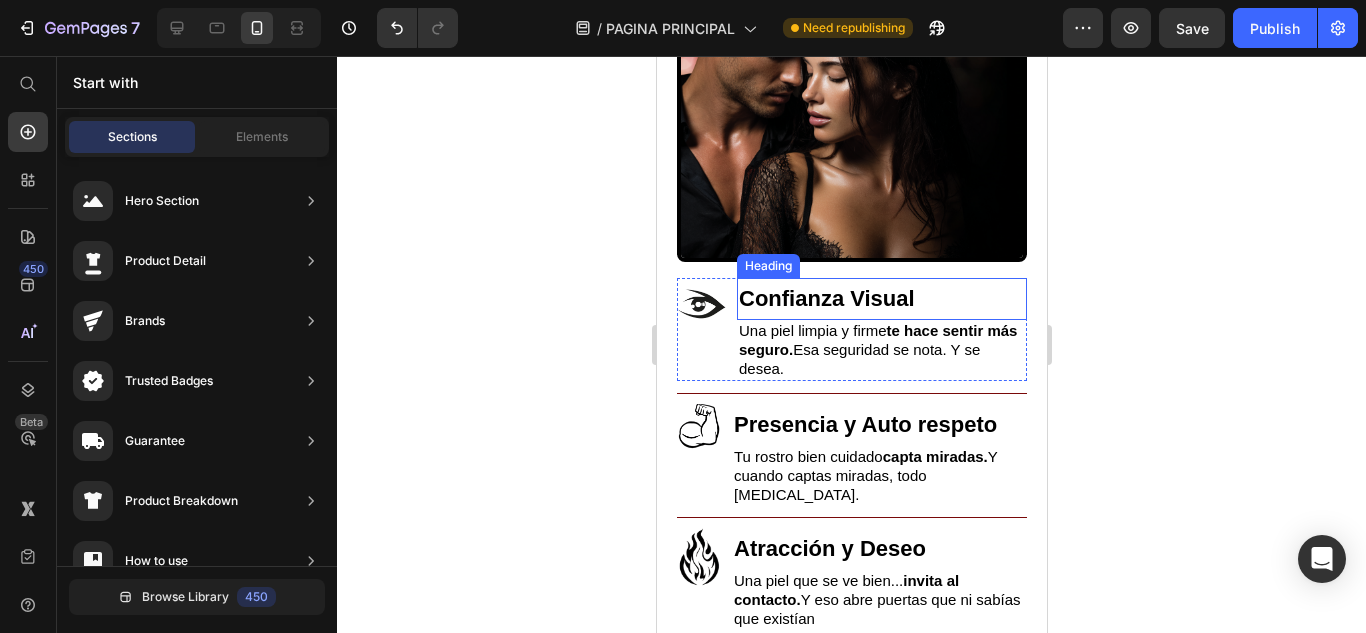 click on "Confianza Visual" at bounding box center [826, 298] 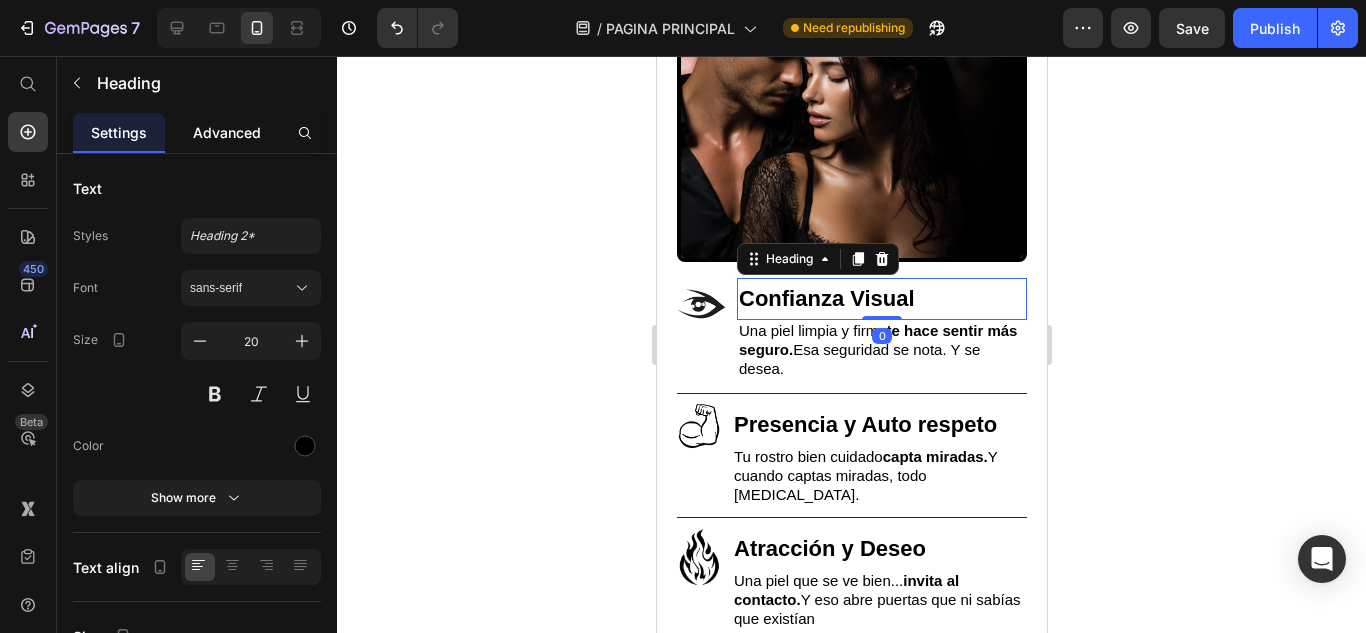 click on "Advanced" at bounding box center [227, 132] 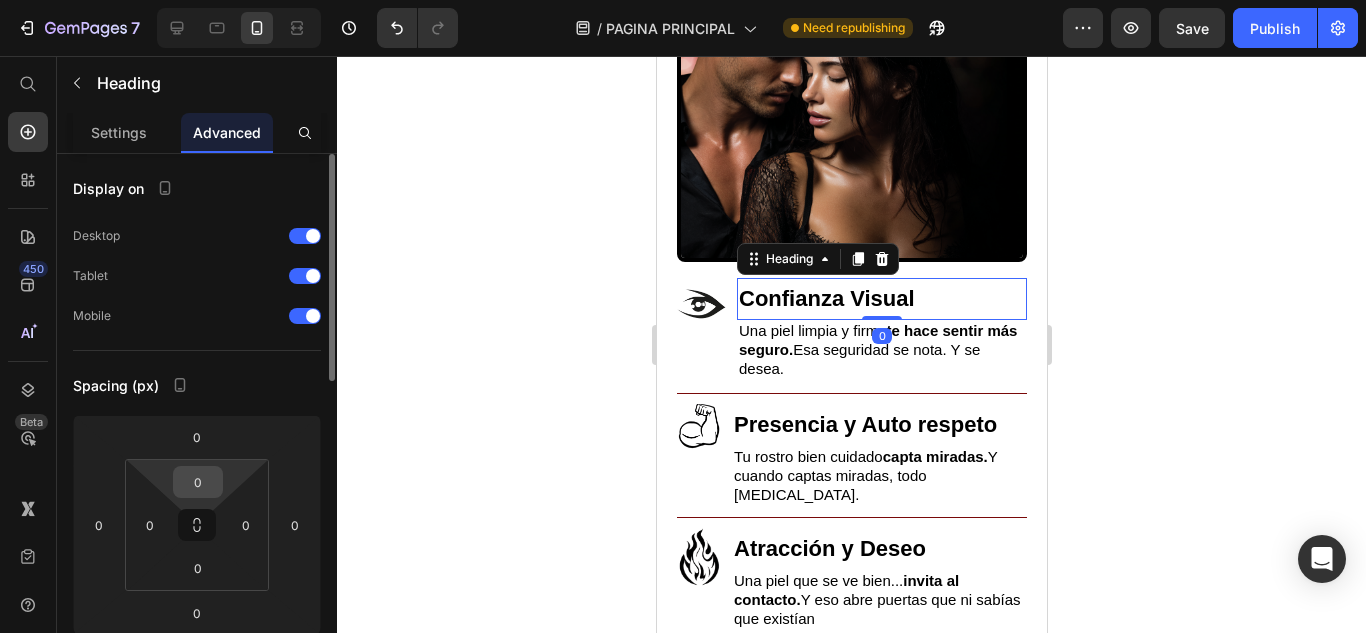 drag, startPoint x: 194, startPoint y: 483, endPoint x: 210, endPoint y: 481, distance: 16.124516 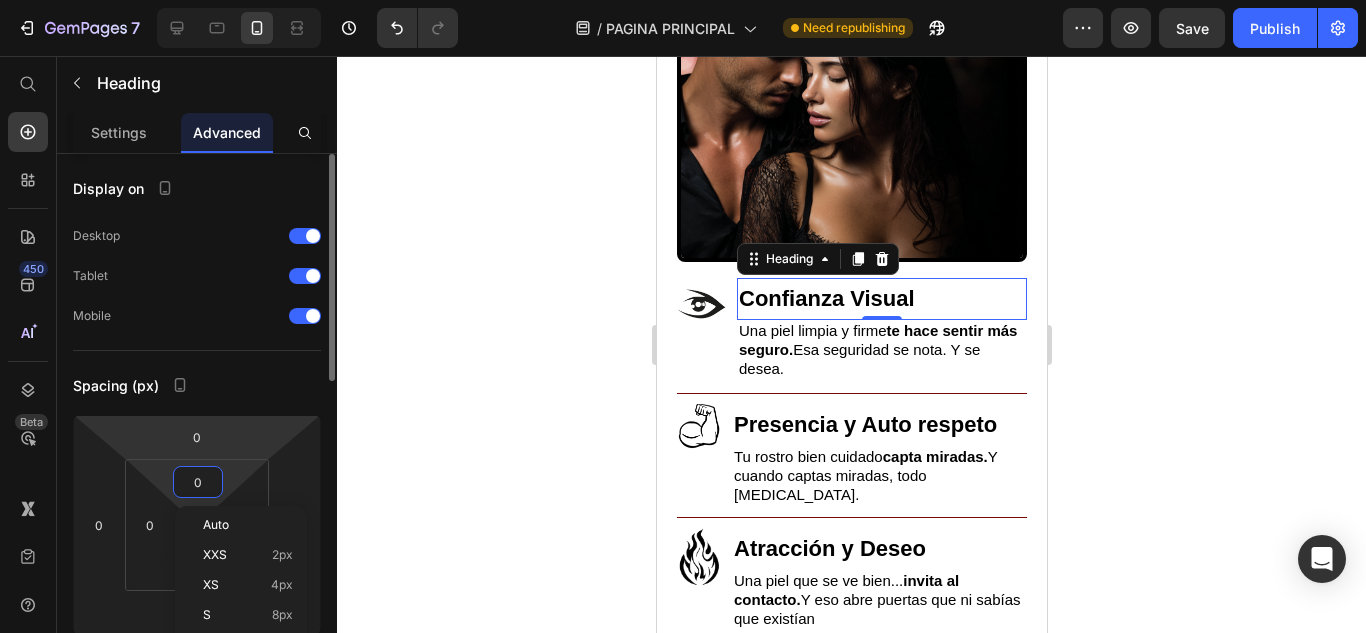 type on "5" 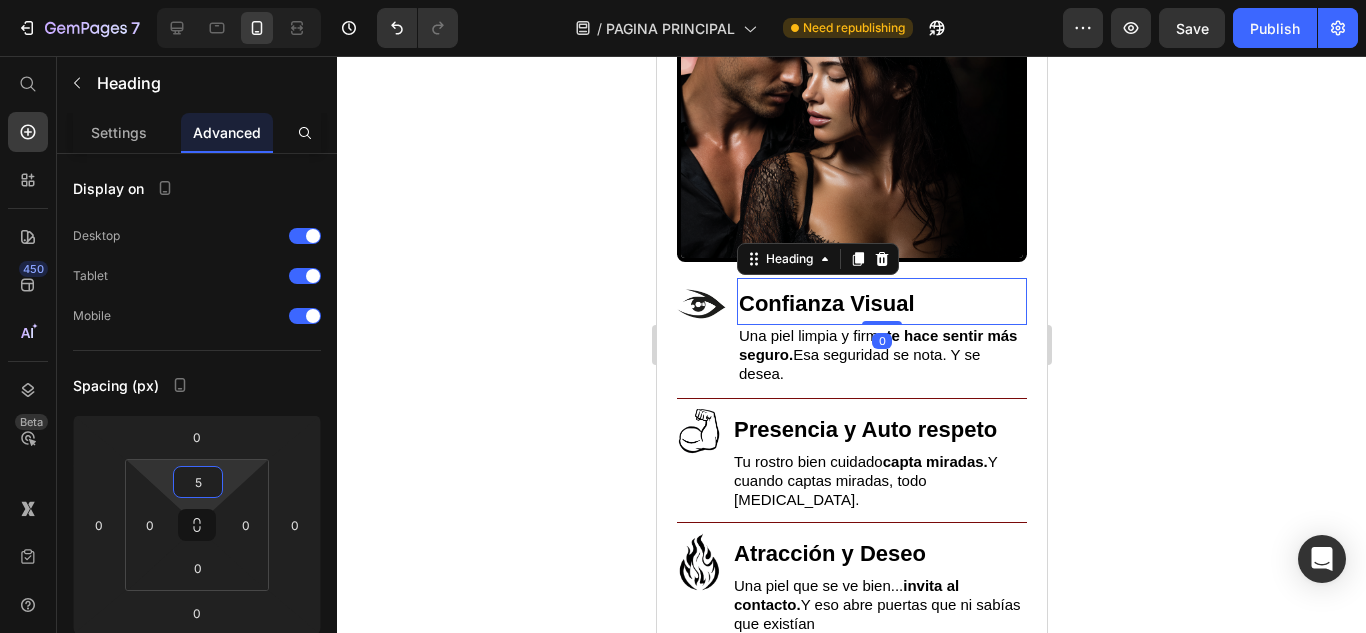 click 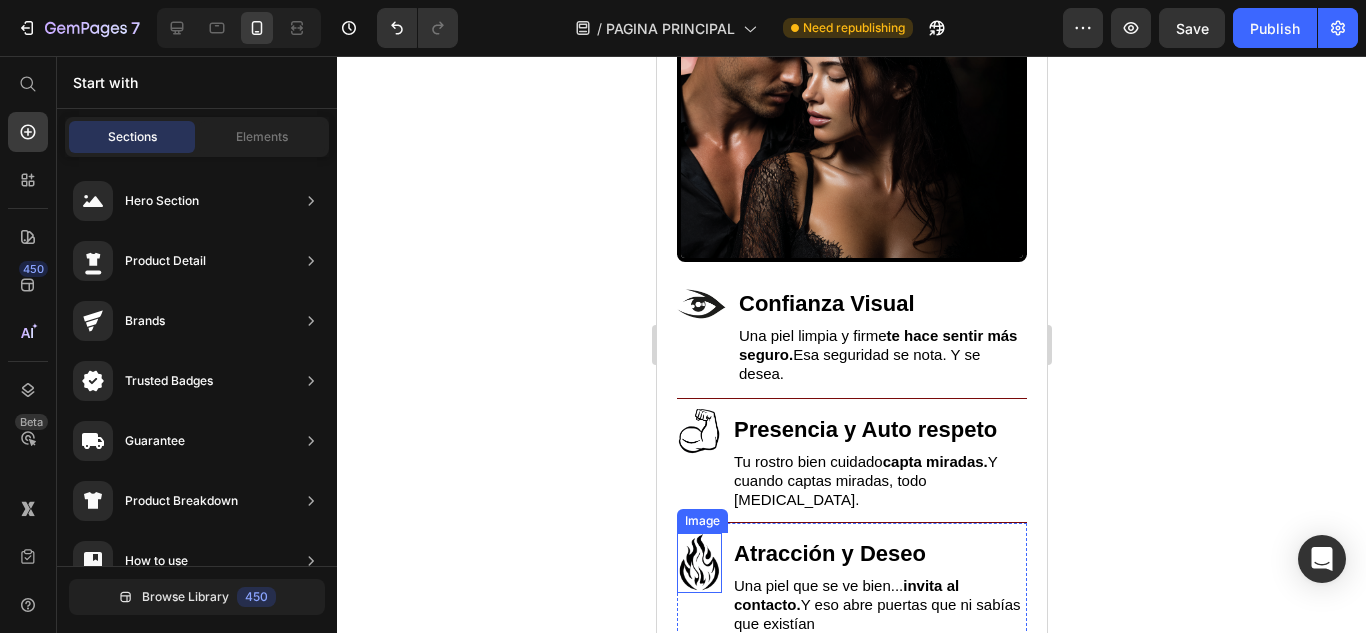 click at bounding box center (698, 563) 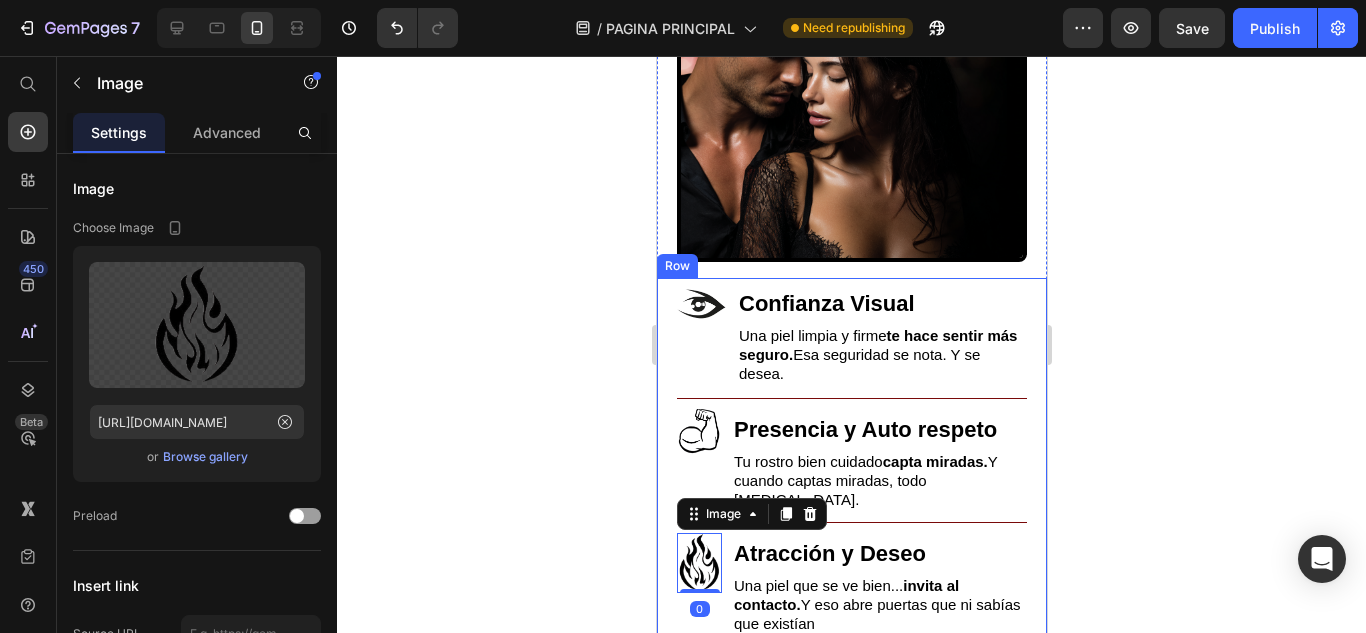 click 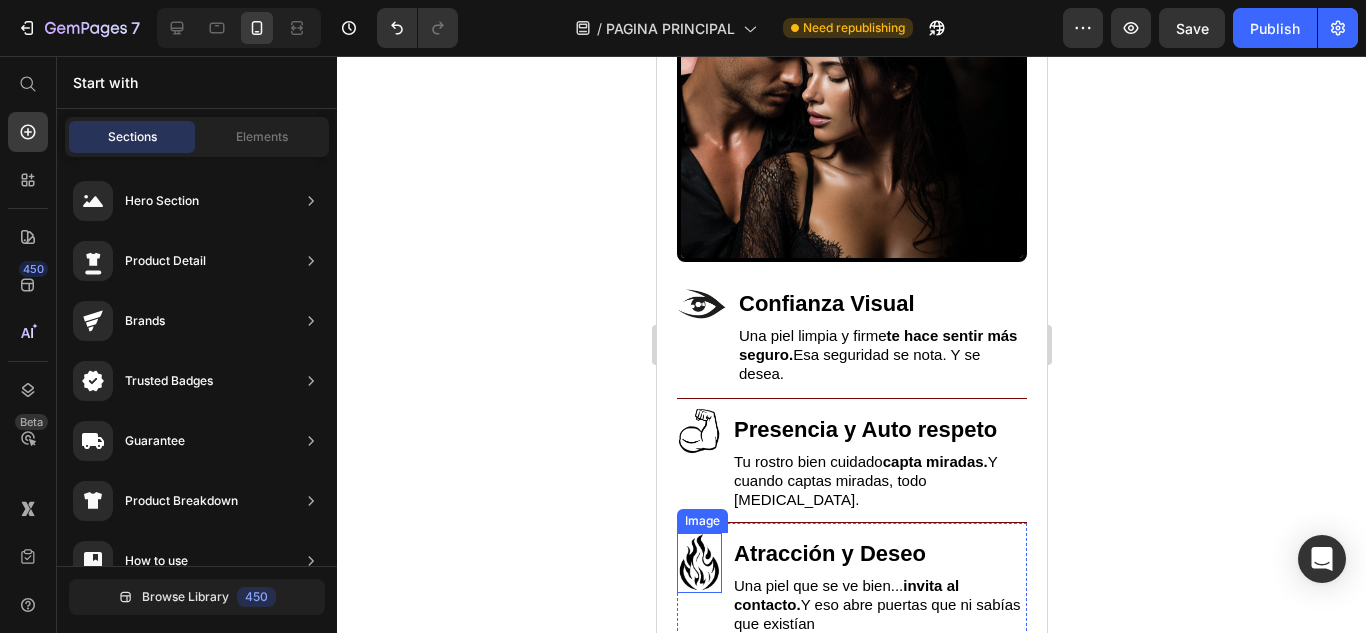 click at bounding box center [698, 563] 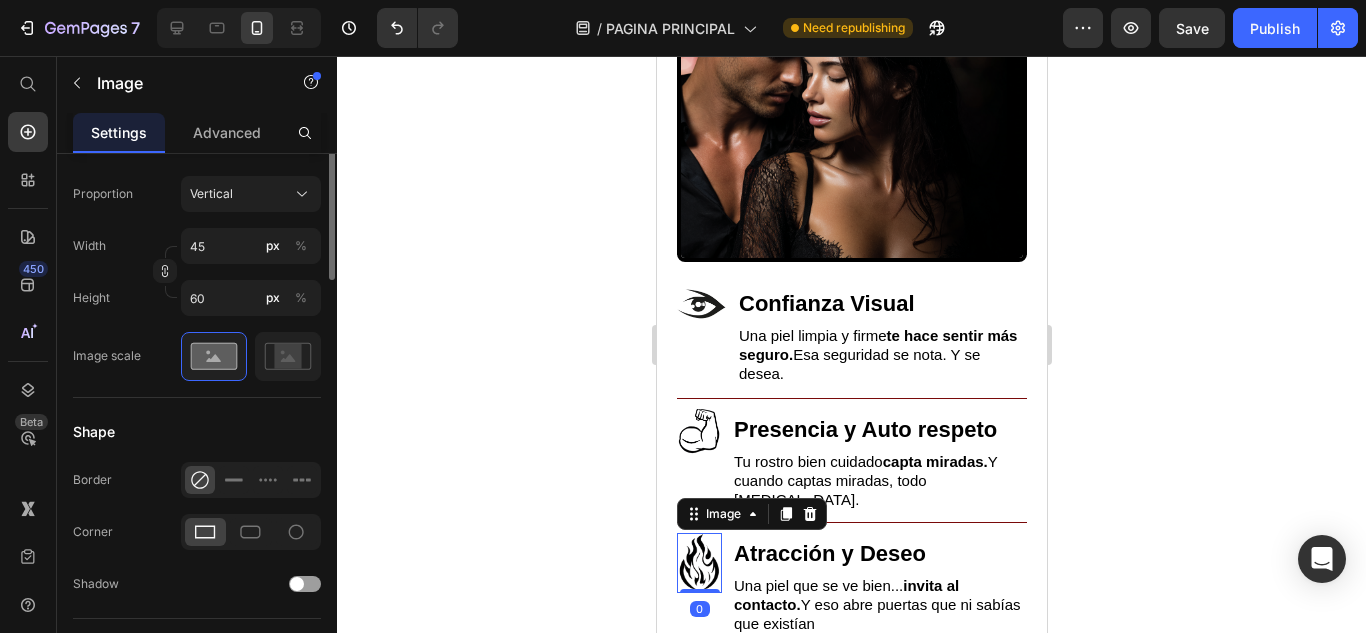 scroll, scrollTop: 400, scrollLeft: 0, axis: vertical 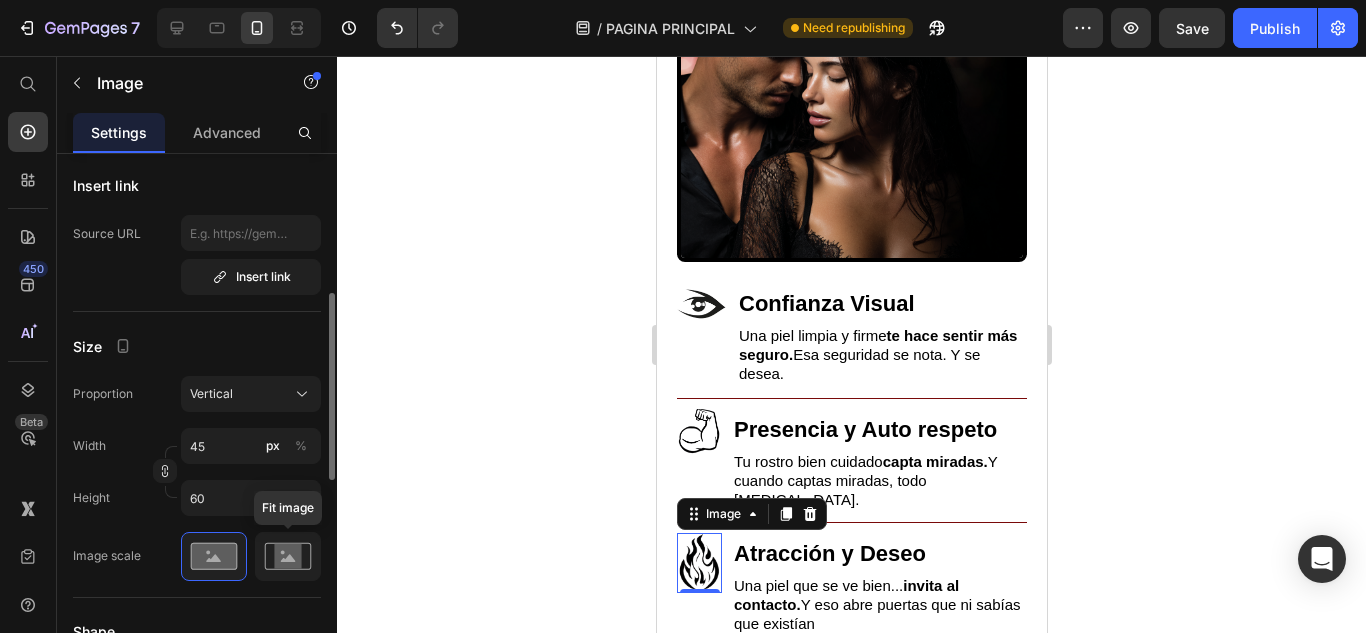 click 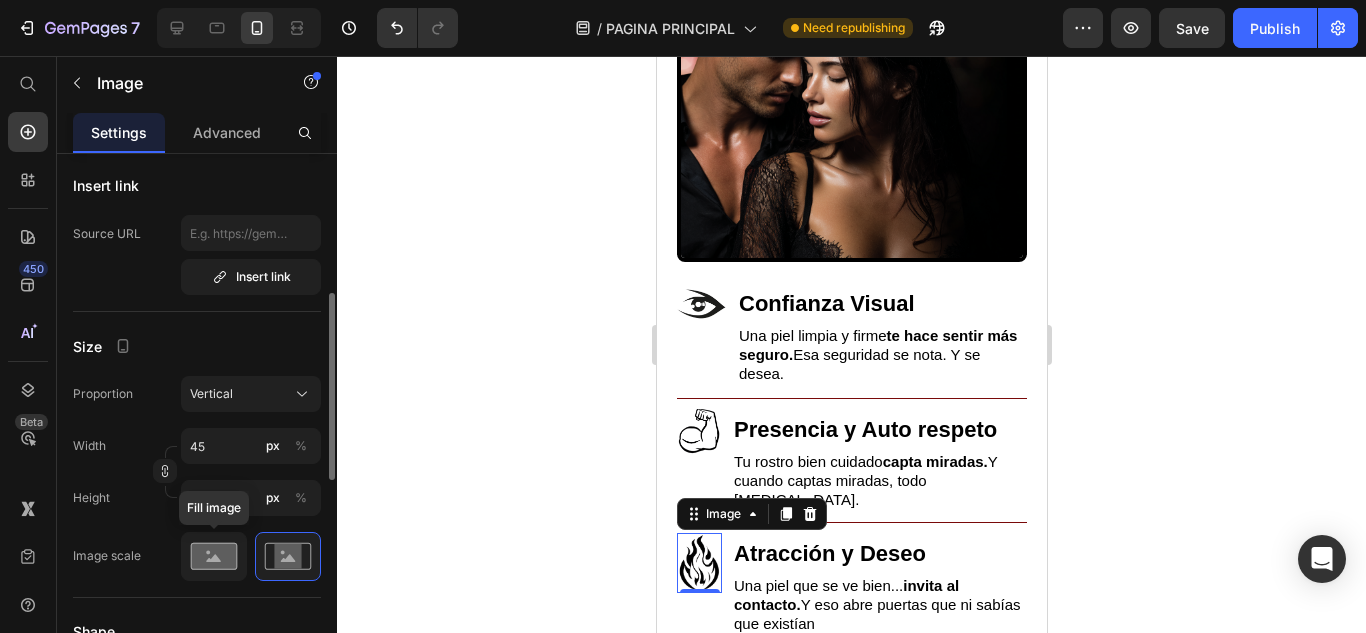 click 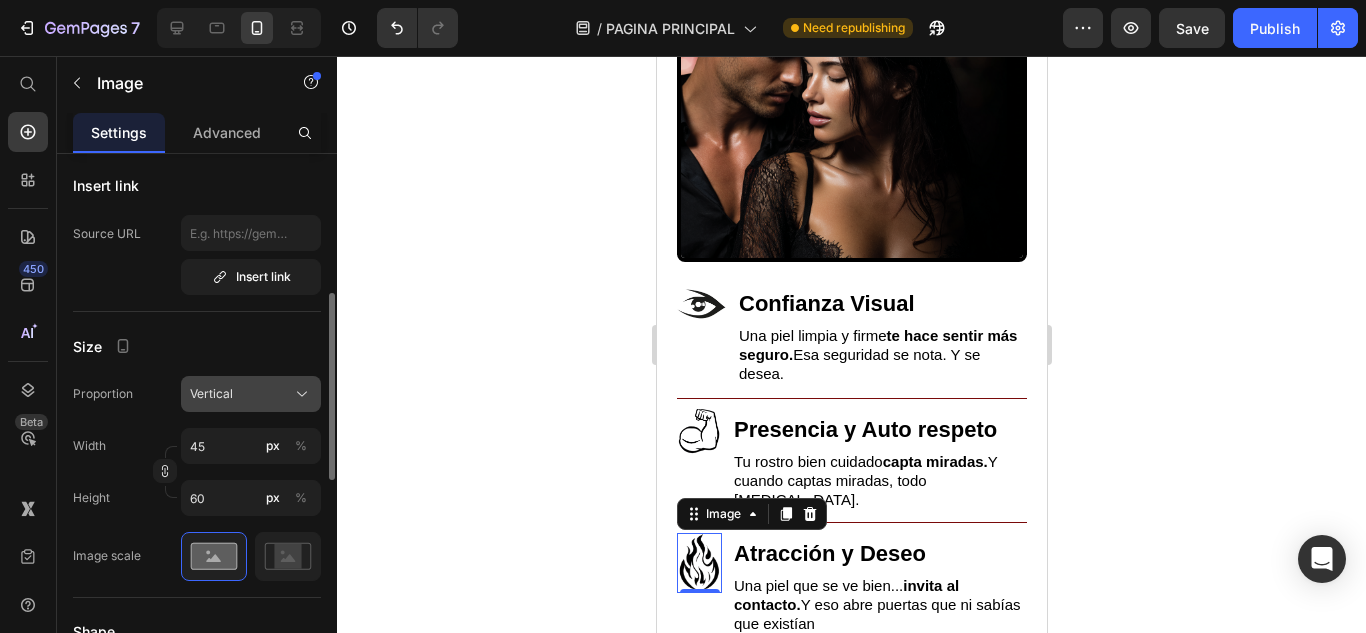 click on "Vertical" at bounding box center (251, 394) 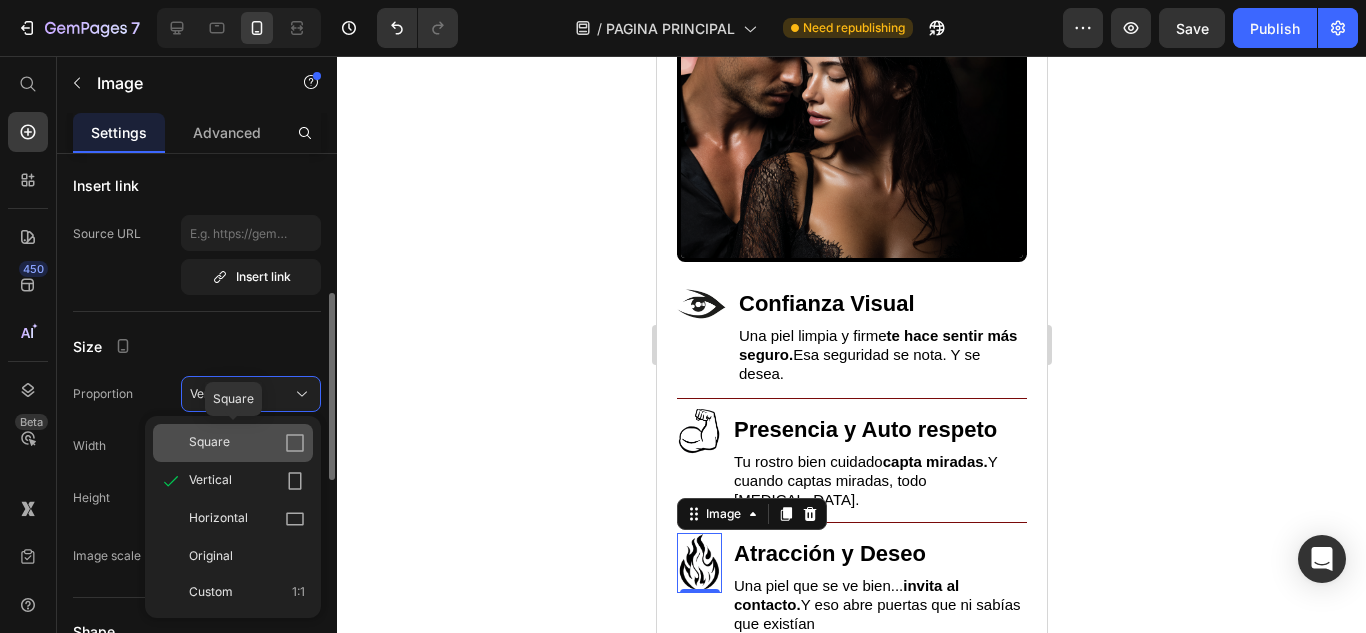 click on "Square" at bounding box center [247, 443] 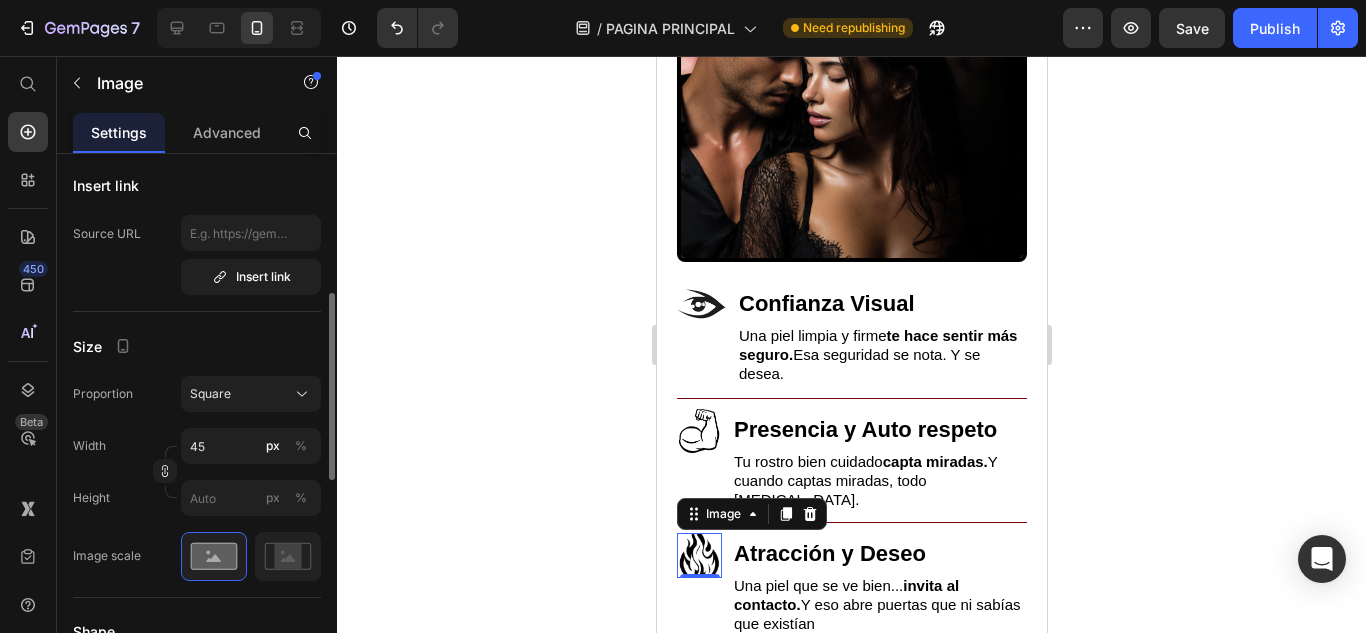 click 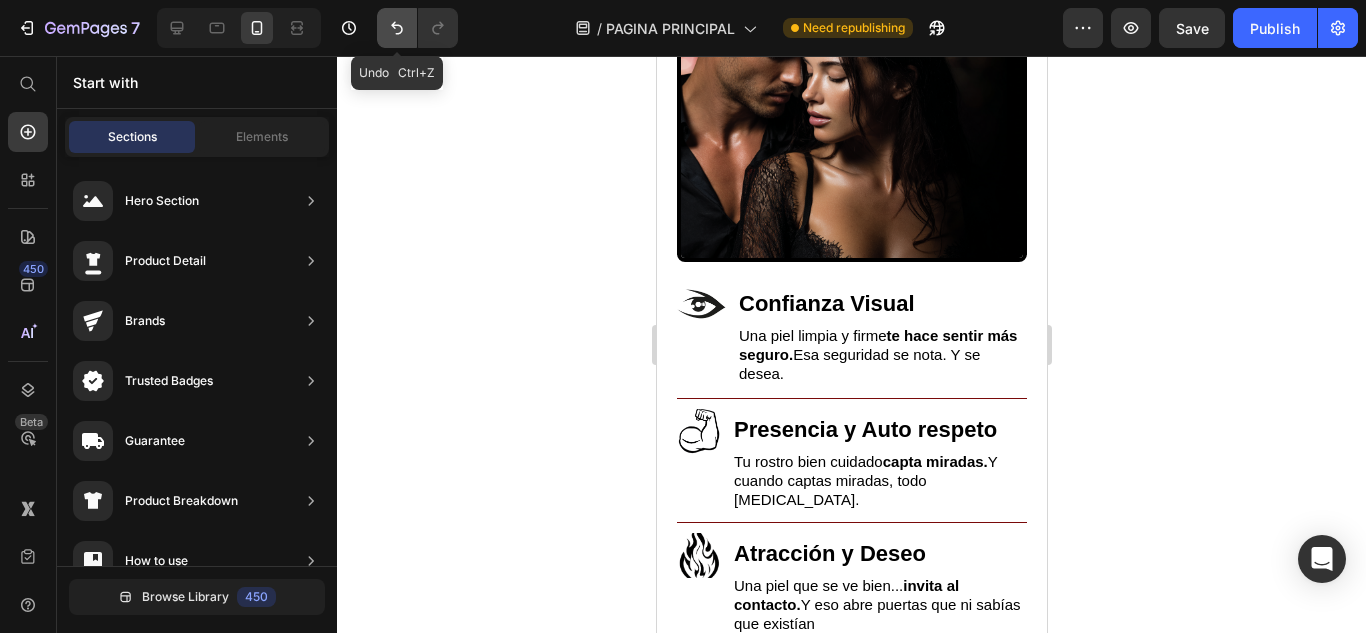 click 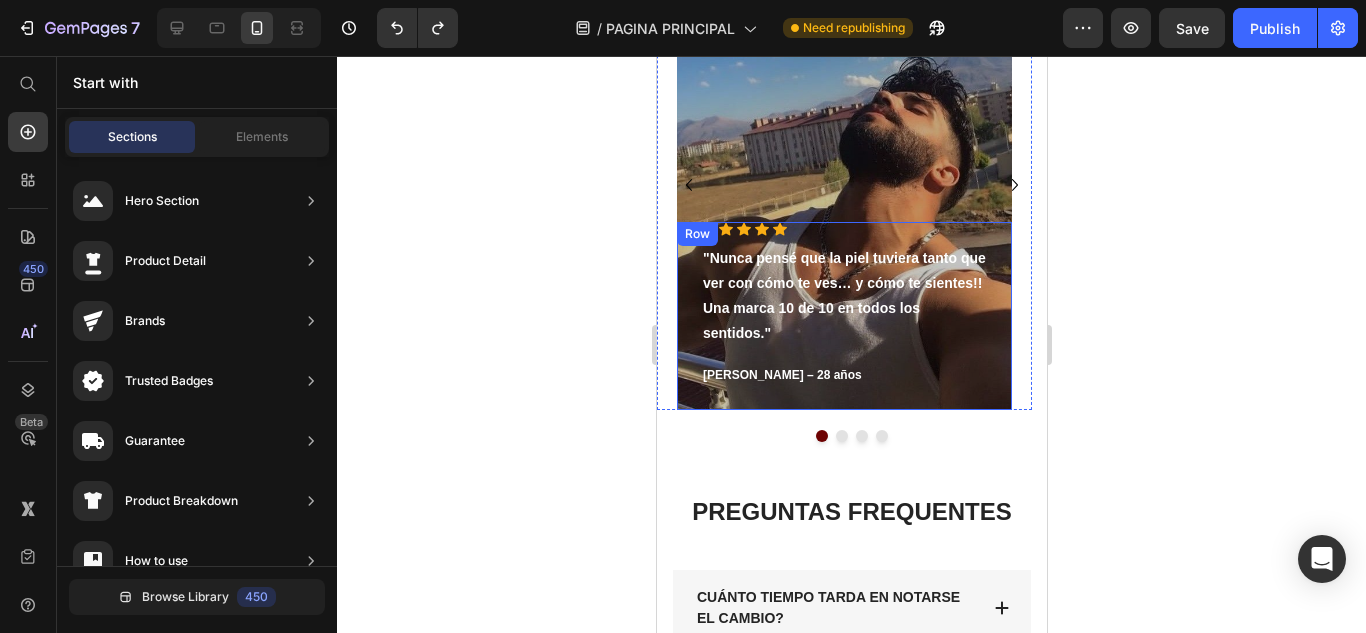 scroll, scrollTop: 6068, scrollLeft: 0, axis: vertical 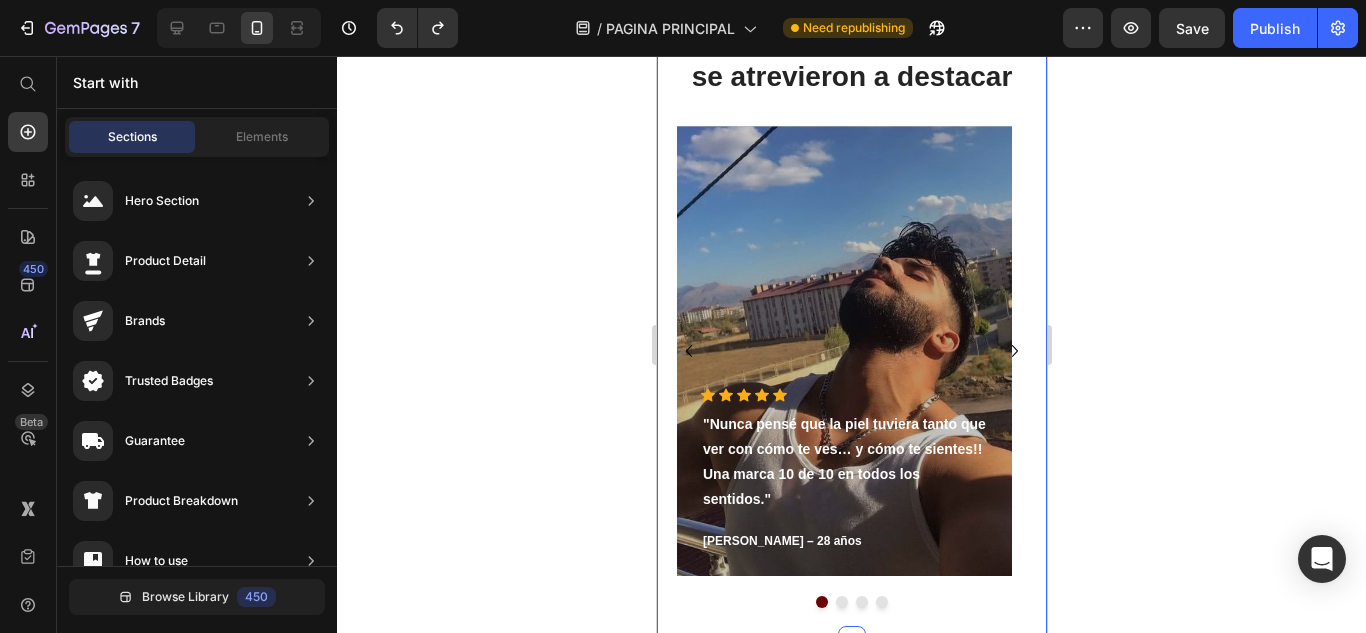 click at bounding box center [841, 602] 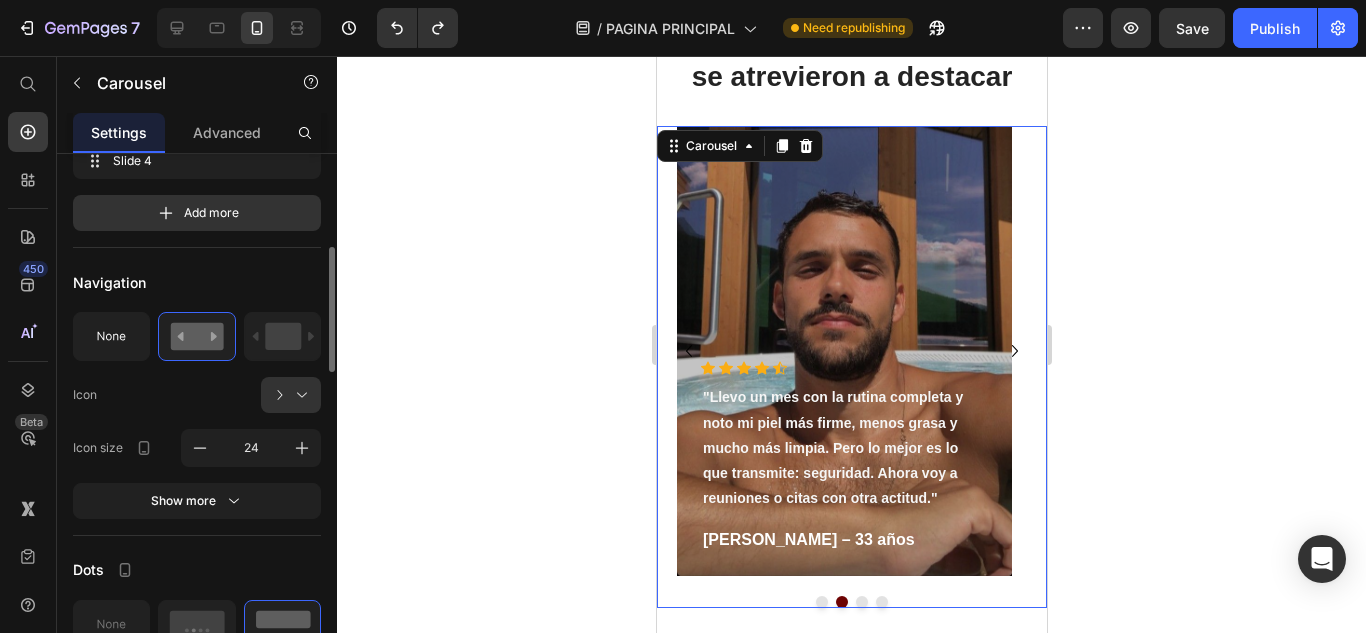 scroll, scrollTop: 0, scrollLeft: 0, axis: both 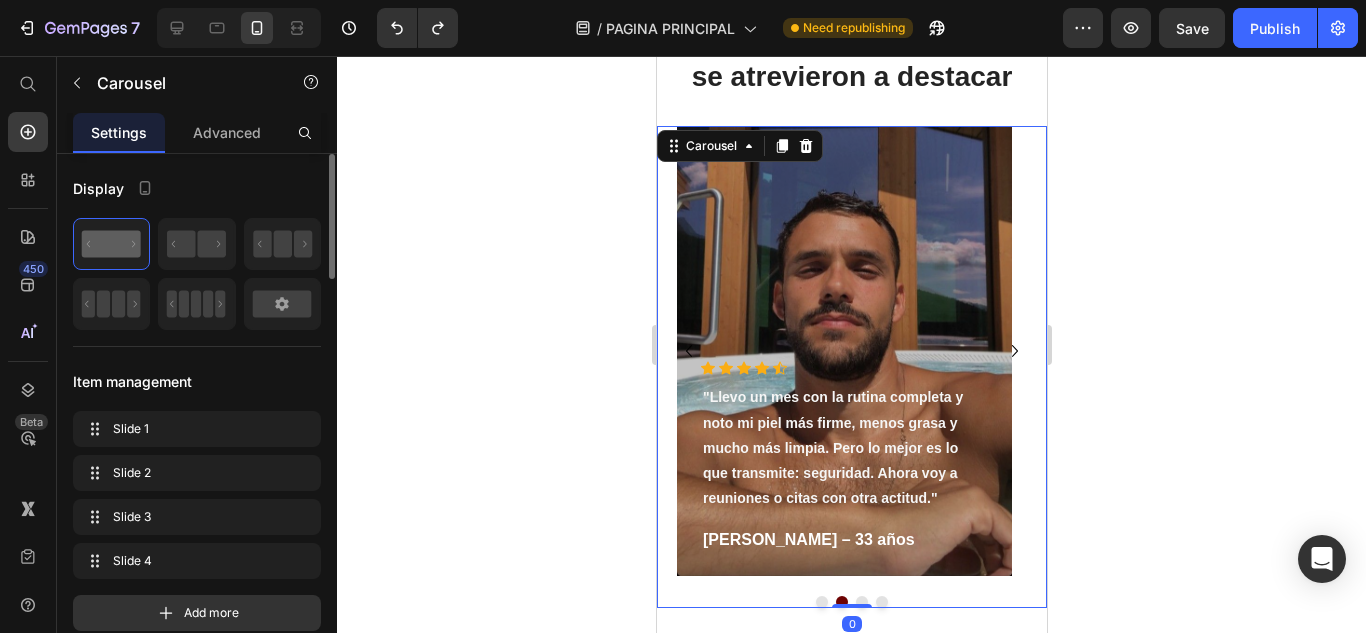click at bounding box center [861, 602] 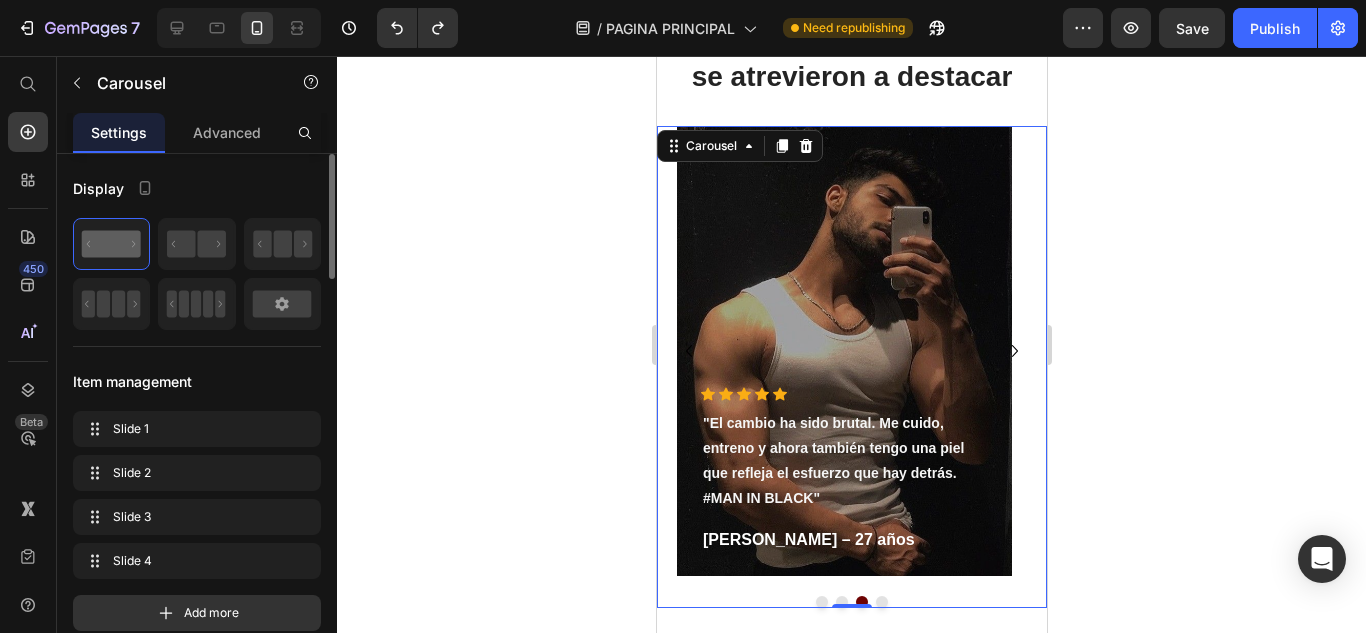 click at bounding box center [881, 602] 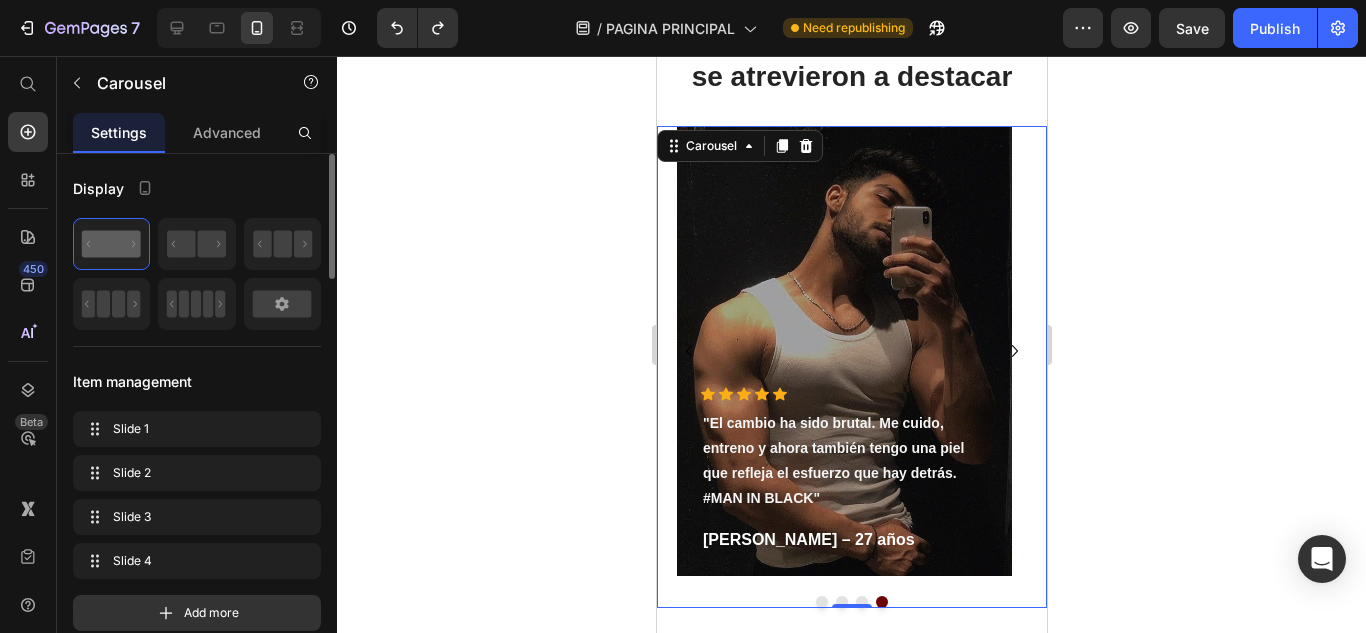 click at bounding box center [861, 602] 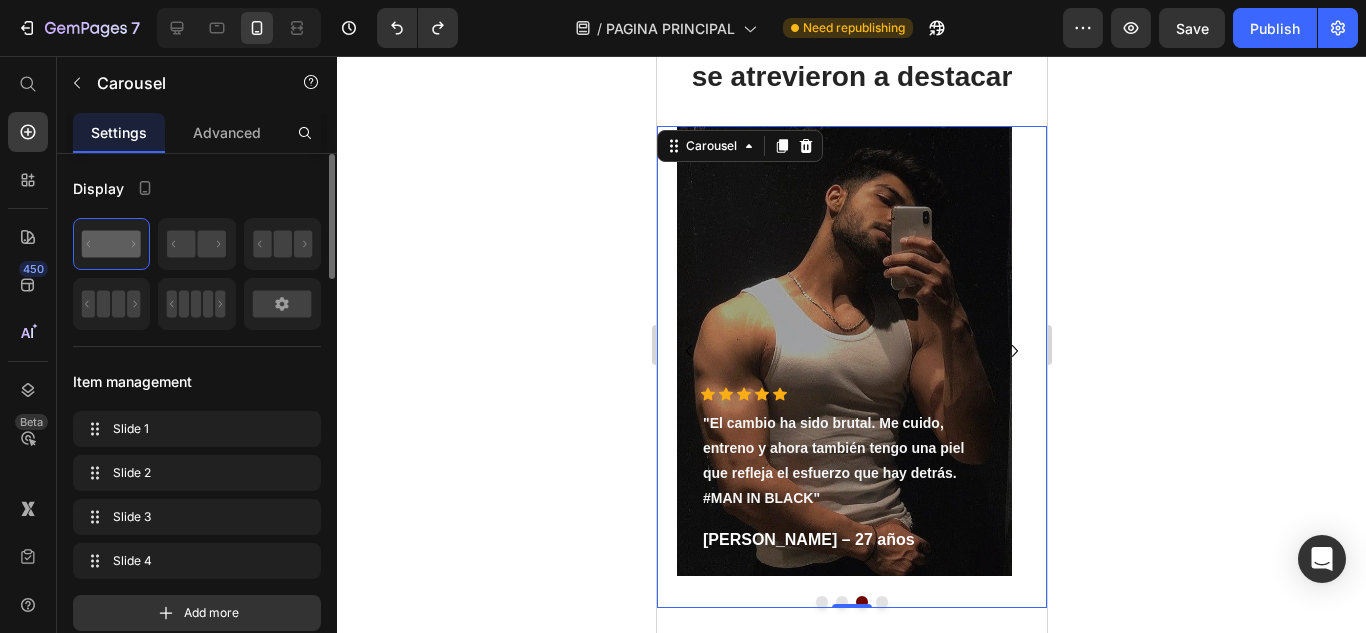click at bounding box center (841, 602) 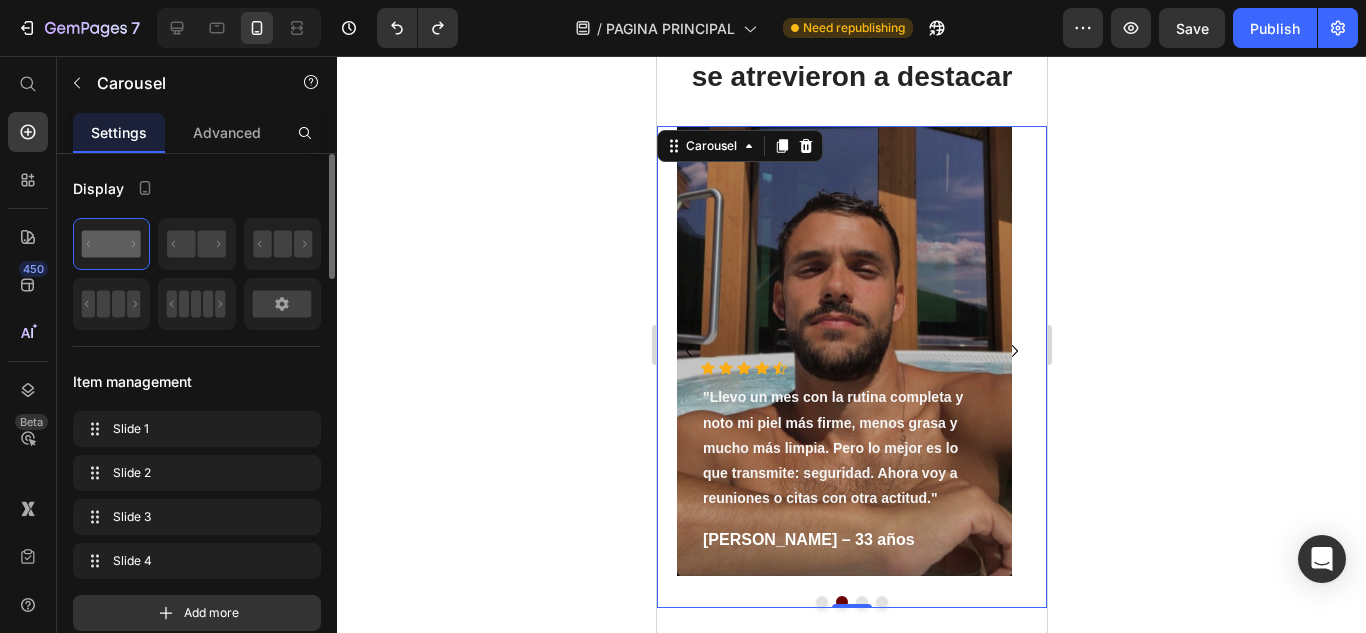 click at bounding box center [821, 602] 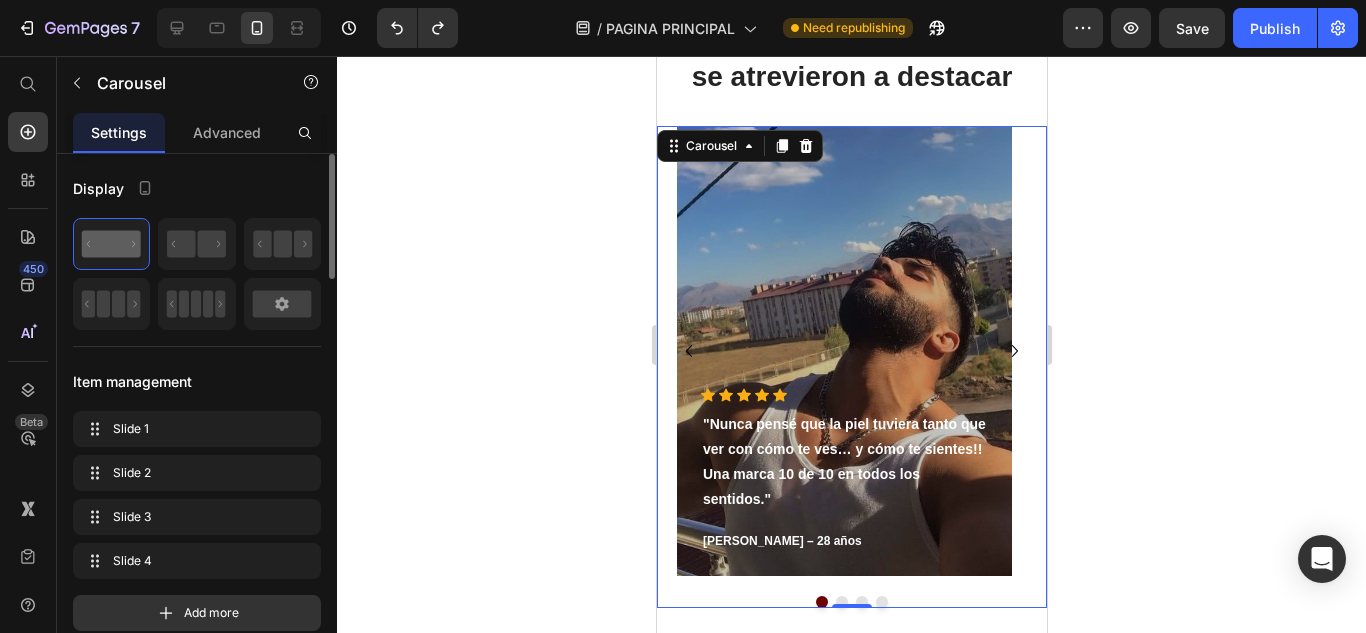 click at bounding box center [841, 602] 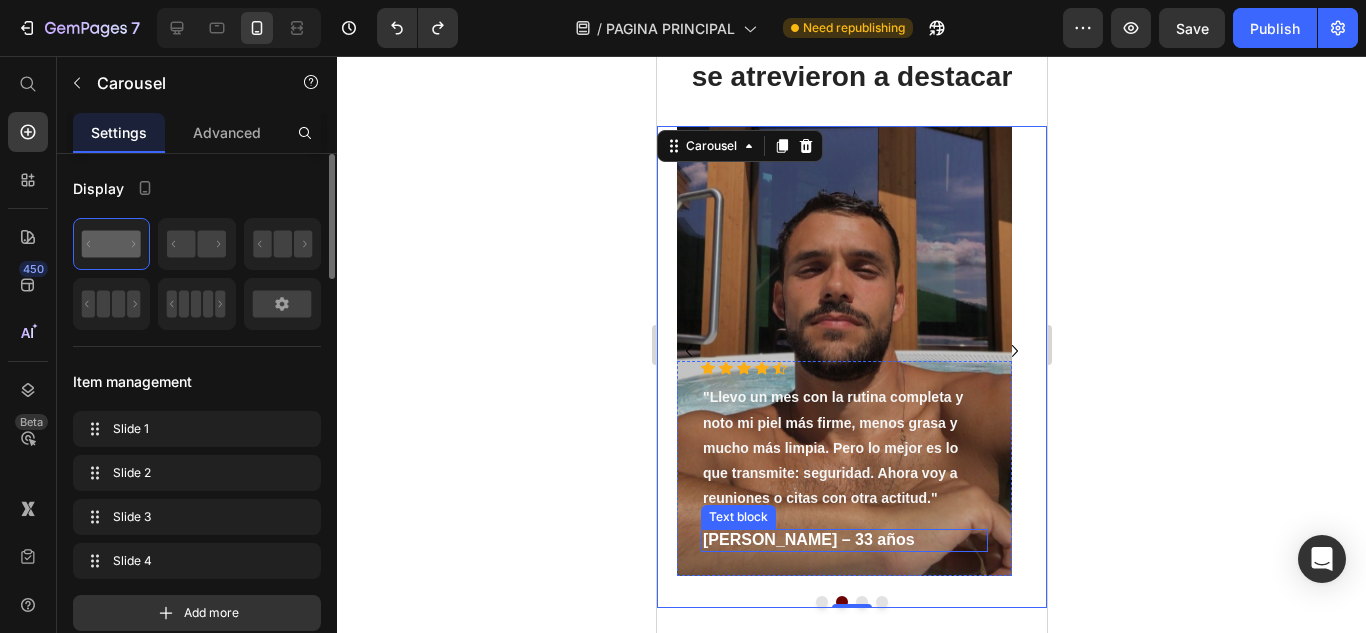 click on "[PERSON_NAME] – 33 años" at bounding box center [808, 539] 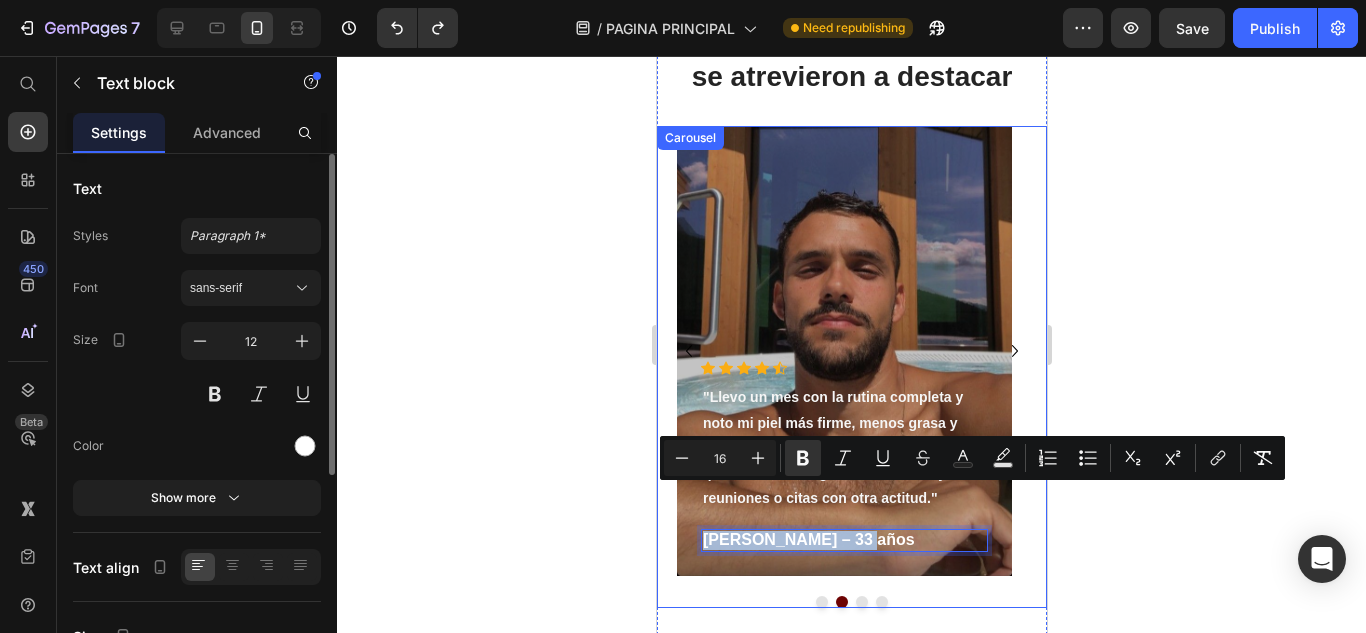 click at bounding box center [821, 602] 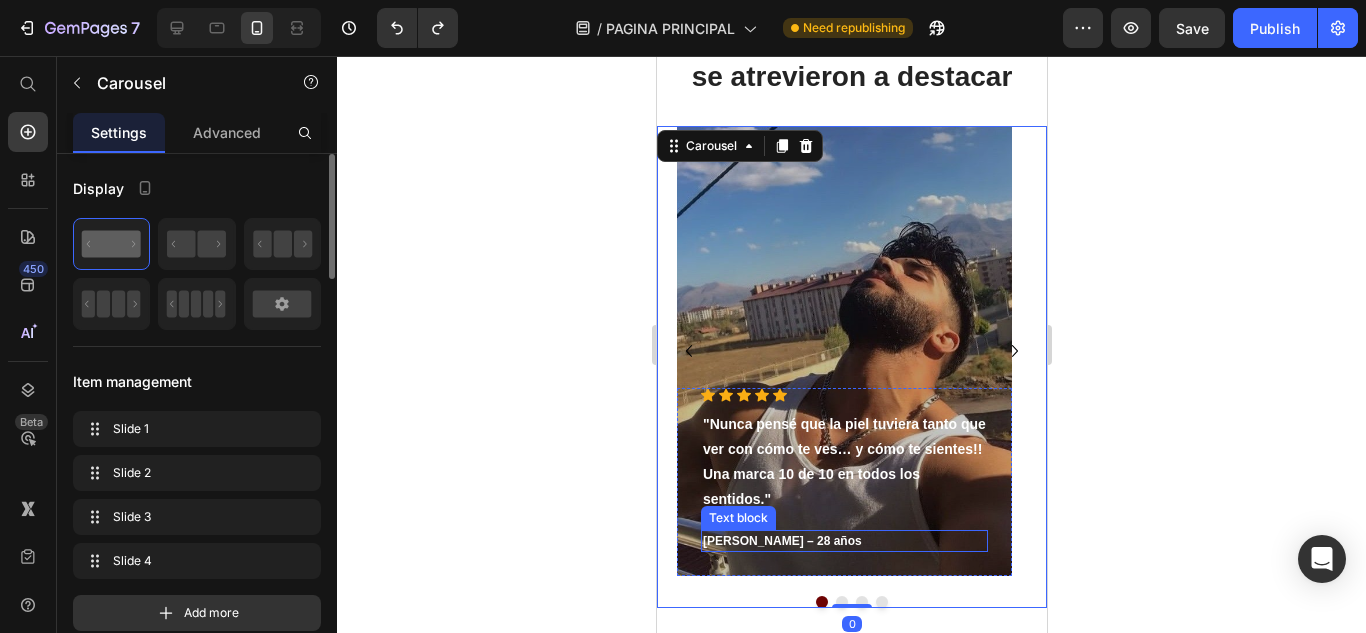 click on "[PERSON_NAME] – 28 años" at bounding box center (781, 541) 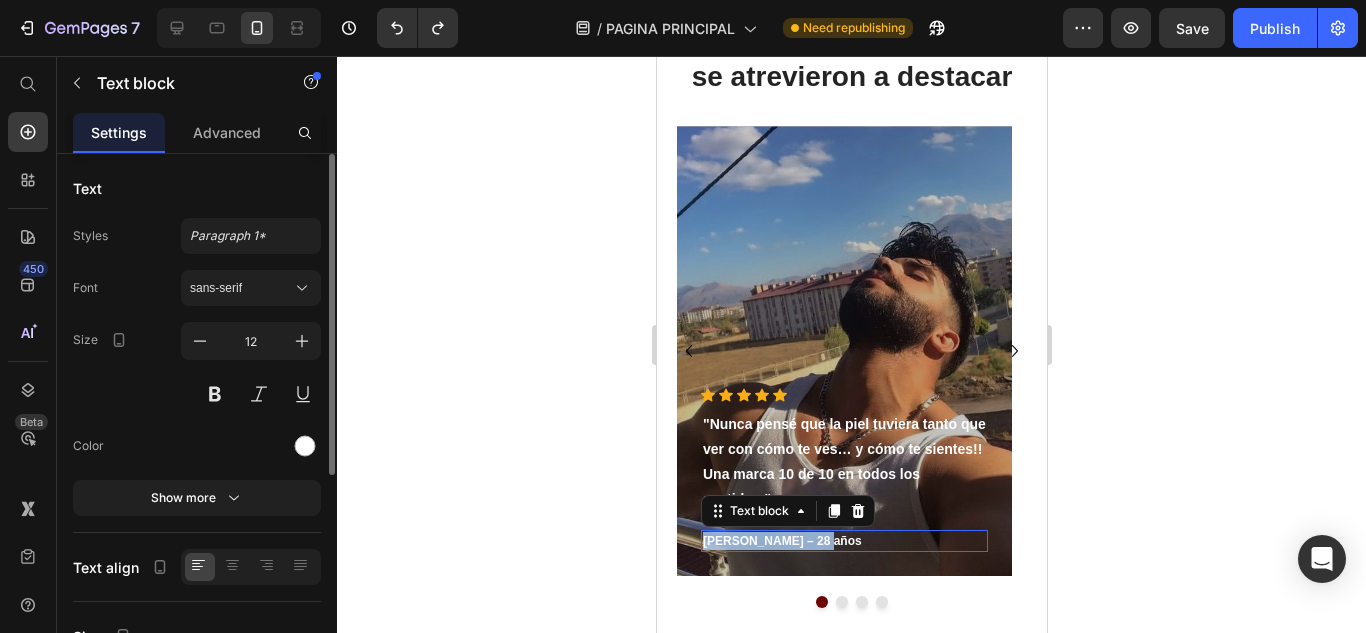 click on "[PERSON_NAME] – 28 años" at bounding box center (781, 541) 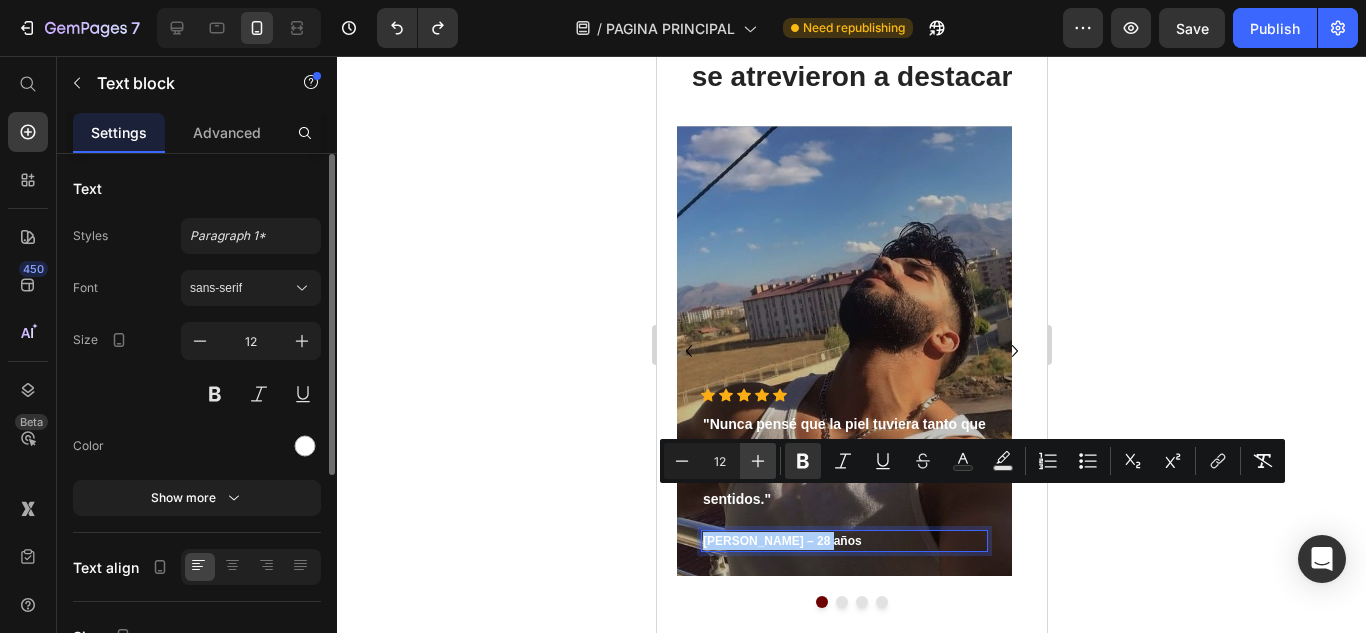 click 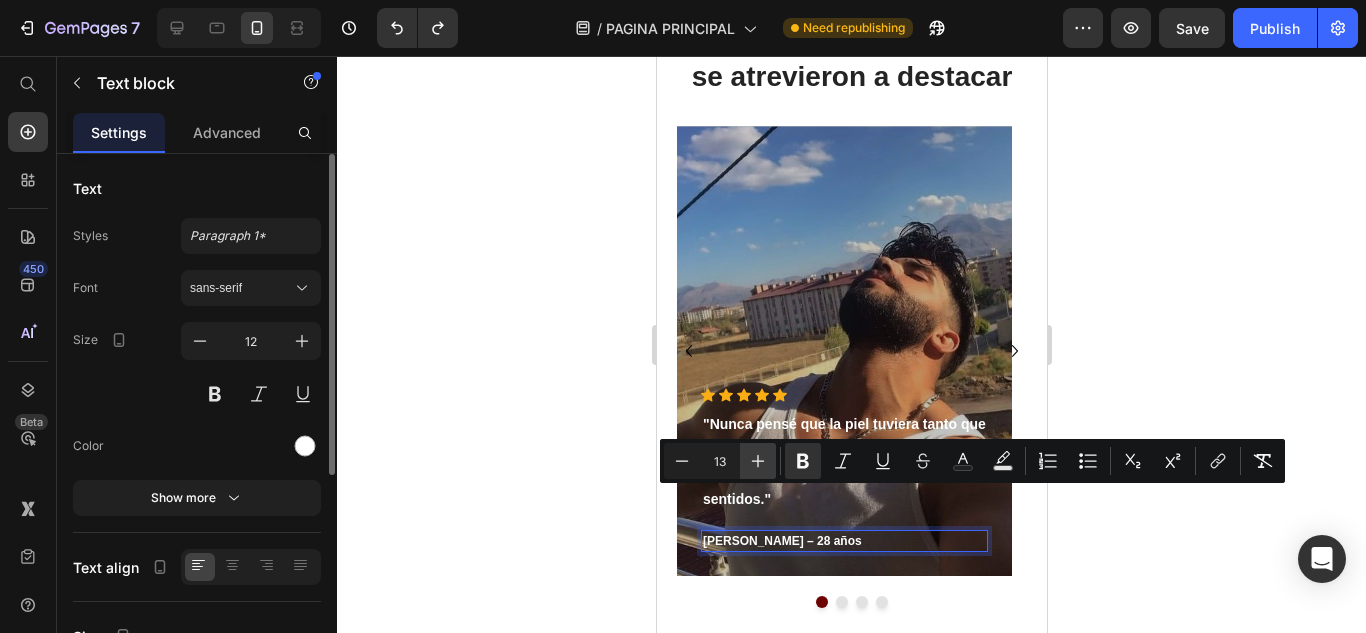 click 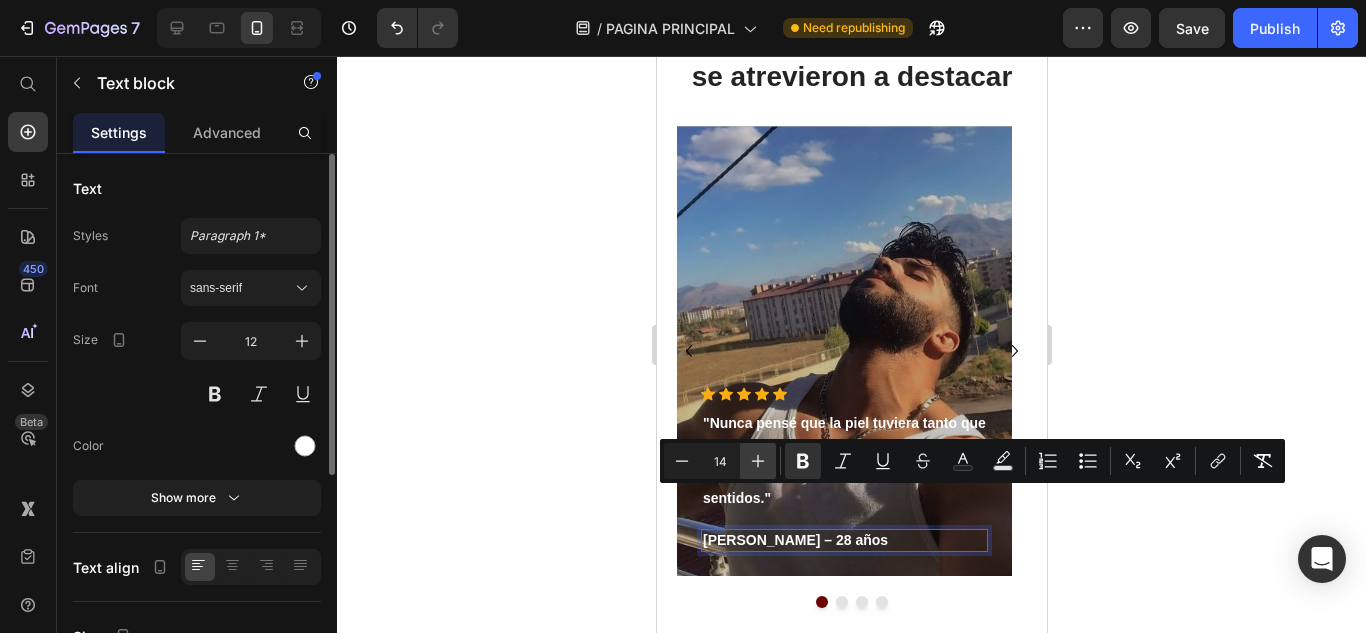 click 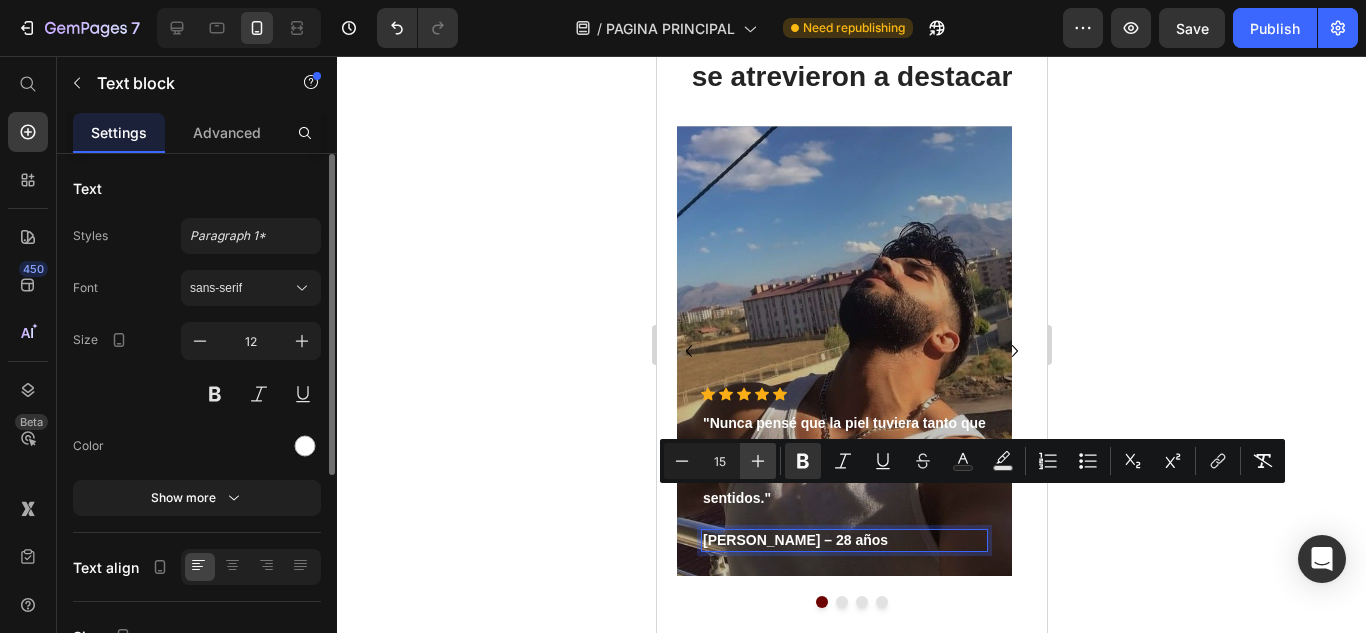 click 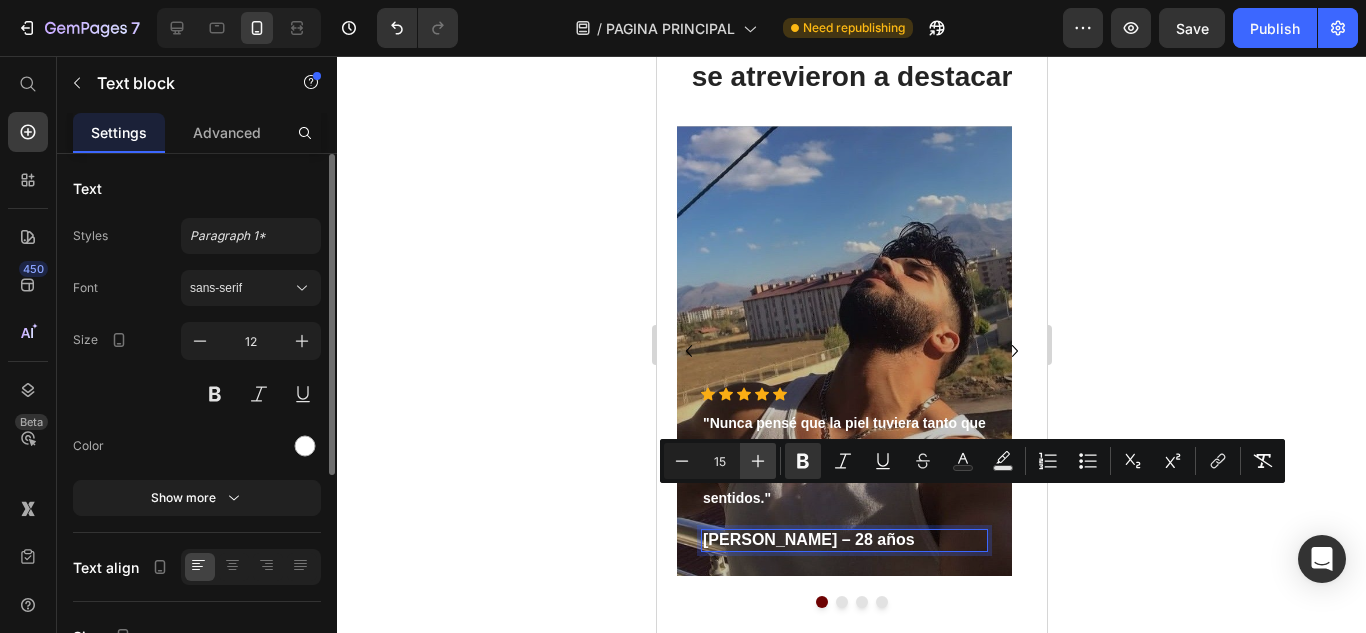 type on "16" 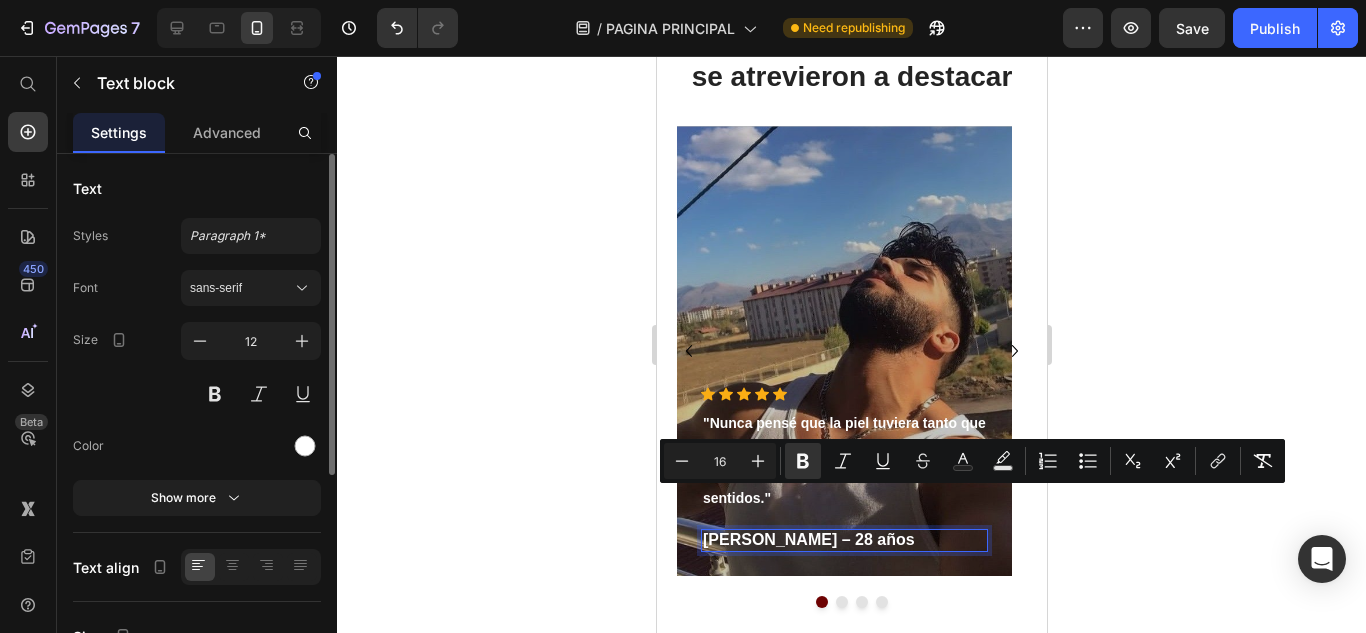 click 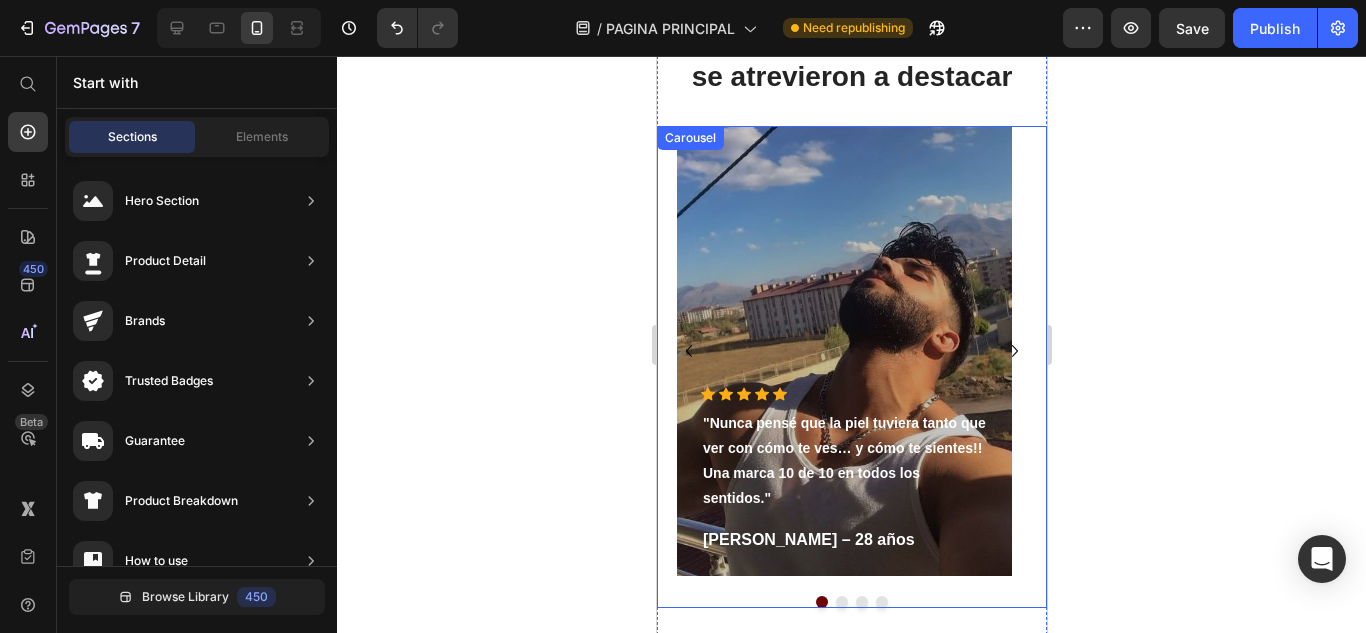 click at bounding box center (841, 602) 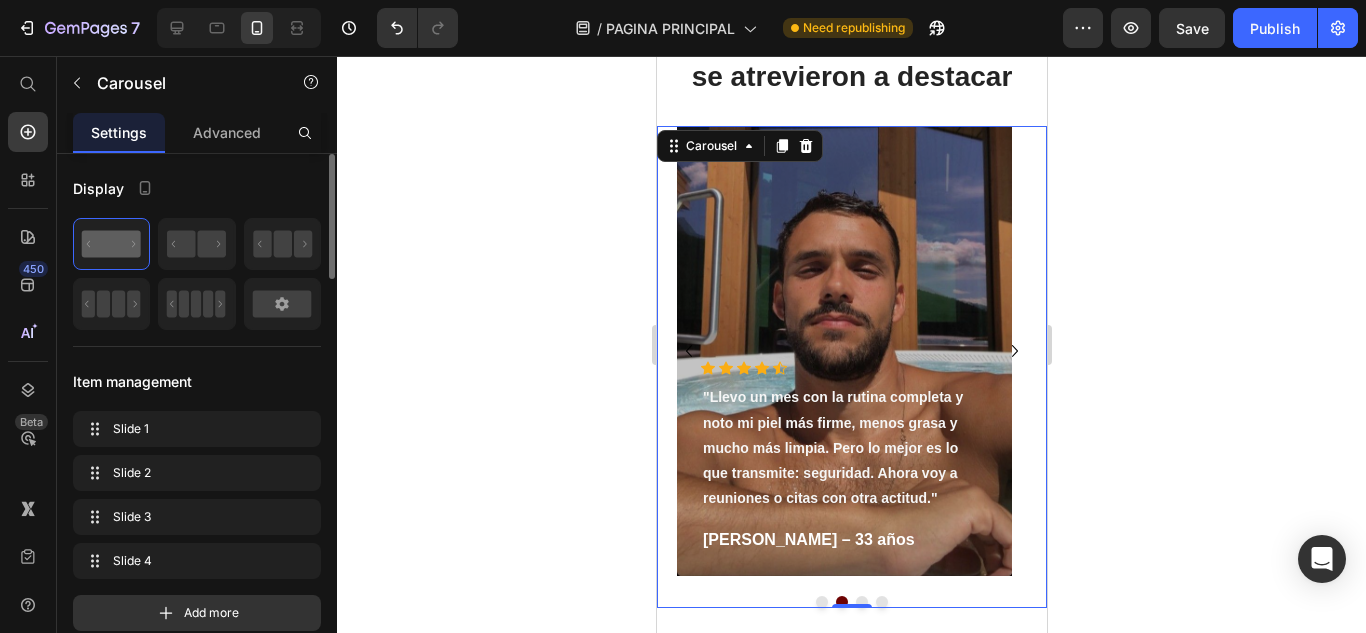click at bounding box center [821, 602] 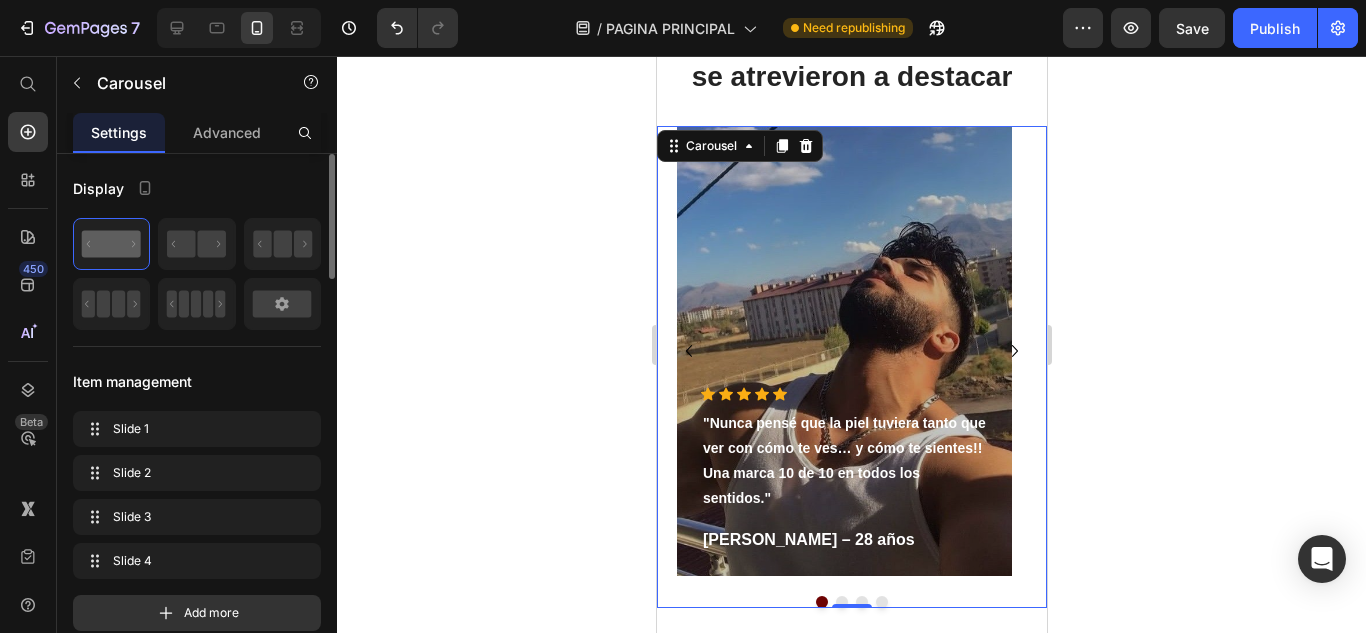 click at bounding box center [841, 602] 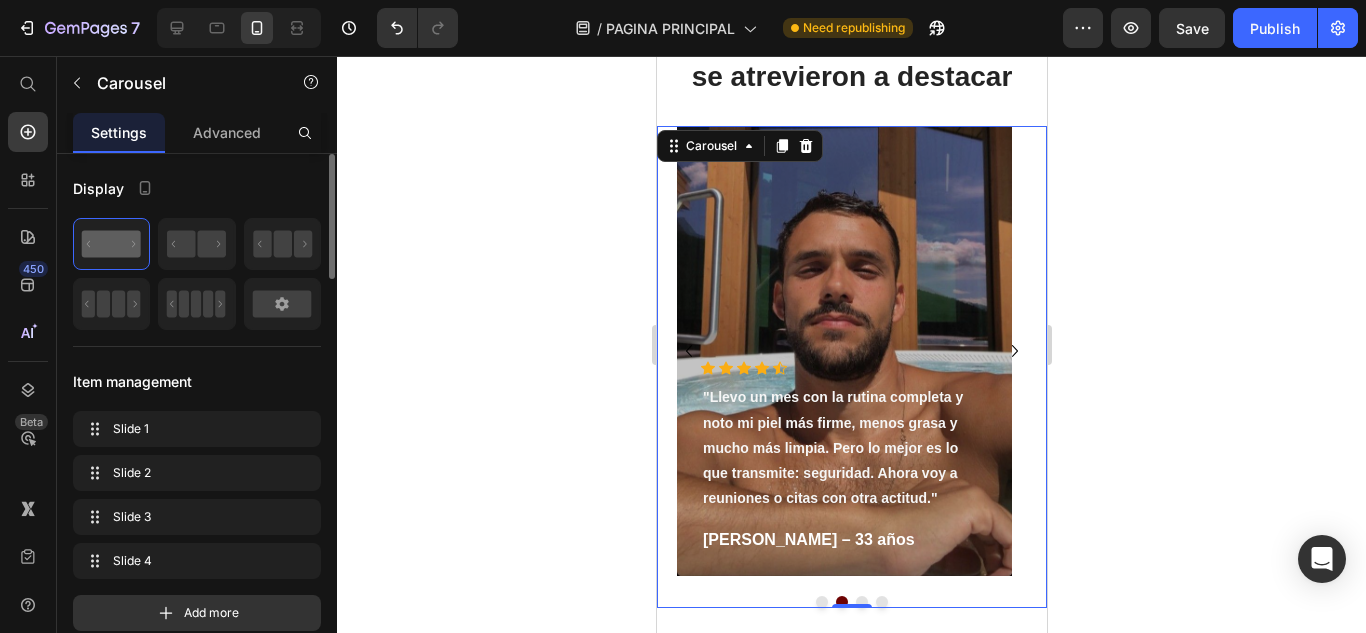 click at bounding box center (861, 602) 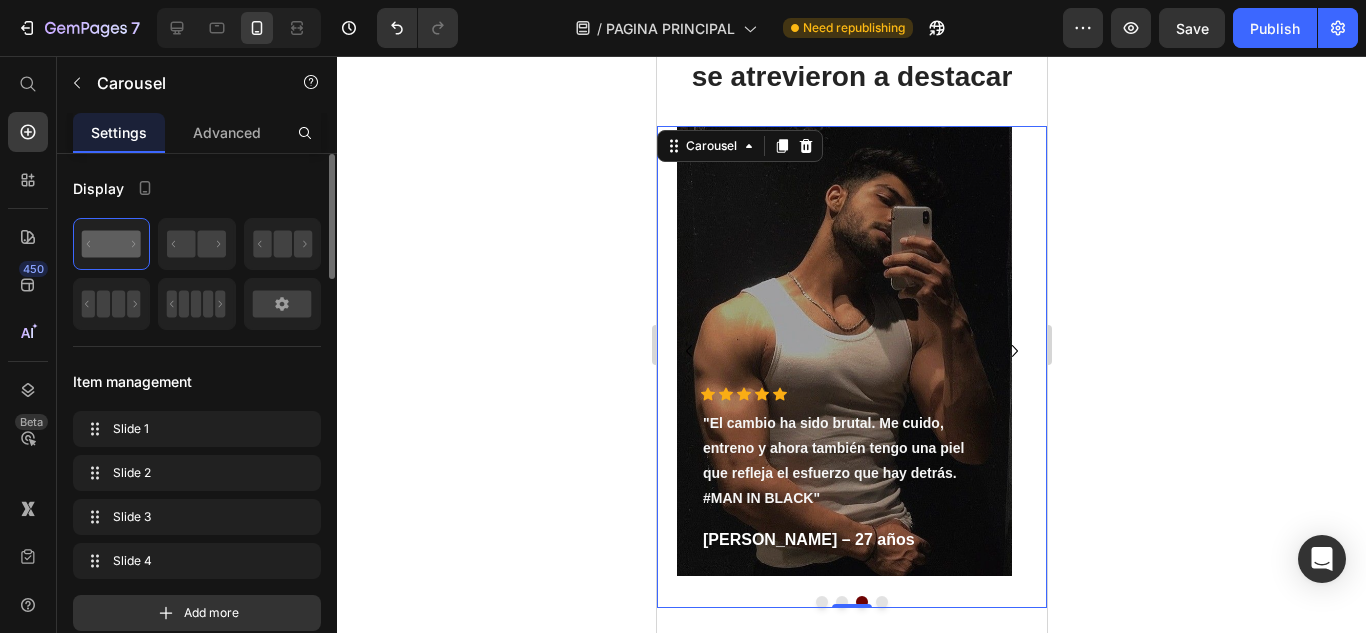click at bounding box center (881, 602) 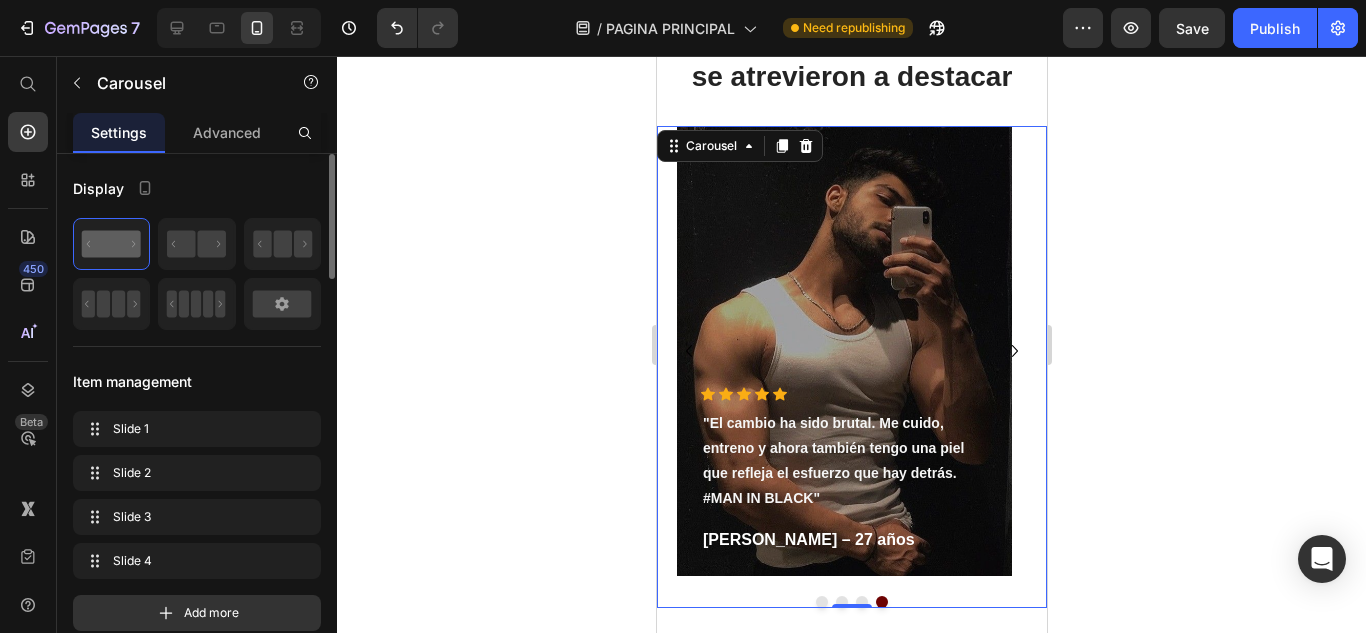 click 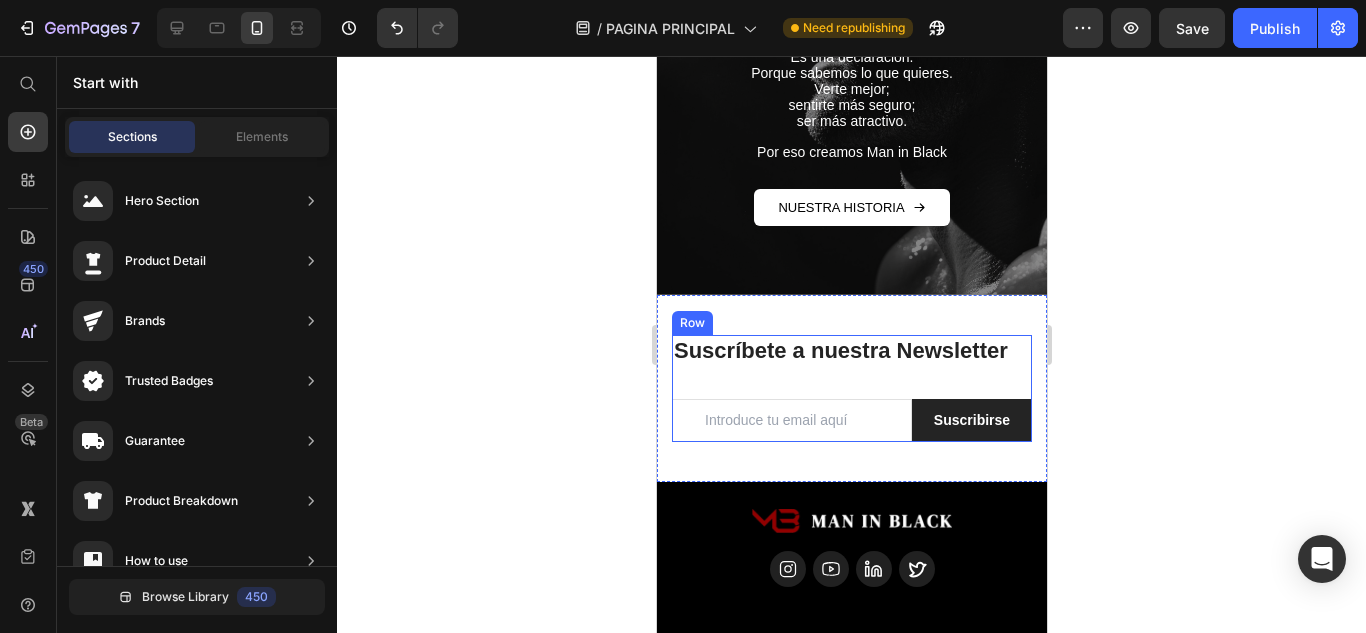 scroll, scrollTop: 7468, scrollLeft: 0, axis: vertical 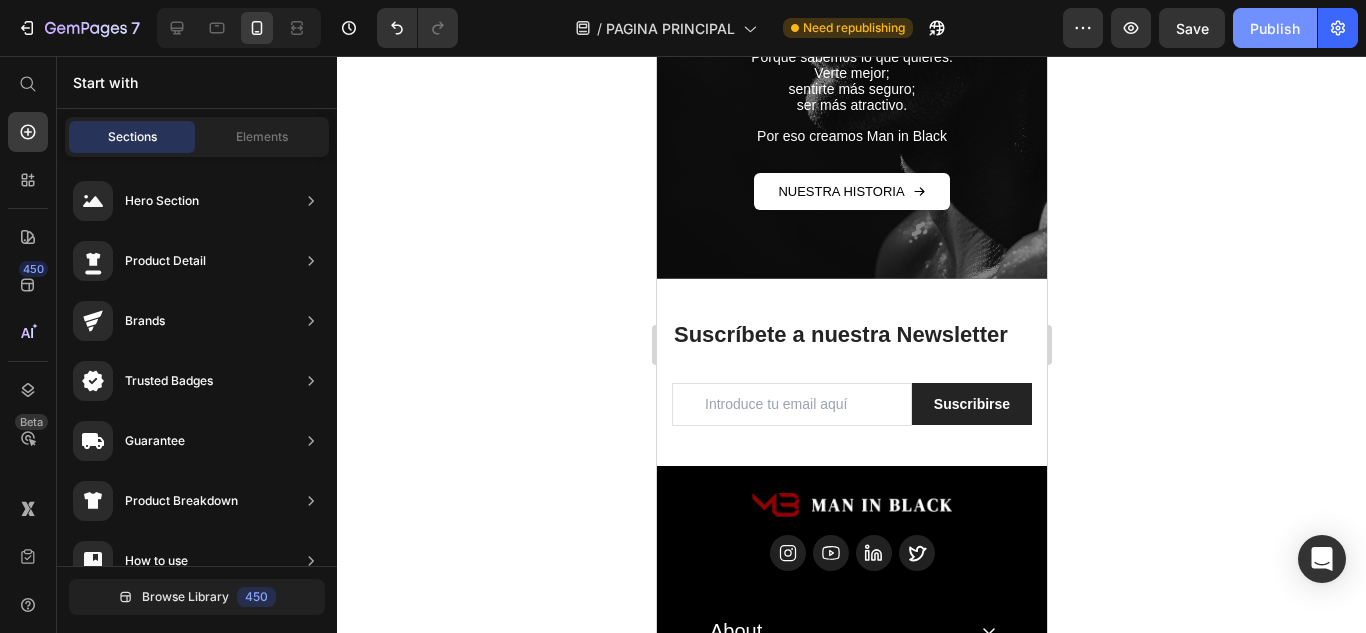 click on "Publish" at bounding box center (1275, 28) 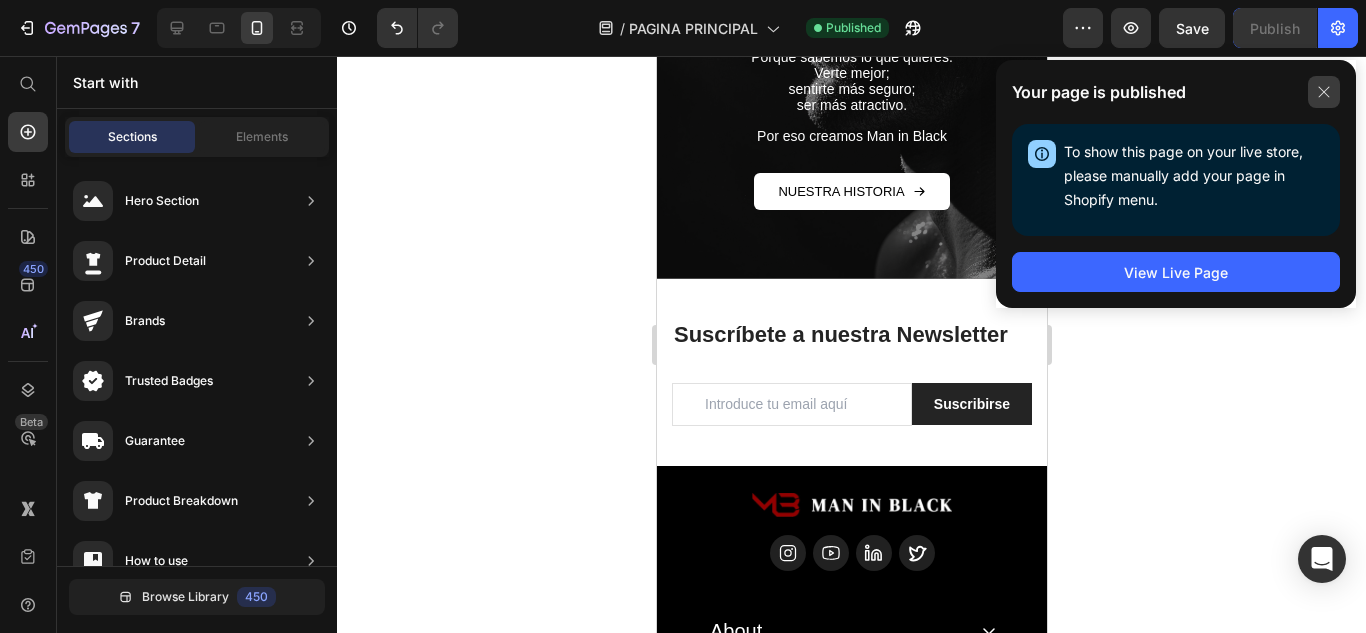 click 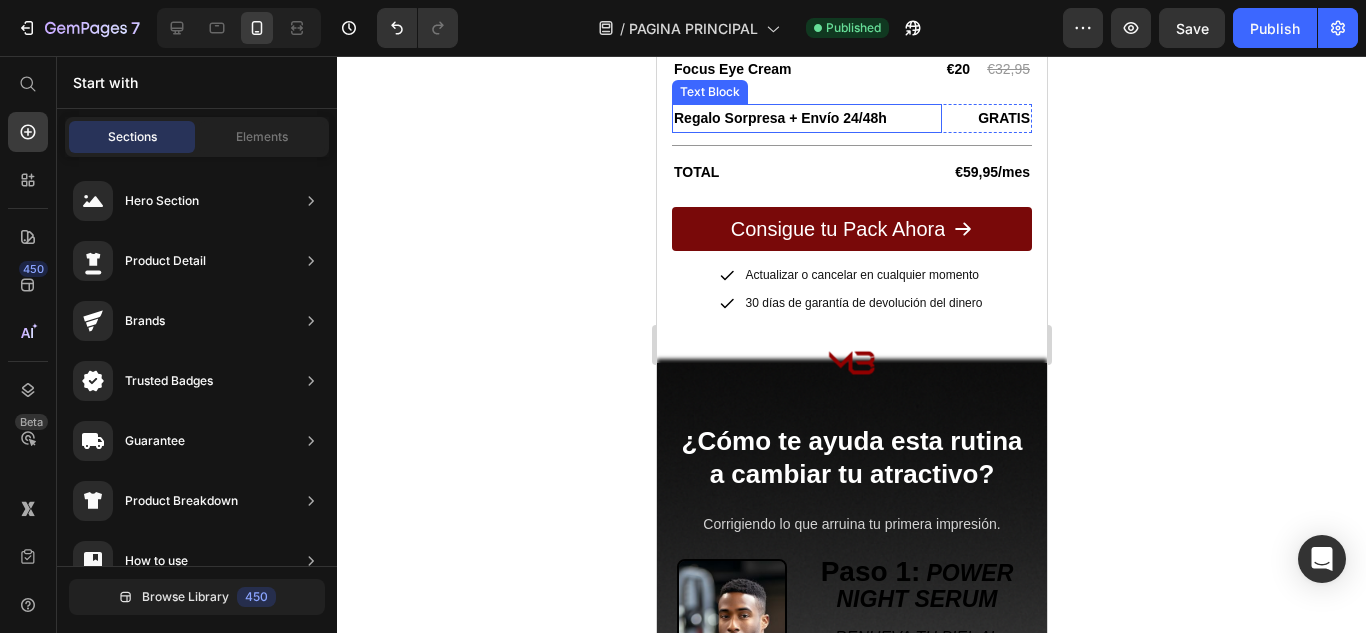 scroll, scrollTop: 3567, scrollLeft: 0, axis: vertical 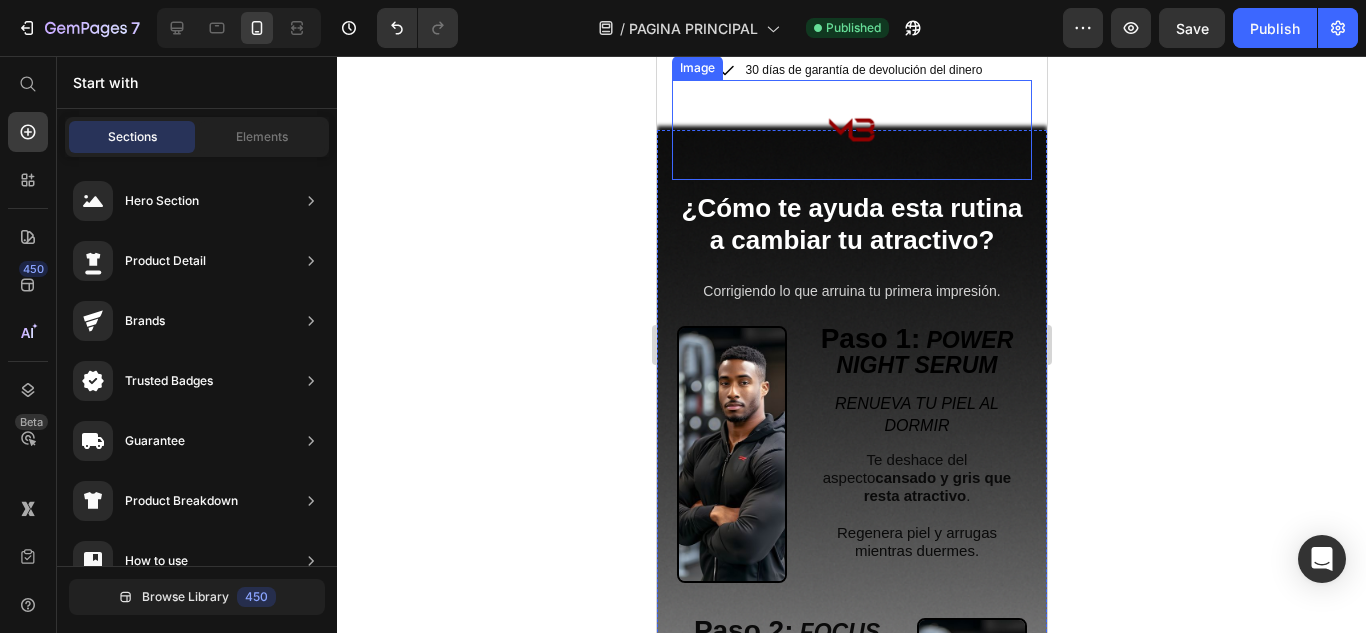 click at bounding box center [851, 130] 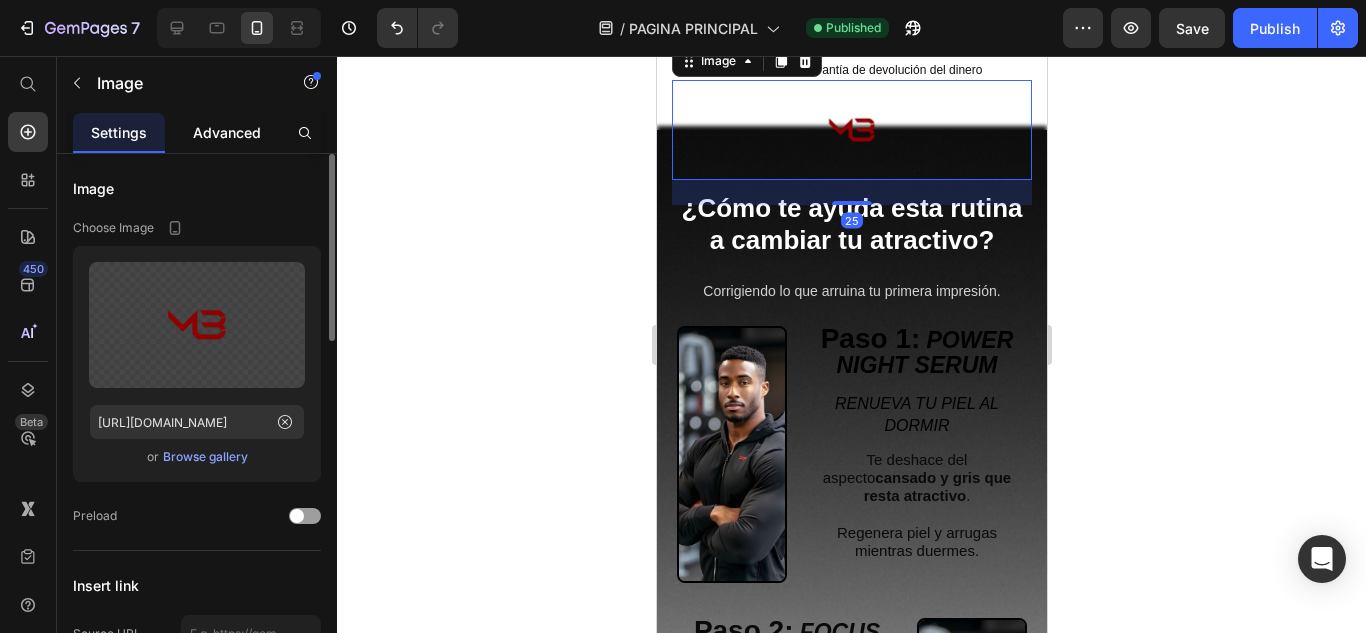 click on "Advanced" at bounding box center [227, 132] 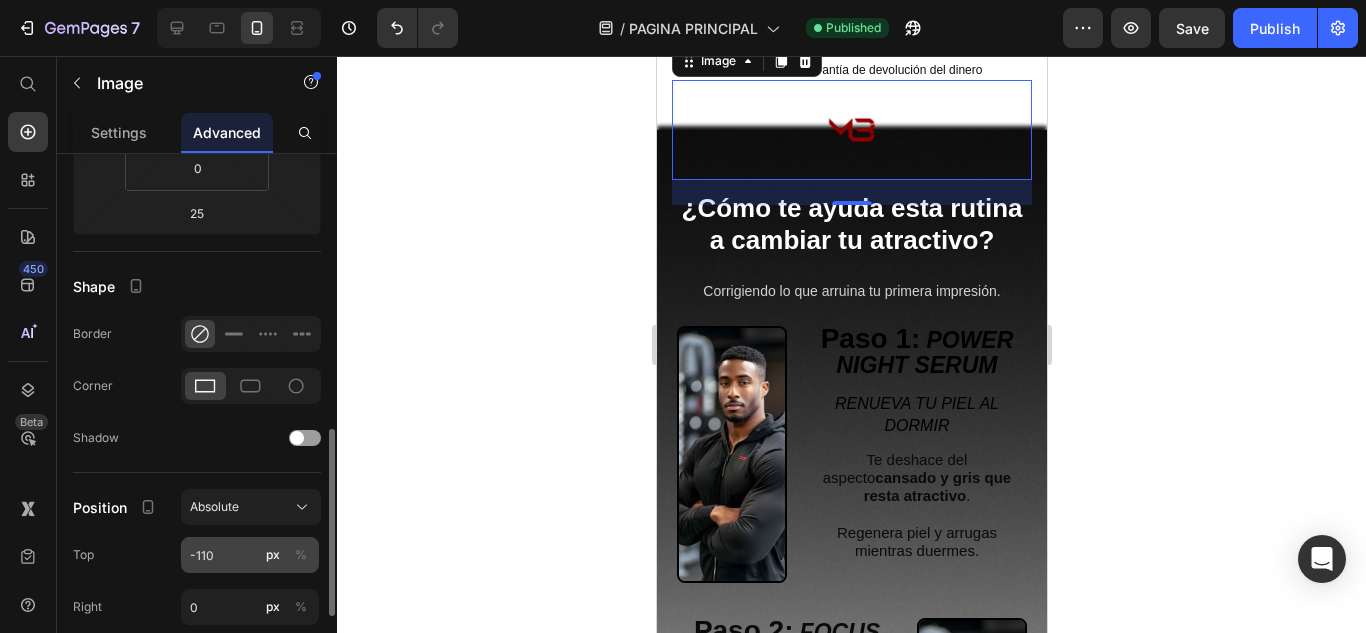 scroll, scrollTop: 500, scrollLeft: 0, axis: vertical 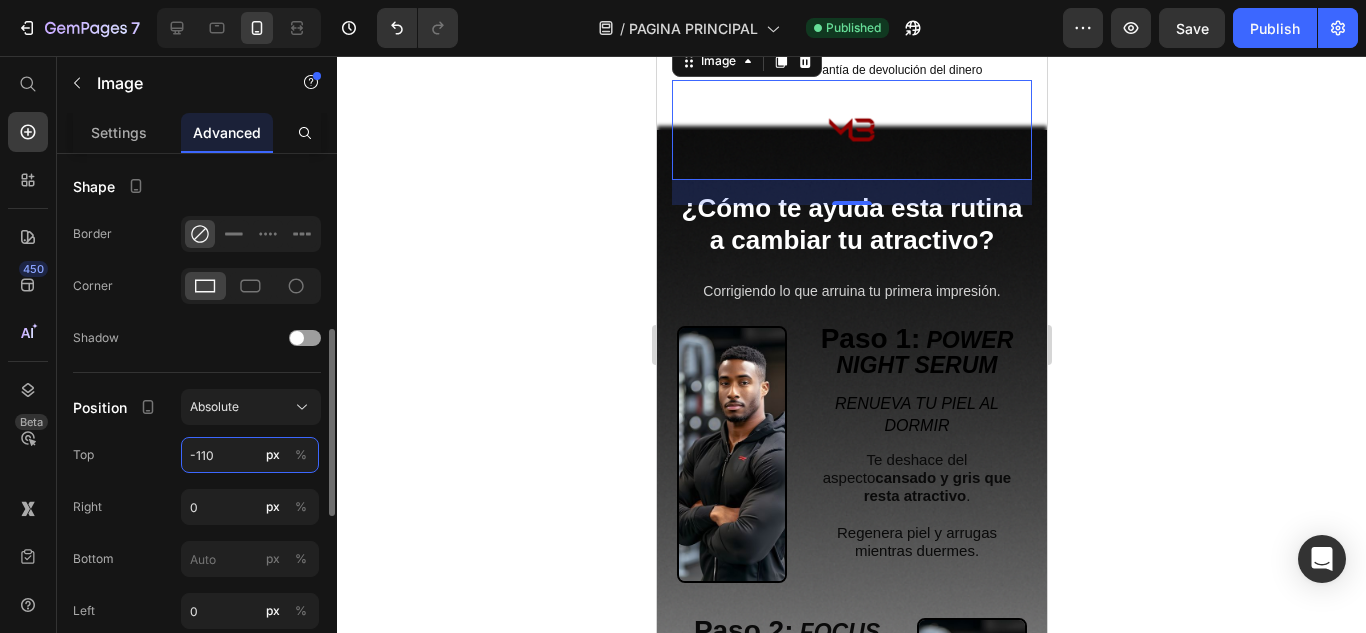 click on "-110" at bounding box center [250, 455] 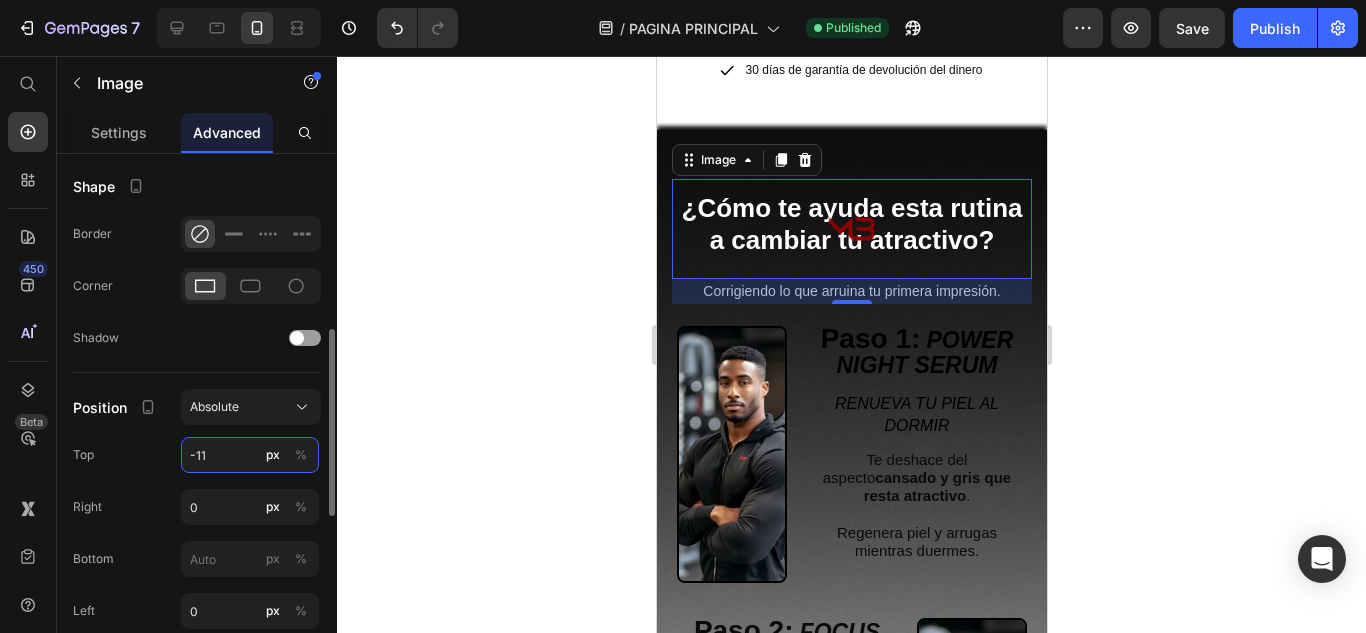 type on "-115" 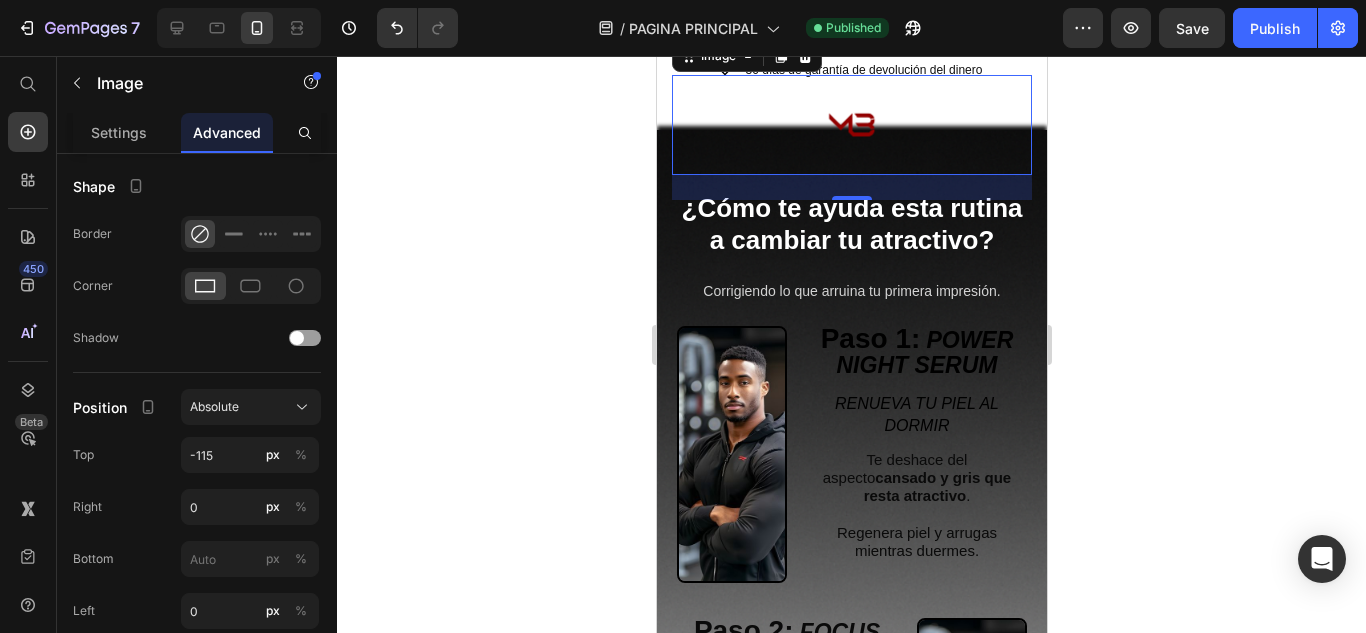 click 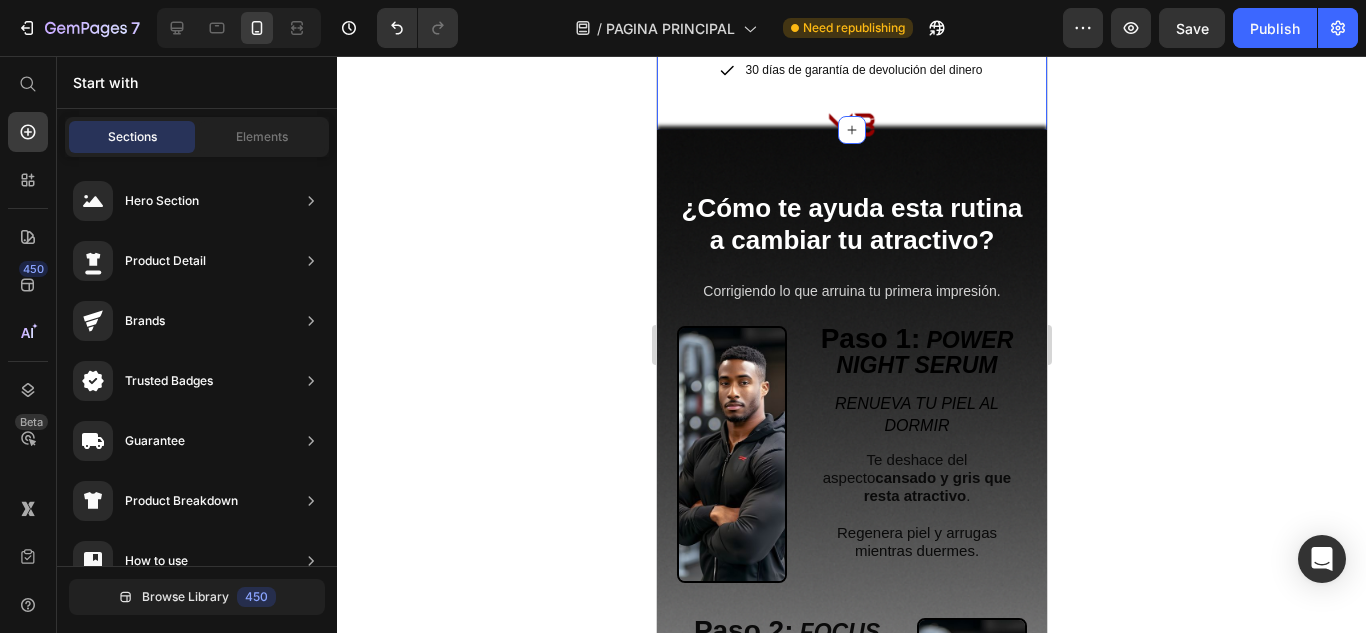 click 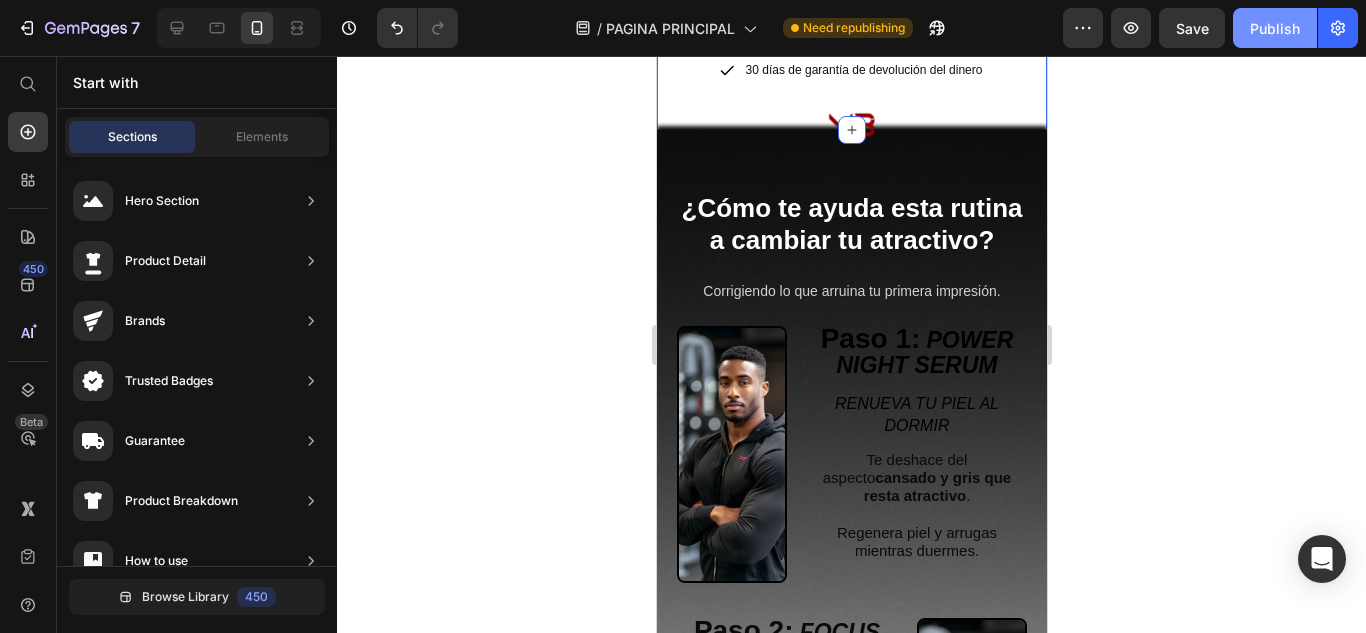 click on "Publish" at bounding box center (1275, 28) 